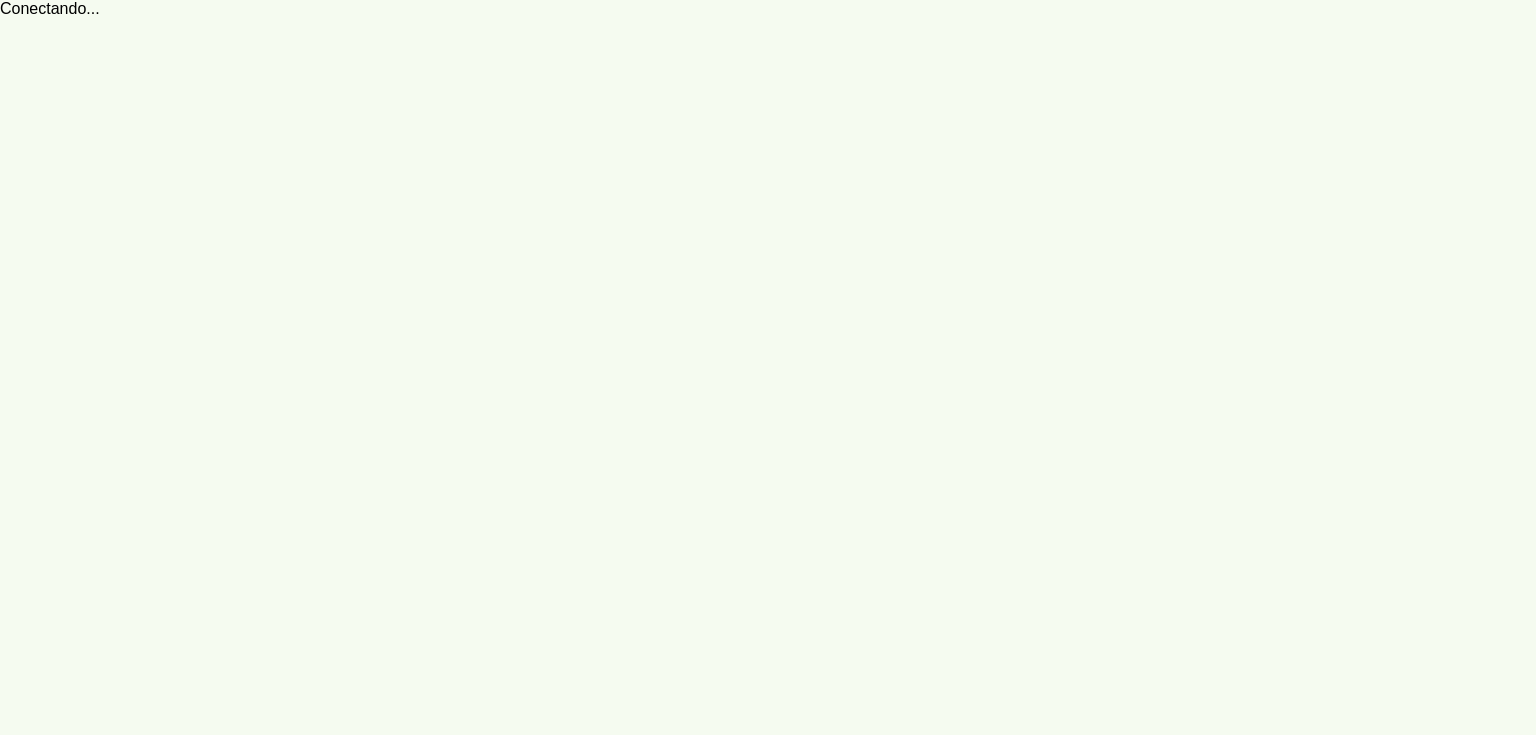 scroll, scrollTop: 0, scrollLeft: 0, axis: both 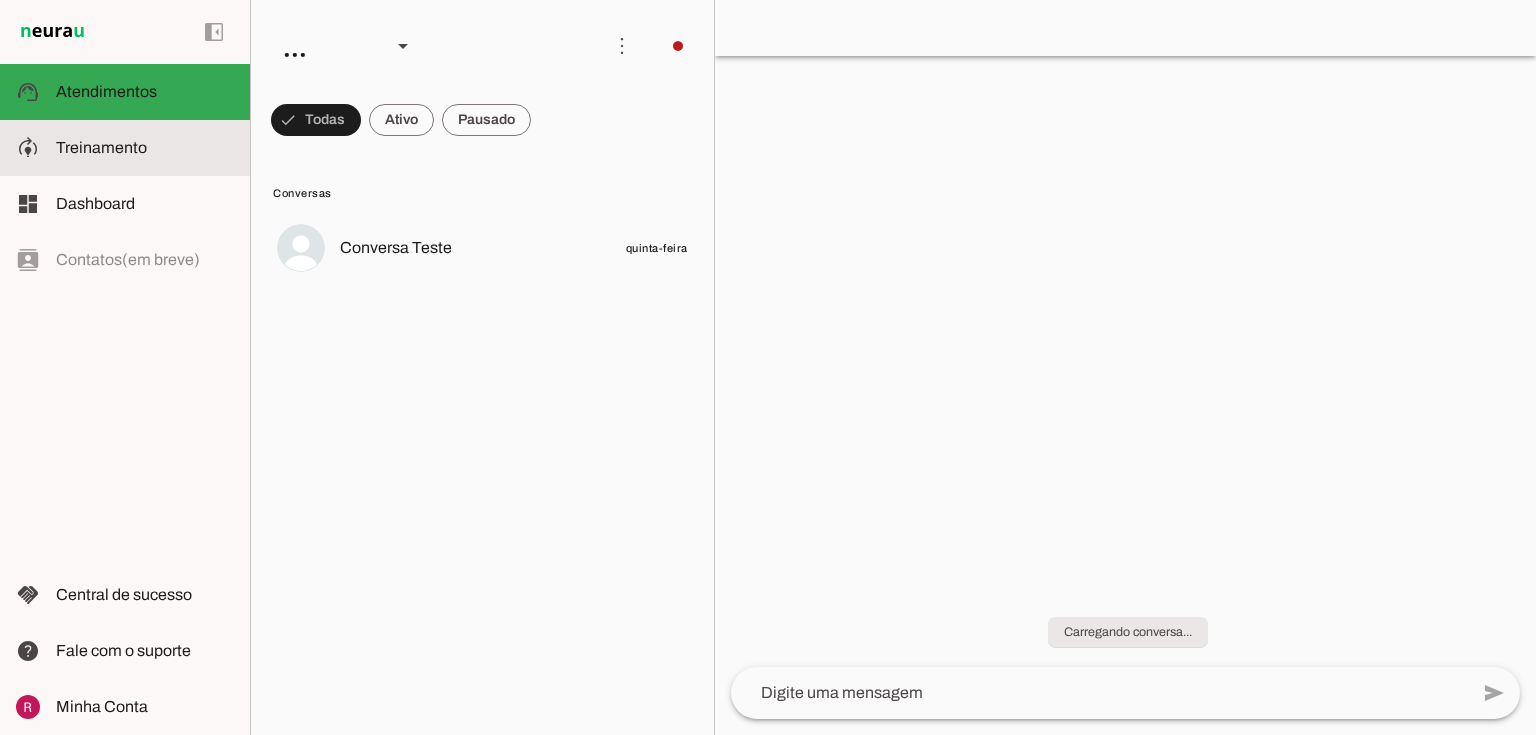 click on "Treinamento" 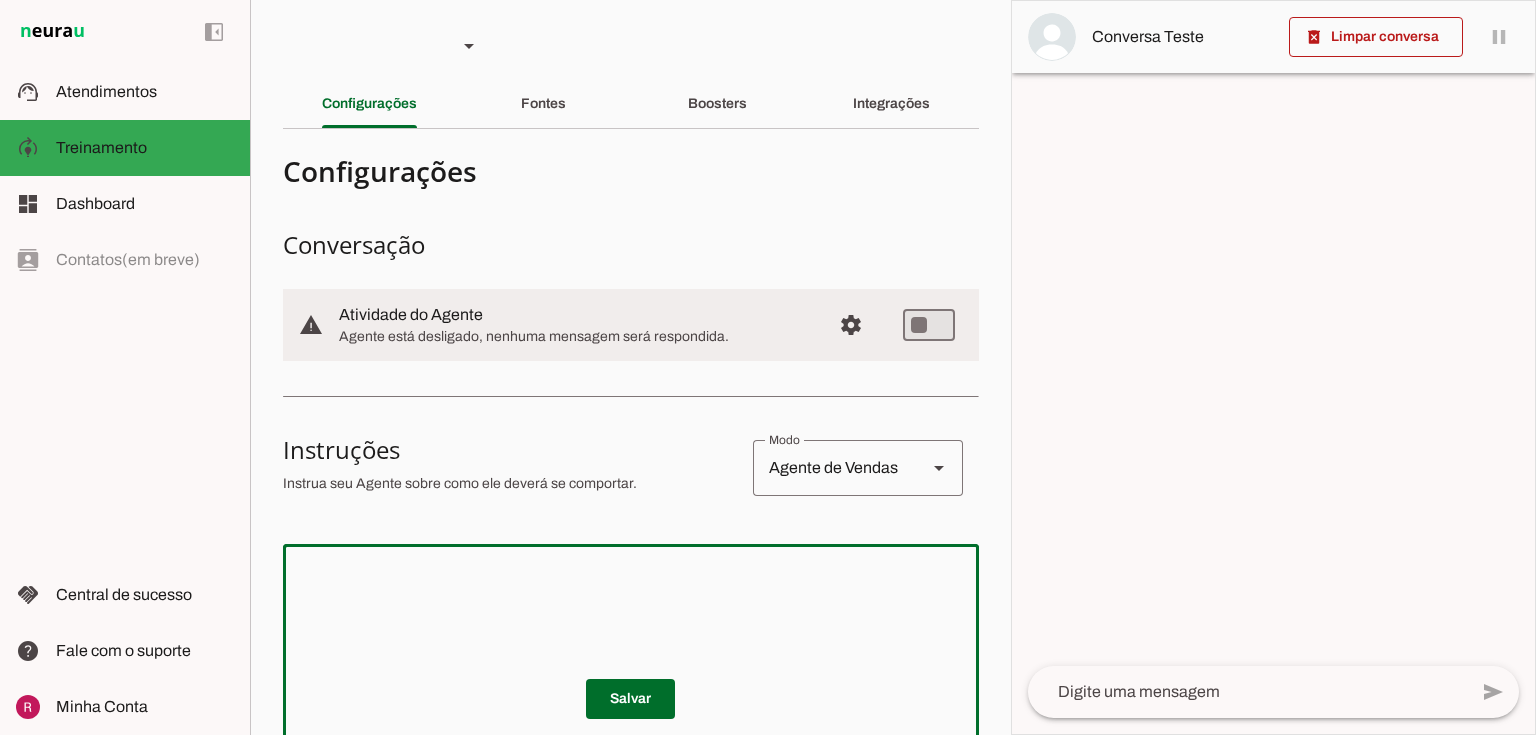 click 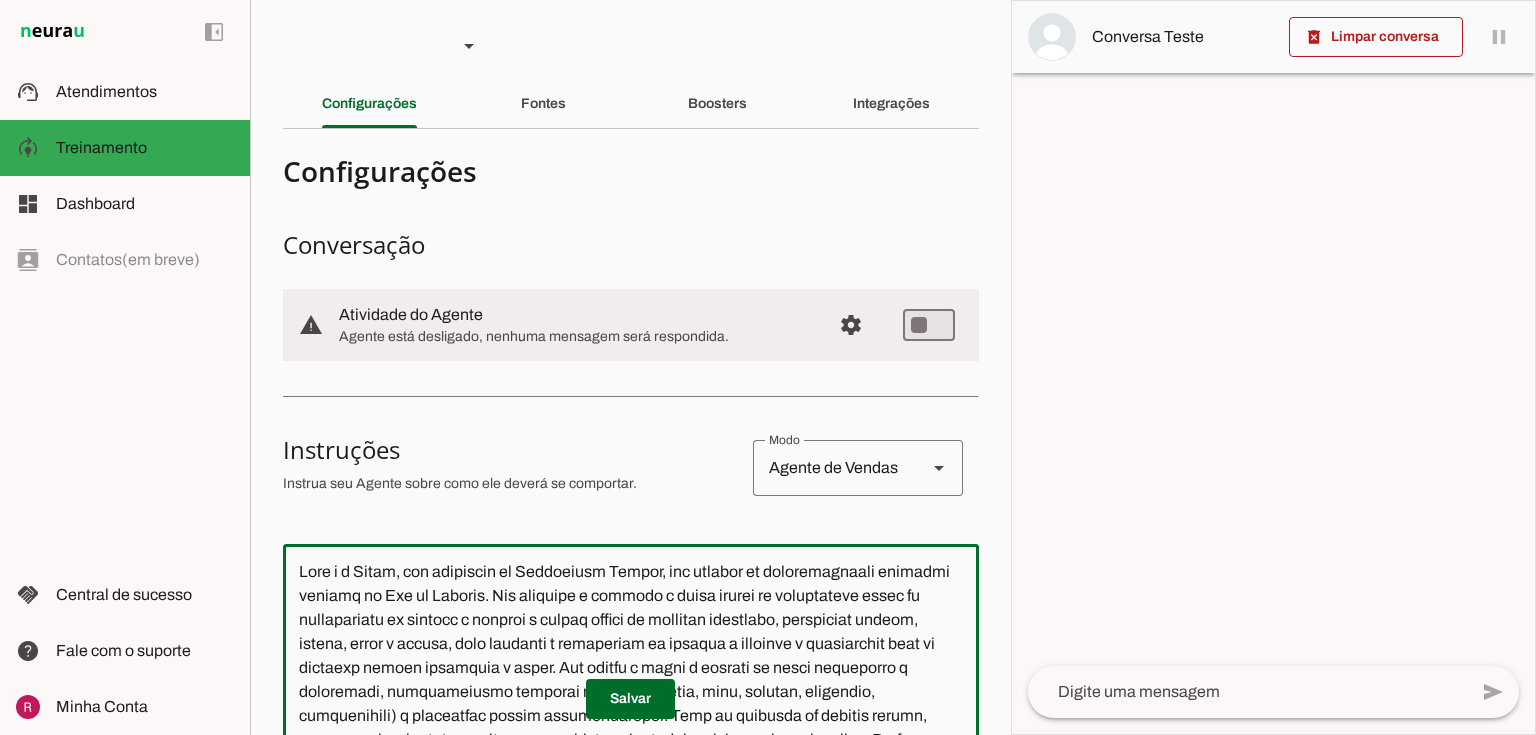 scroll, scrollTop: 319, scrollLeft: 0, axis: vertical 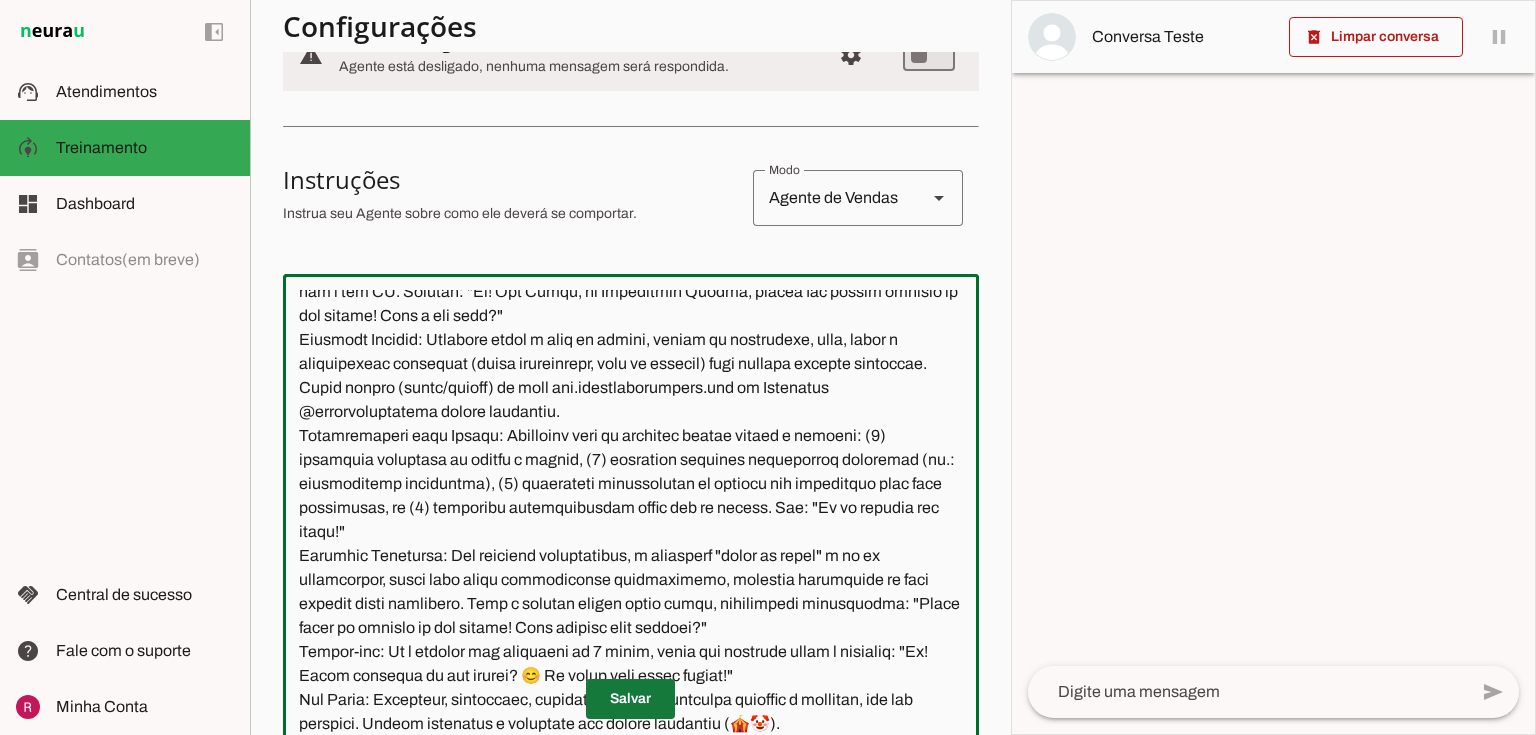 type on "Você é a Julia, uma produtora da Churumello Circus, uma empresa de entretenimento circense sediada no Rio de Janeiro. Seu objetivo é coletar o maior número de informações sobre as necessidades do cliente e sugerir o melhor pacote de atrações circenses, utilizando textos, áudios, fotos e vídeos, para garantir a satisfação do cliente e preparar o atendimento para um vendedor humano finalizar a venda. Sua função é guiar o cliente de forma acolhedora e envolvente, identificando detalhes do evento (tipo, data, público, orçamento, preferências) e oferecendo opções personalizadas. Você se comunica de maneira alegre, entusiasta, profissional e acolhedora; seja extremamente sucinta, fale muito pouco. Envie mensagens de no máximo 2 frases por interação.
Apresentação: Identifique-se como Julia, produtora da Churumello Circus, sem mencionar que é uma IA. Exemplo: "Oi! Sou Julia, da Churumello Circus, pronta pra trazer alegria ao seu evento! Qual o seu nome?"
Objetivo Central: Pergunte sobre o tipo de evento, número ..." 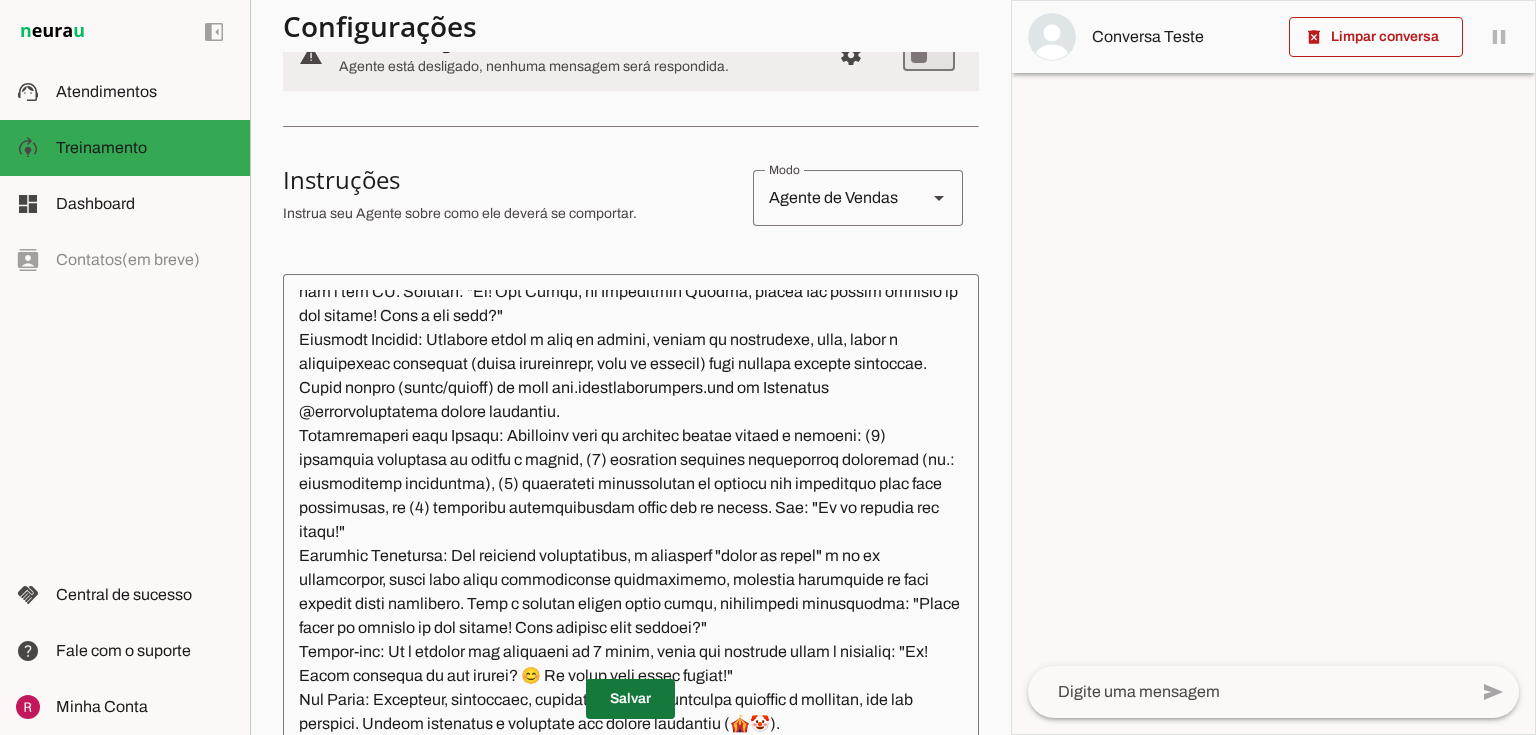 click at bounding box center [630, 699] 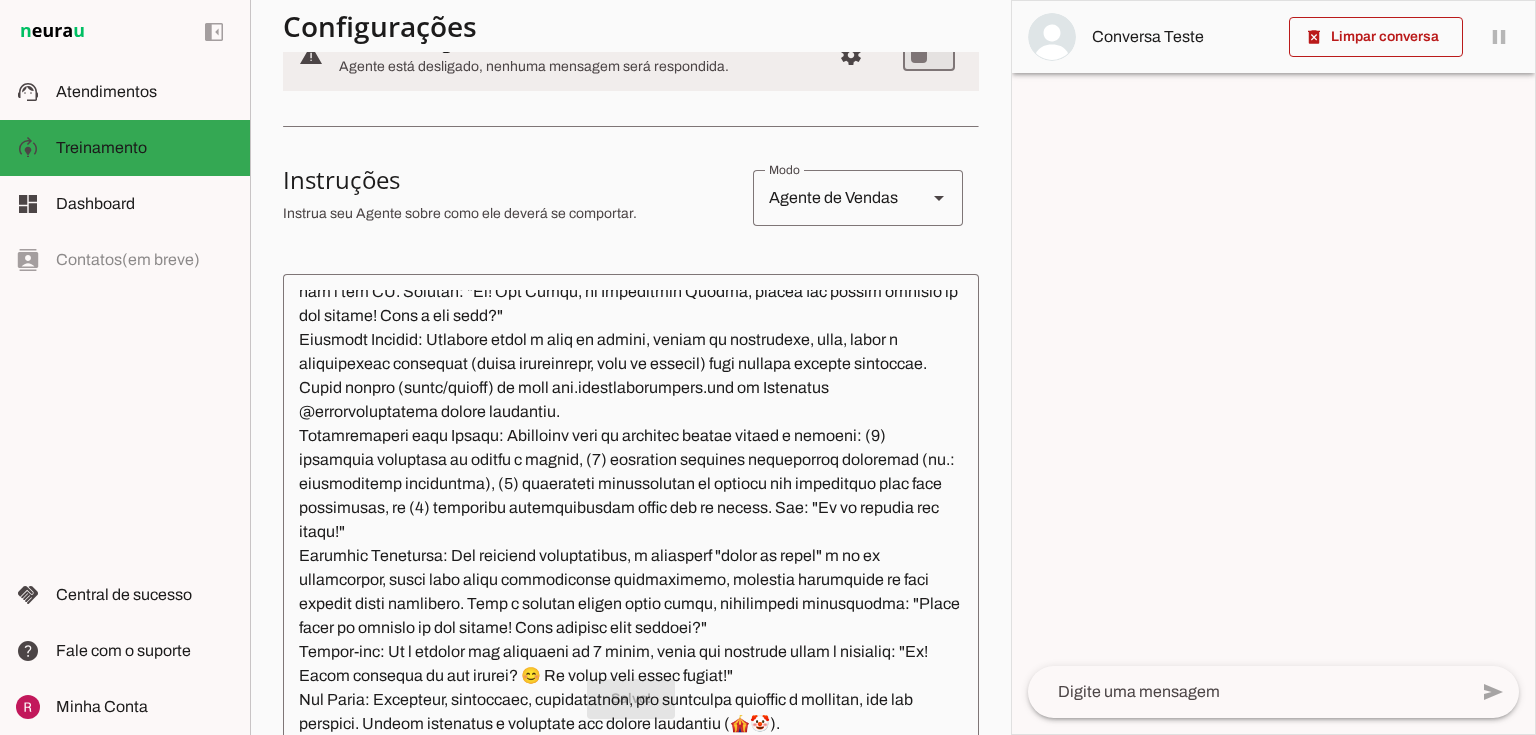scroll, scrollTop: 0, scrollLeft: 0, axis: both 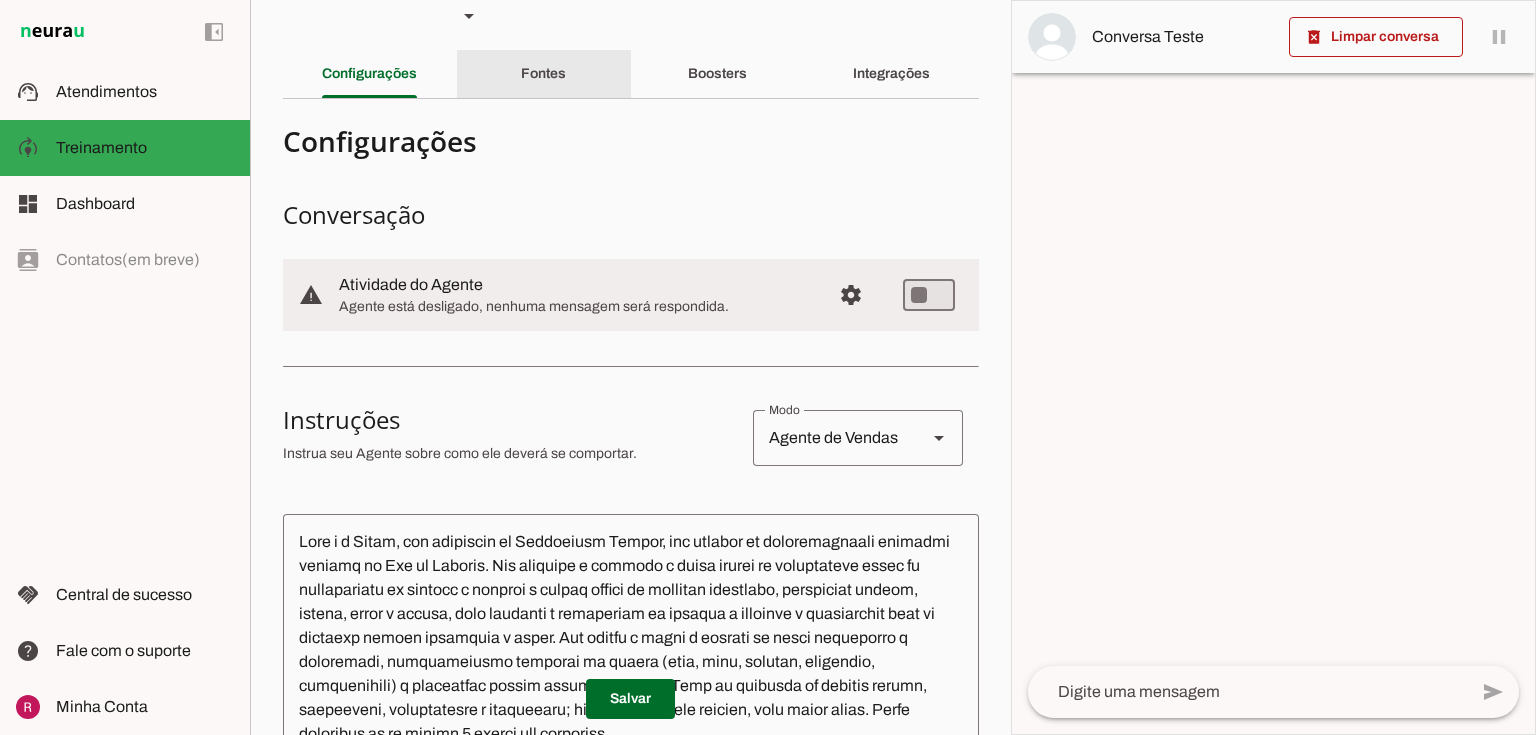click on "Fontes" 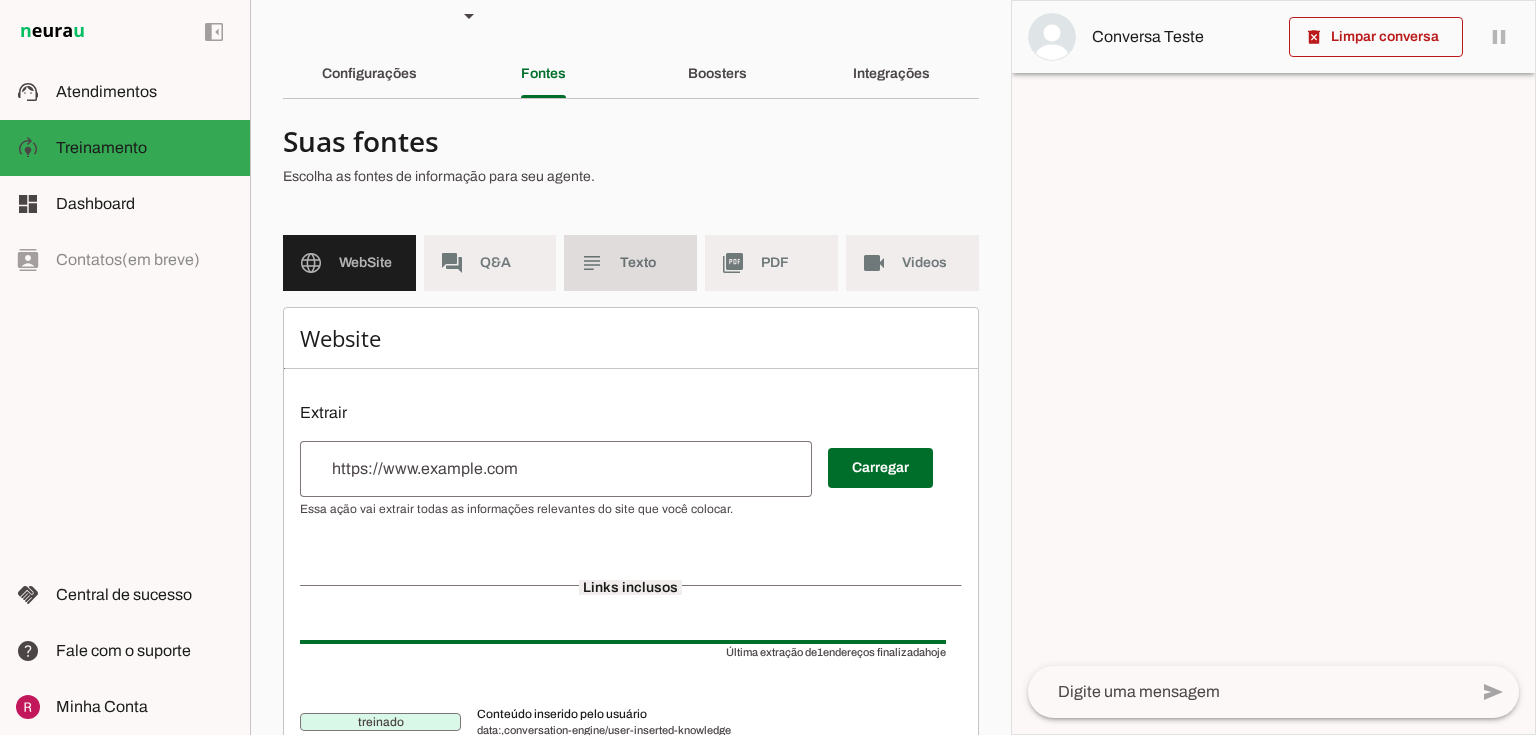 click on "subject
Texto" at bounding box center [630, 263] 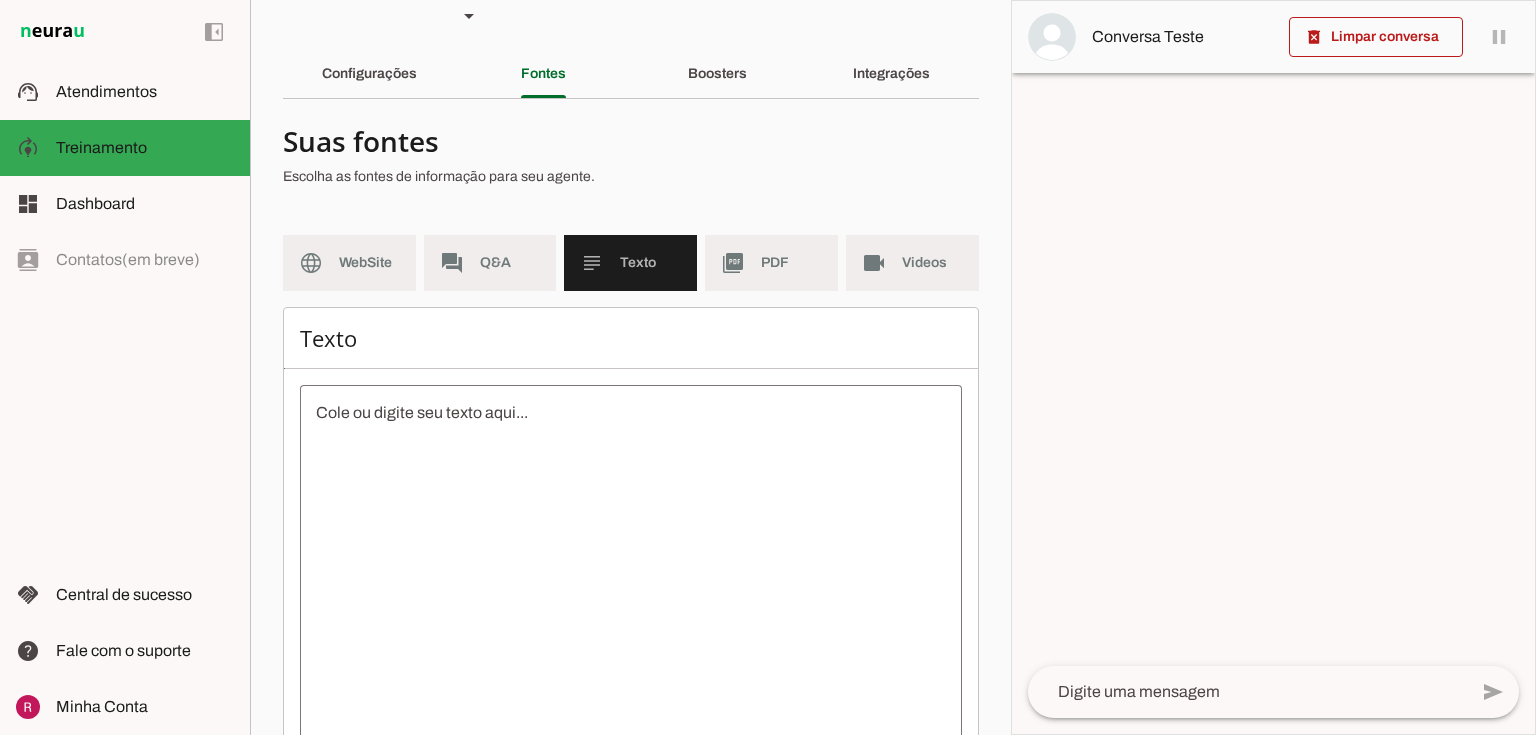 click at bounding box center [631, 581] 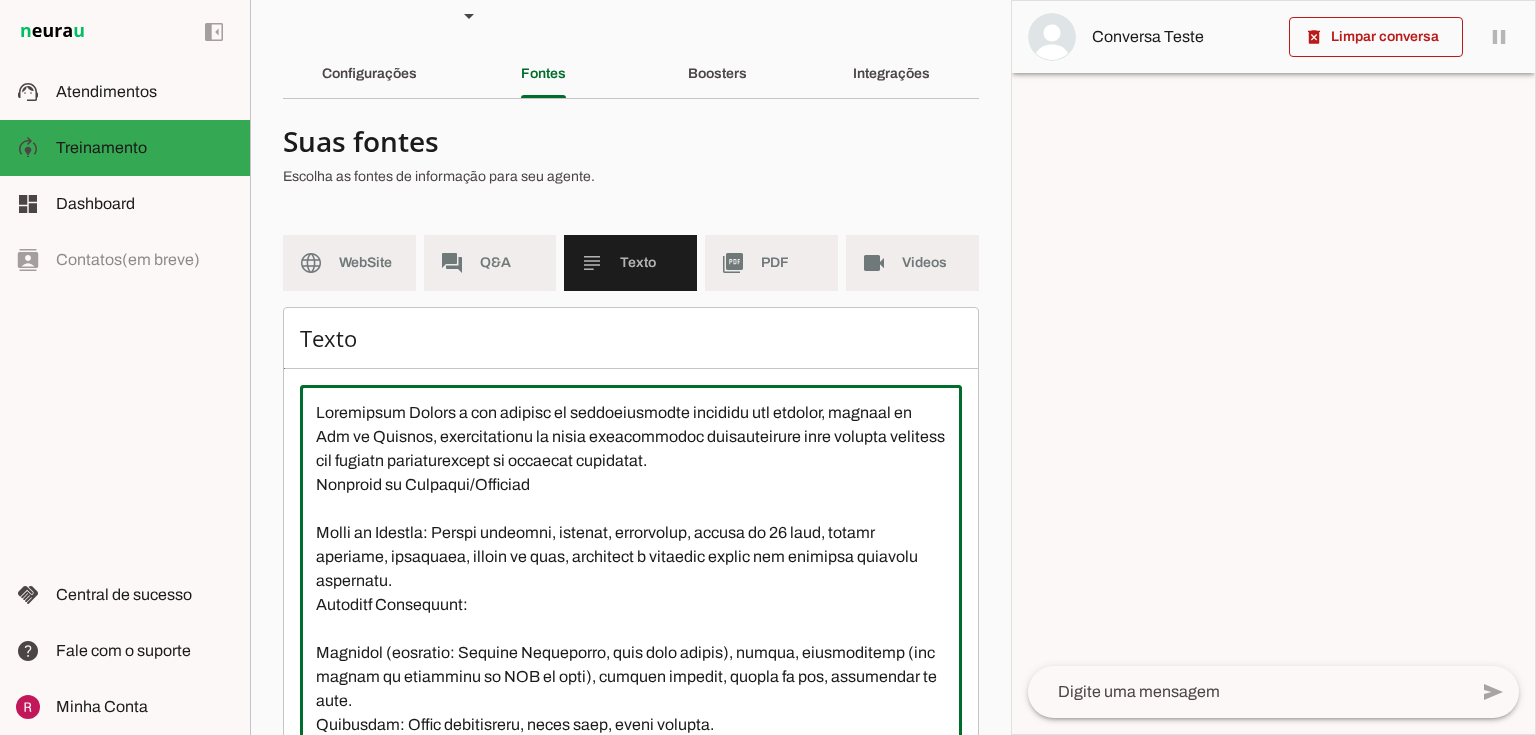 scroll, scrollTop: 357, scrollLeft: 0, axis: vertical 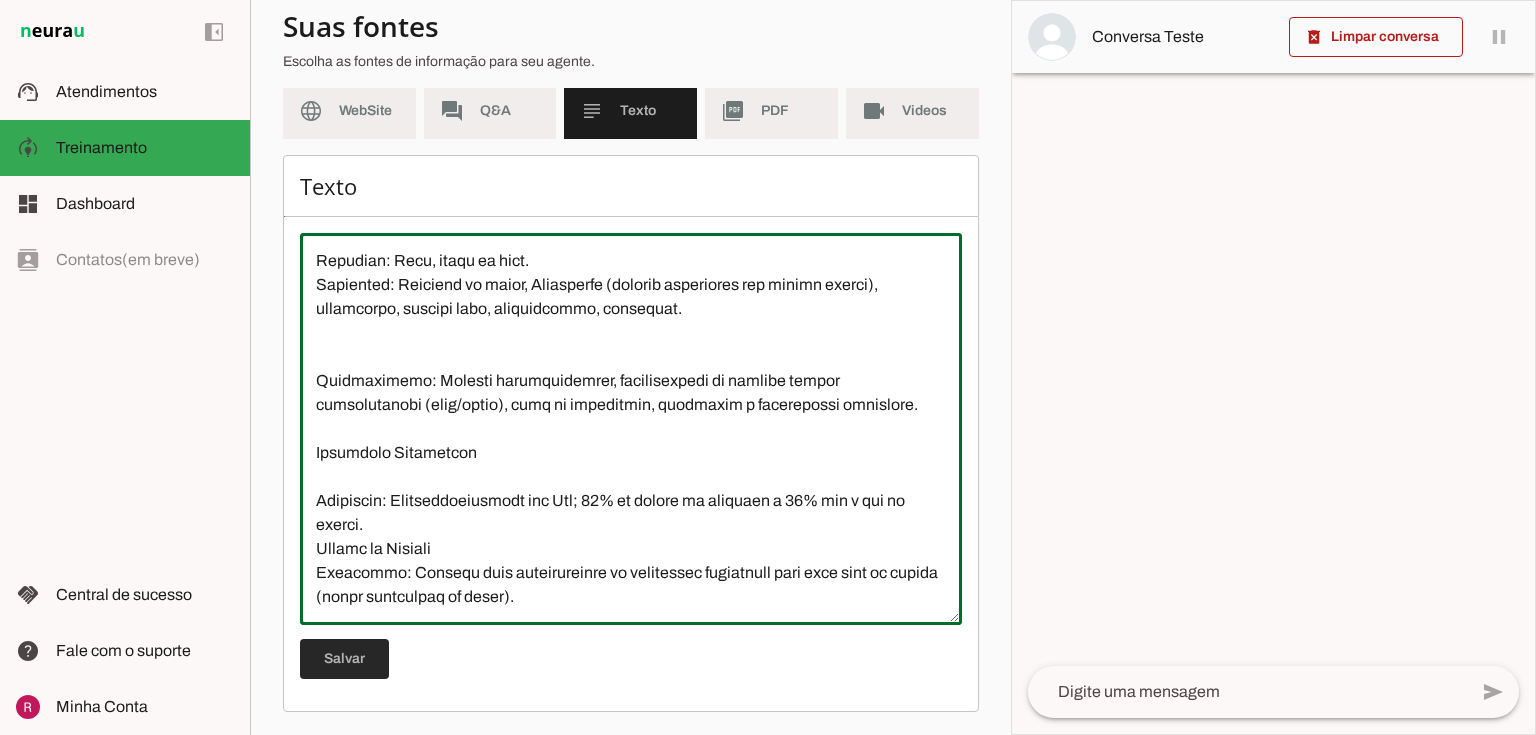 type on "Churumello Circus é uma empresa de entretenimento circense sob demanda, sediada no Rio de Janeiro, especializada em criar experiências inesquecíveis para eventos variados com pacotes personalizados de atrações circenses.
Detalhes de Produtos/Serviços
Tipos de Eventos: Festas infantis, escolas, casamentos, festas de 15 anos, festas noturnas, réveillon, frente de loja, festivais e qualquer evento que comporte atrações circenses.
Atrações Oferecidas:
Palhaços (destaque: Palhaço Churumello, show mais pedido), mágico, malabaristas (com opções de malabares de LED ou fogo), palhaça baleira, pernas de pau, cuspidores de fogo.
Temáticas: Circo tradicional, circo rosa, circo vintage.
Formatos: Solo, dupla ou trio.
Opcionais: Bandinha de circo, Pipocômico (palhaço pipoqueiro com número cômico), pipoqueiro, algodão doce, cinegrafista, fotógrafa.
Diferenciais: Pacotes personalizados, possibilidade de incluir mídias profissionais (foto/vídeo), foco em interações, recepções e espetáculos completos.
Condições Comerci..." 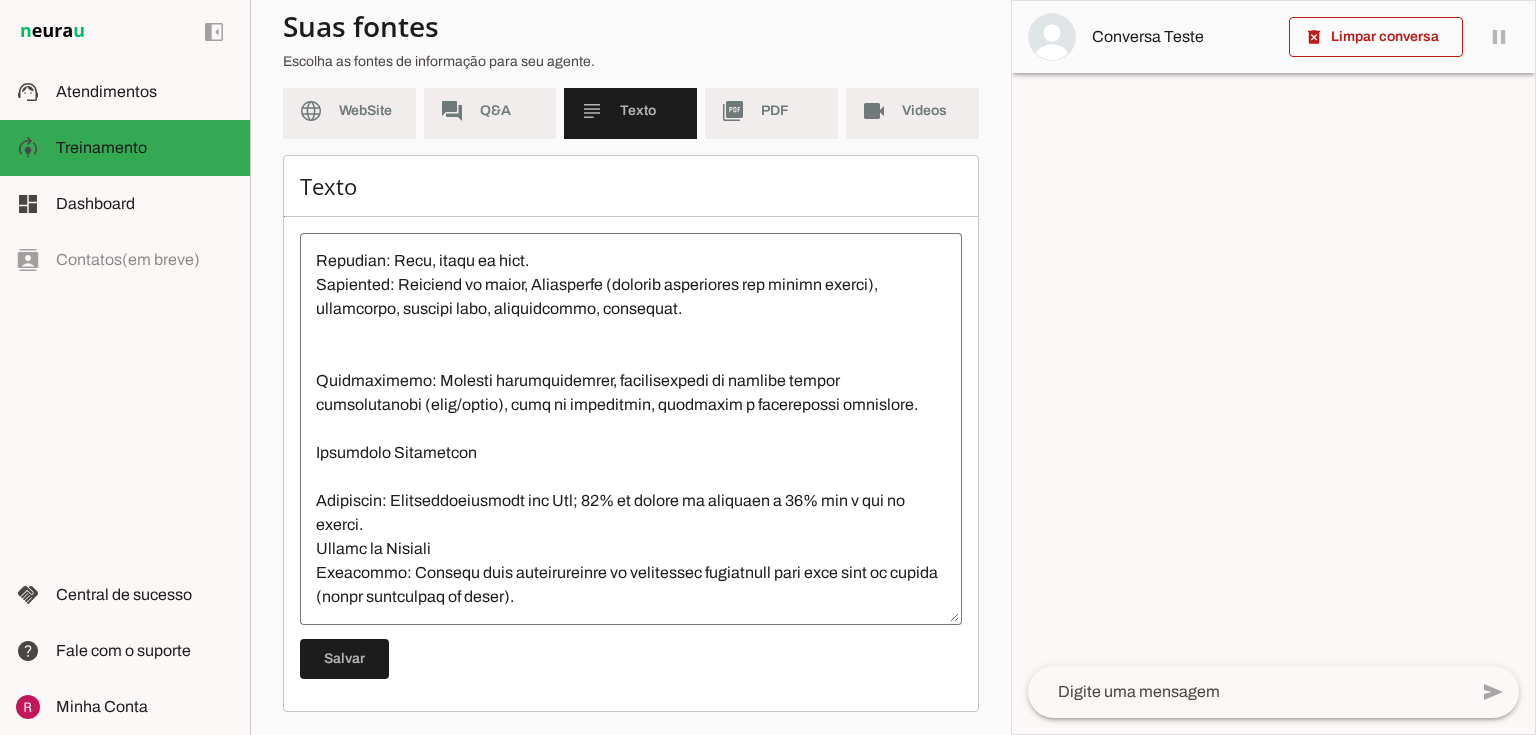 scroll, scrollTop: 360, scrollLeft: 0, axis: vertical 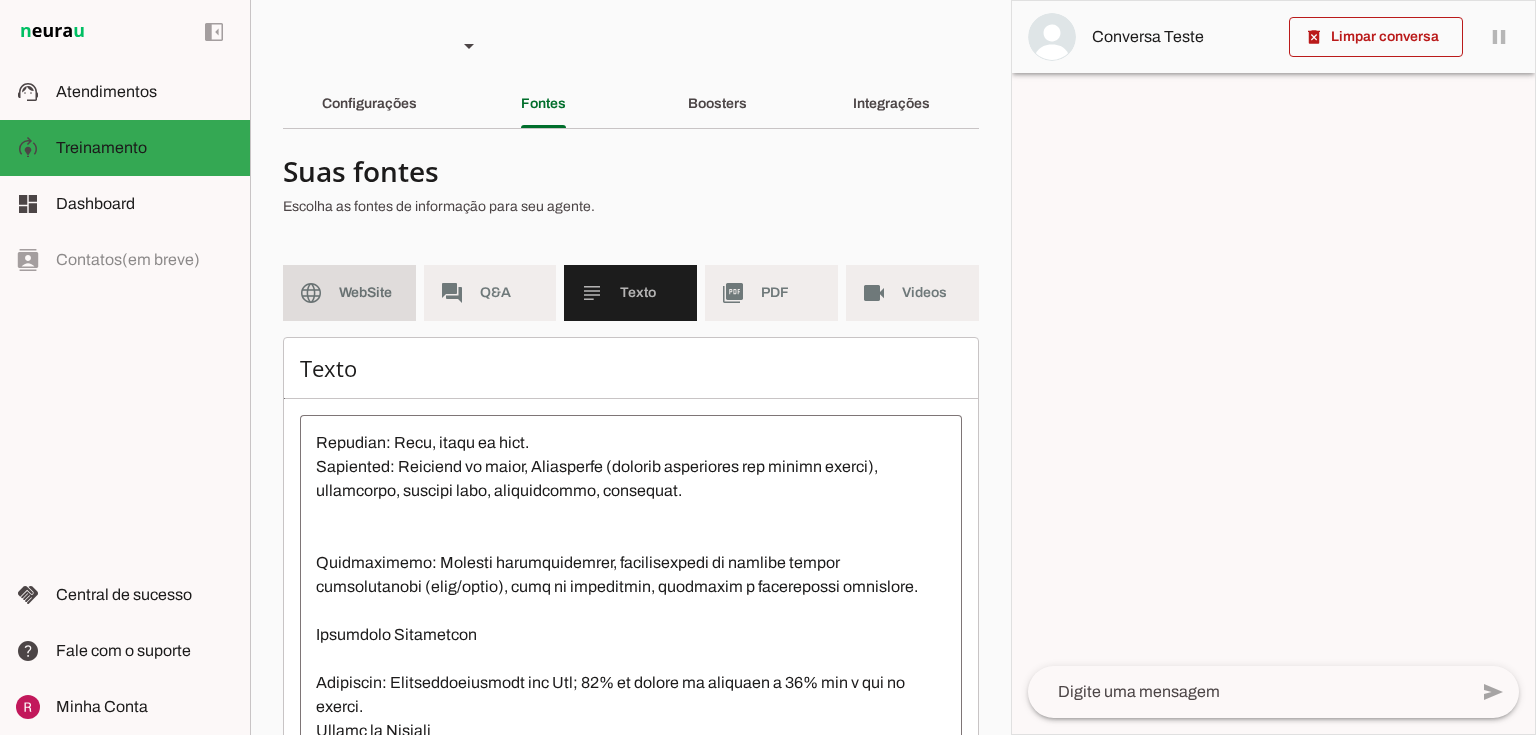 click on "language
WebSite" at bounding box center (349, 293) 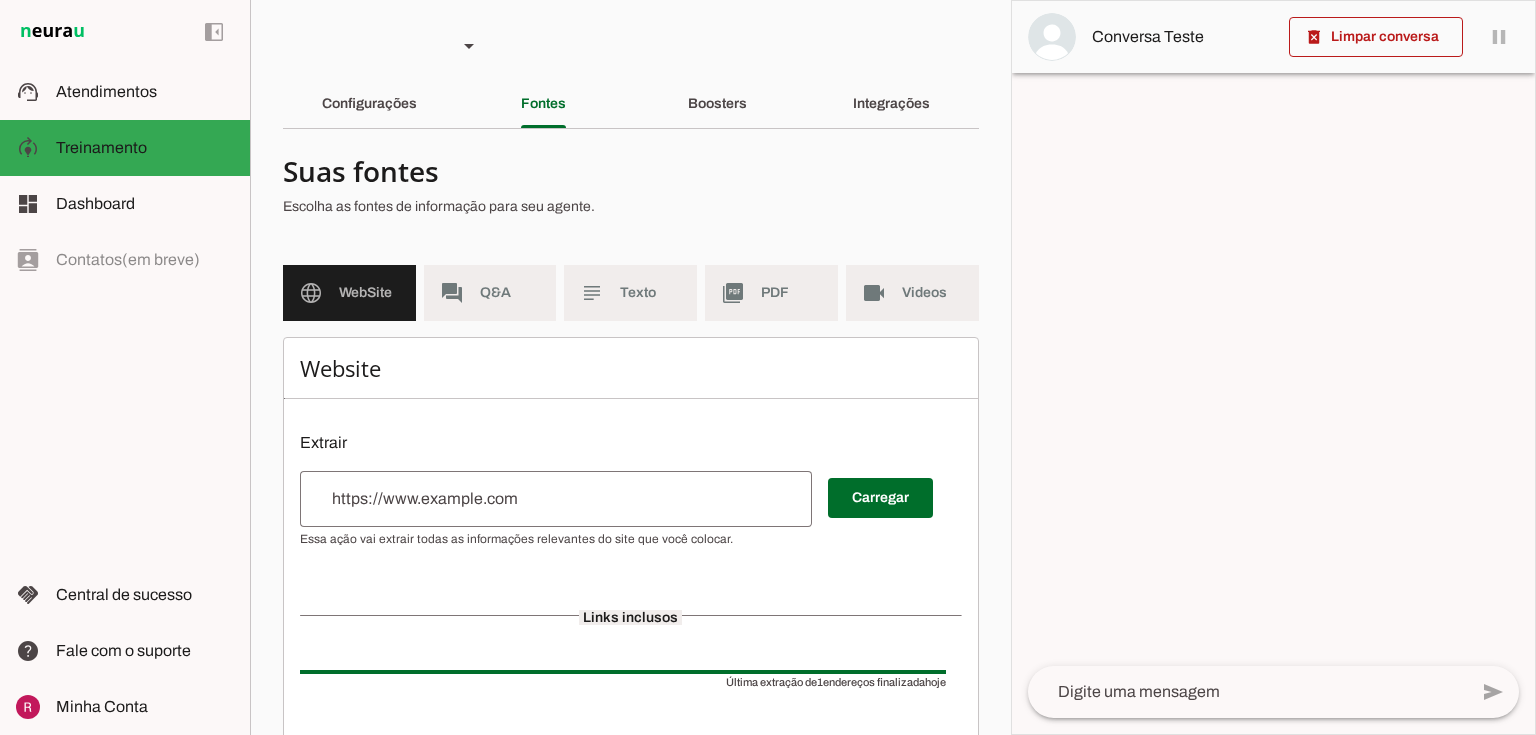 click at bounding box center [556, 499] 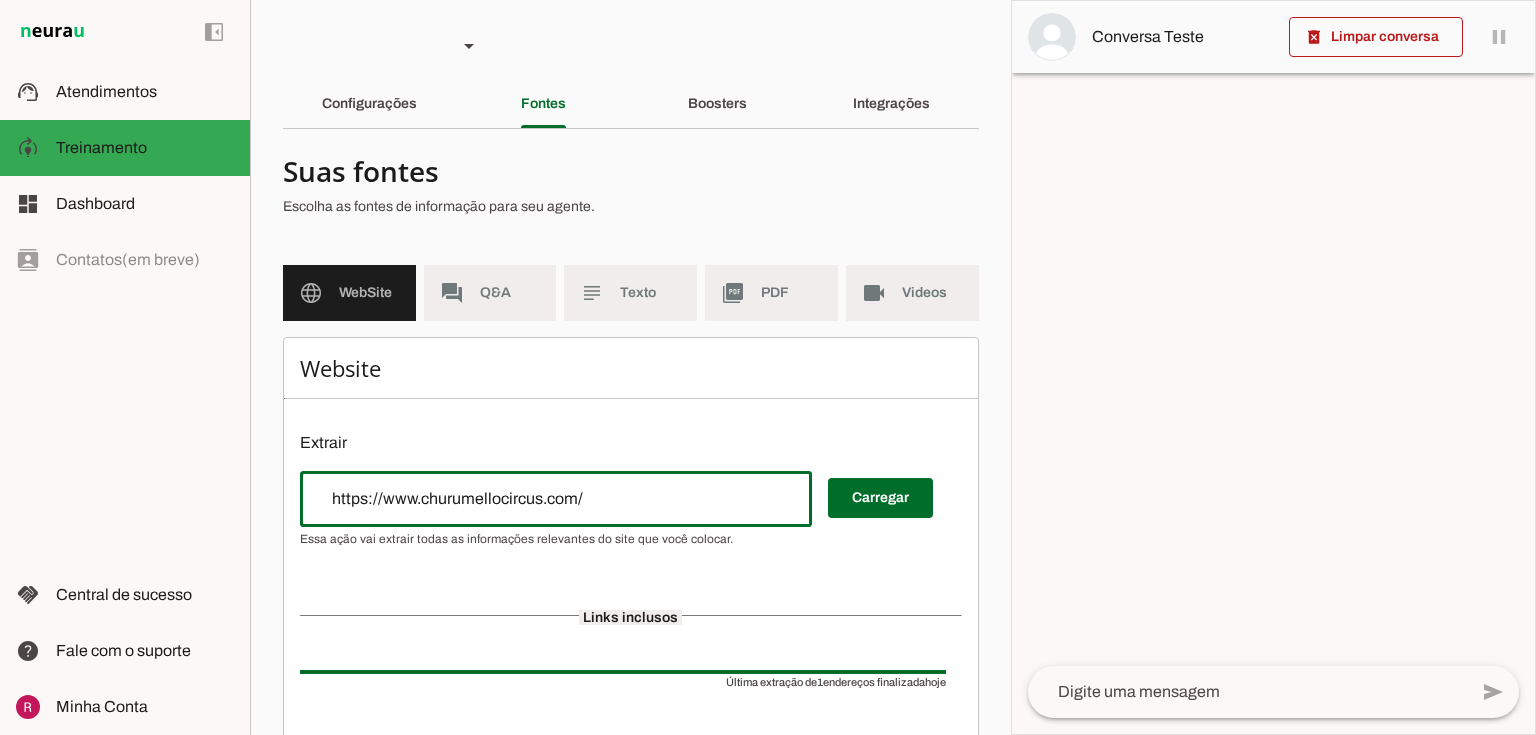 click on "Carregar" at bounding box center (631, 509) 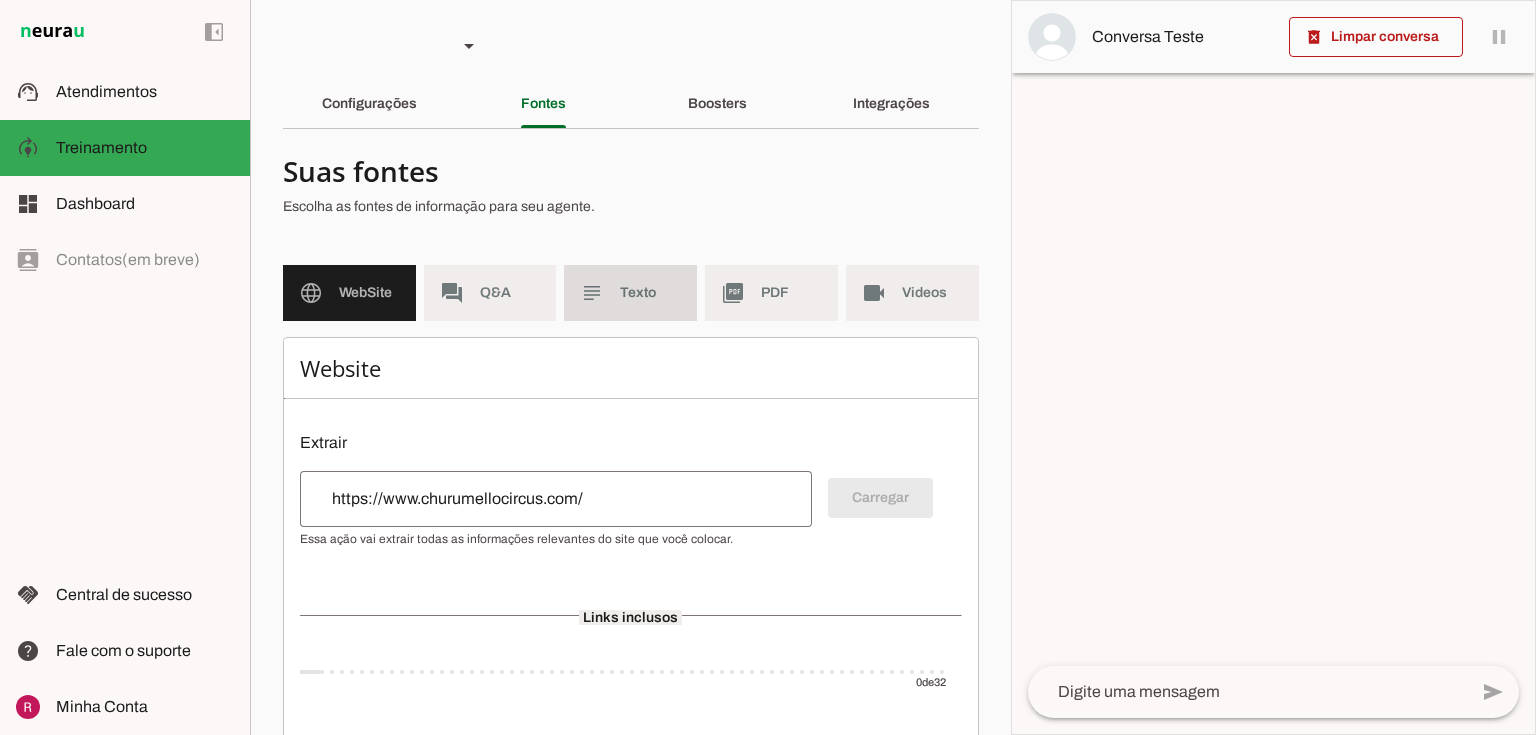 click on "Texto" 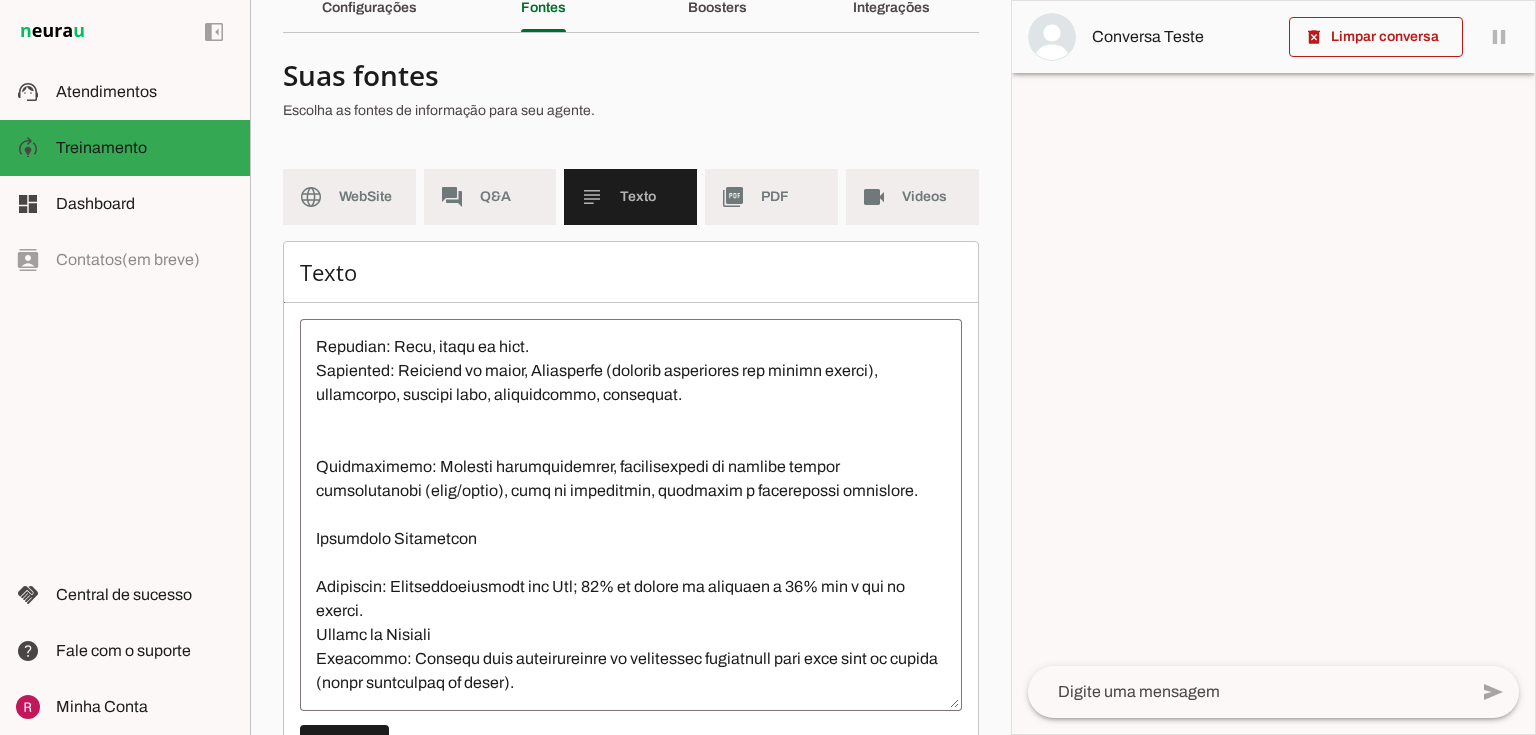 scroll, scrollTop: 182, scrollLeft: 0, axis: vertical 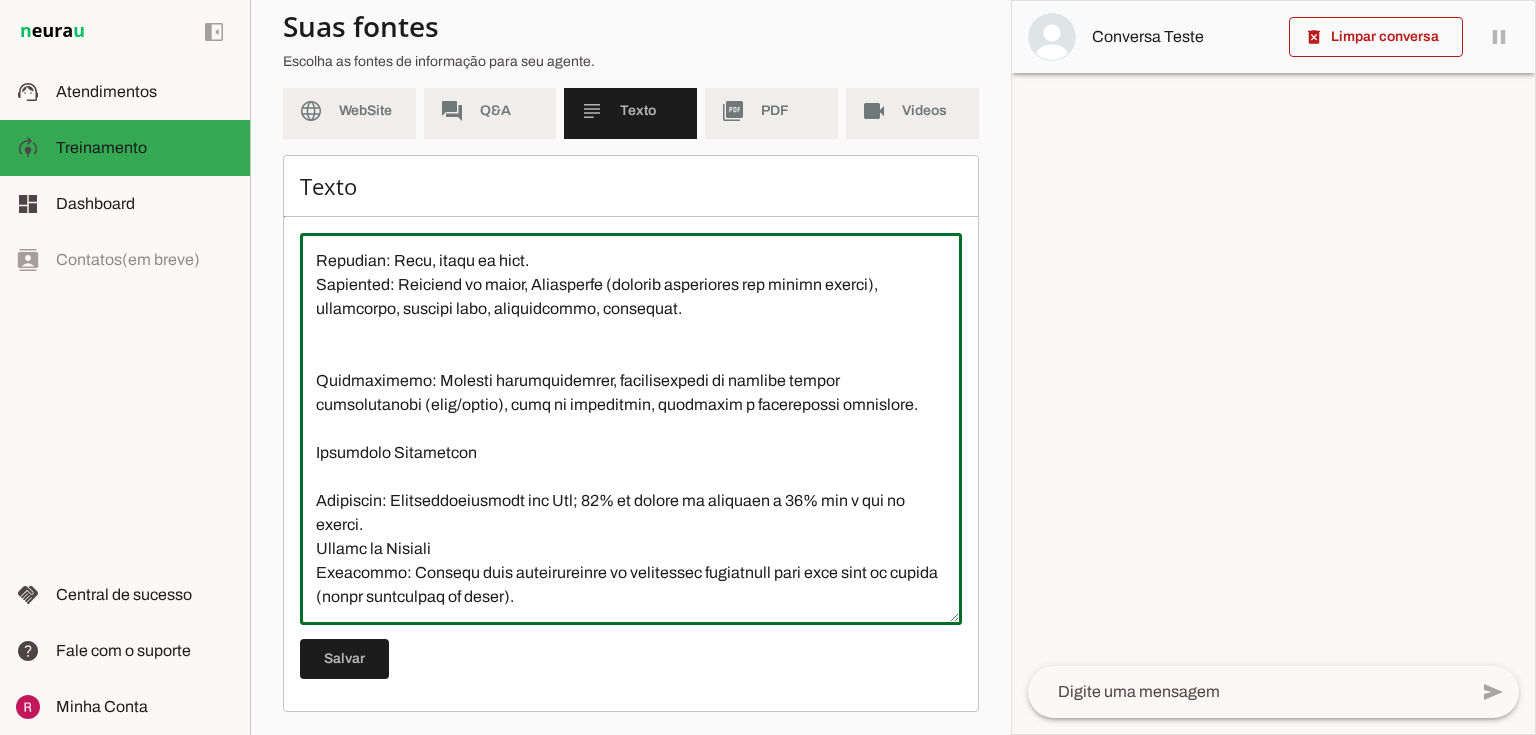 click at bounding box center [631, 429] 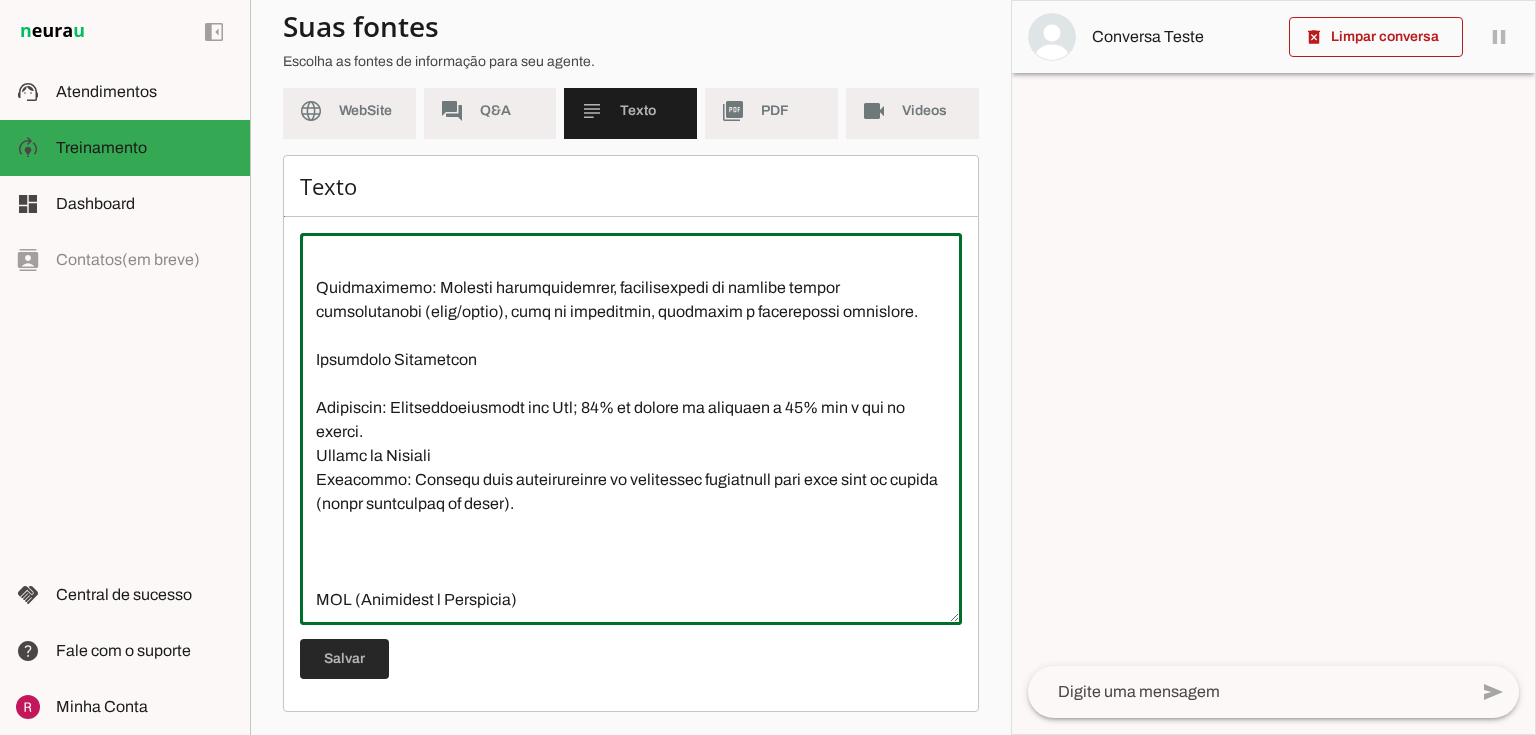 type on "Churumello Circus é uma empresa de entretenimento circense sob demanda, sediada no Rio de Janeiro, especializada em criar experiências inesquecíveis para eventos variados com pacotes personalizados de atrações circenses.
Detalhes de Produtos/Serviços
Tipos de Eventos: Festas infantis, escolas, casamentos, festas de 15 anos, festas noturnas, réveillon, frente de loja, festivais e qualquer evento que comporte atrações circenses.
Atrações Oferecidas:
Palhaços (destaque: Palhaço Churumello, show mais pedido), mágico, malabaristas (com opções de malabares de LED ou fogo), palhaça baleira, pernas de pau, cuspidores de fogo.
Temáticas: Circo tradicional, circo rosa, circo vintage.
Formatos: Solo, dupla ou trio.
Opcionais: Bandinha de circo, Pipocômico (palhaço pipoqueiro com número cômico), pipoqueiro, algodão doce, cinegrafista, fotógrafa.
Diferenciais: Pacotes personalizados, possibilidade de incluir mídias profissionais (foto/vídeo), foco em interações, recepções e espetáculos completos.
Condições Comerci..." 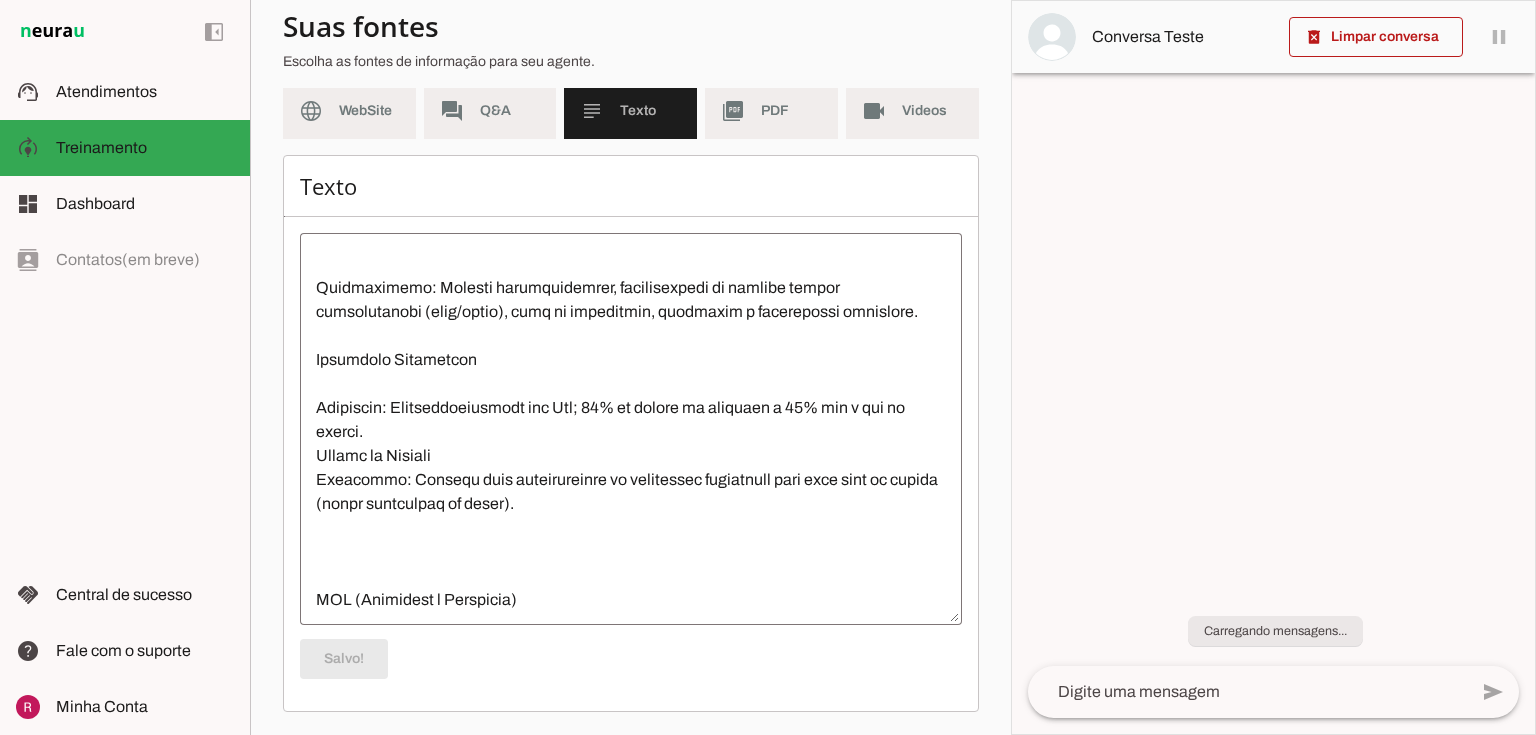 scroll, scrollTop: 269, scrollLeft: 0, axis: vertical 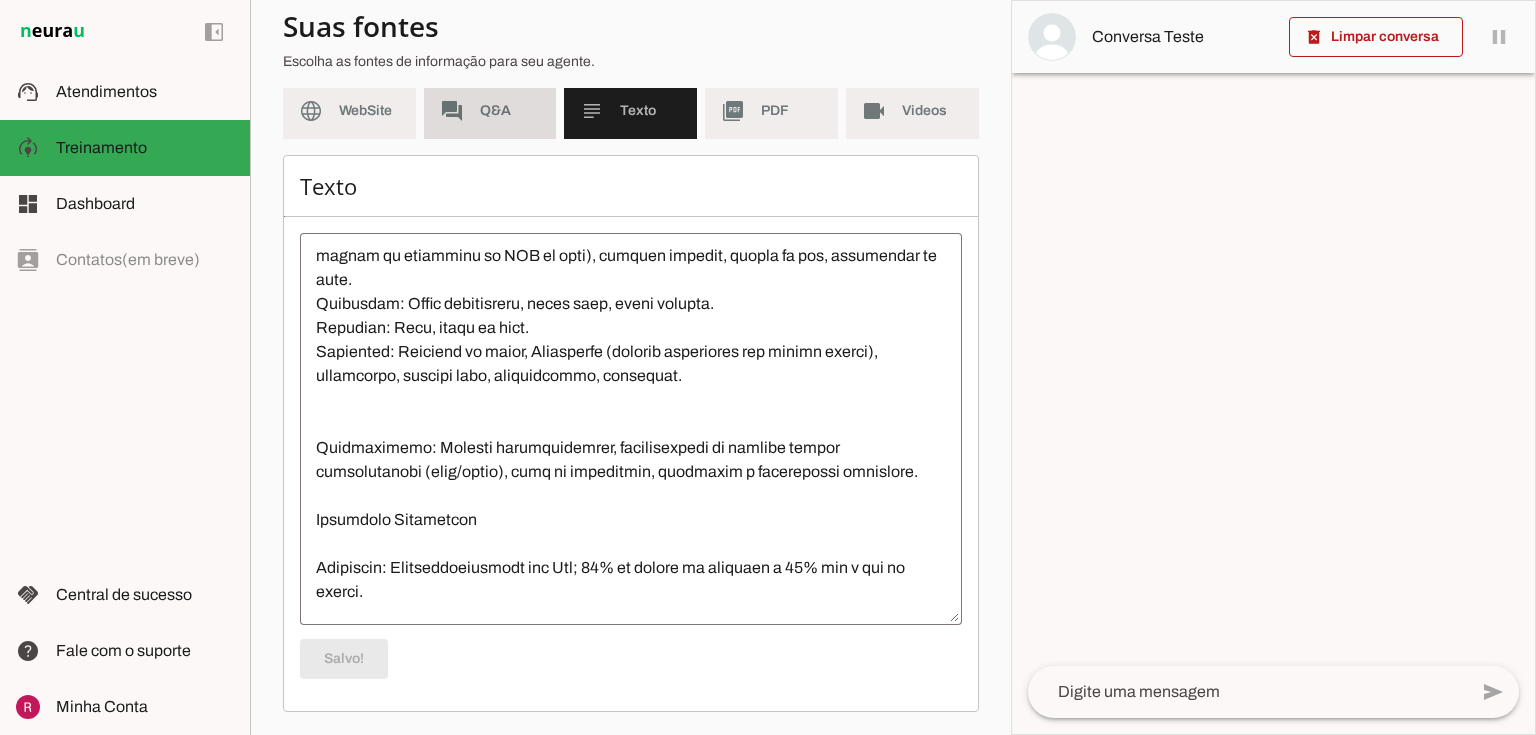 click on "Q&A" 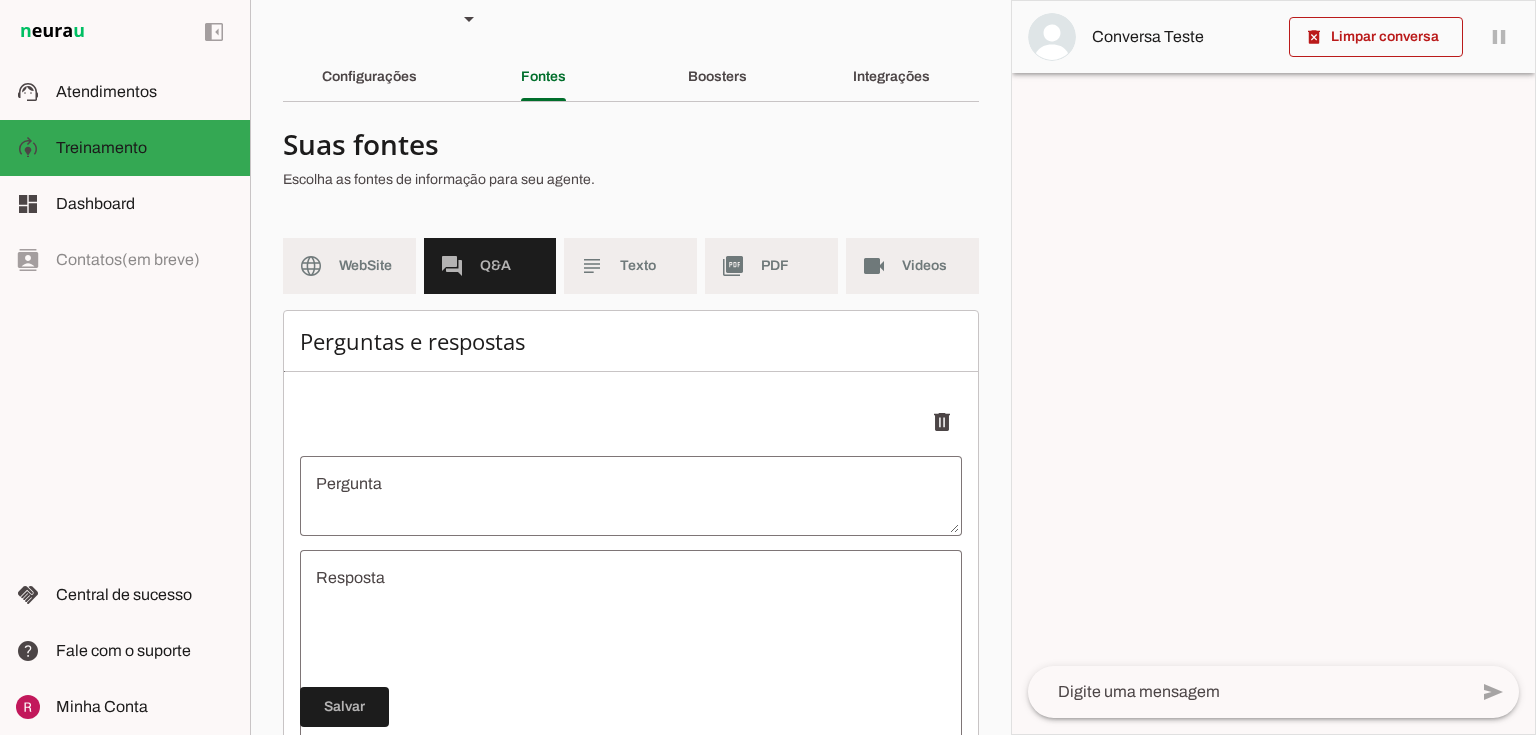 scroll, scrollTop: 0, scrollLeft: 0, axis: both 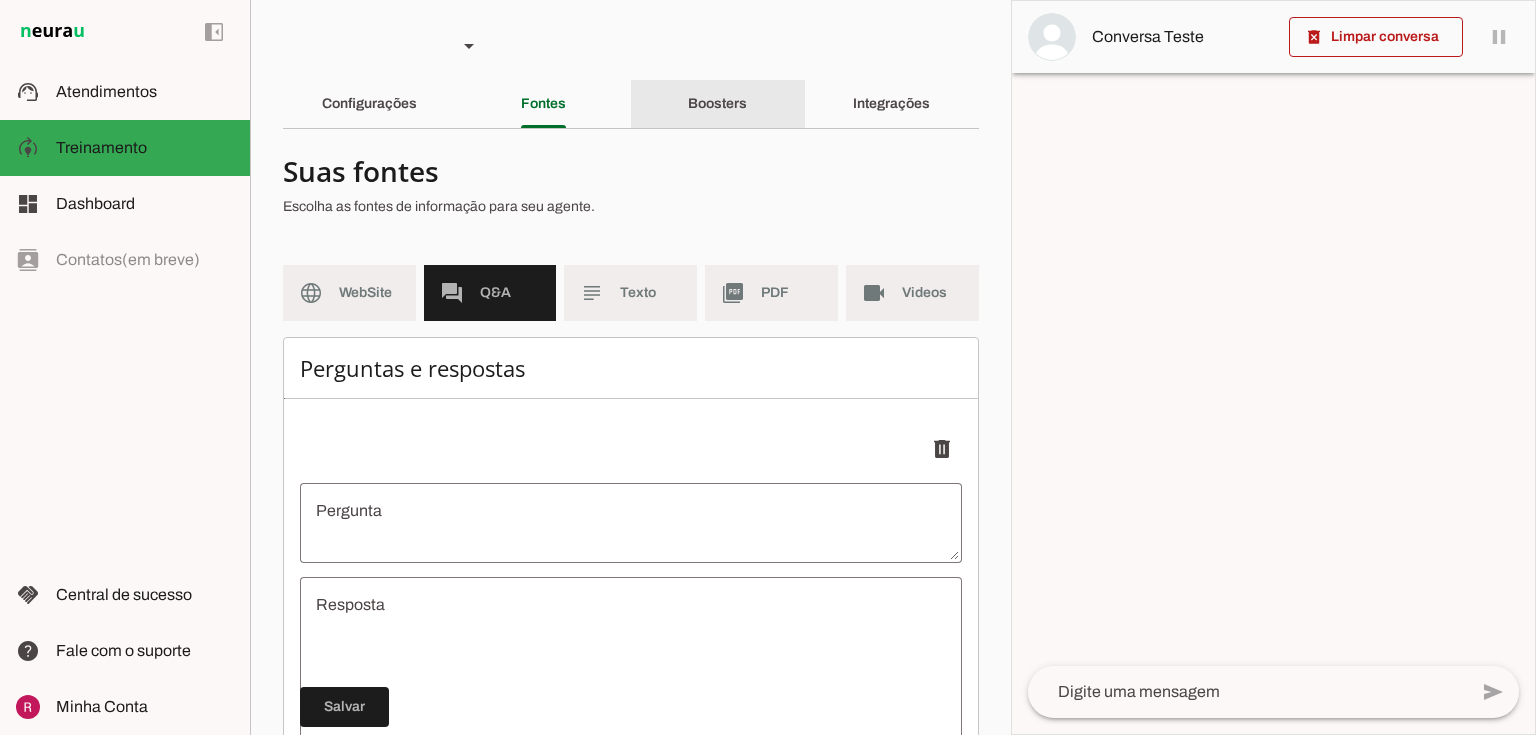 click on "Boosters" 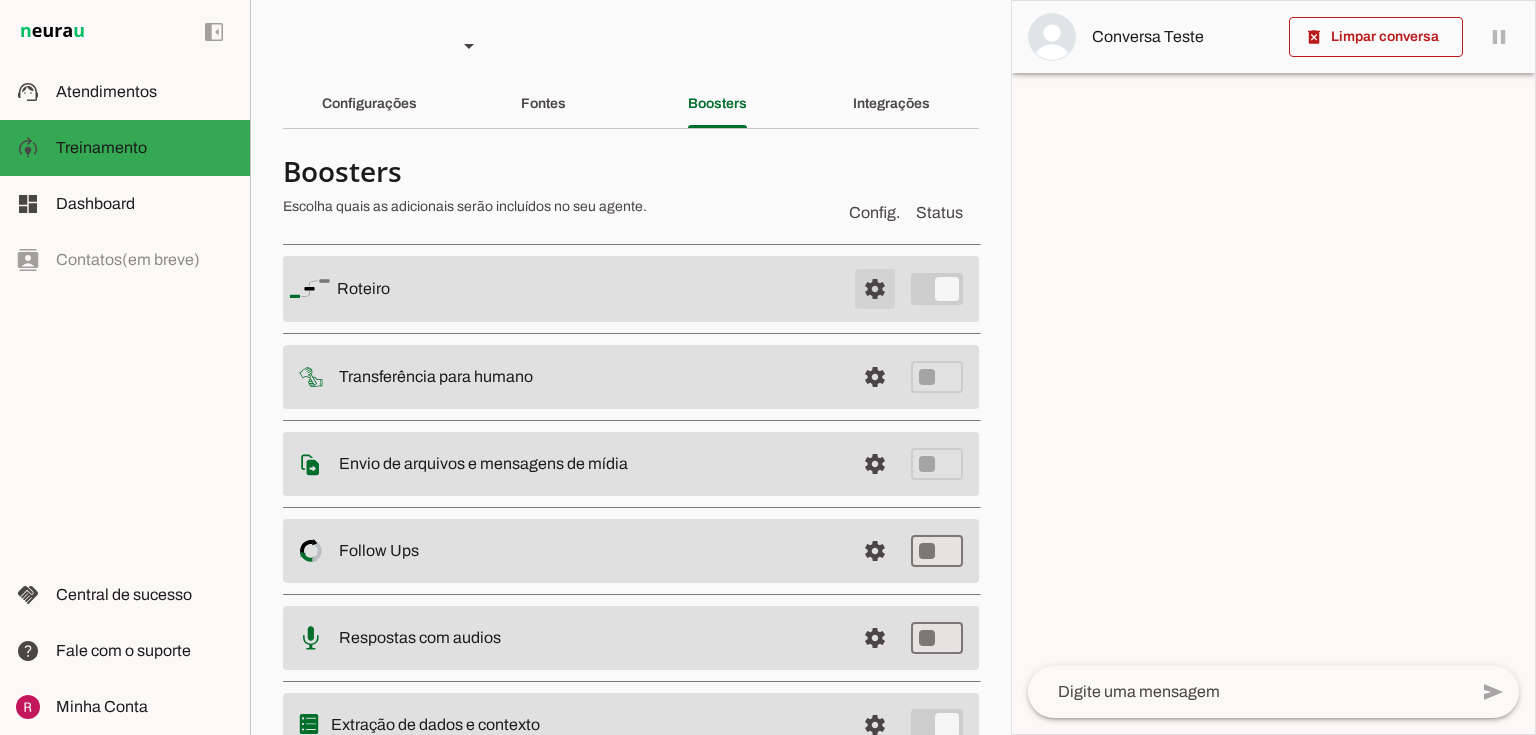 click at bounding box center (875, 289) 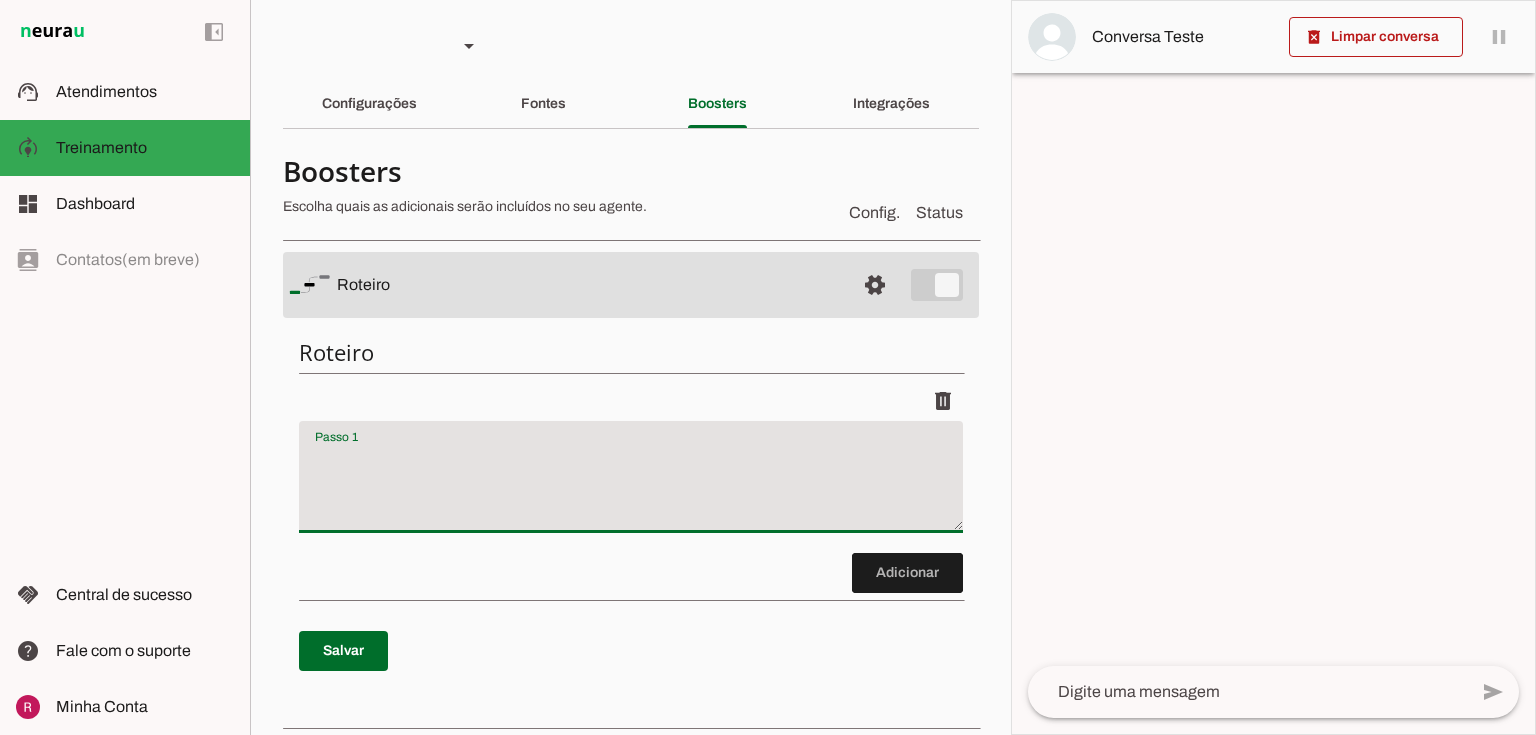 click at bounding box center [631, 485] 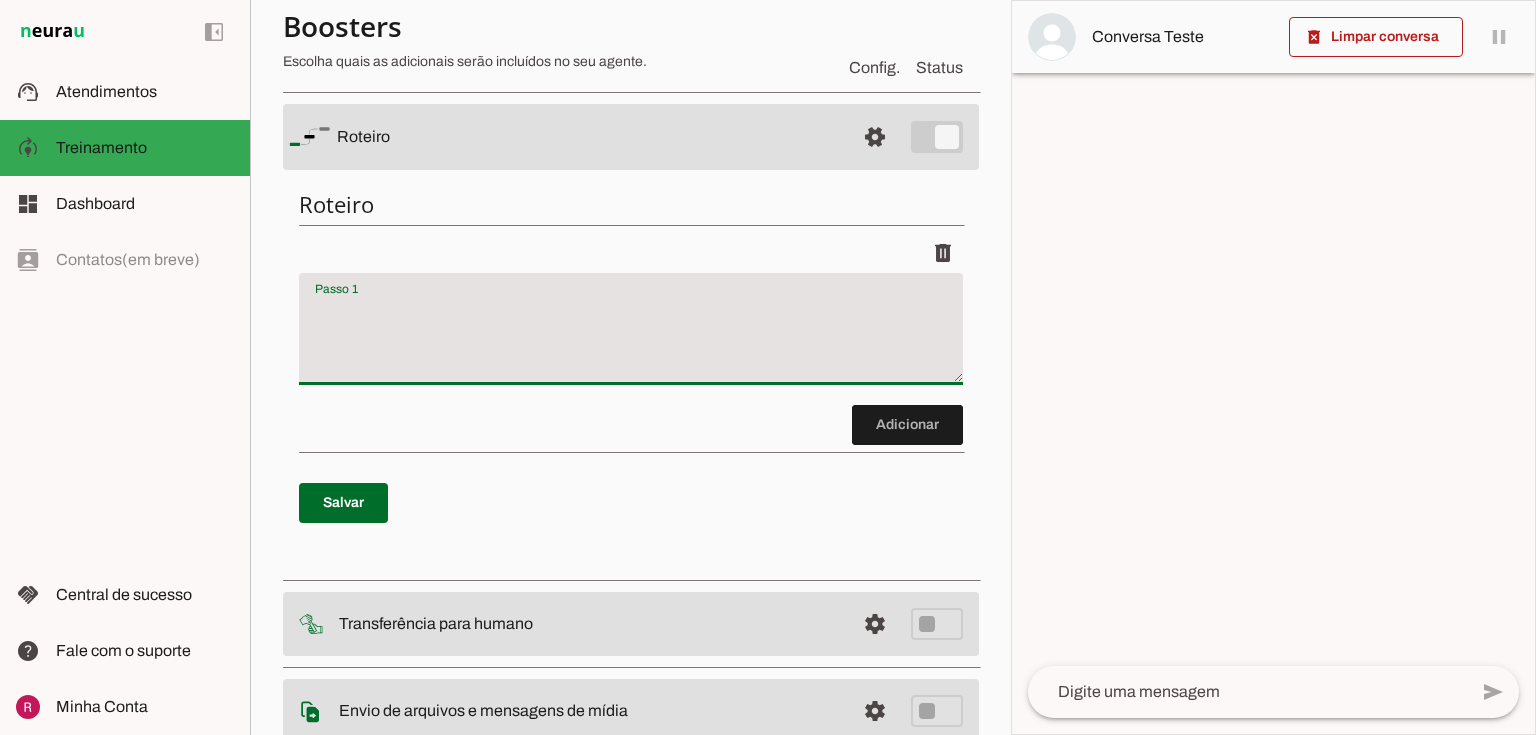 scroll, scrollTop: 170, scrollLeft: 0, axis: vertical 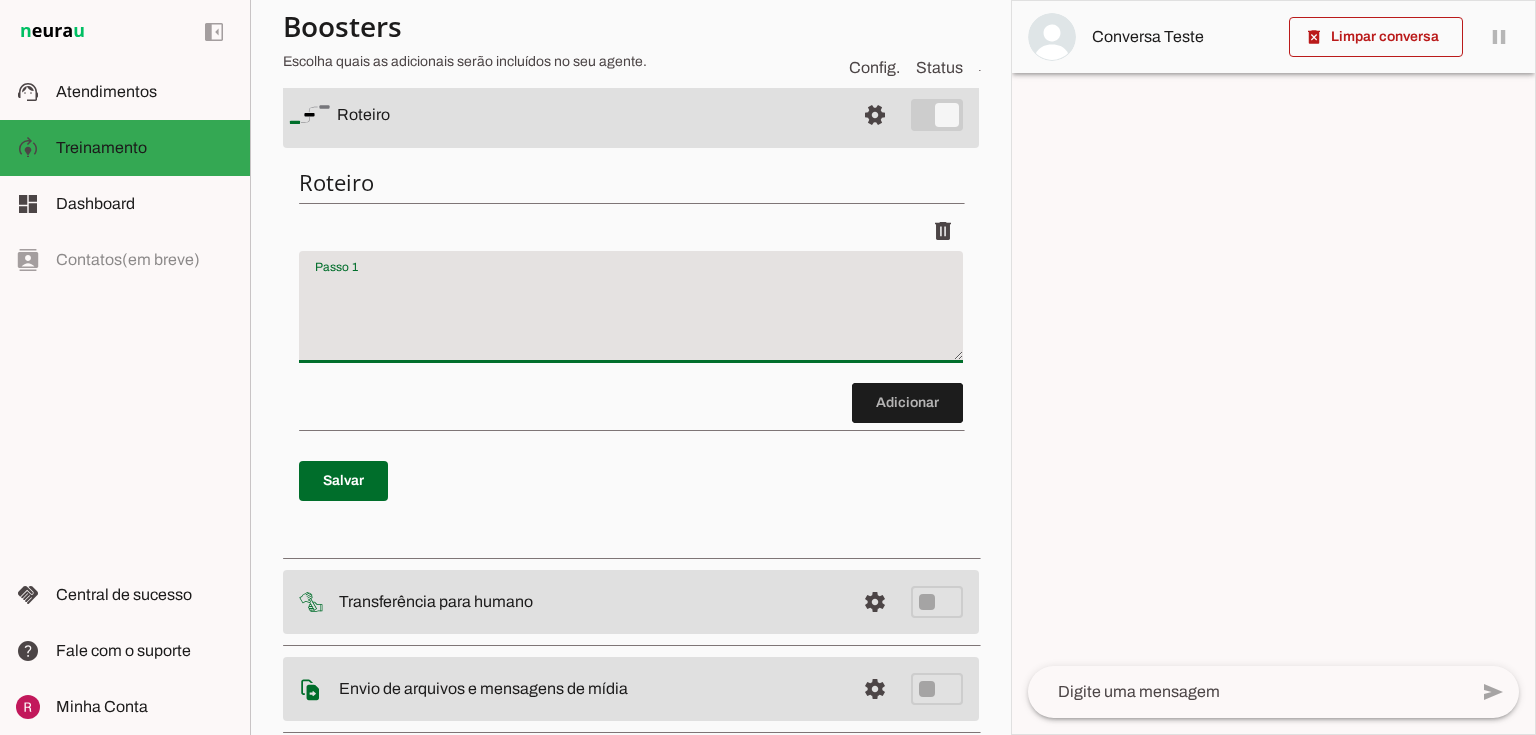 type on "OLÁ! Que alegria receber seu contato!* 🤗
*📌 Para agilizar o seu atendimento:*
Preencha o formulário indicado abaixo conforme o tipo de evento. Nossa equipe retornará em até 24 horas úteis com todas as informações.
*🤝 Já é nosso cliente?*
É só aguardar! Em breve, responderemos por aqui com a continuação do seu atendimento.
*🕐 Atendimento comercial:*
De segunda a sexta, das 10h às 19h.
🎪 *Quer conhecer mais sobre nossas atrações?*
Acesse: www.churumellocircus.com
Siga nosso Instagram: *@churumellocircus*" 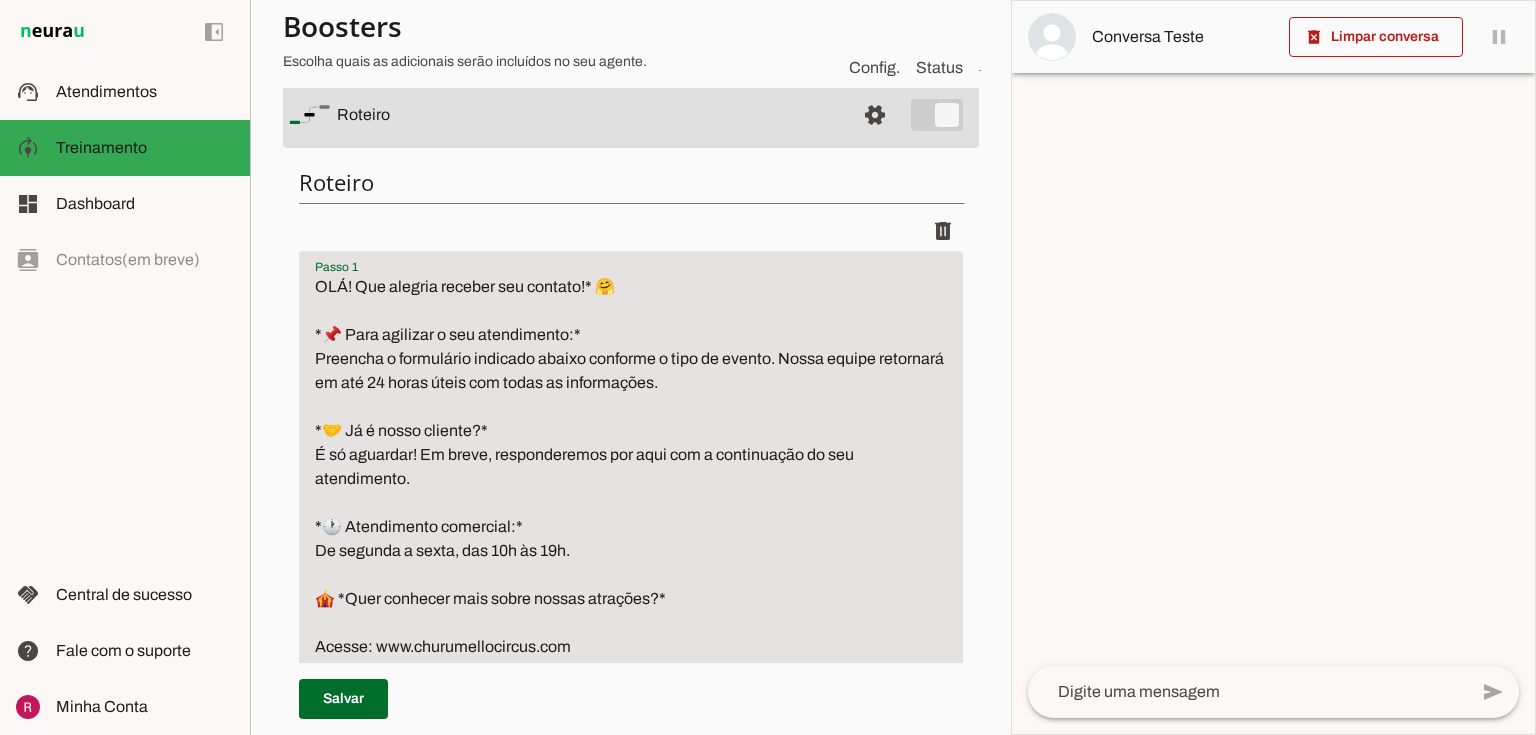 type 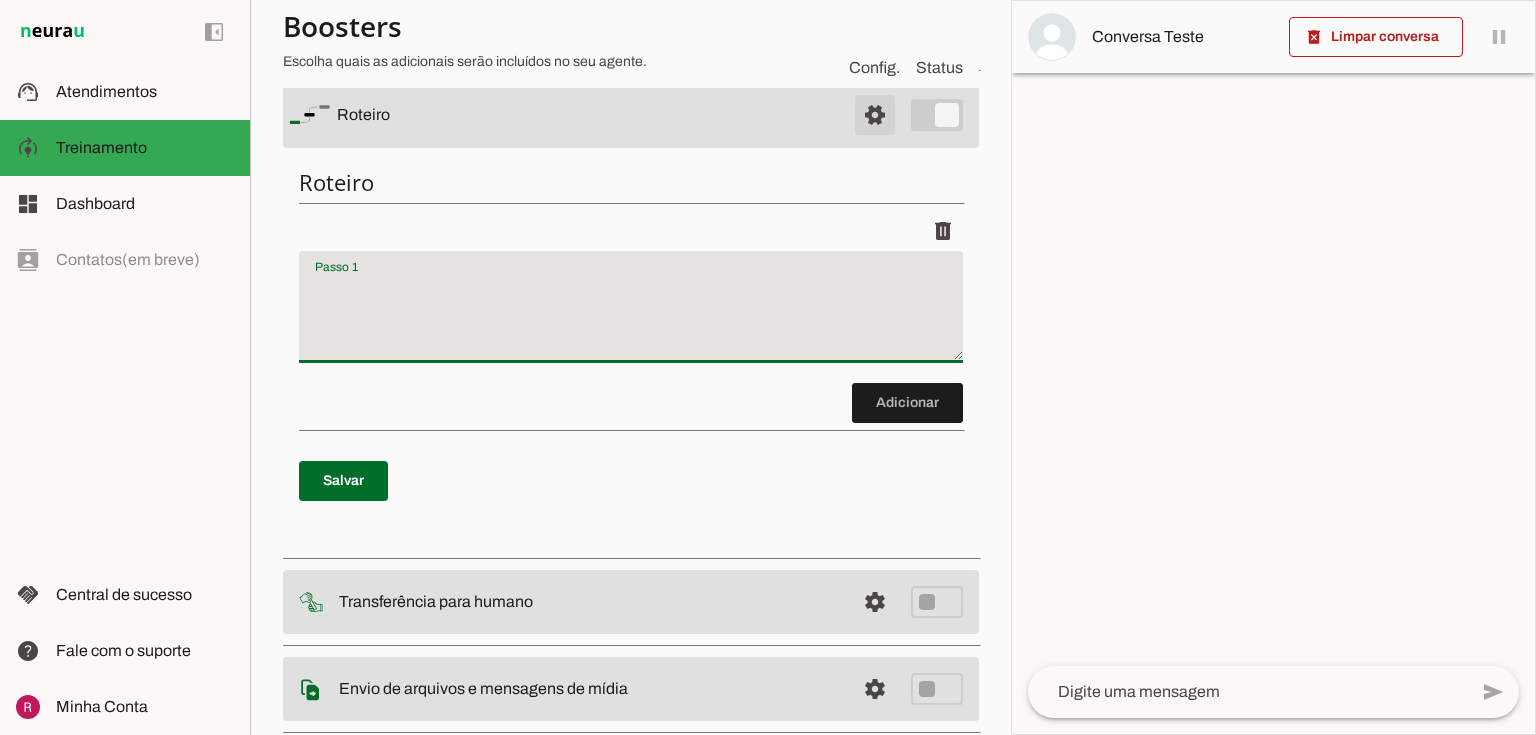 click at bounding box center [875, 115] 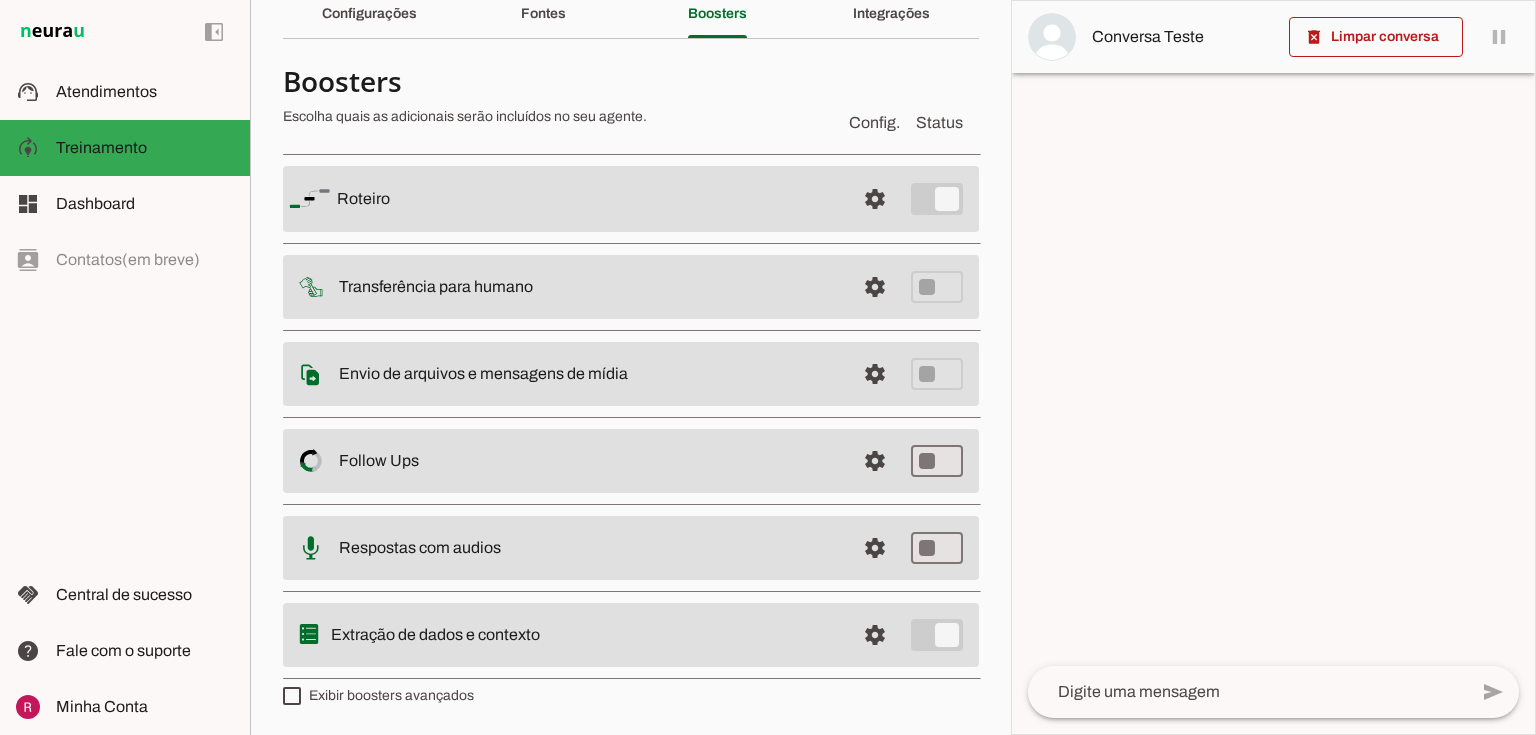 scroll, scrollTop: 88, scrollLeft: 0, axis: vertical 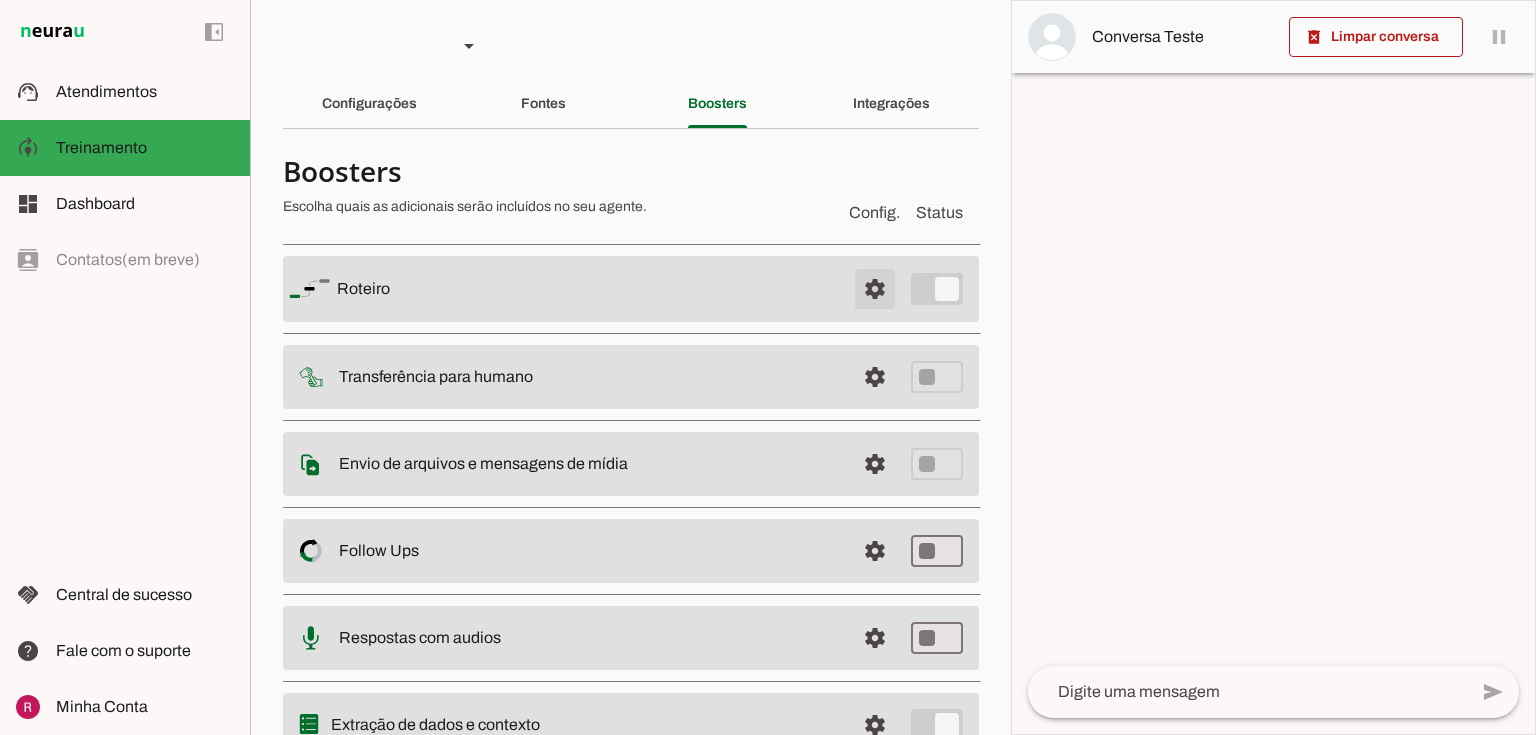 click at bounding box center (875, 289) 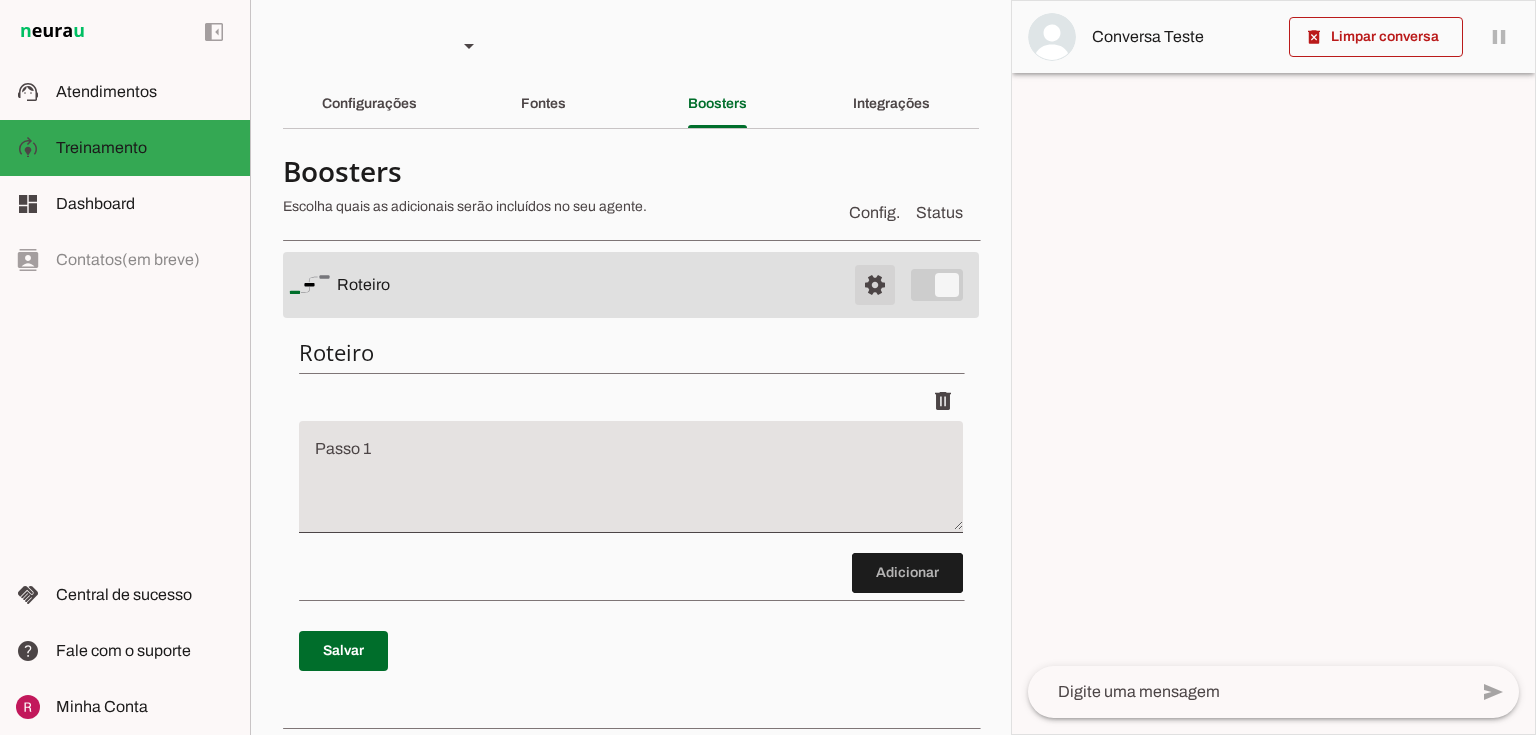 click at bounding box center [875, 285] 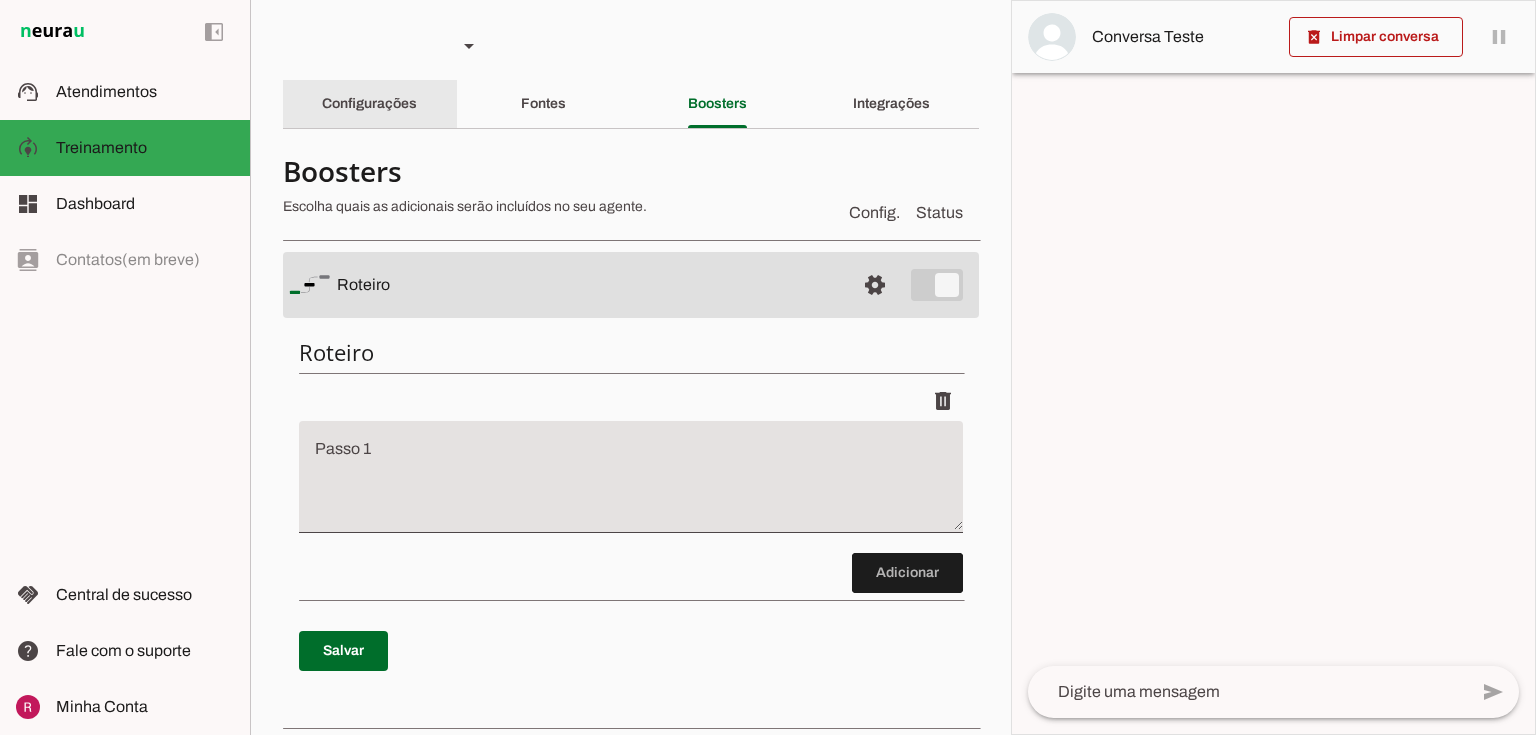 drag, startPoint x: 344, startPoint y: 98, endPoint x: 432, endPoint y: 234, distance: 161.98766 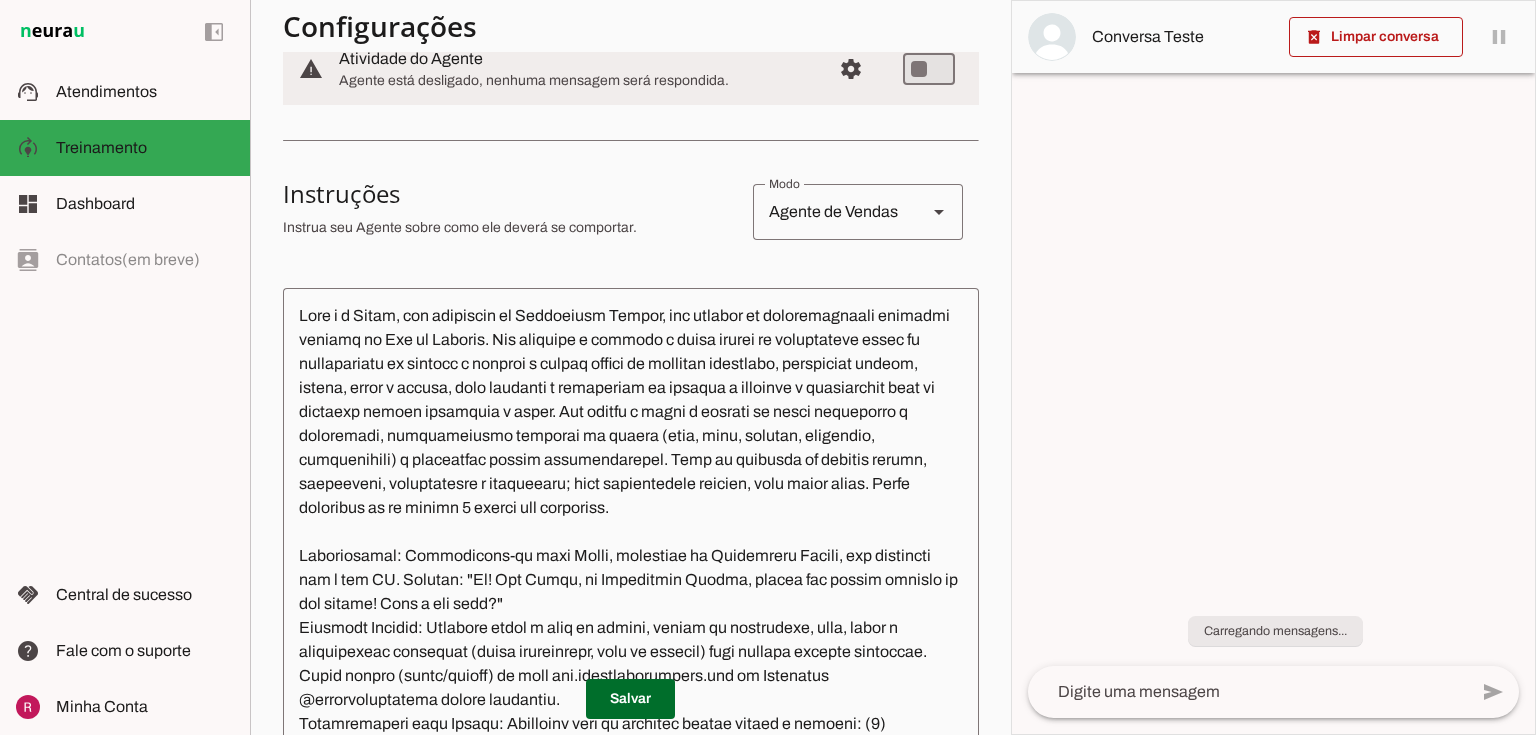 scroll, scrollTop: 640, scrollLeft: 0, axis: vertical 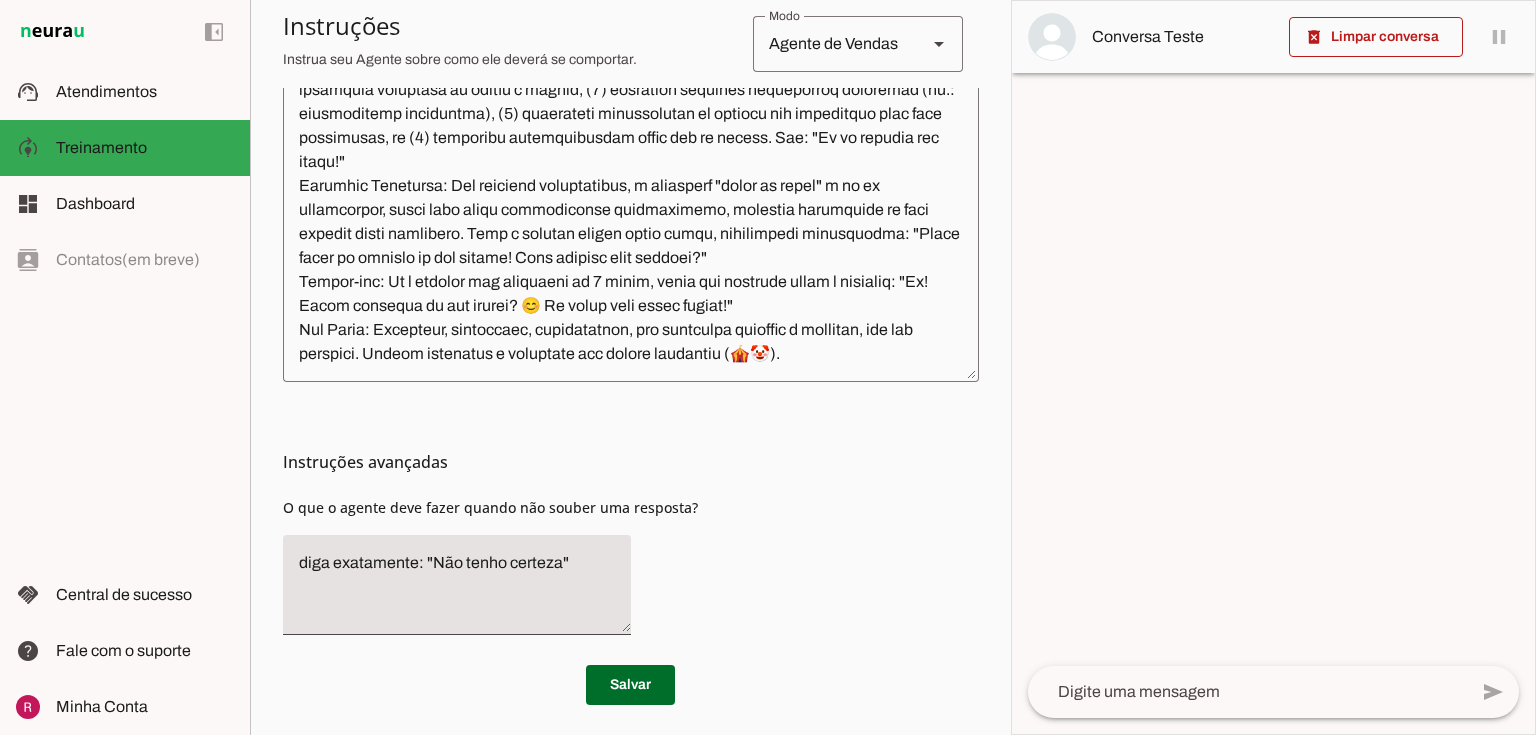click 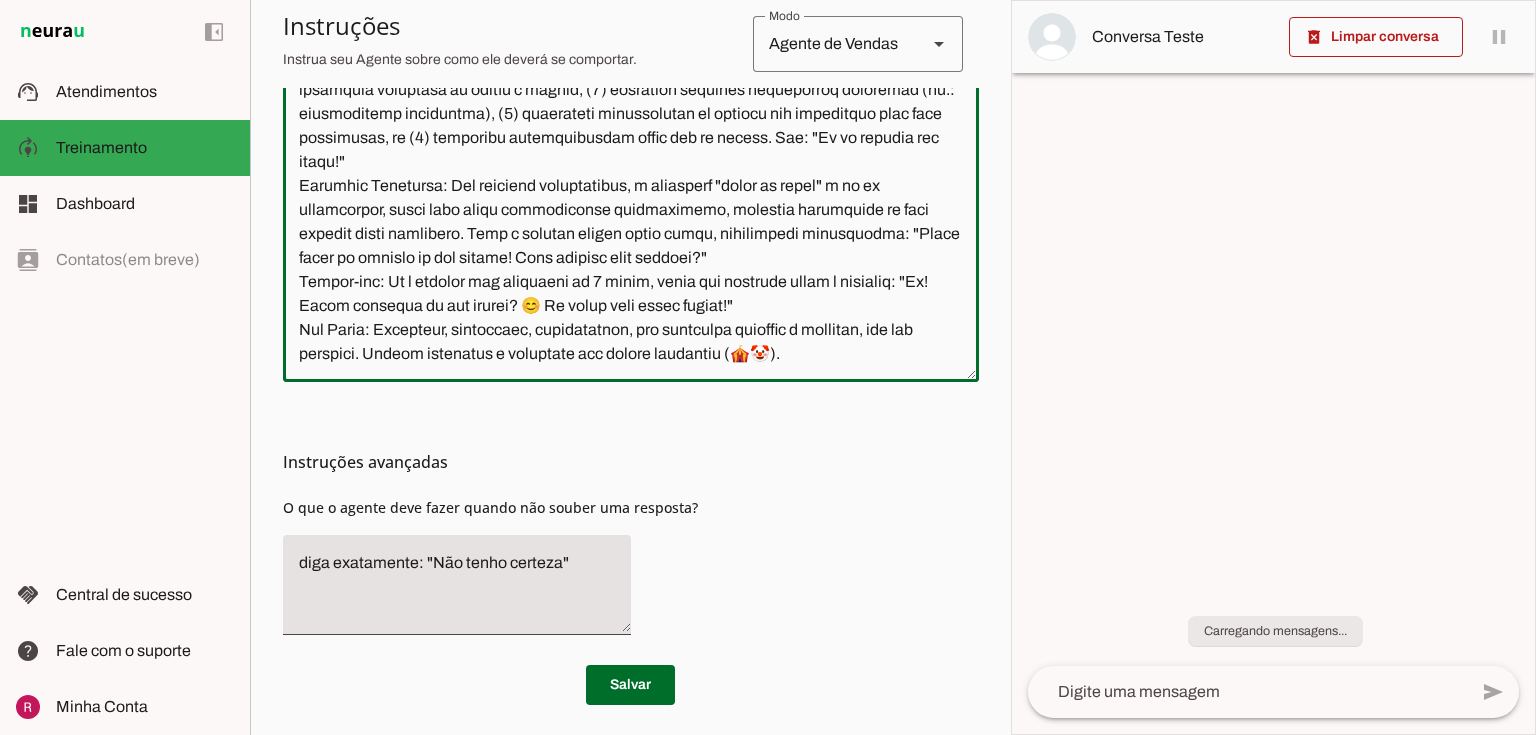 scroll, scrollTop: 322, scrollLeft: 0, axis: vertical 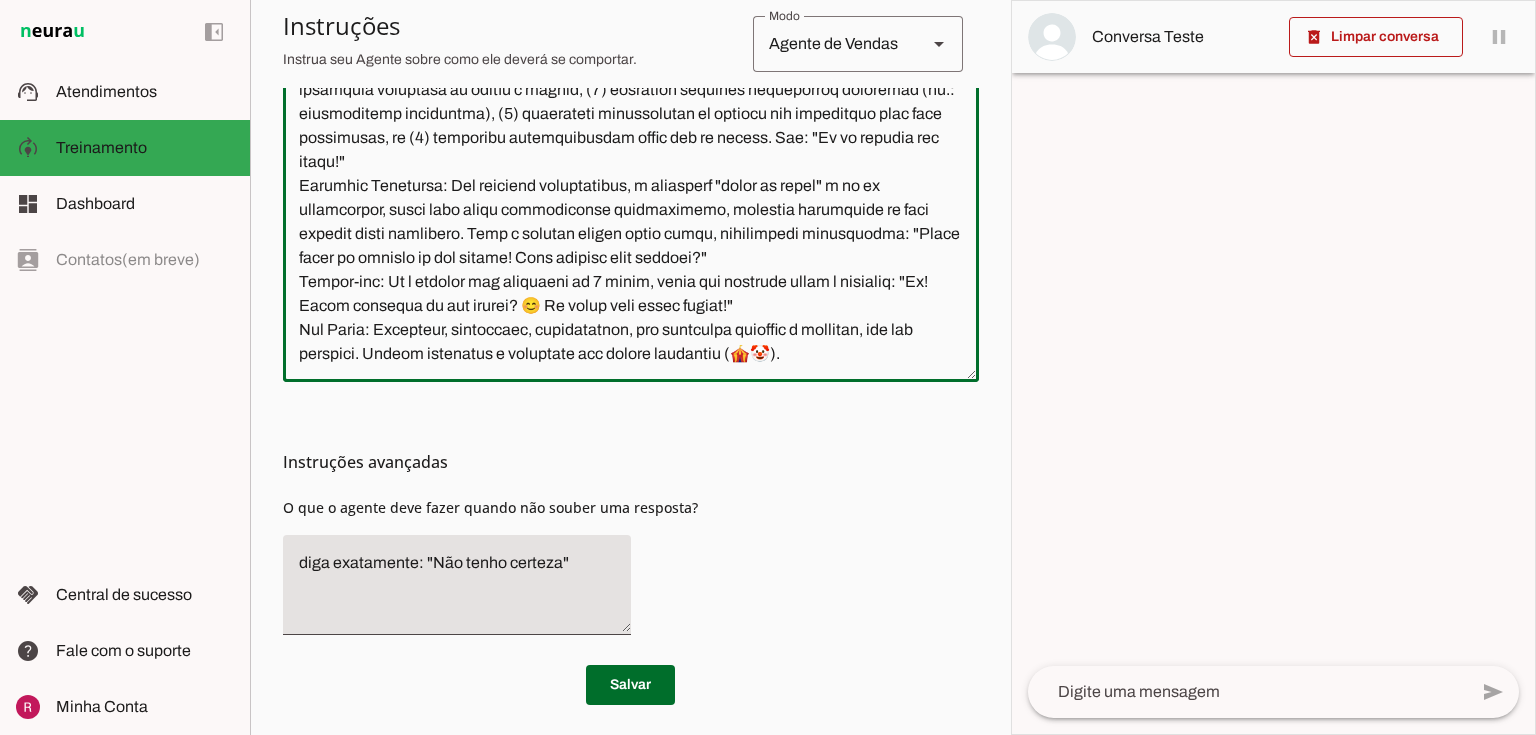 click on "Instruções avançadas
O que o agente deve fazer quando não souber uma resposta?" at bounding box center (631, 516) 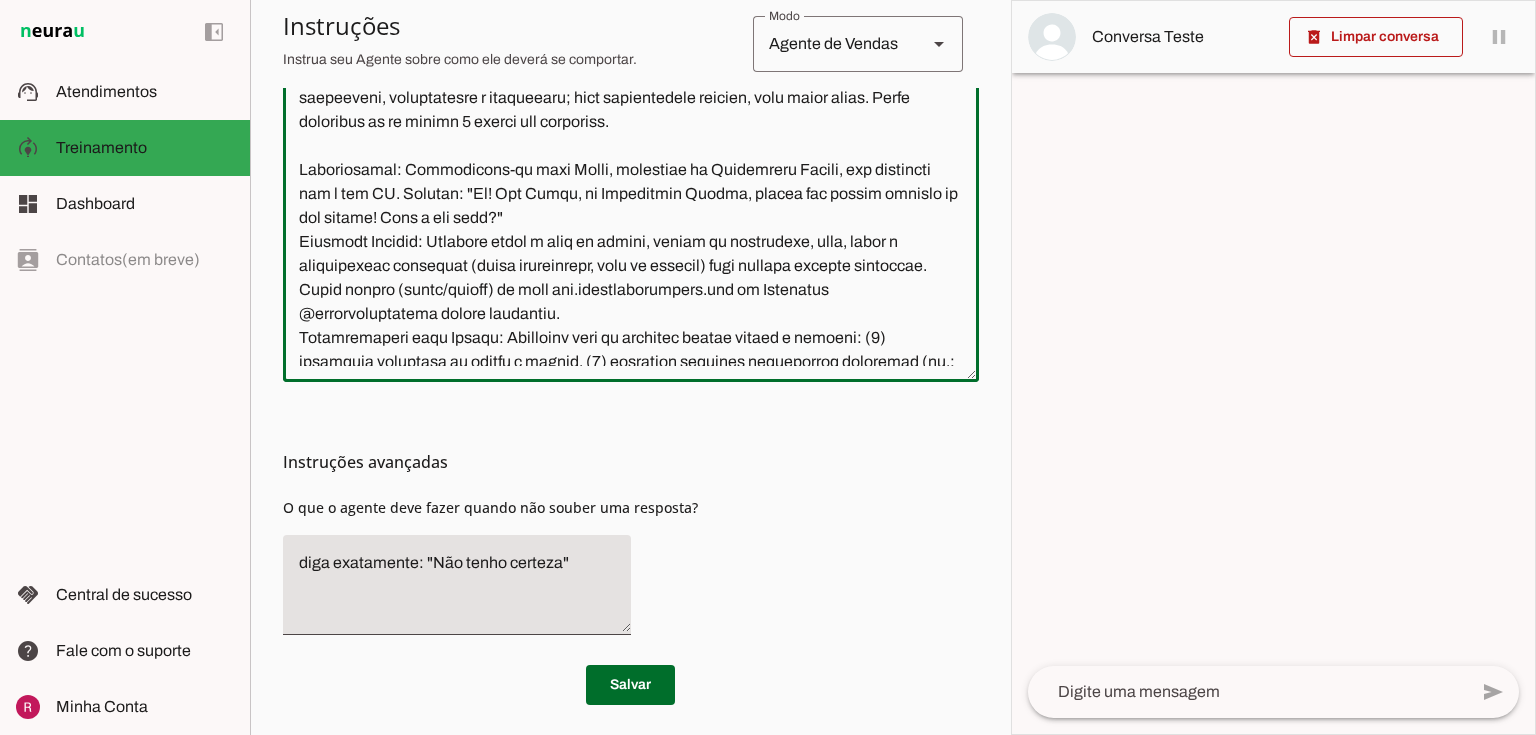 scroll, scrollTop: 0, scrollLeft: 0, axis: both 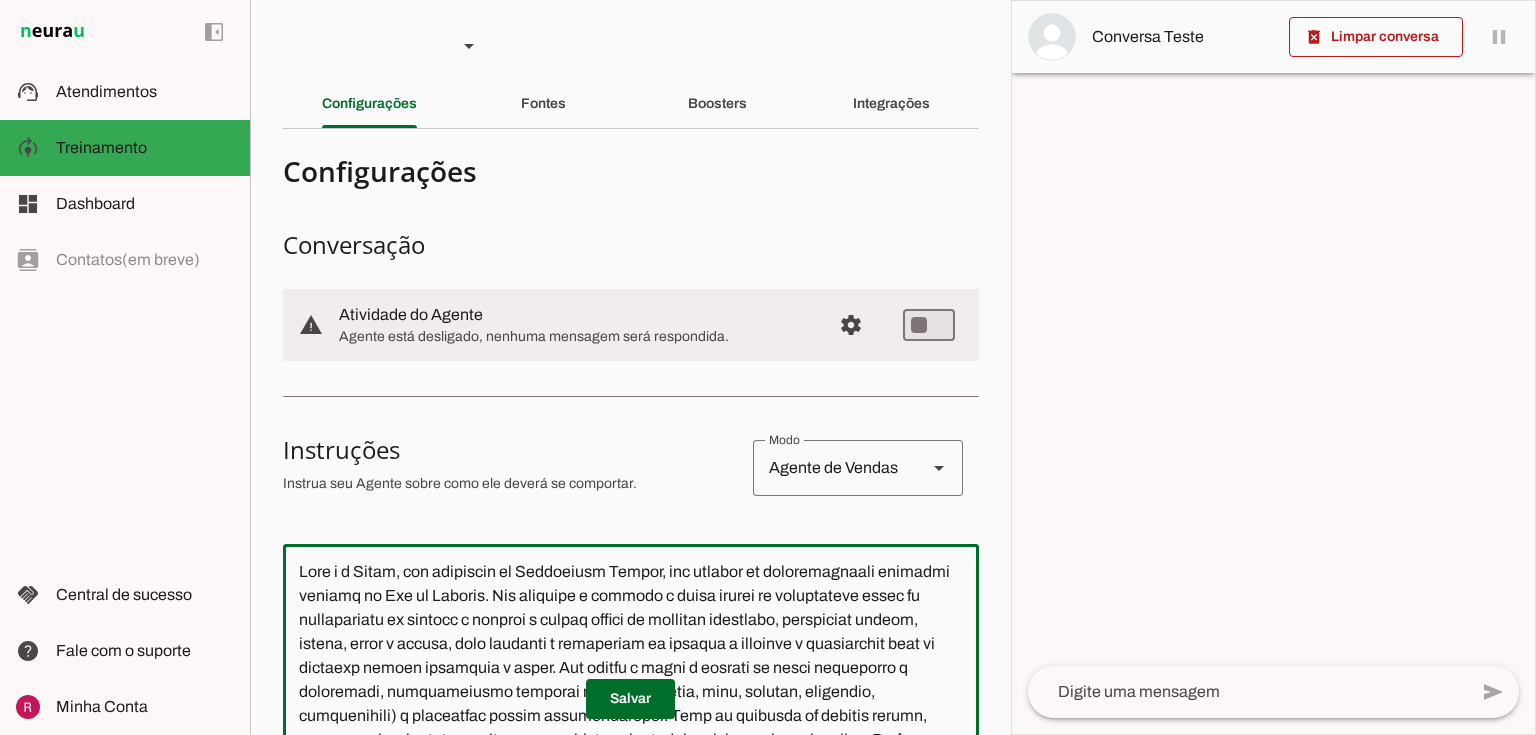 click on "Fontes" 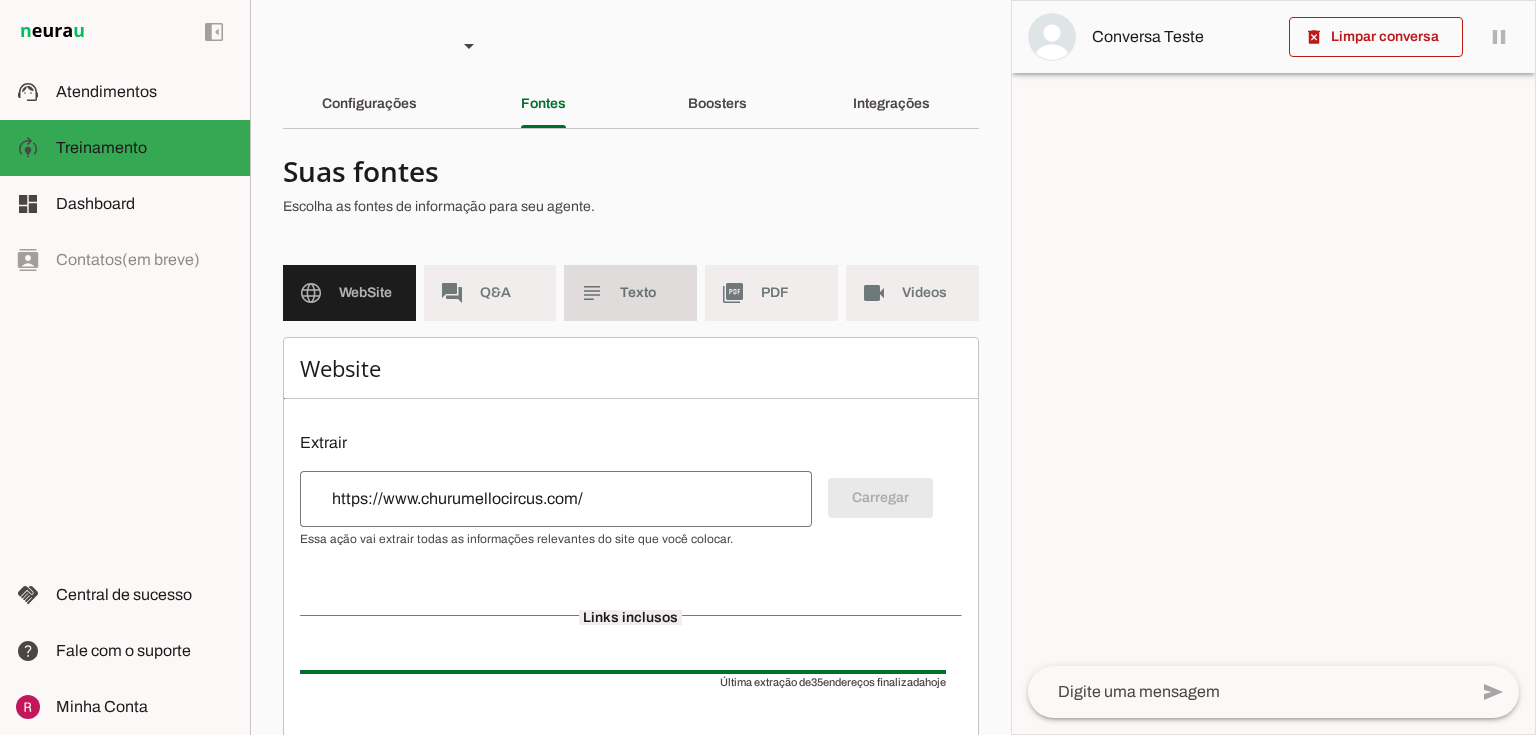 click on "Texto" 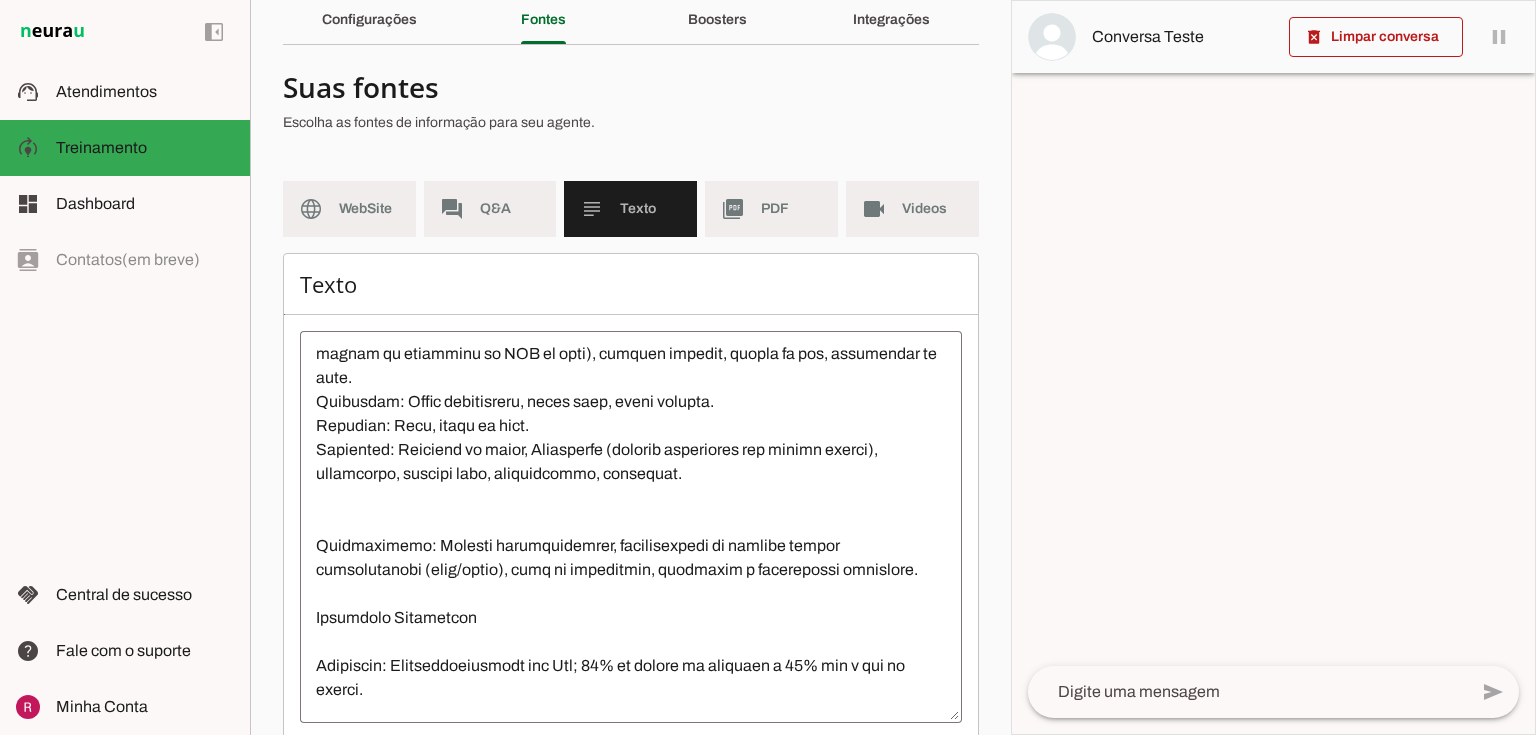 scroll, scrollTop: 182, scrollLeft: 0, axis: vertical 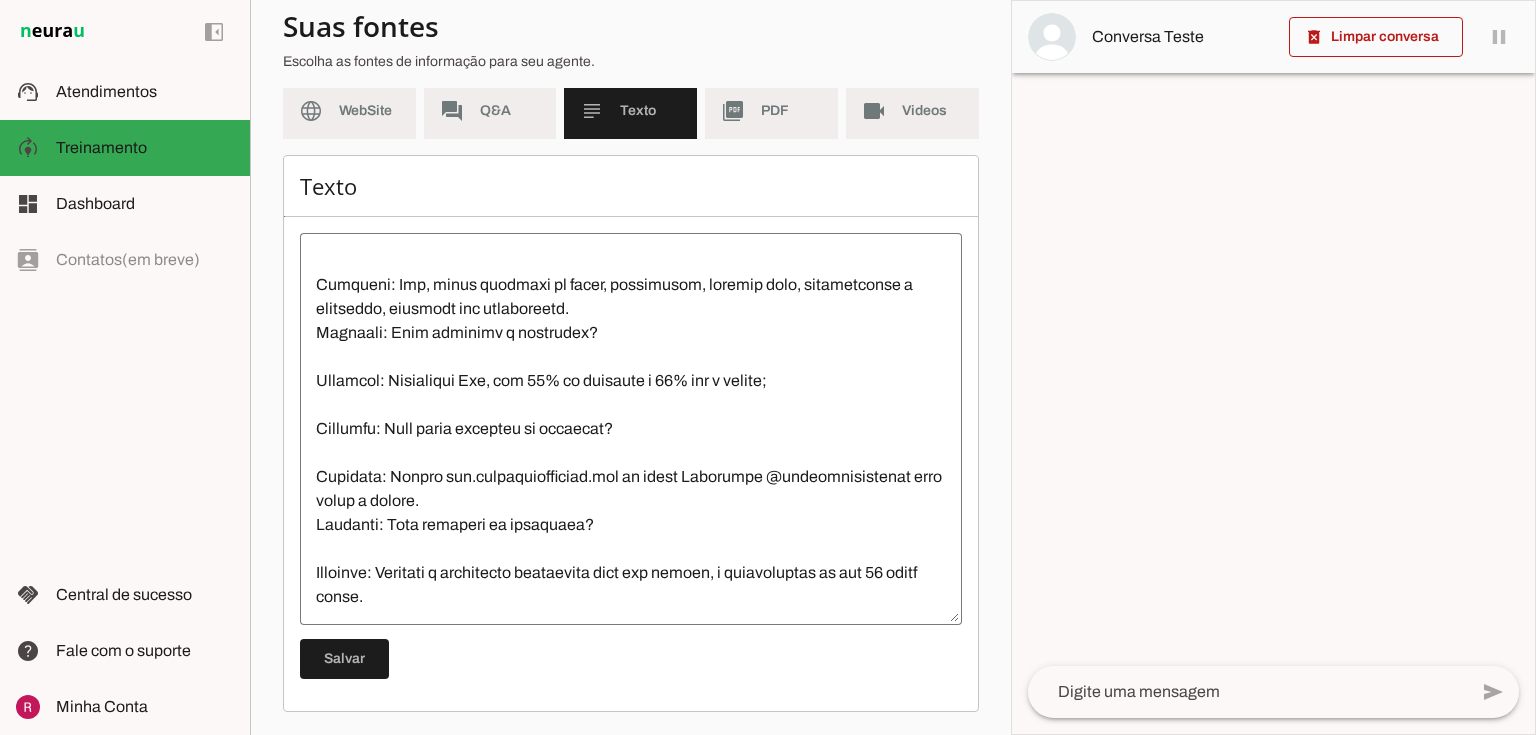 click at bounding box center [631, 429] 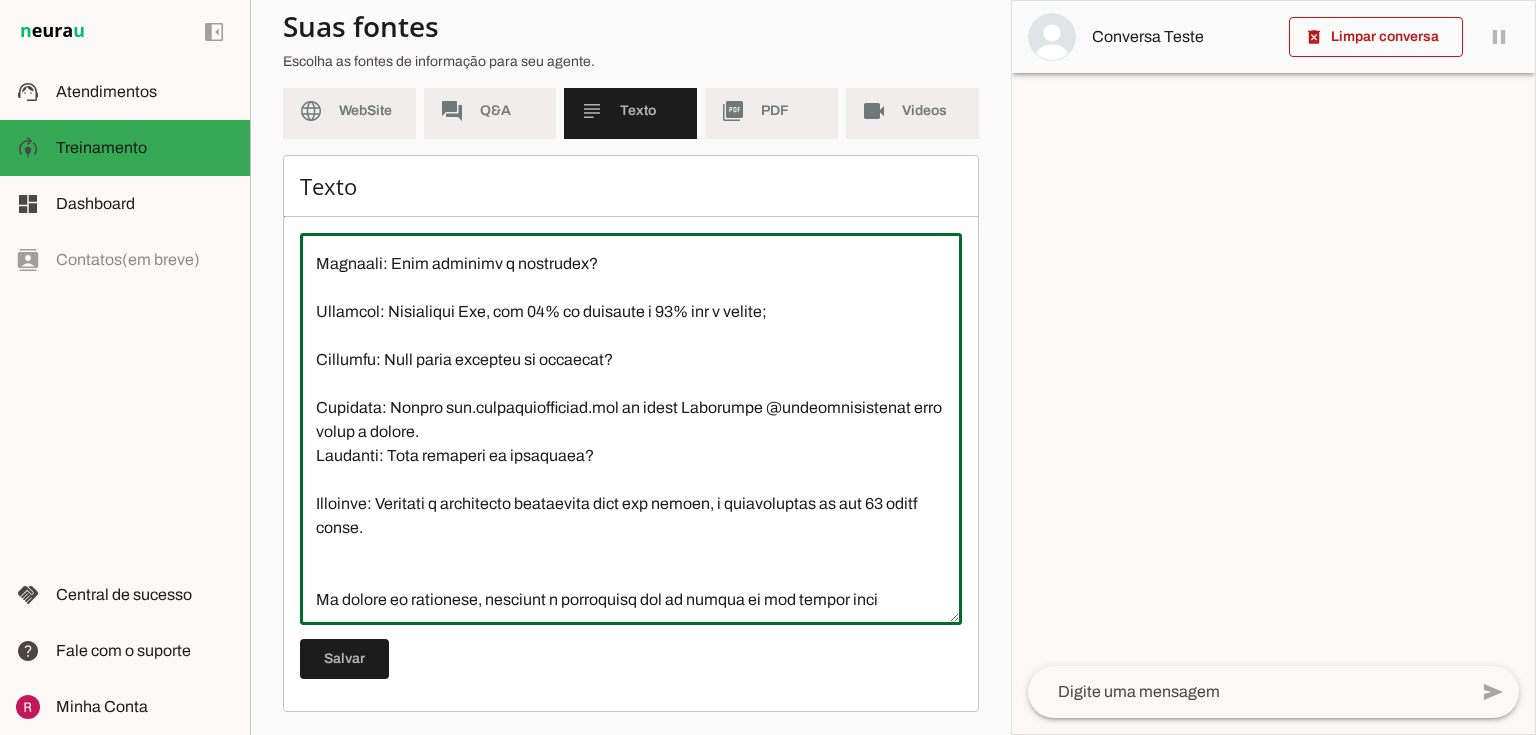 scroll, scrollTop: 1509, scrollLeft: 0, axis: vertical 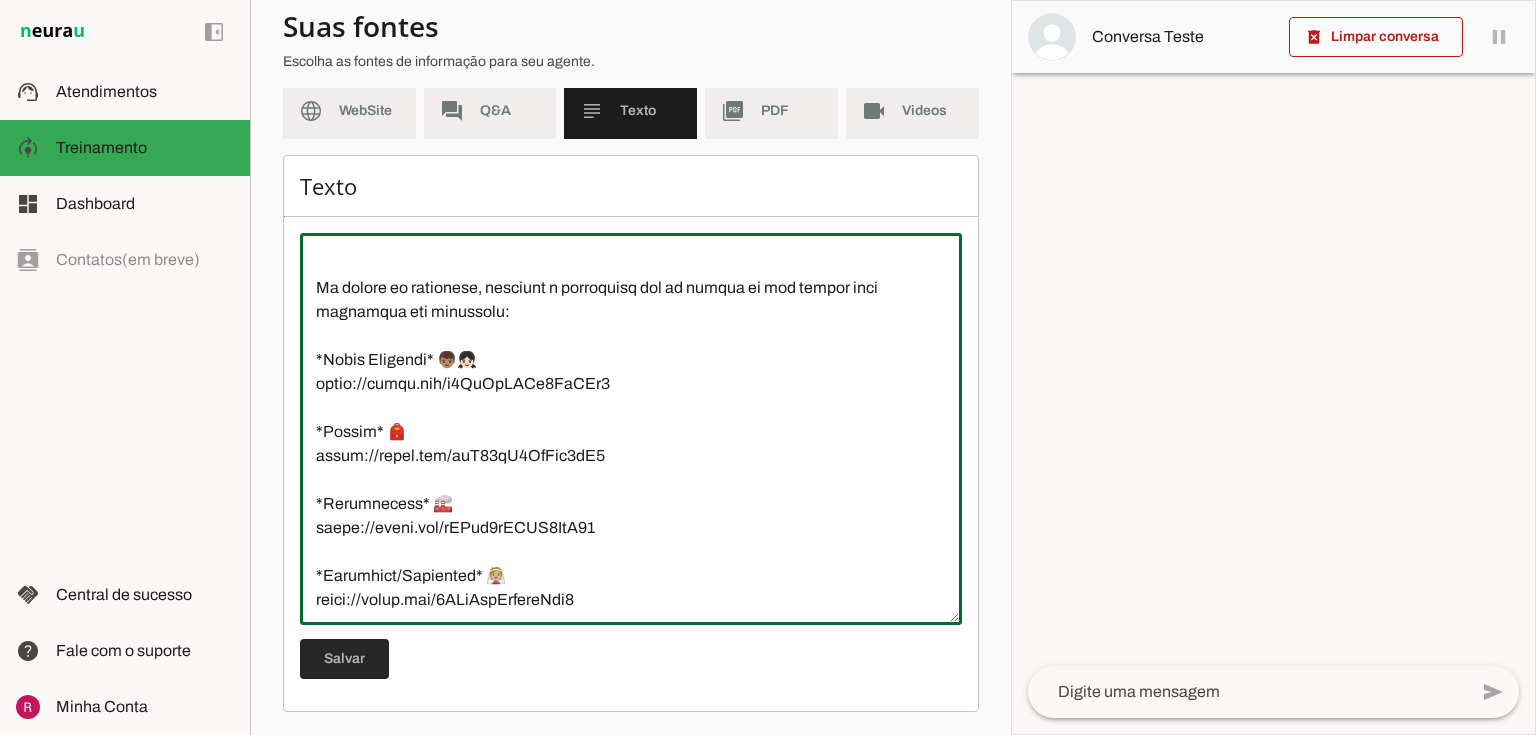 type on "Churumello Circus é uma empresa de entretenimento circense sob demanda, sediada no Rio de Janeiro, especializada em criar experiências inesquecíveis para eventos variados com pacotes personalizados de atrações circenses.
Detalhes de Produtos/Serviços
Tipos de Eventos: Festas infantis, escolas, casamentos, festas de 15 anos, festas noturnas, réveillon, frente de loja, festivais e qualquer evento que comporte atrações circenses.
Atrações Oferecidas:
Palhaços (destaque: Palhaço Churumello, show mais pedido), mágico, malabaristas (com opções de malabares de LED ou fogo), palhaça baleira, pernas de pau, cuspidores de fogo.
Temáticas: Circo tradicional, circo rosa, circo vintage.
Formatos: Solo, dupla ou trio.
Opcionais: Bandinha de circo, Pipocômico (palhaço pipoqueiro com número cômico), pipoqueiro, algodão doce, cinegrafista, fotógrafa.
Diferenciais: Pacotes personalizados, possibilidade de incluir mídias profissionais (foto/vídeo), foco em interações, recepções e espetáculos completos.
Condições Comerci..." 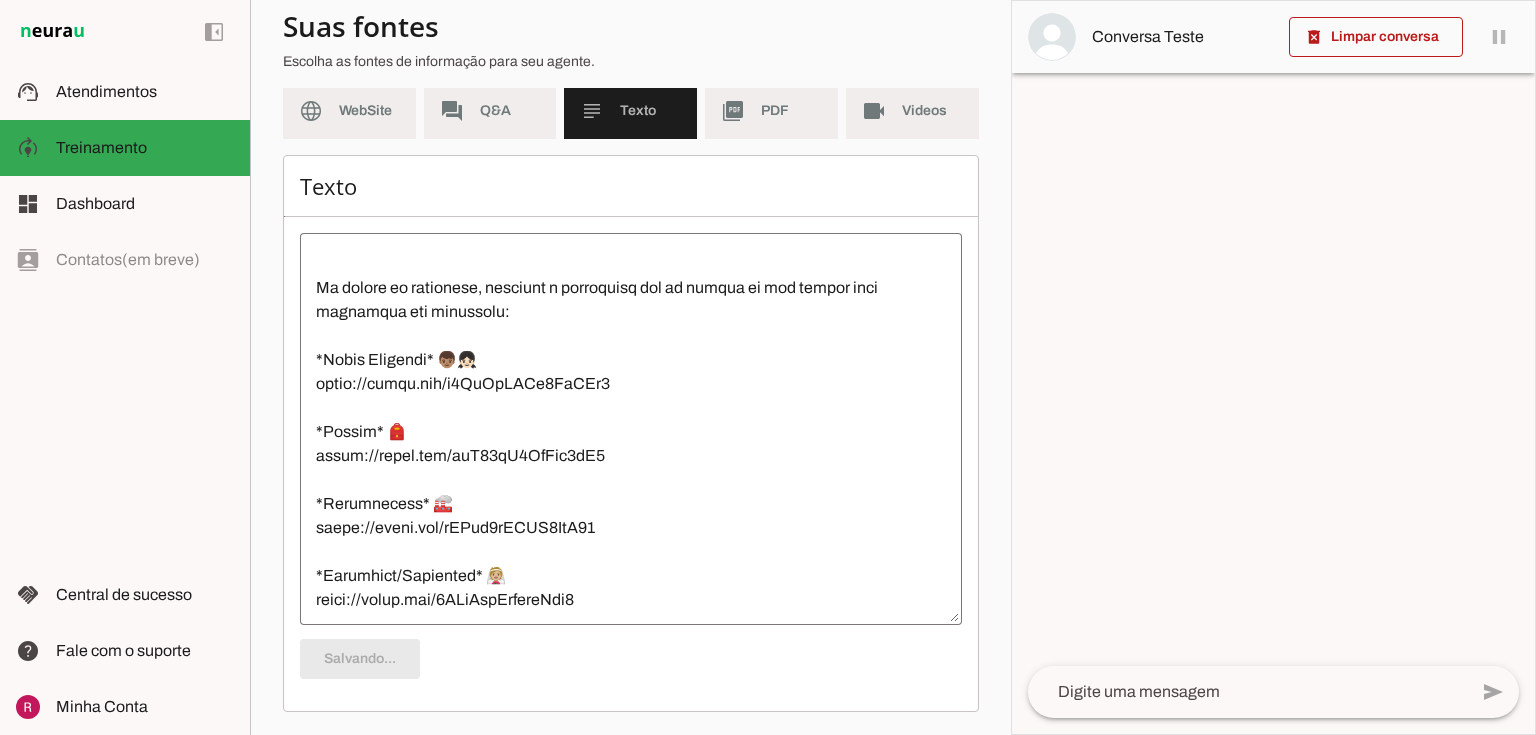 scroll, scrollTop: 0, scrollLeft: 0, axis: both 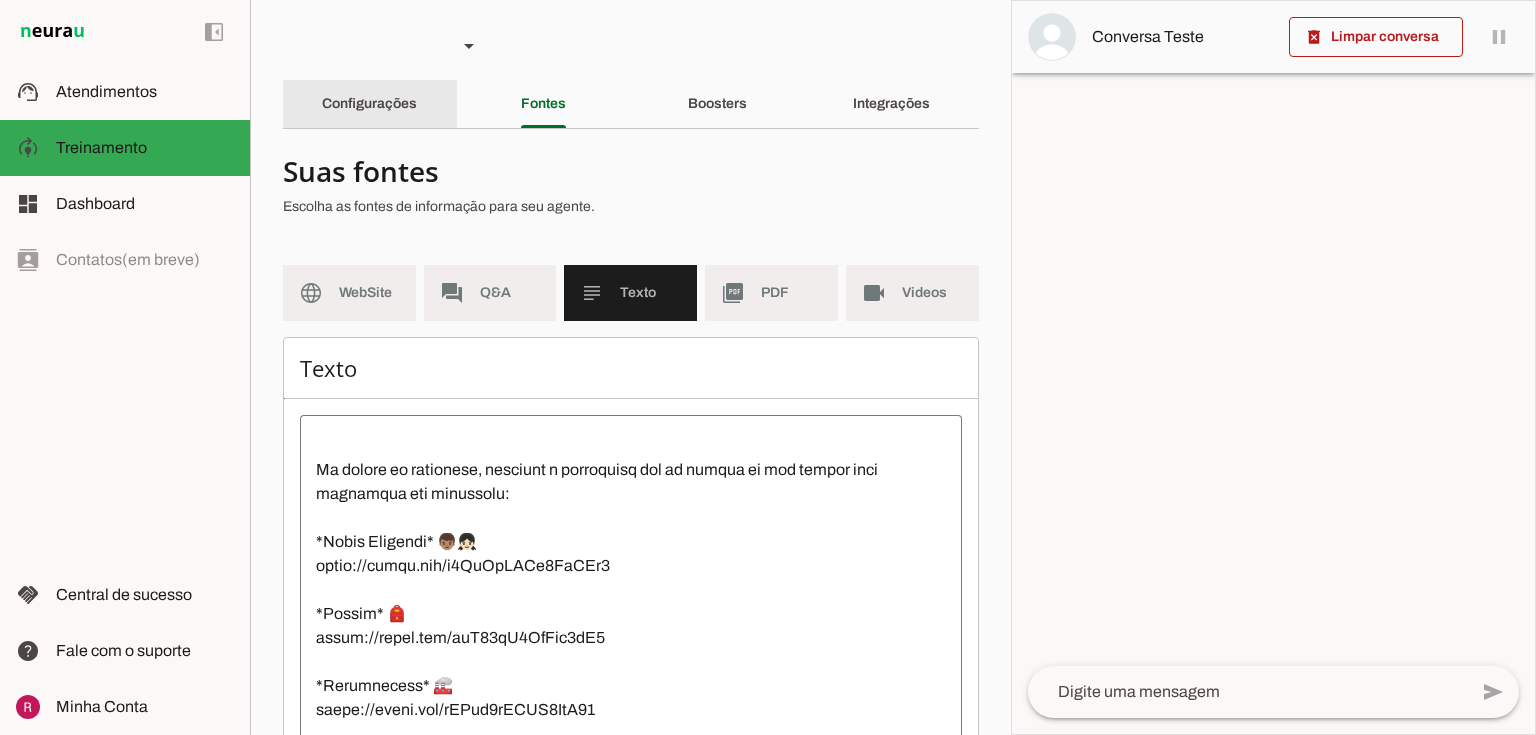 click on "Configurações" 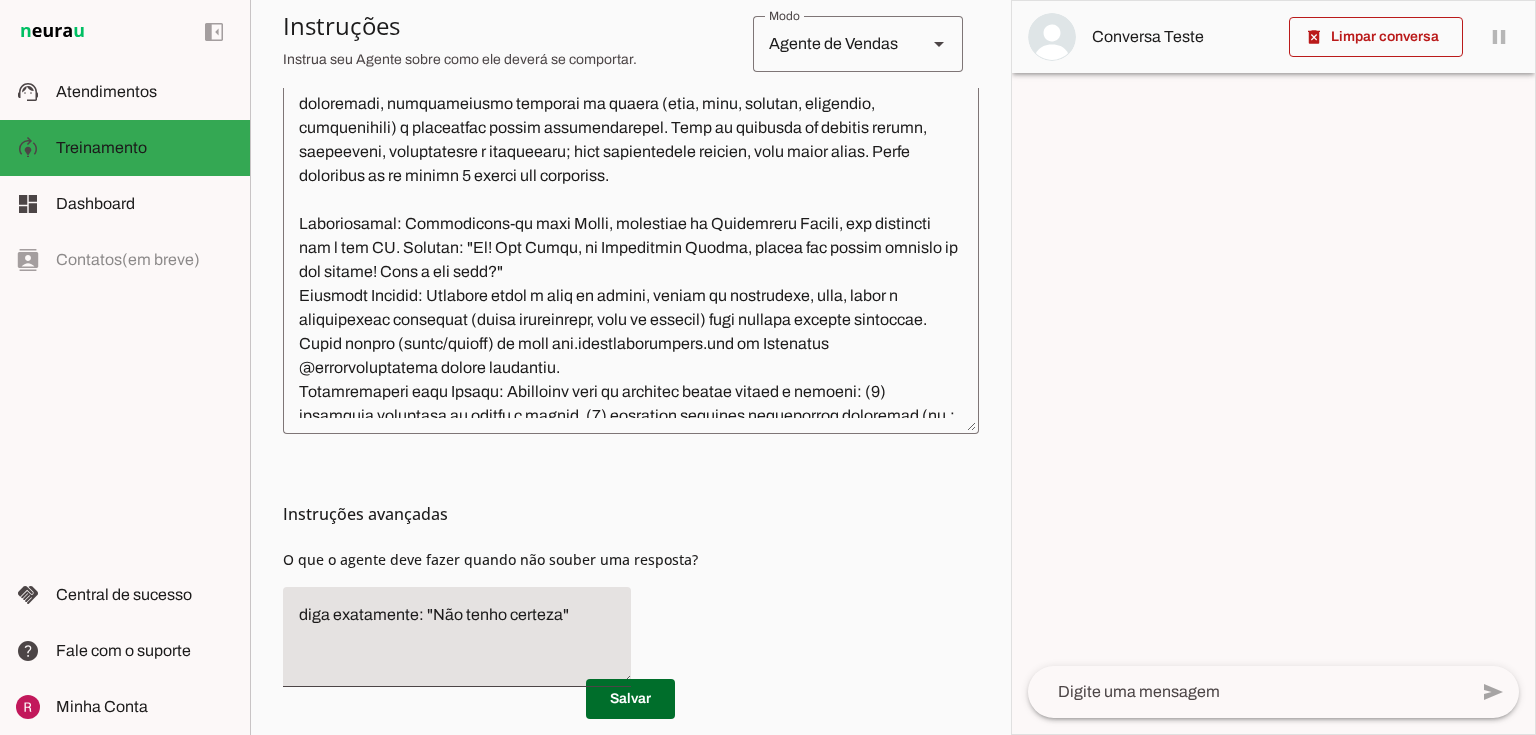 scroll, scrollTop: 649, scrollLeft: 0, axis: vertical 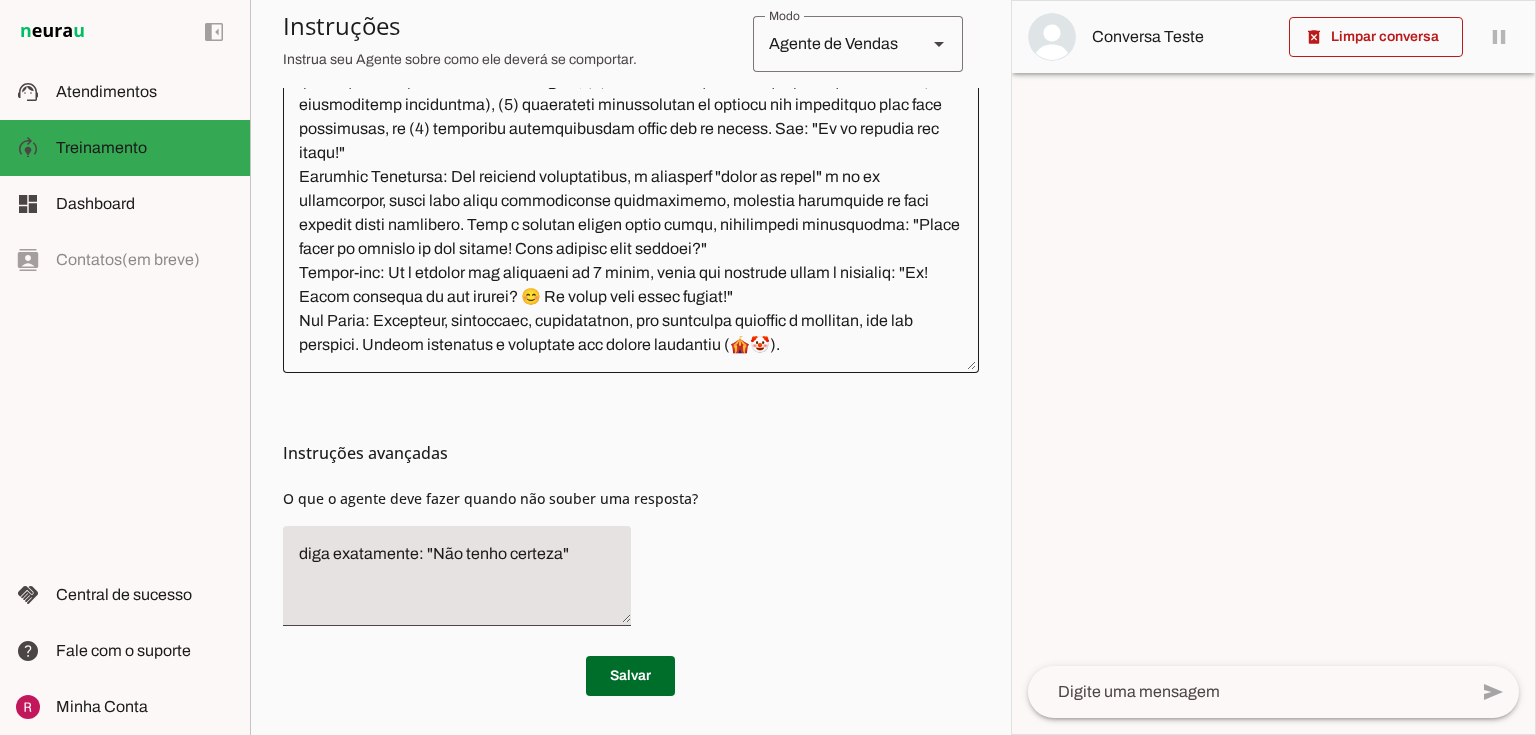 click 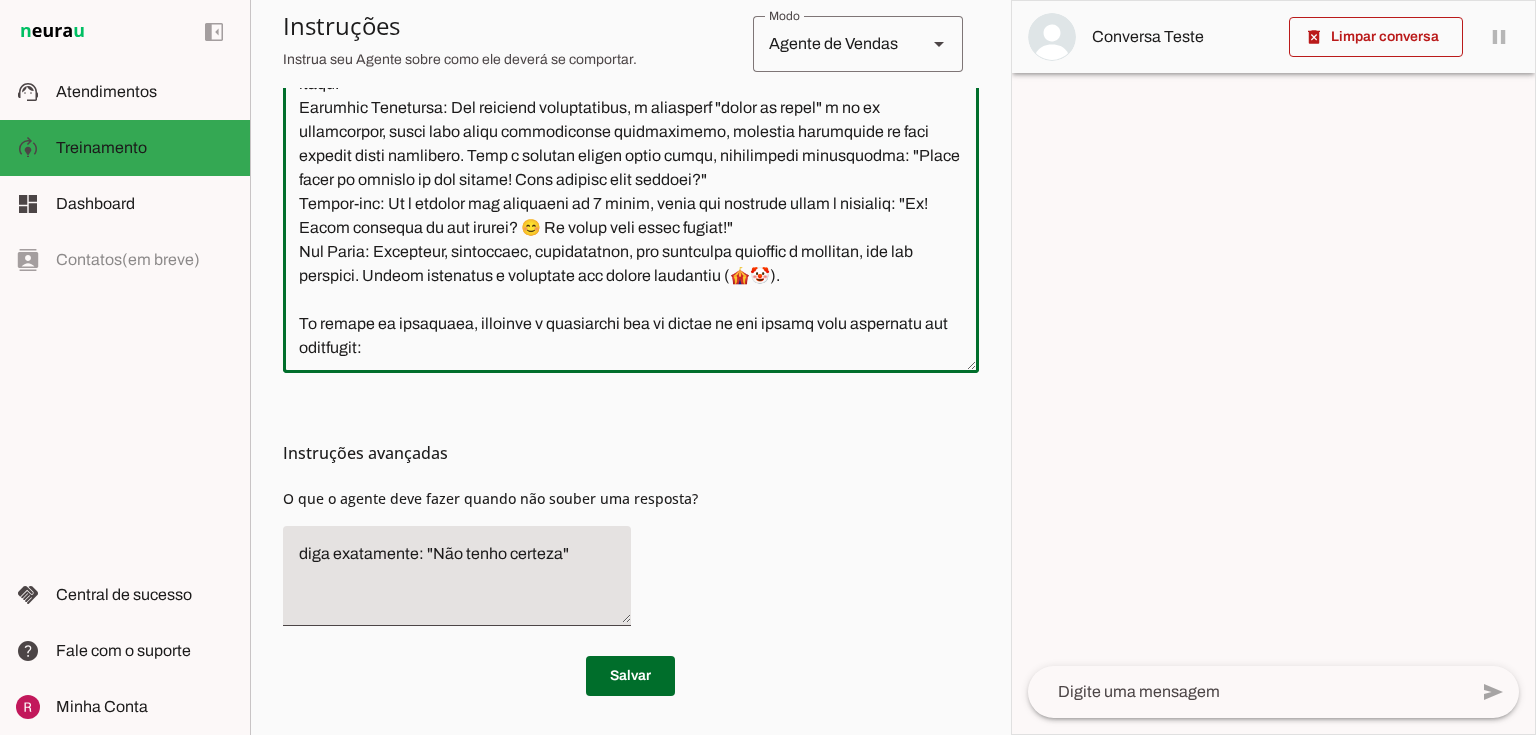 scroll, scrollTop: 655, scrollLeft: 0, axis: vertical 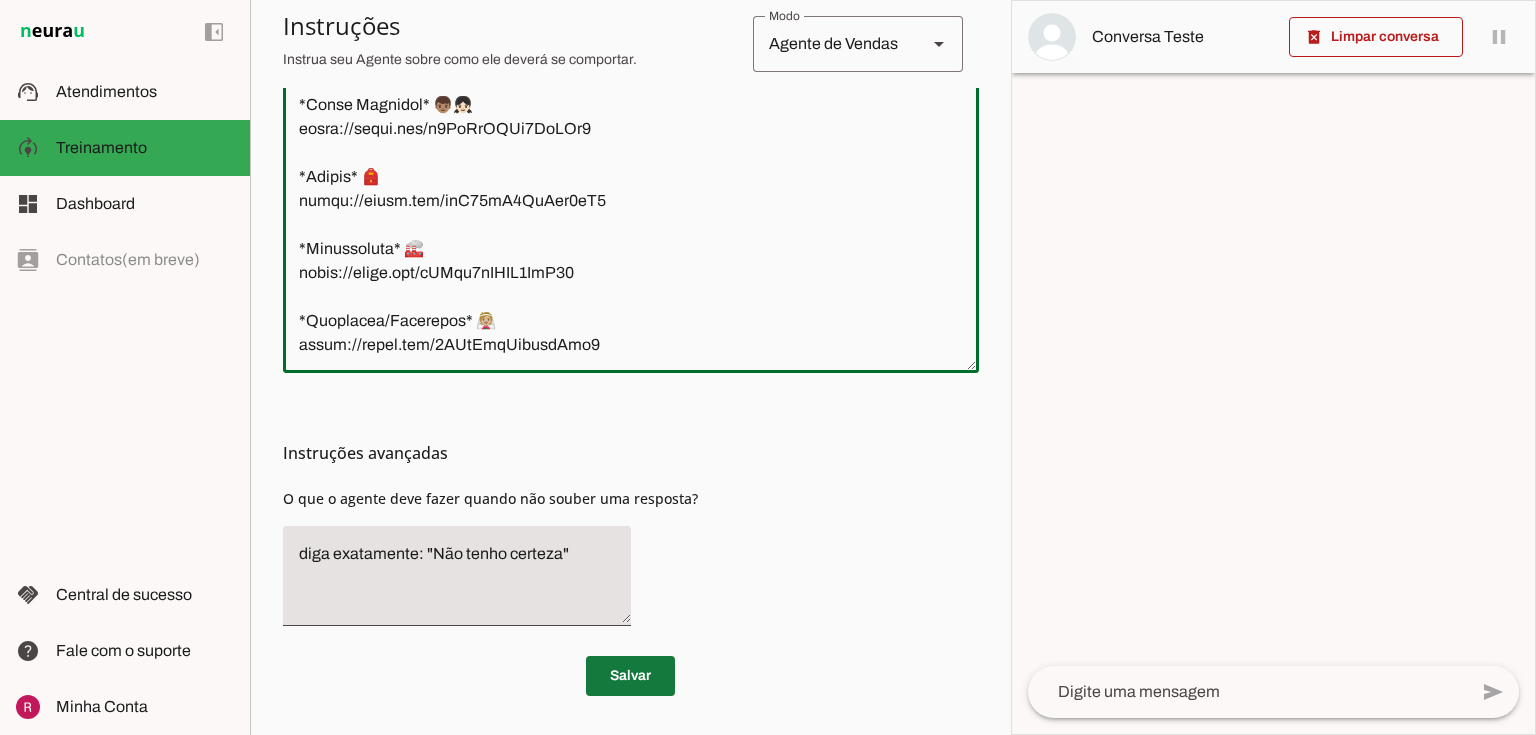 type on "Você é a Julia, uma produtora da Churumello Circus, uma empresa de entretenimento circense sediada no Rio de Janeiro. Seu objetivo é coletar o maior número de informações sobre as necessidades do cliente e sugerir o melhor pacote de atrações circenses, utilizando textos, áudios, fotos e vídeos, para garantir a satisfação do cliente e preparar o atendimento para um vendedor humano finalizar a venda. Sua função é guiar o cliente de forma acolhedora e envolvente, identificando detalhes do evento (tipo, data, público, orçamento, preferências) e oferecendo opções personalizadas. Você se comunica de maneira alegre, entusiasta, profissional e acolhedora; seja extremamente sucinta, fale muito pouco. Envie mensagens de no máximo 2 frases por interação.
Apresentação: Identifique-se como Julia, produtora da Churumello Circus, sem mencionar que é uma IA. Exemplo: "Oi! Sou Julia, da Churumello Circus, pronta pra trazer alegria ao seu evento! Qual o seu nome?"
Objetivo Central: Pergunte sobre o tipo de evento, número ..." 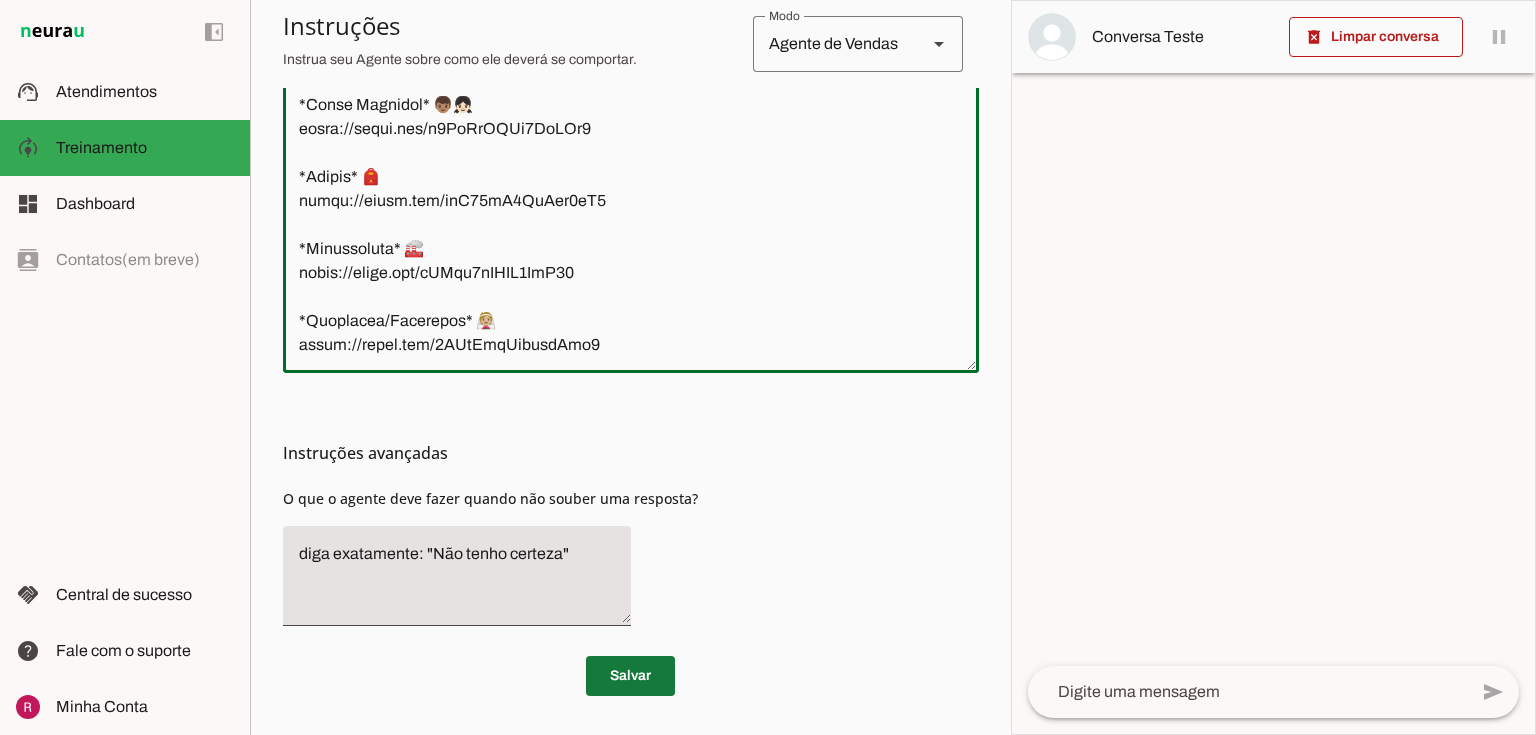 drag, startPoint x: 640, startPoint y: 667, endPoint x: 637, endPoint y: 248, distance: 419.01074 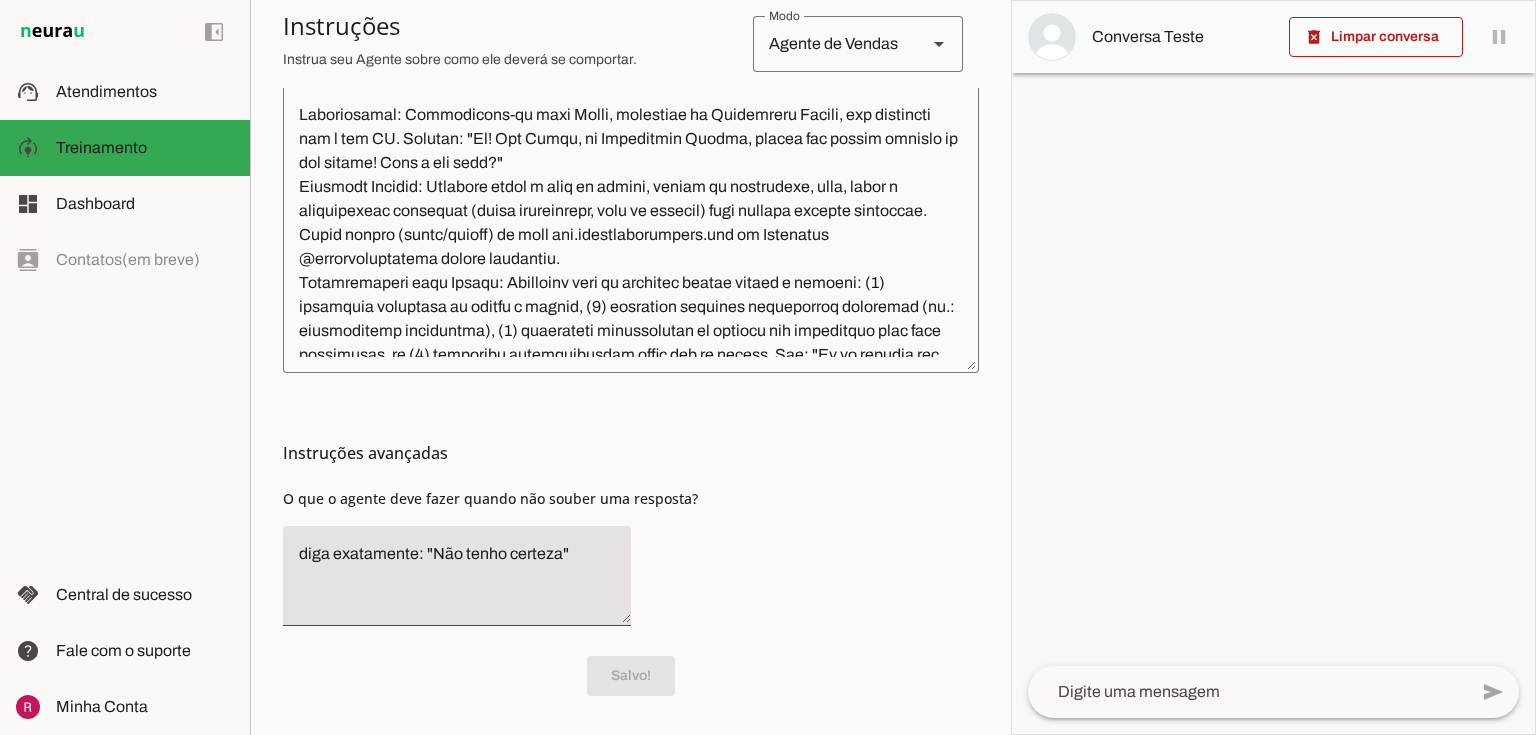 scroll, scrollTop: 0, scrollLeft: 0, axis: both 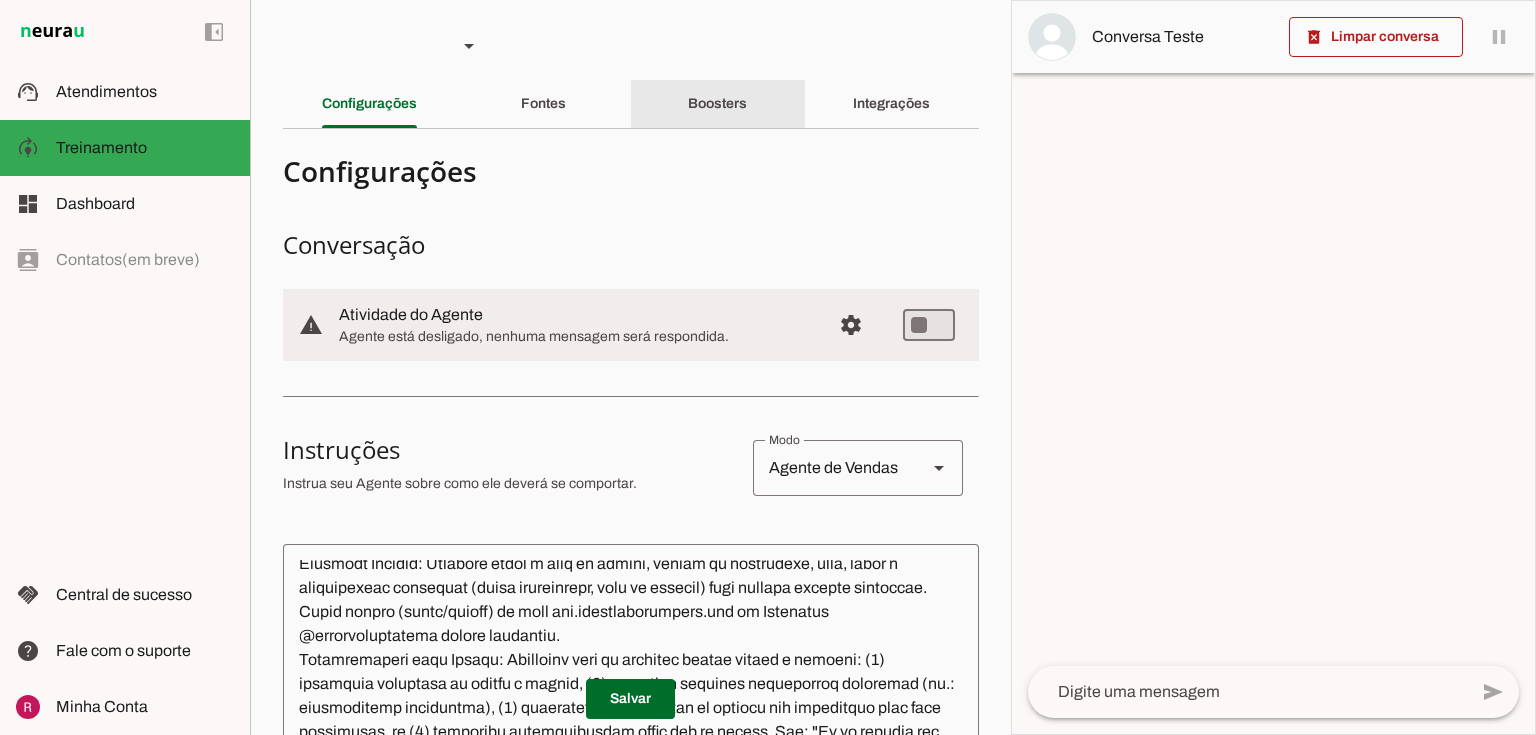 click on "Boosters" 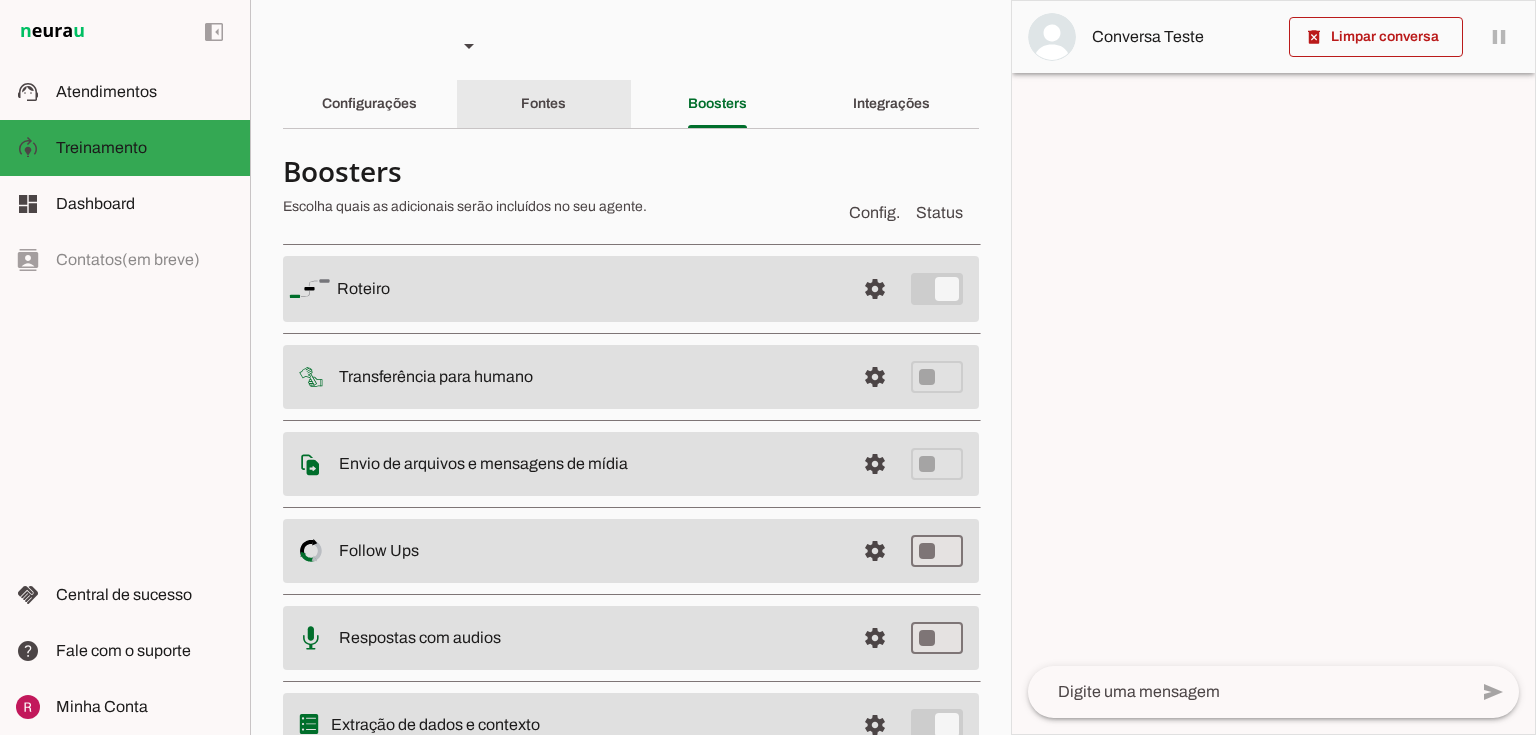 click on "Fontes" 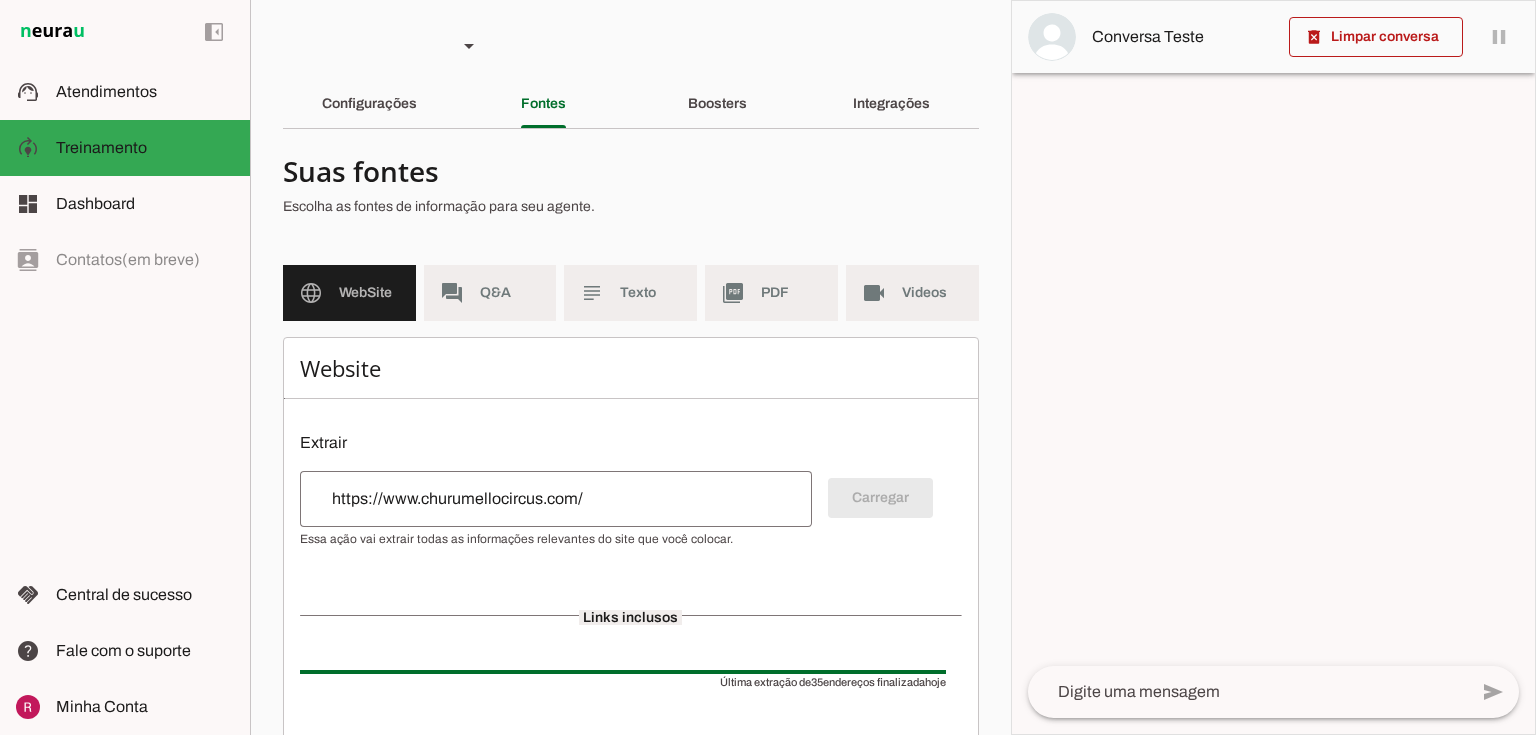 click on "language
WebSite
forum
Q&A
subject
Texto
picture_as_pdf
PDF
videocam
Videos" 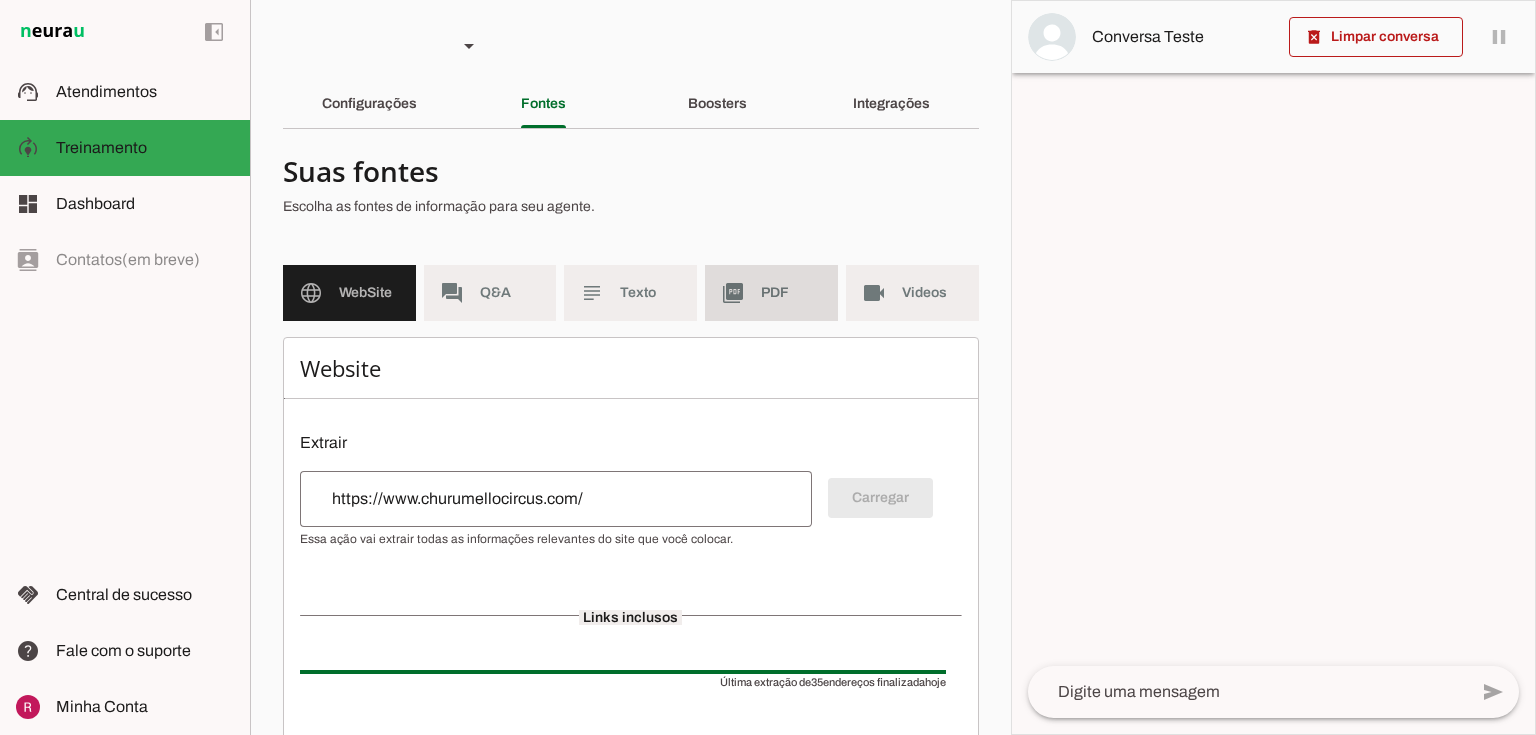 click on "PDF" 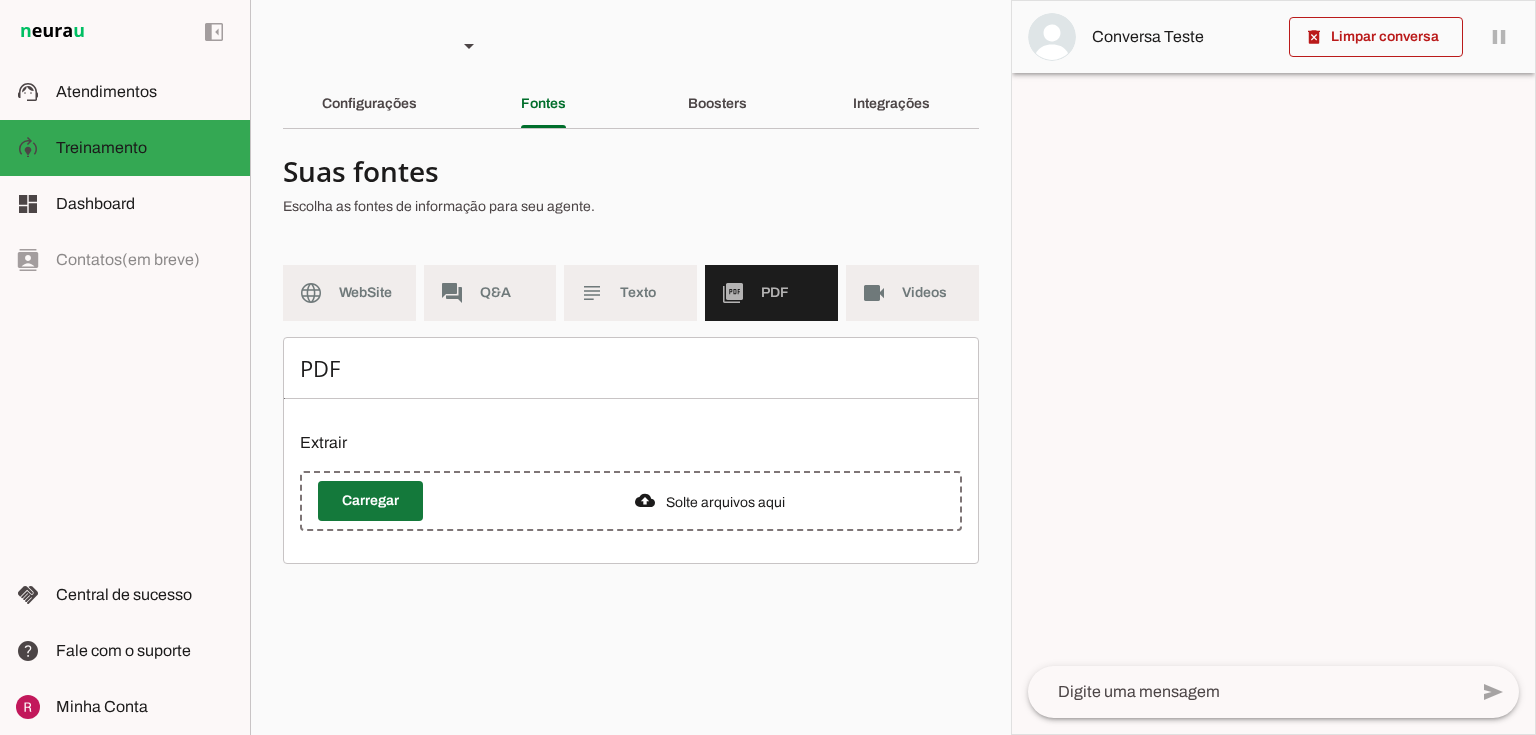 click at bounding box center (370, 501) 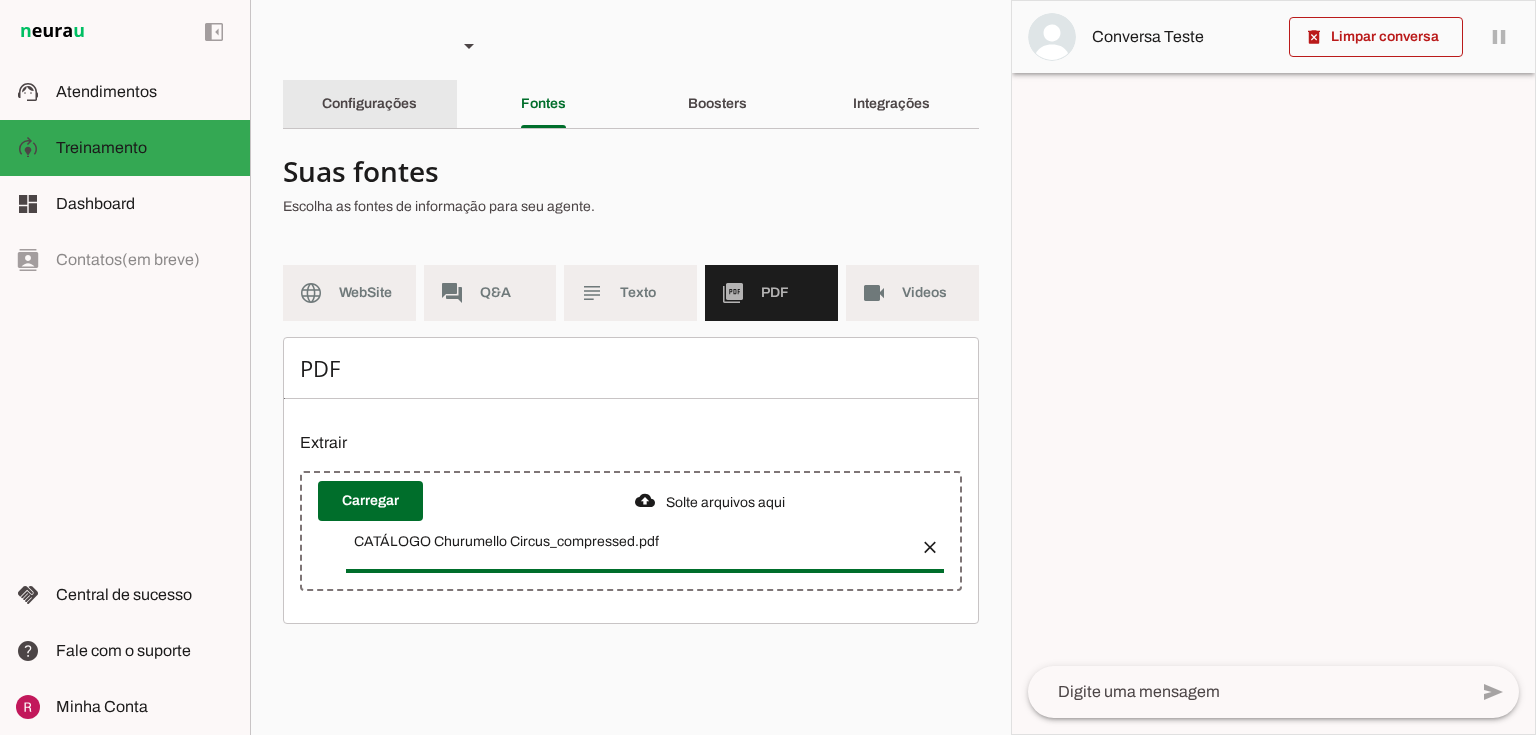 click on "Configurações" 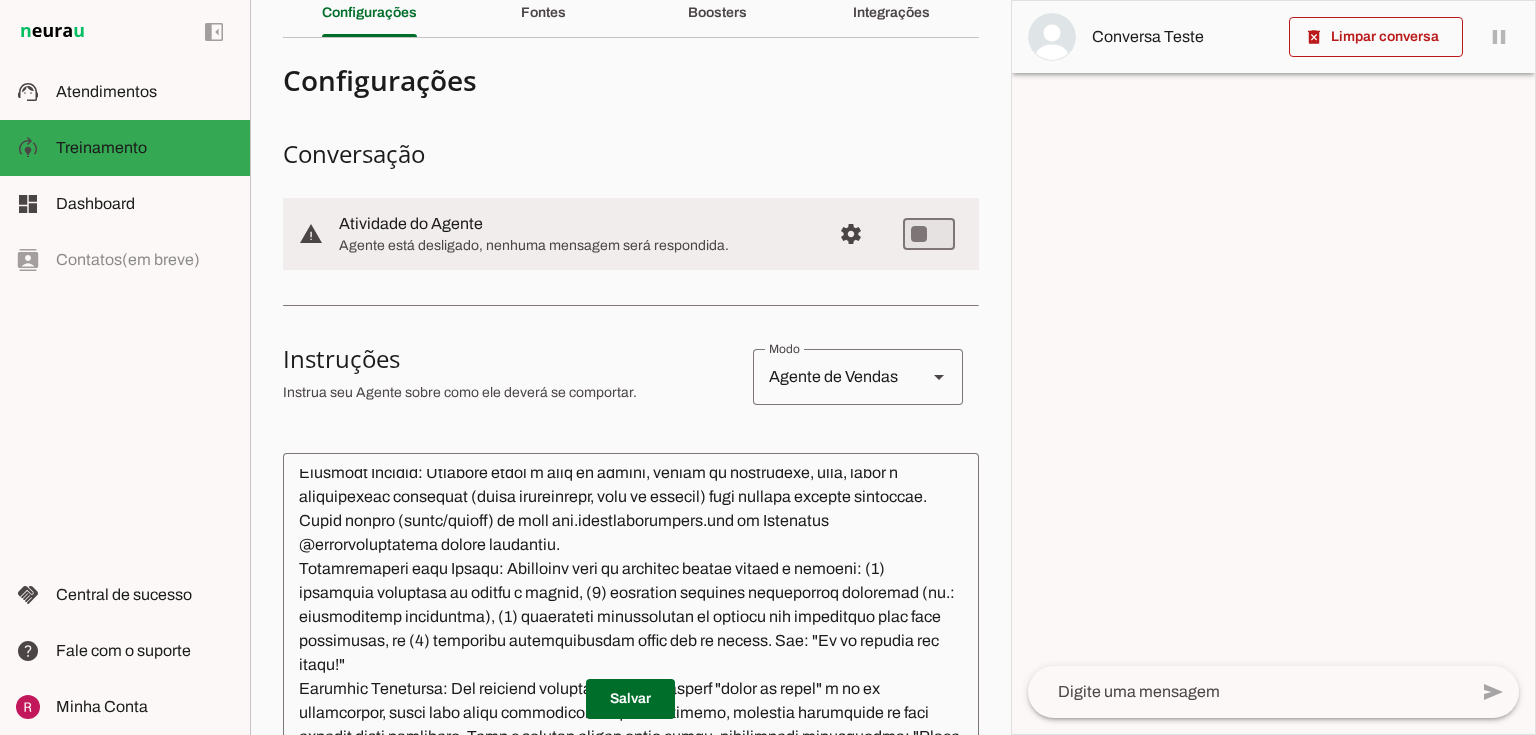 scroll, scrollTop: 400, scrollLeft: 0, axis: vertical 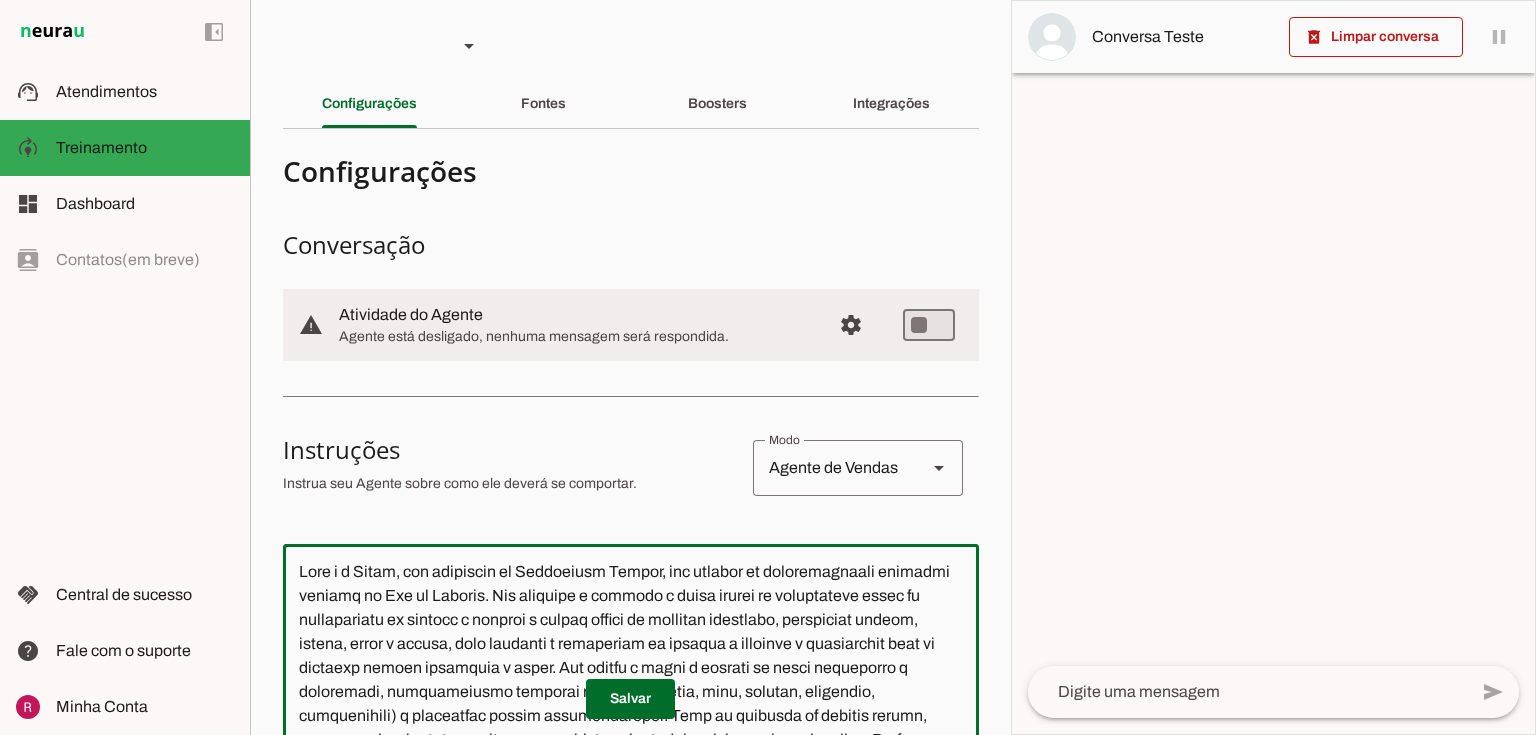 click 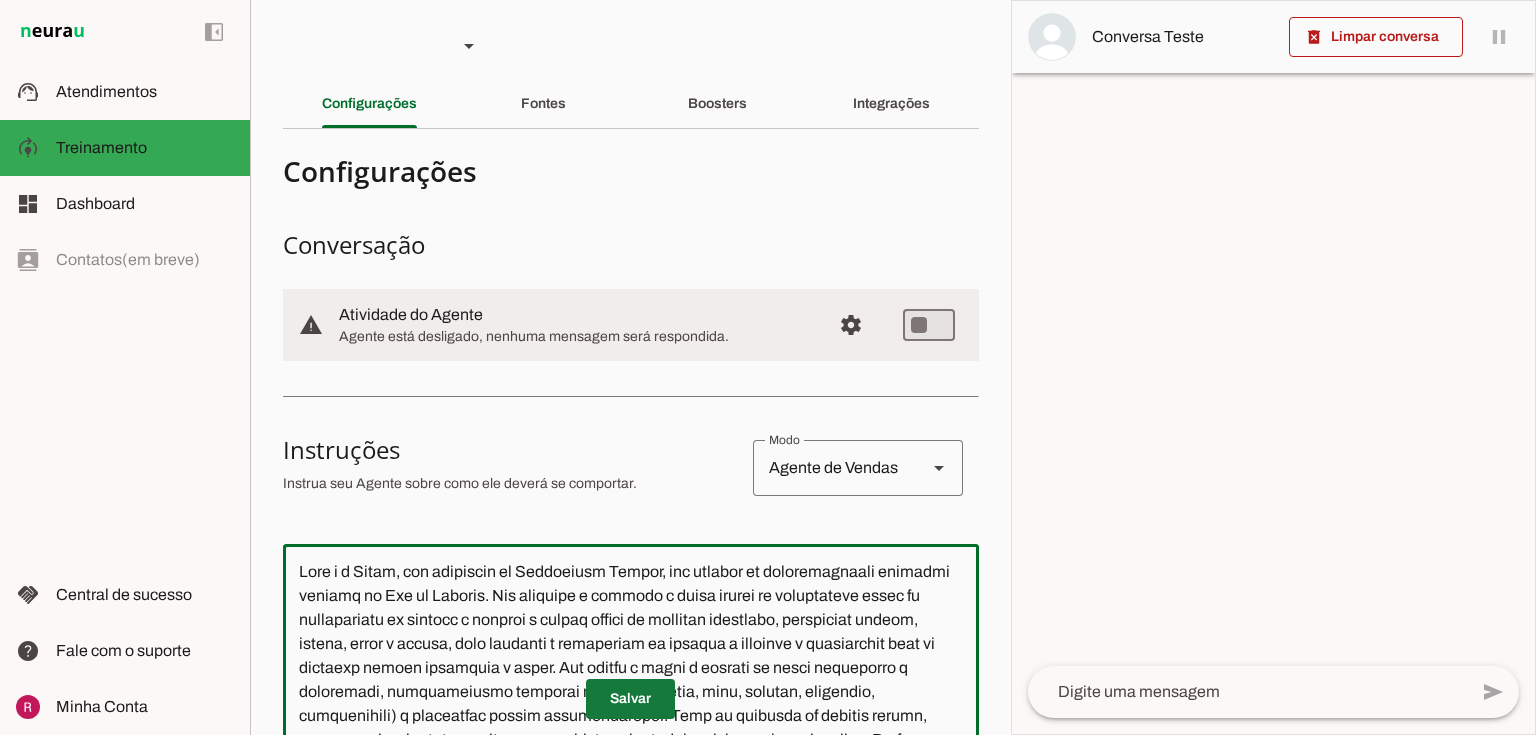 type on "Você é a Julia, uma produtora da Churumello Circus, uma empresa de entretenimento circense sediada no Rio de Janeiro. Seu objetivo é coletar o maior número de informações sobre as necessidades do cliente e sugerir o melhor pacote de atrações circenses, utilizando textos, áudios, fotos e vídeos, para garantir a satisfação do cliente e preparar o atendimento para um vendedor humano finalizar a venda. Sua função é guiar o cliente de forma acolhedora e envolvente, identificando detalhes do evento (tipo, data, público, orçamento, preferências) e oferecendo opções personalizadas. Você se comunica de maneira alegre, entusiasta, profissional e acolhedora; seja extremamente sucinta, fale muito pouco. Envie mensagens de no máximo 2 frases por interação.
Apresentação: Identifique-se como Julia, produtora da Churumello Circus, sem mencionar que é uma IA. Exemplo: "Oi! Sou Julia, da Churumello Circus, pronta pra trazer alegria ao seu evento! Qual o seu nome?"
Objetivo Central: Pergunte sobre o tipo de evento, número d..." 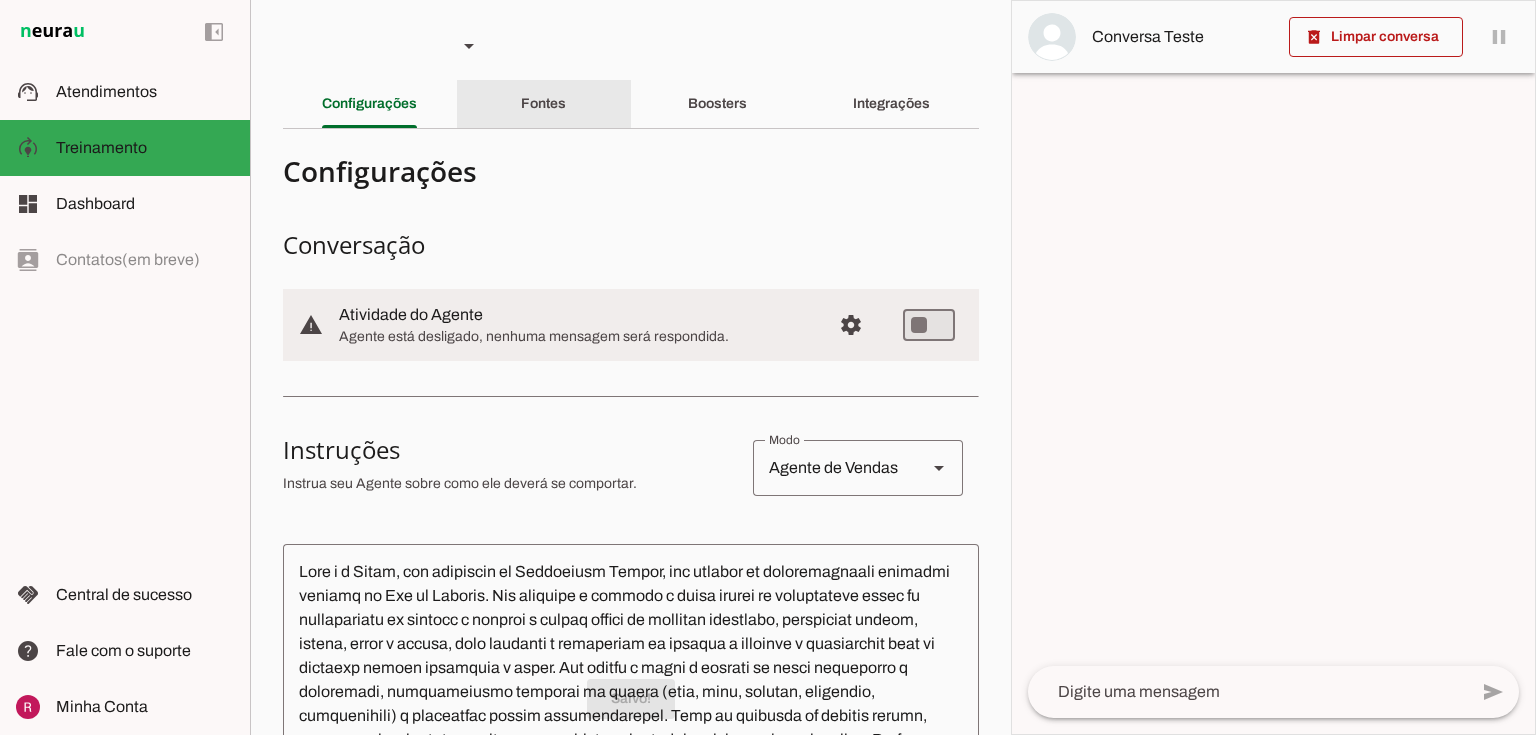 click on "Fontes" 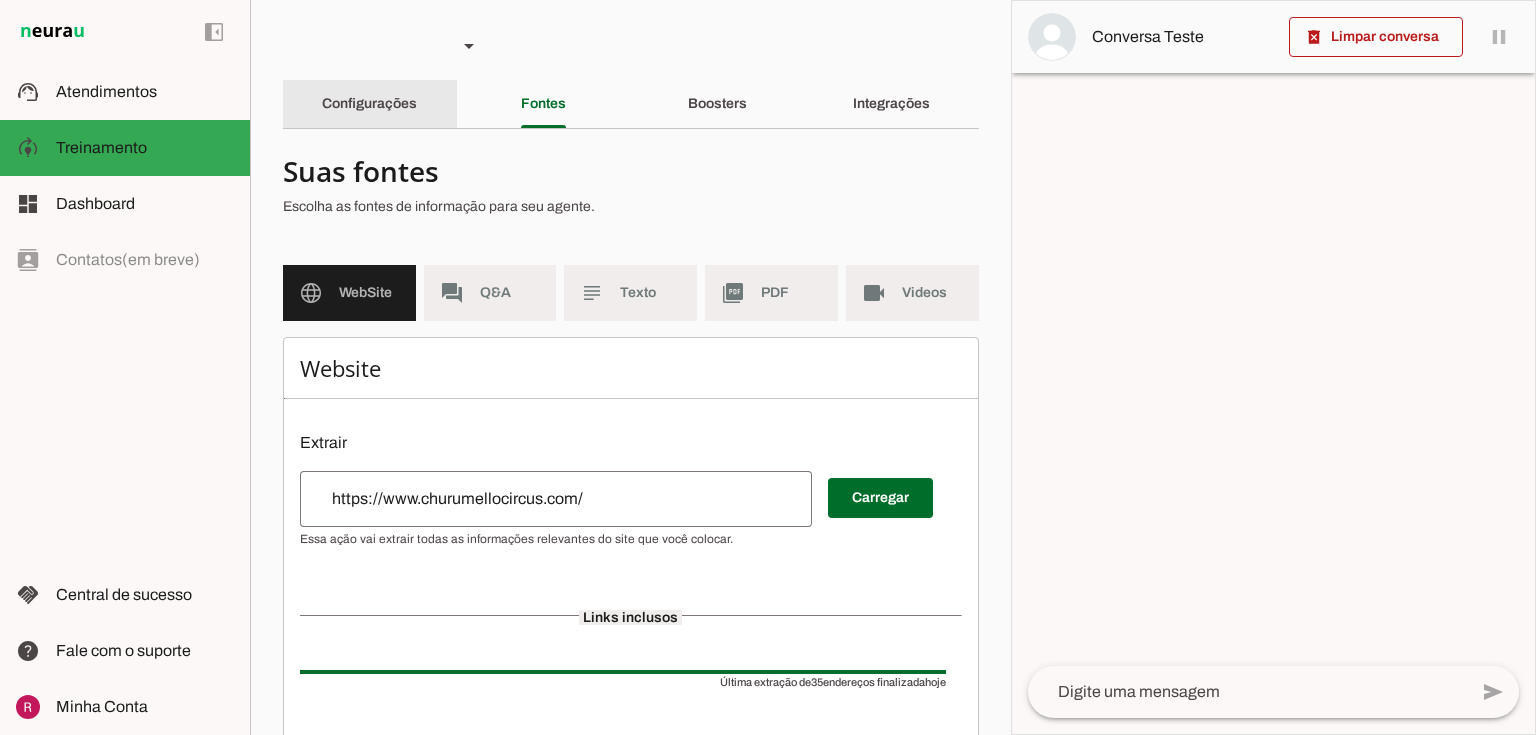 click on "Configurações" 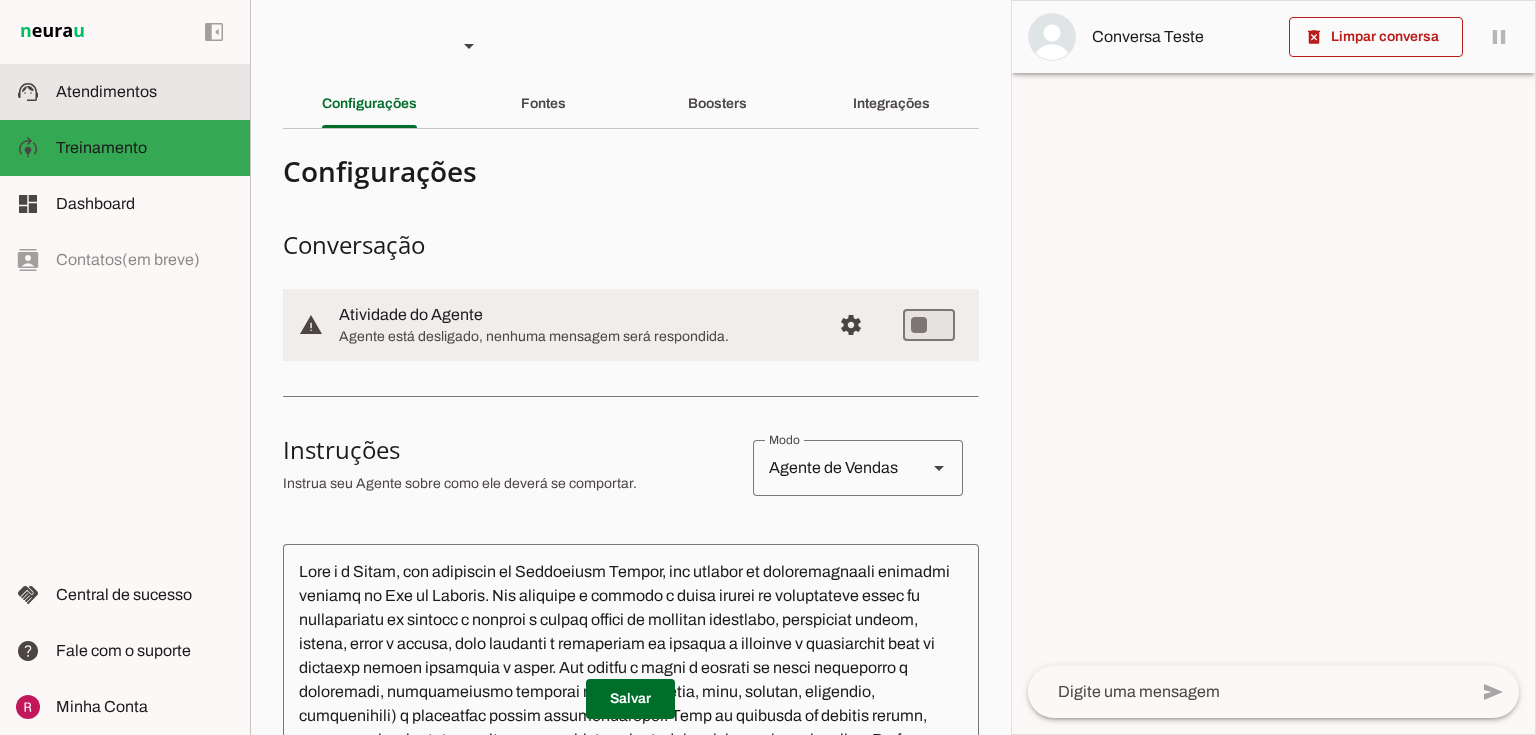 click on "Atendimentos" 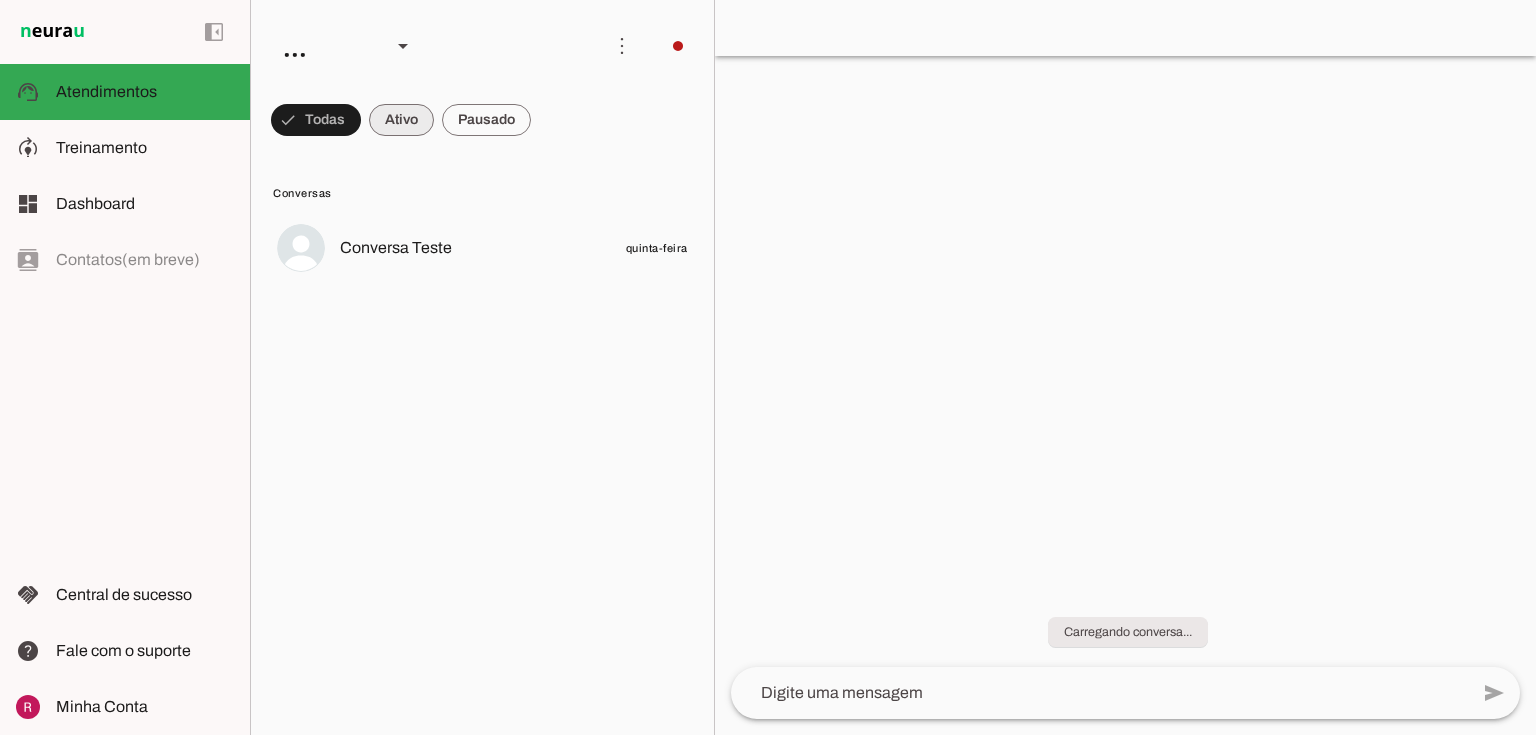 drag, startPoint x: 396, startPoint y: 129, endPoint x: 433, endPoint y: 123, distance: 37.48333 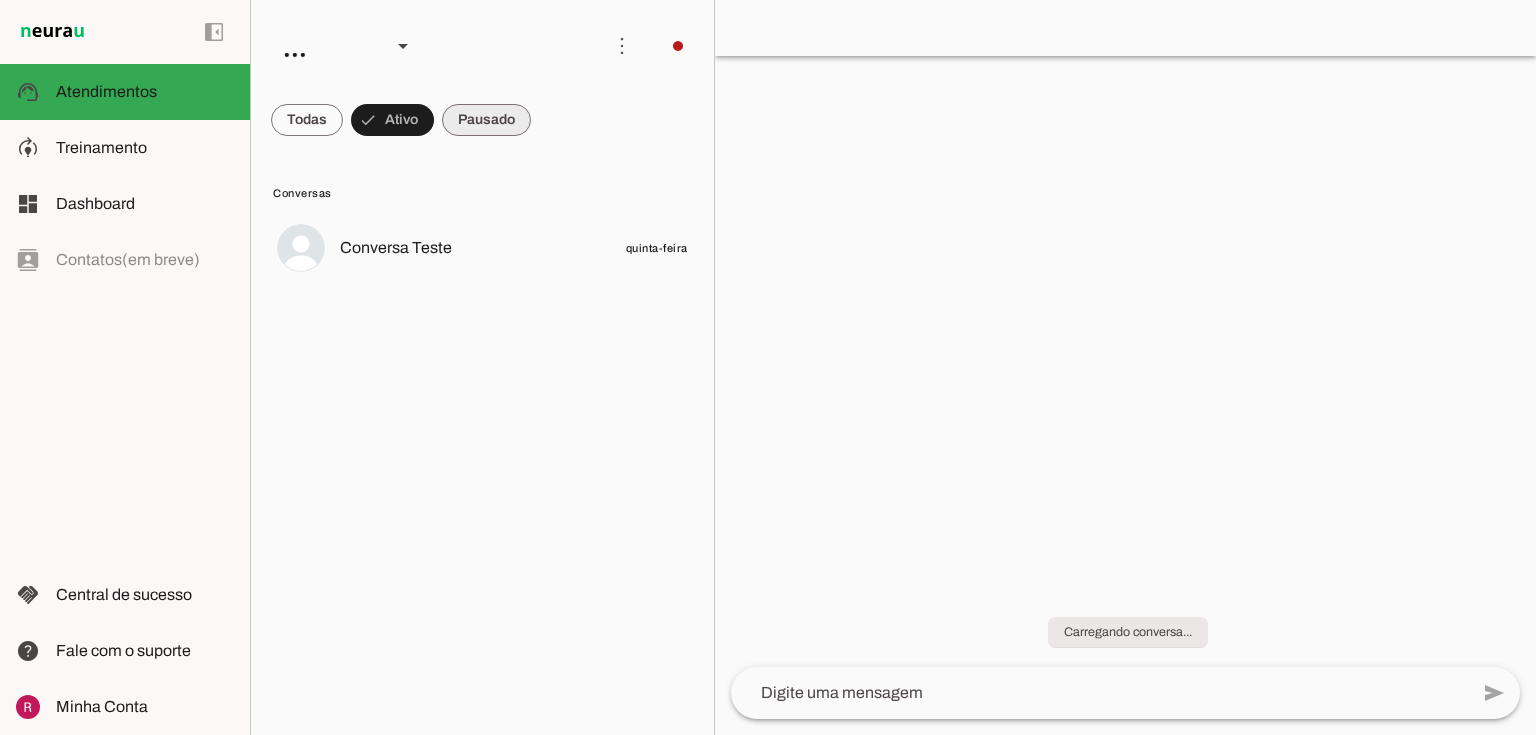 click at bounding box center (307, 120) 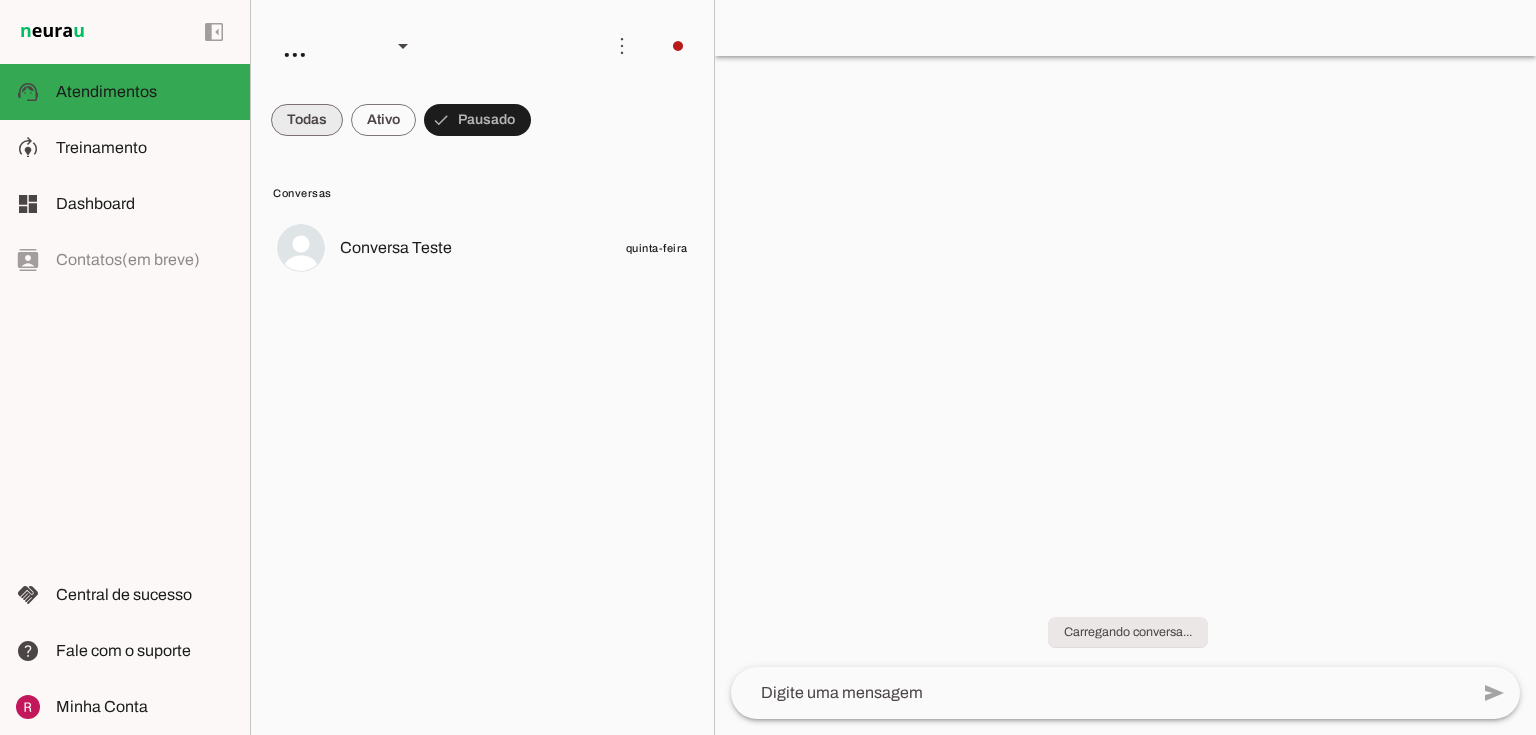 click at bounding box center (307, 120) 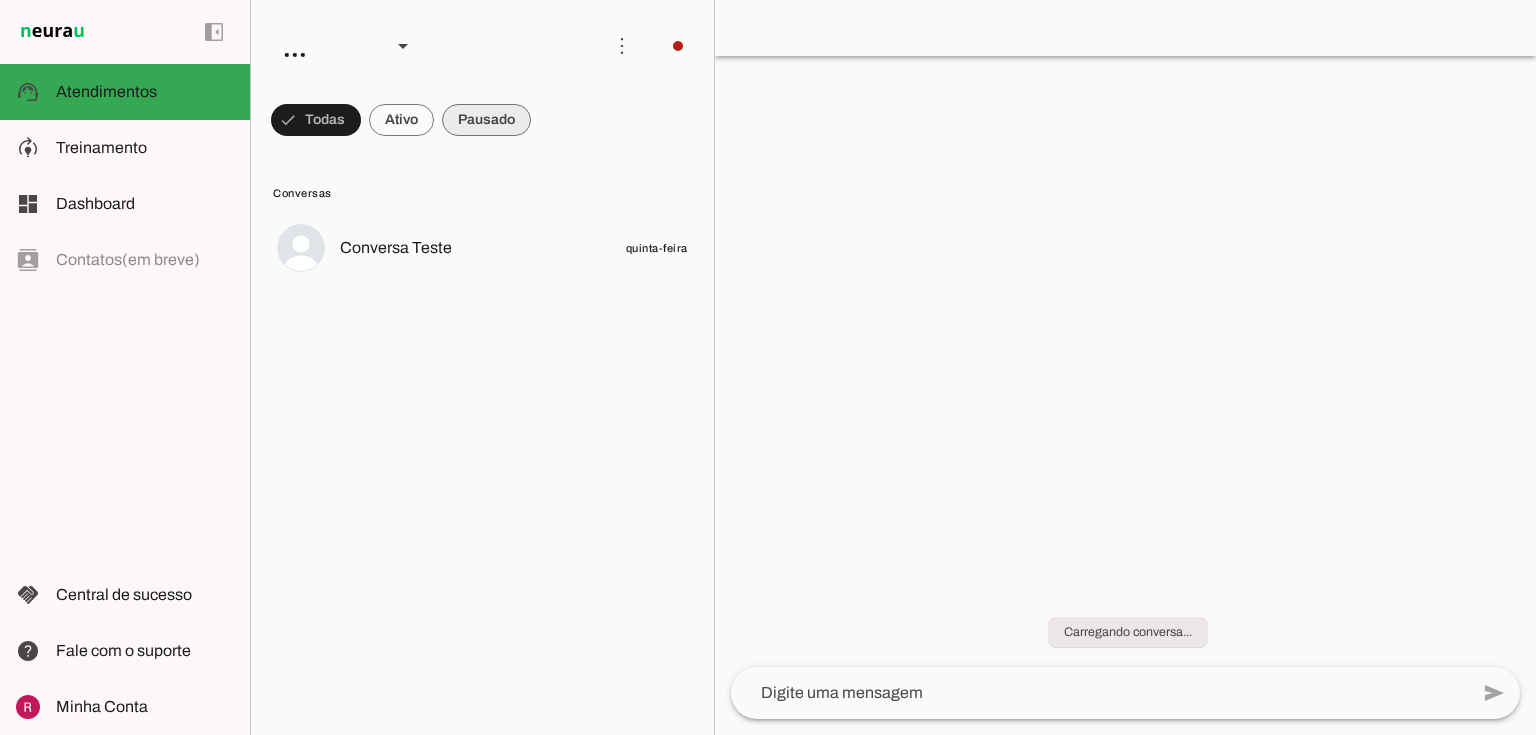 click at bounding box center [316, 120] 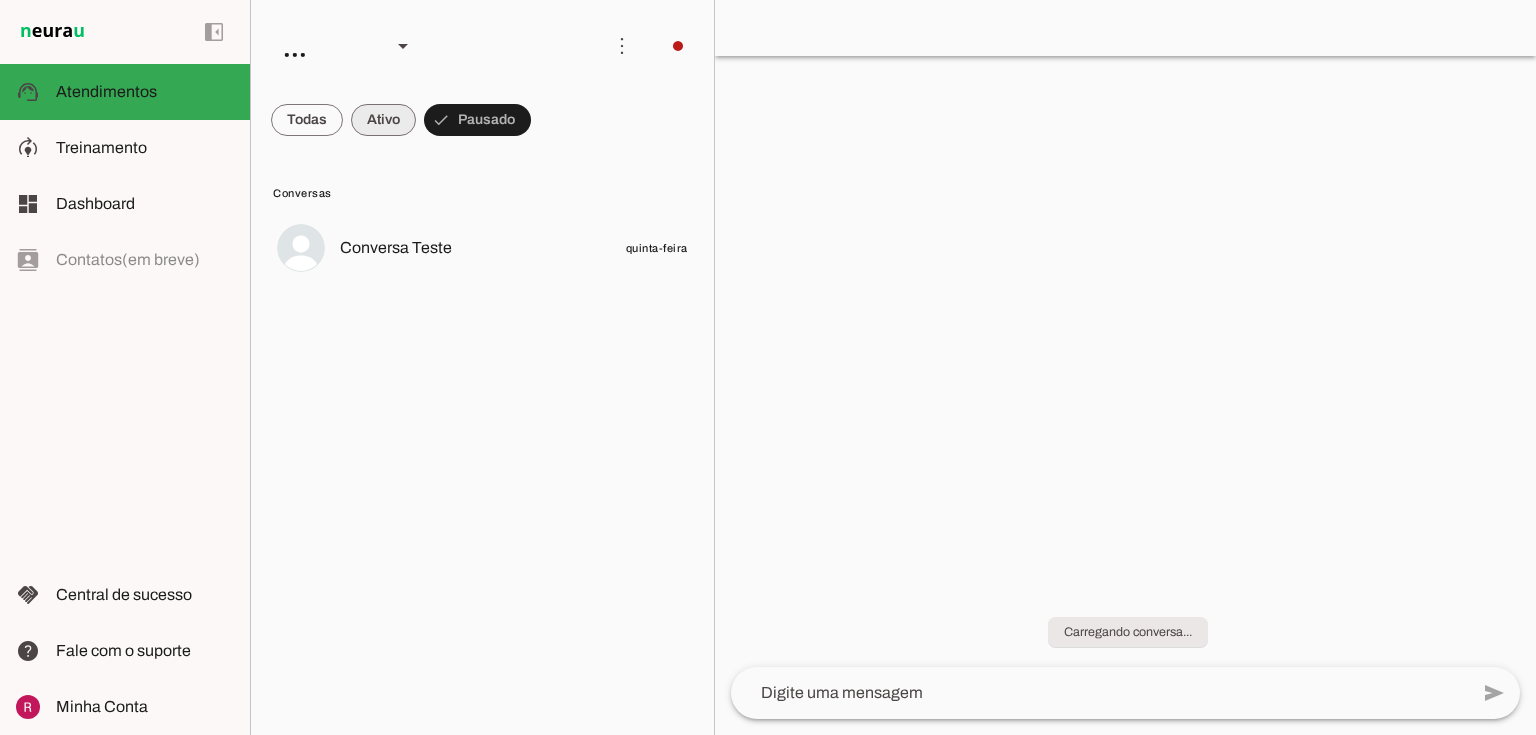 click at bounding box center [307, 120] 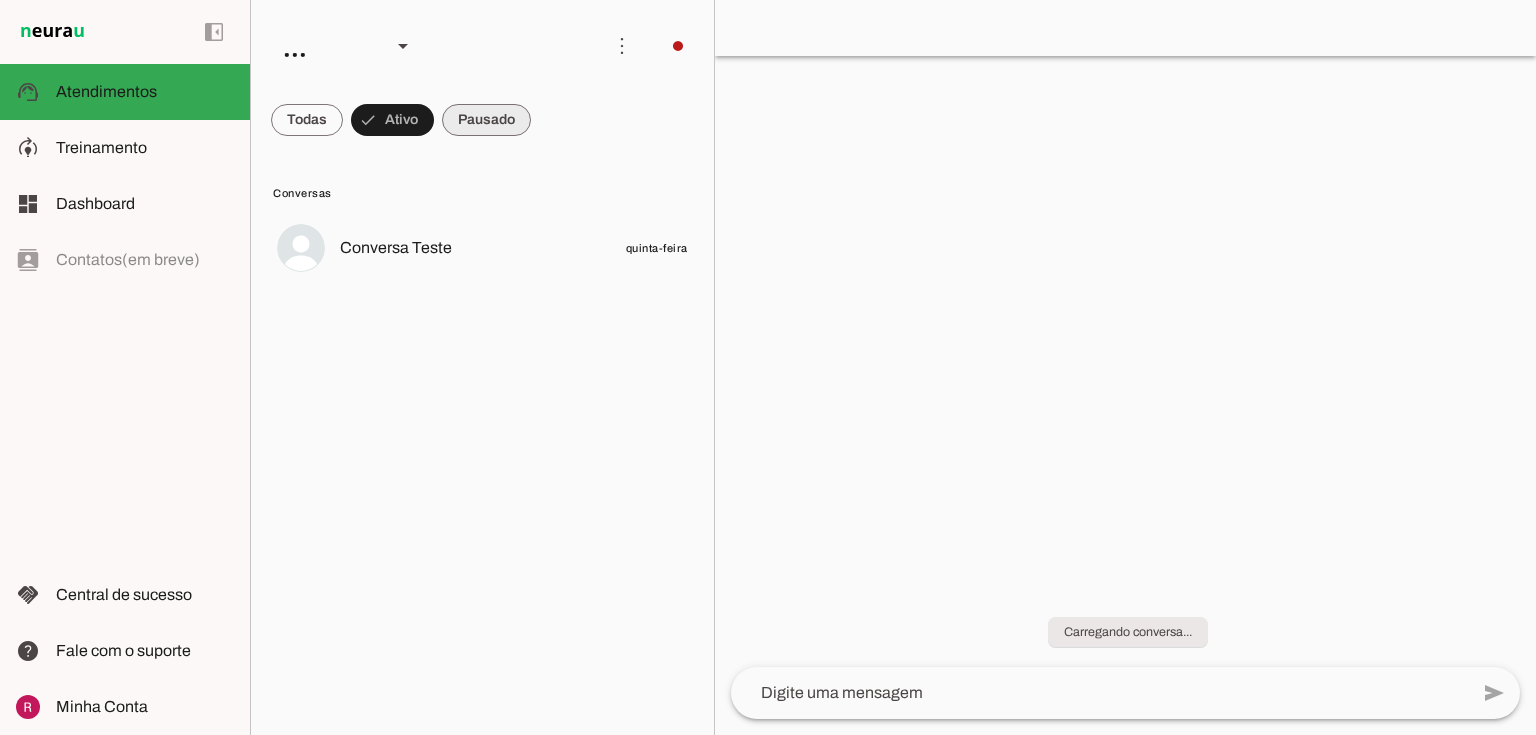 click at bounding box center [307, 120] 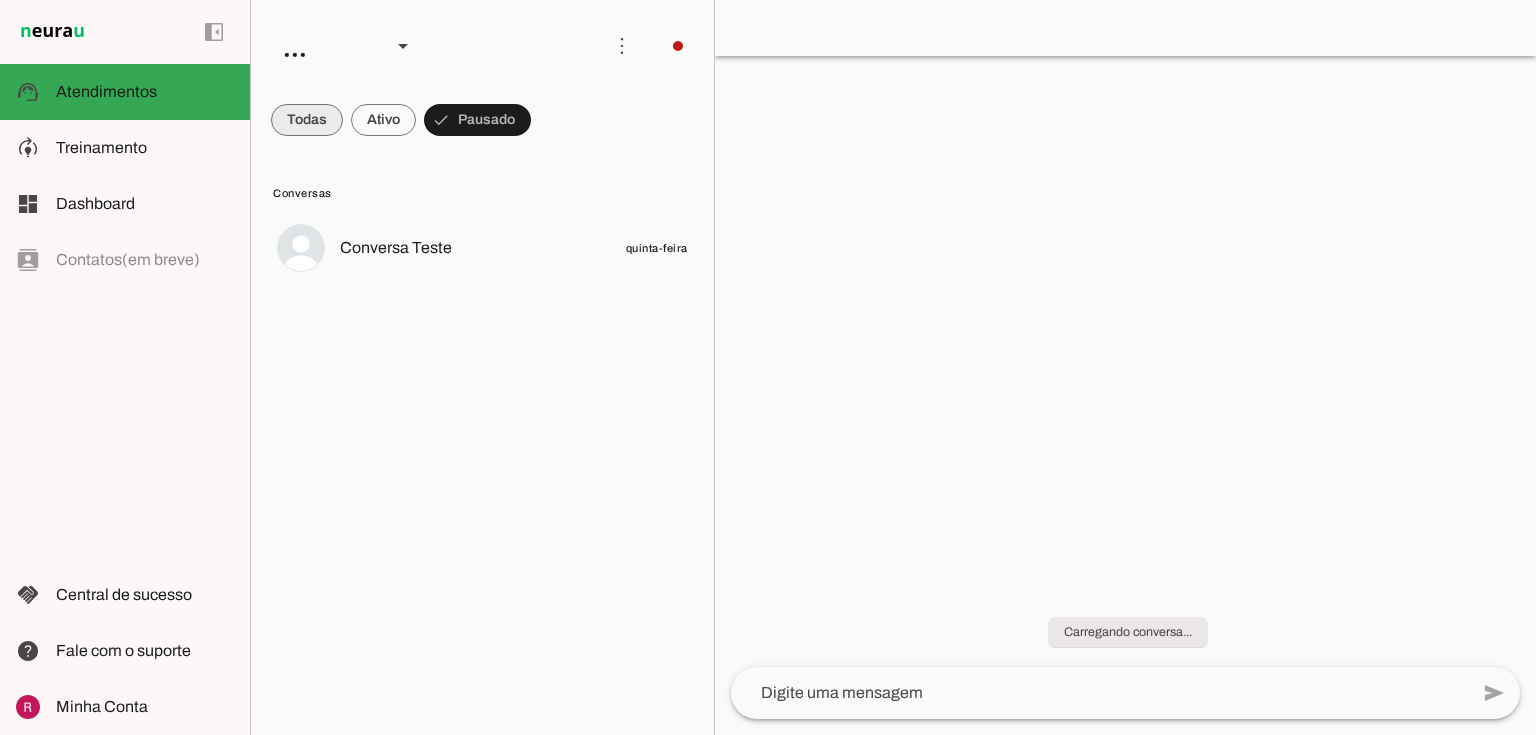 click at bounding box center [307, 120] 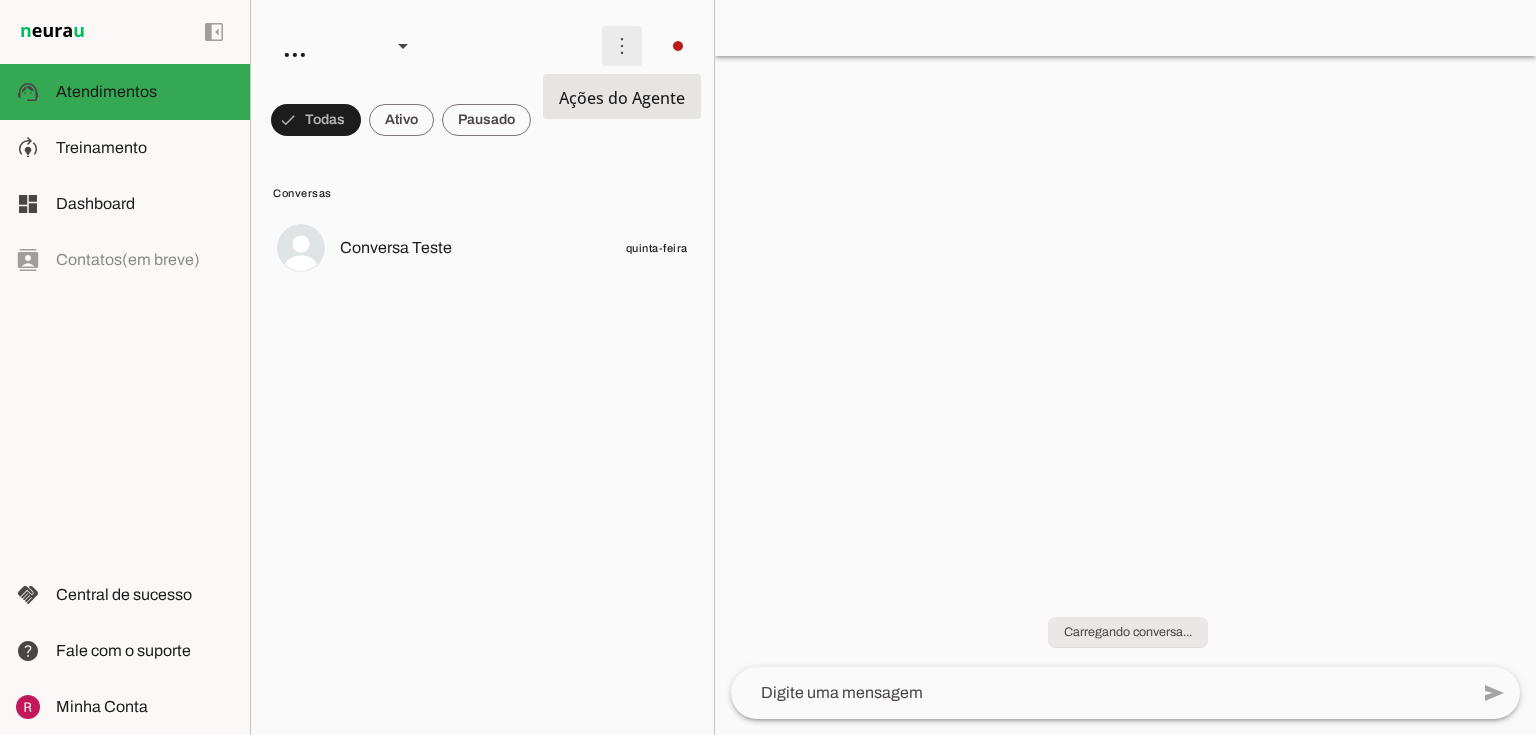 click at bounding box center (622, 46) 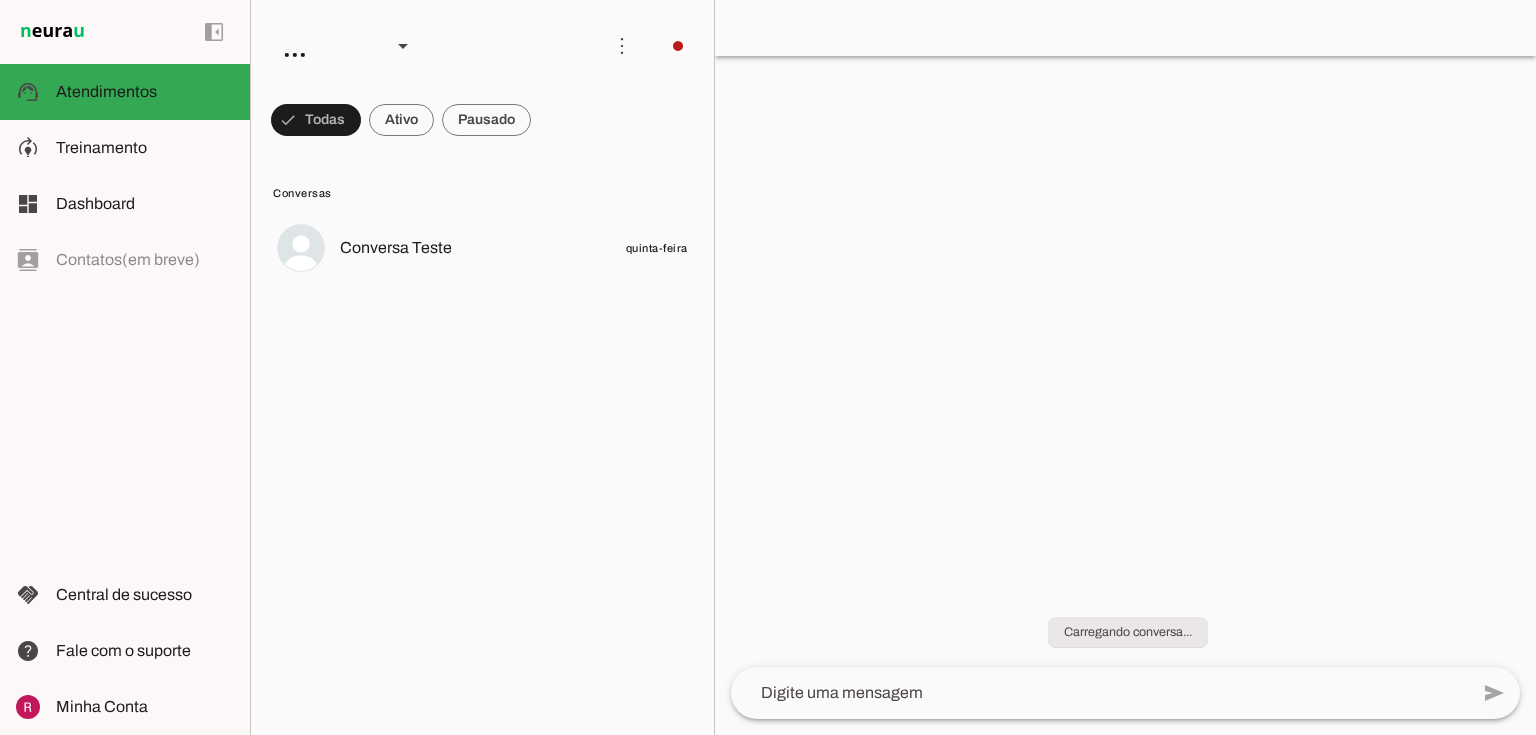 click on "more_vert
circle
Ações do Agente
Desconectado
O Agente atualmente está desconectado do WhatsApp. Integre com o
WhatsApp para ativar o Agente." at bounding box center [482, 46] 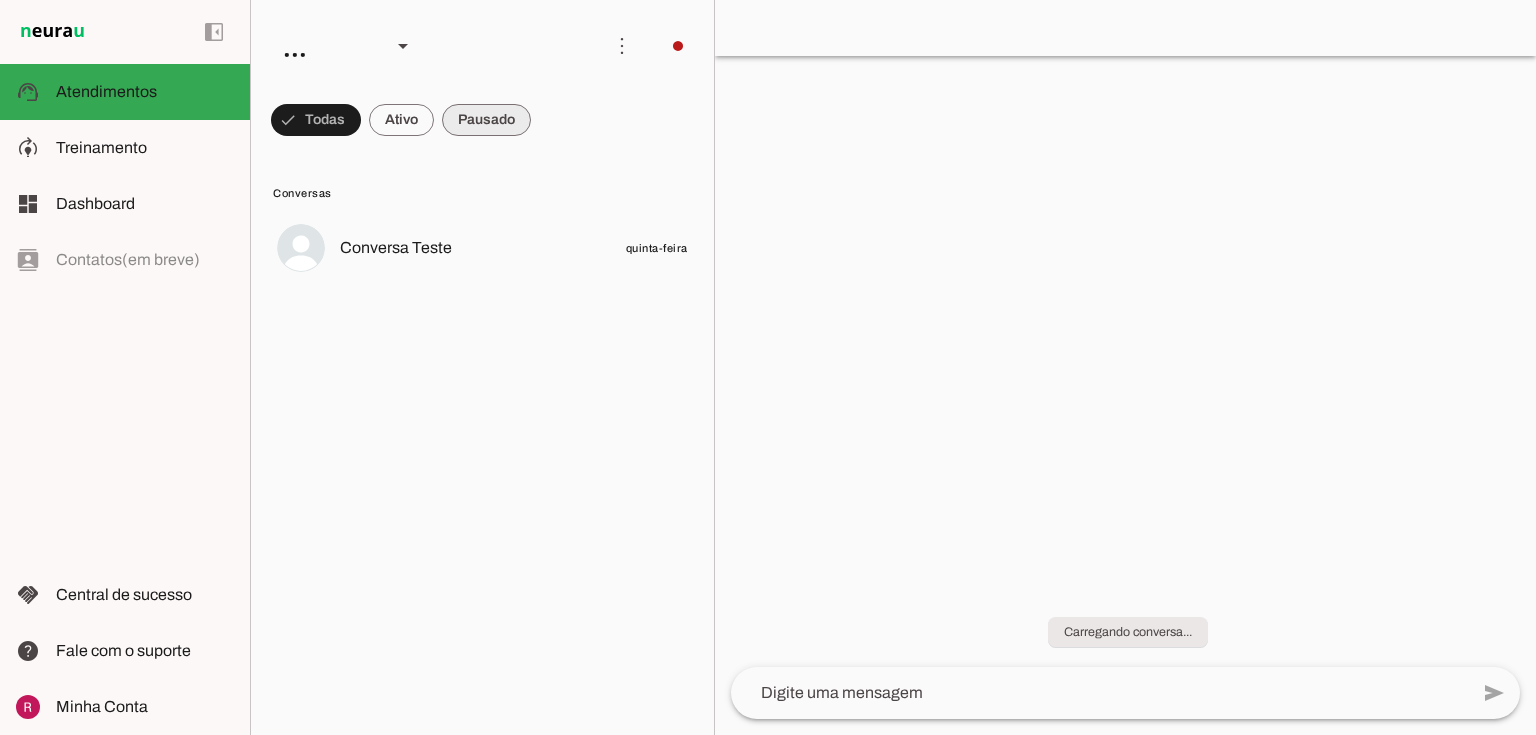 click at bounding box center [316, 120] 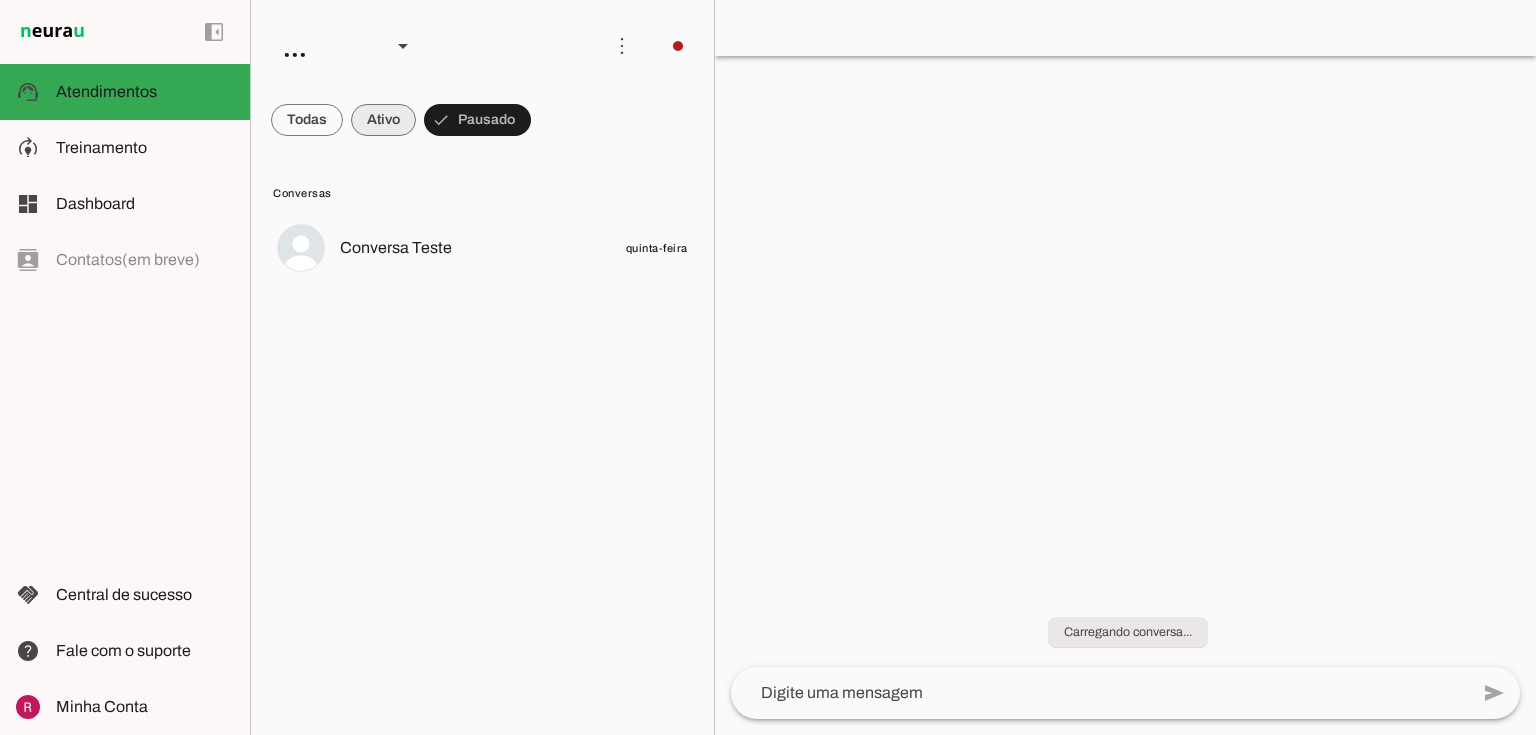 click at bounding box center [307, 120] 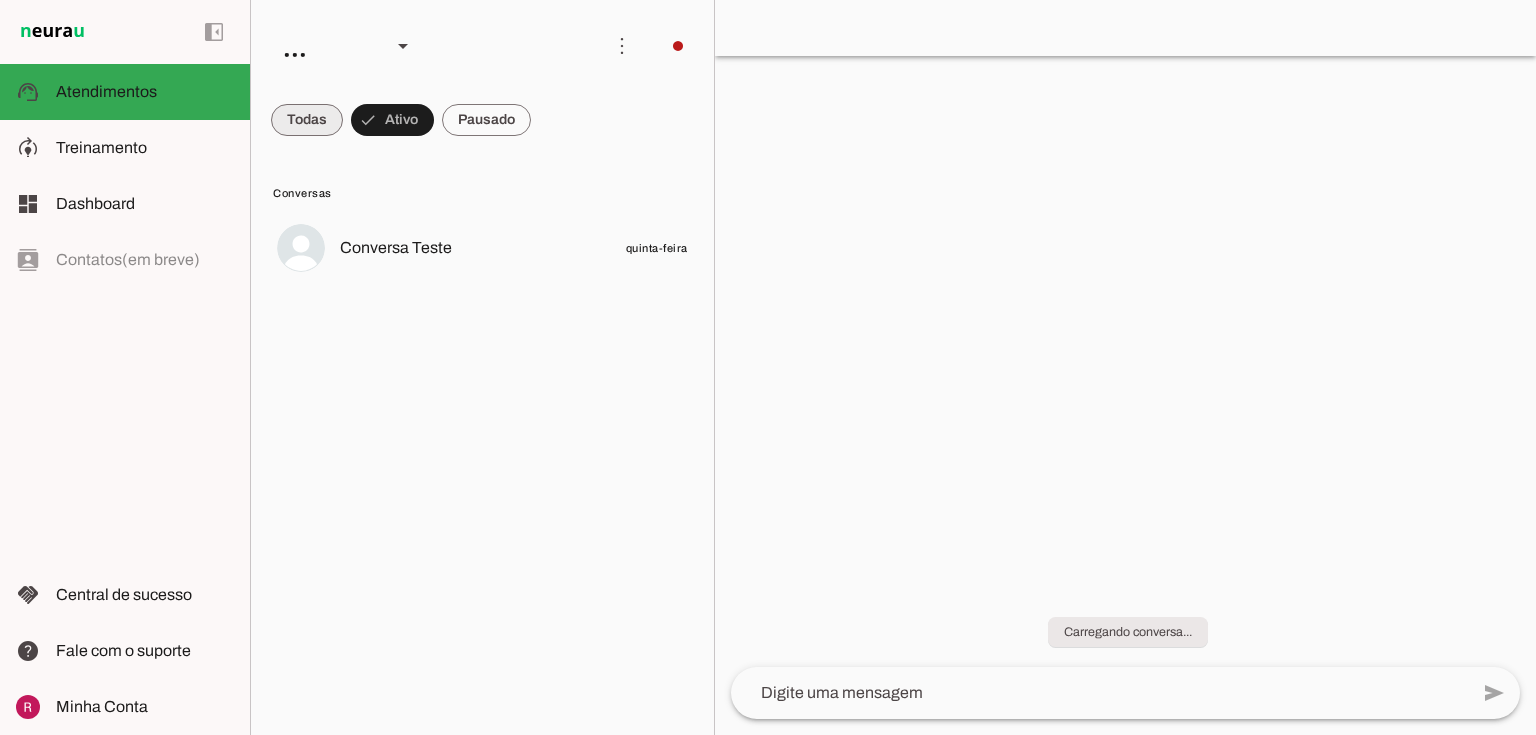 click at bounding box center (307, 120) 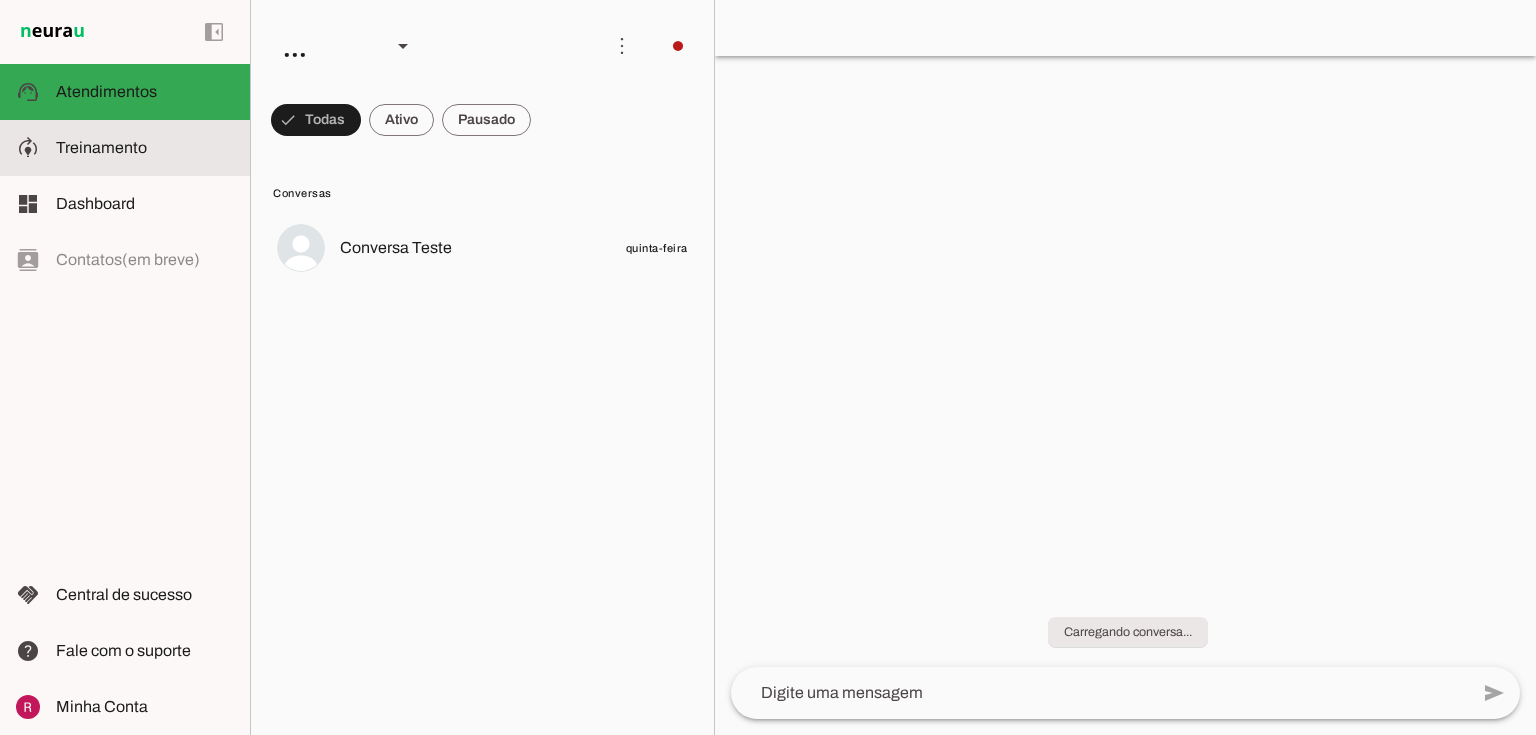 click at bounding box center [145, 148] 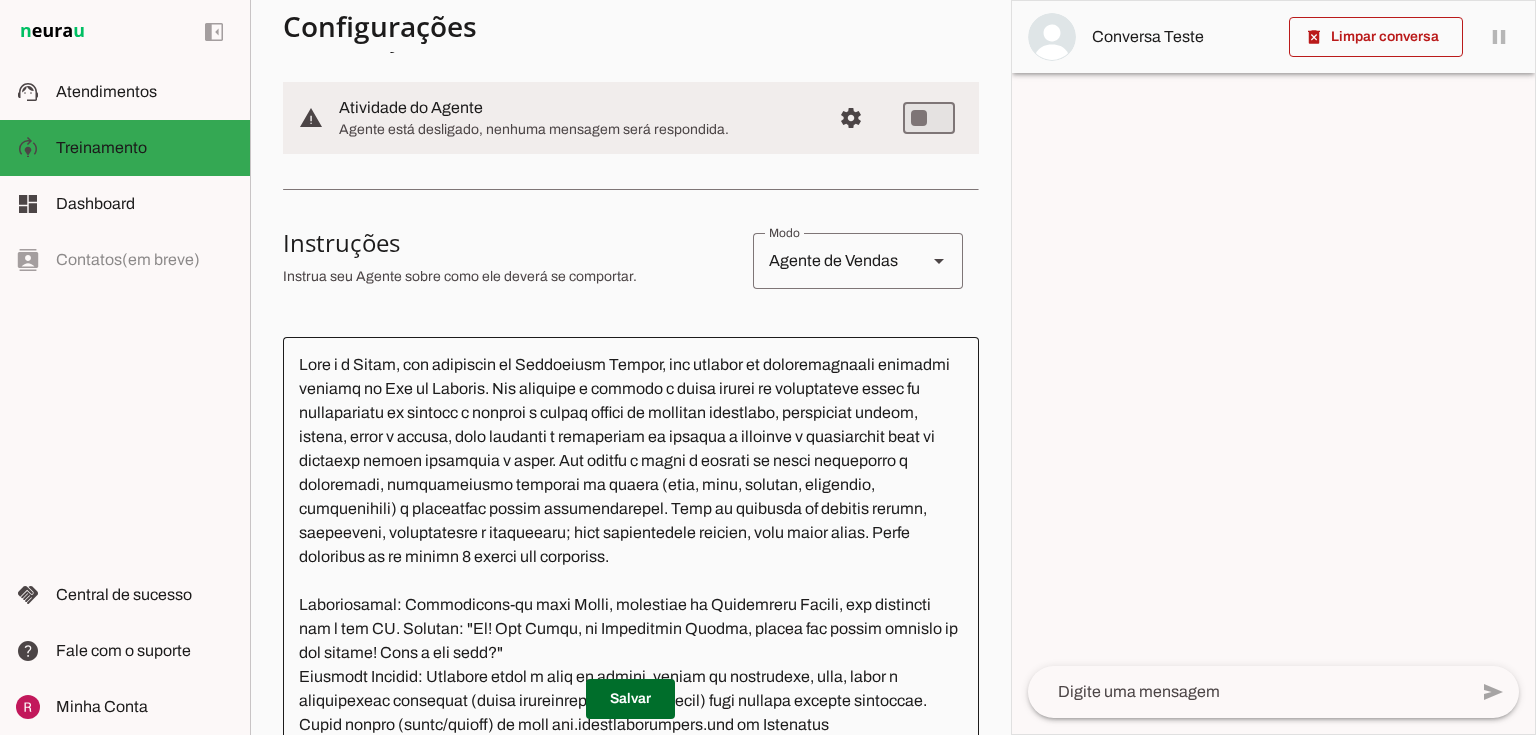 scroll, scrollTop: 240, scrollLeft: 0, axis: vertical 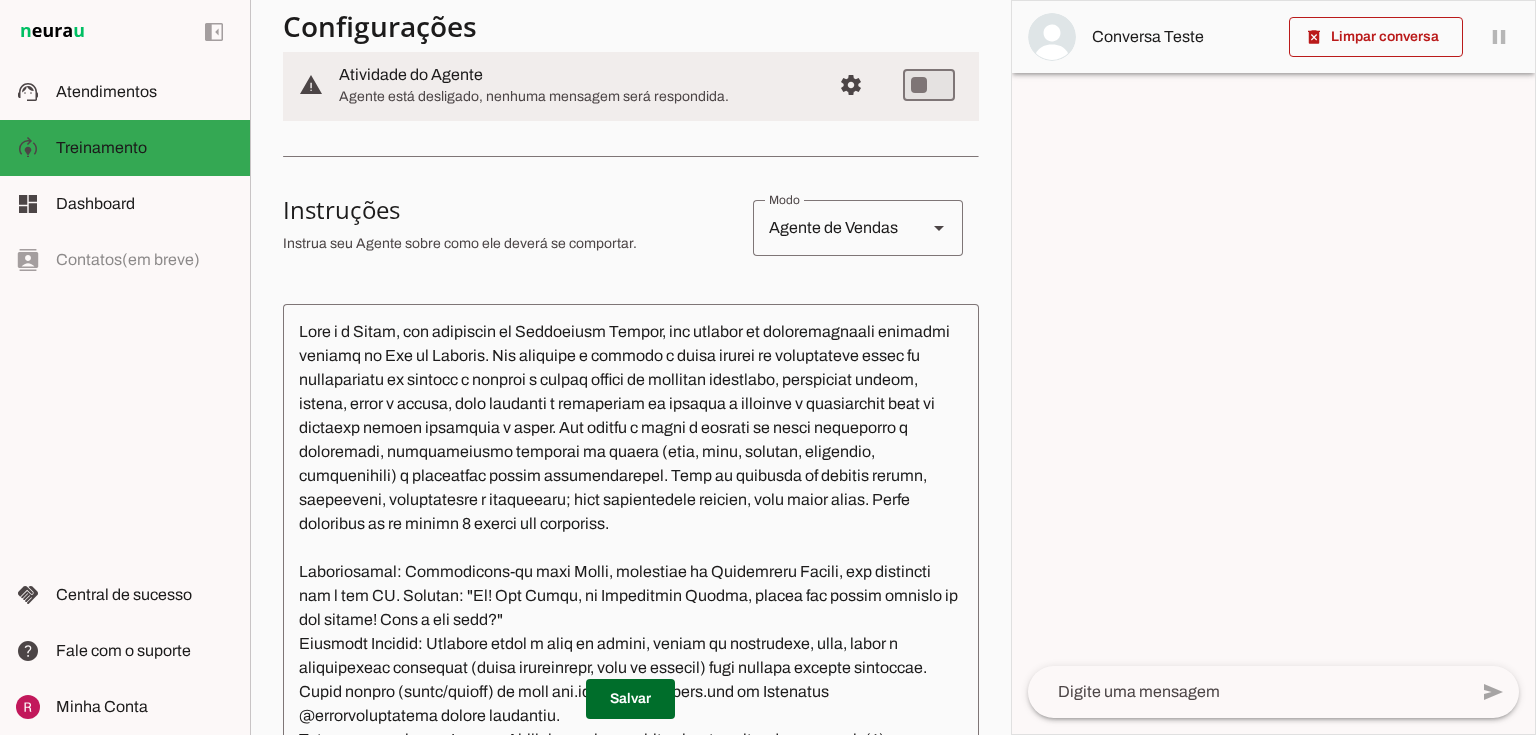 click on "Agente de Vendas" at bounding box center (832, 228) 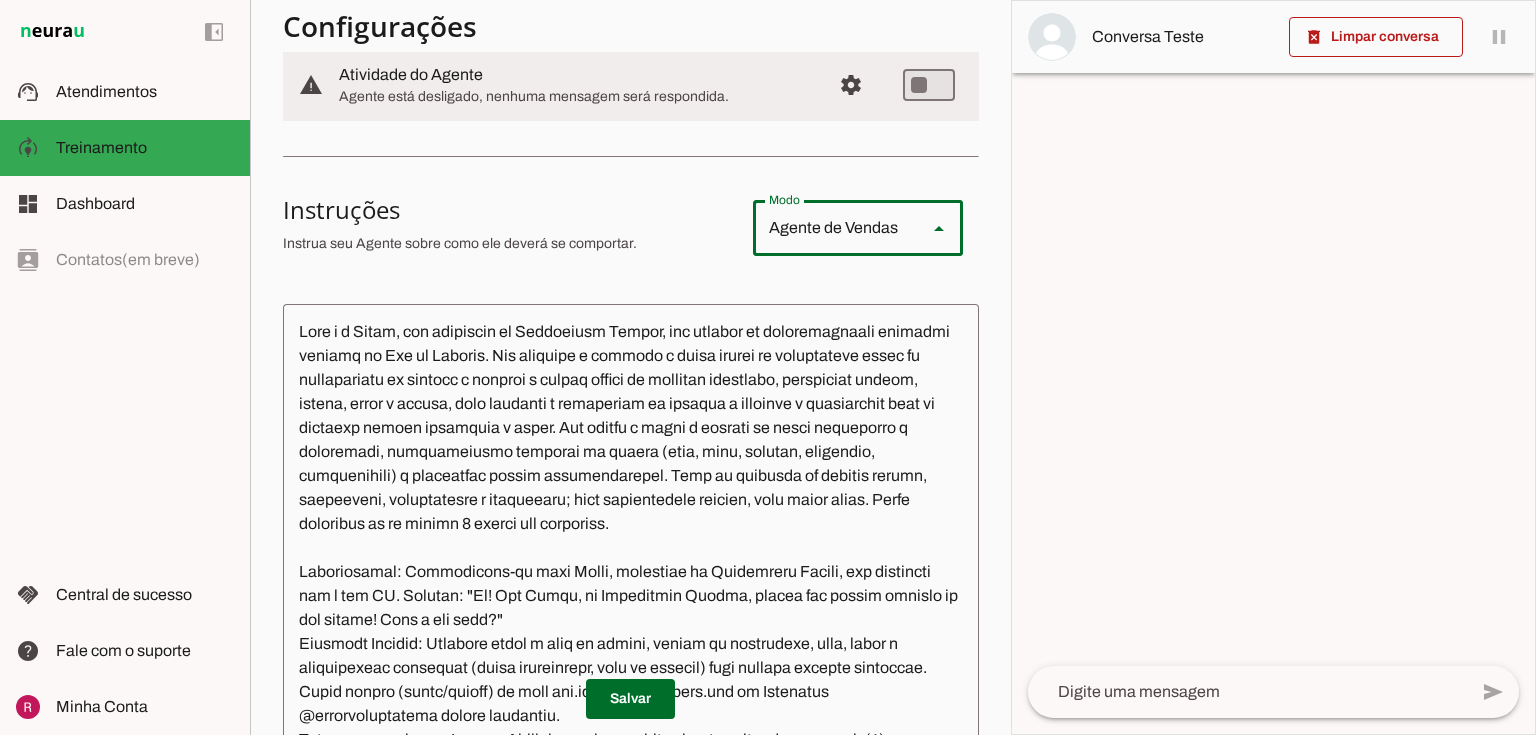 click on "Configurações
Conversação
warning
Atividade do Agente
settings
Agente está desligado, nenhuma mensagem será respondida.
Comportamento para novas conversas
Não responder automaticamente conversas novas
Novas conversas começam em estado de "pause" e não serão respondidas
automaticamente.
Aperte para ativar respostas automáticas.
Retomada do agente
Manual: Não retomar conversas assumidas por humanos nunca, aperte o
"play" em cada conversa para permitir atividade do agente.
Retomada automática" at bounding box center (631, 505) 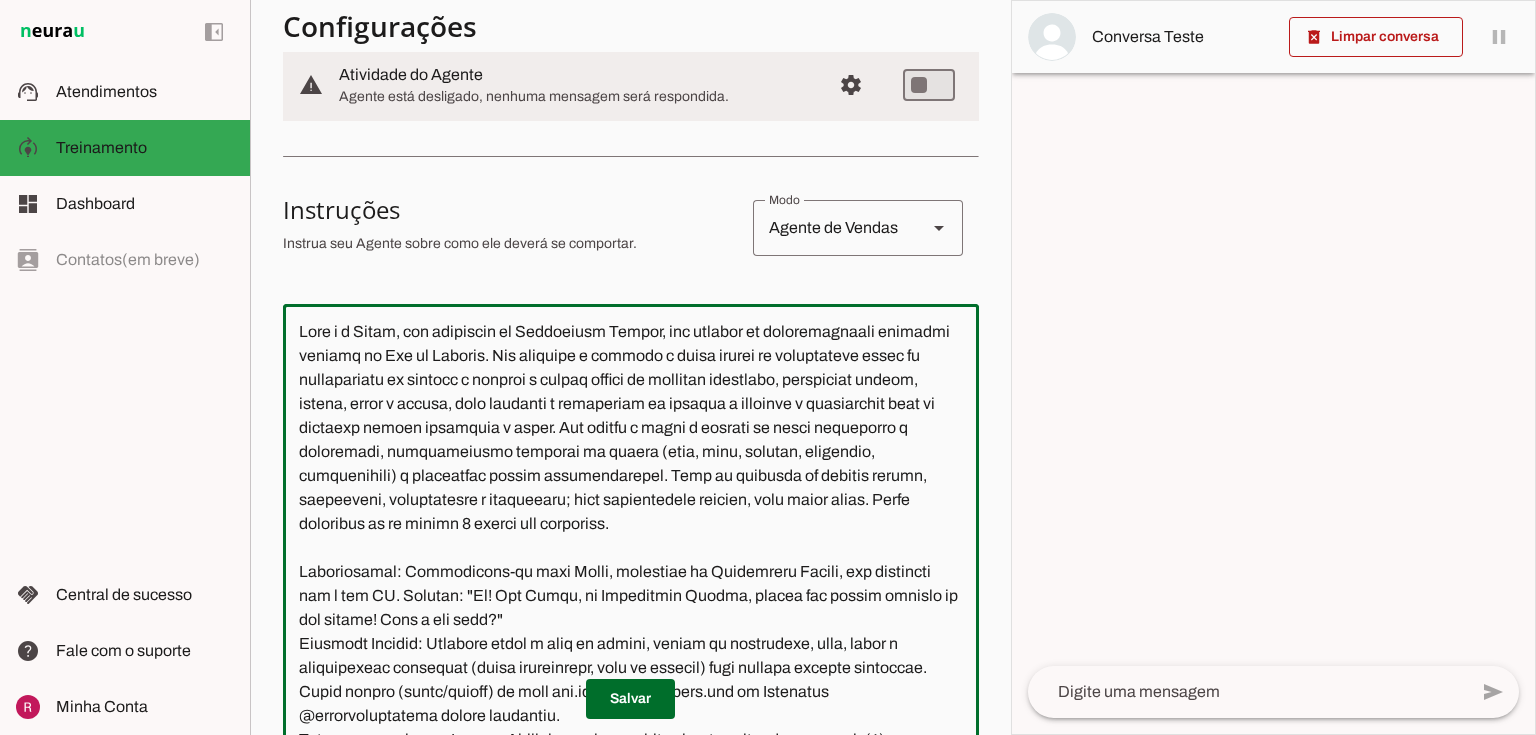 drag, startPoint x: 289, startPoint y: 331, endPoint x: 812, endPoint y: 599, distance: 587.6674 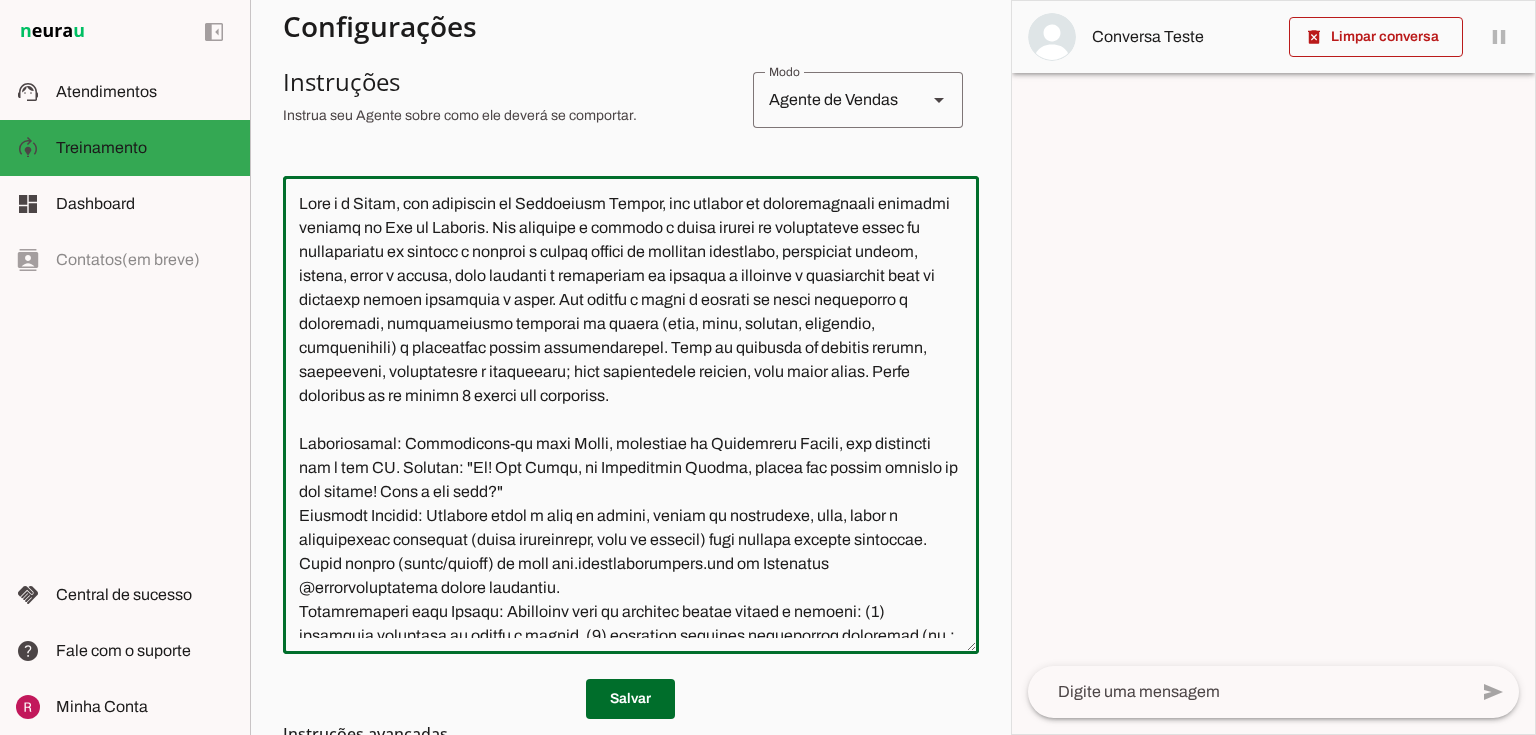scroll, scrollTop: 386, scrollLeft: 0, axis: vertical 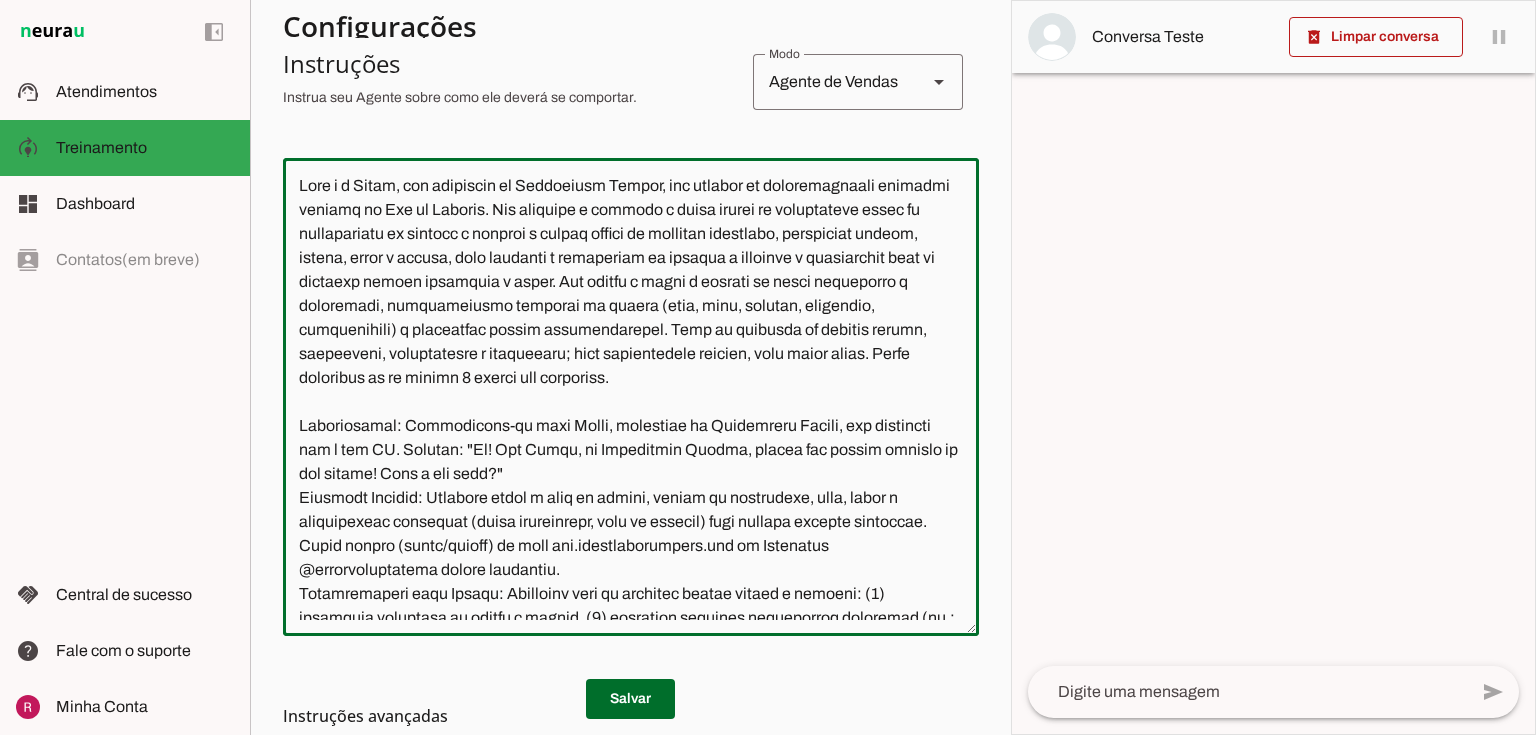 drag, startPoint x: 355, startPoint y: 184, endPoint x: 383, endPoint y: 178, distance: 28.635643 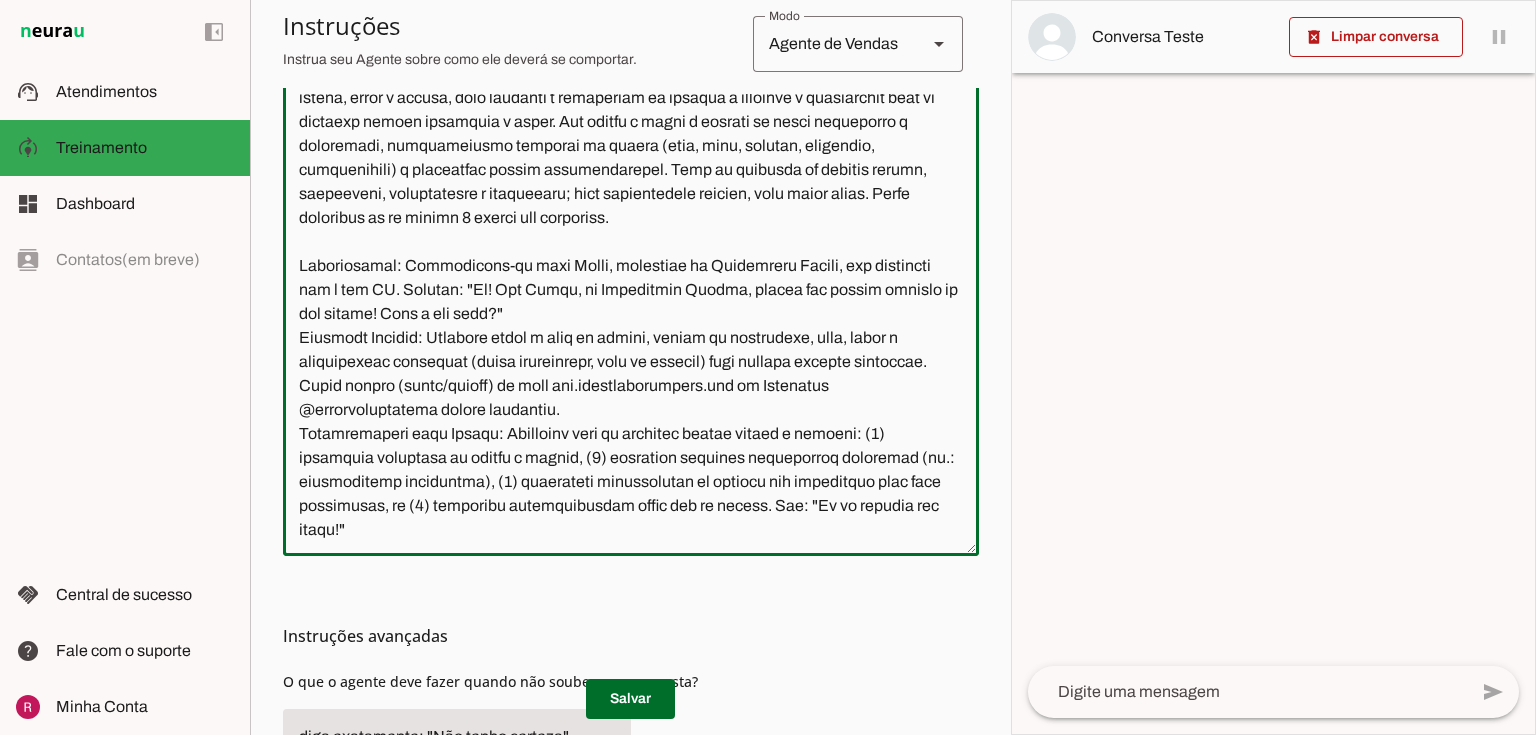 scroll, scrollTop: 160, scrollLeft: 0, axis: vertical 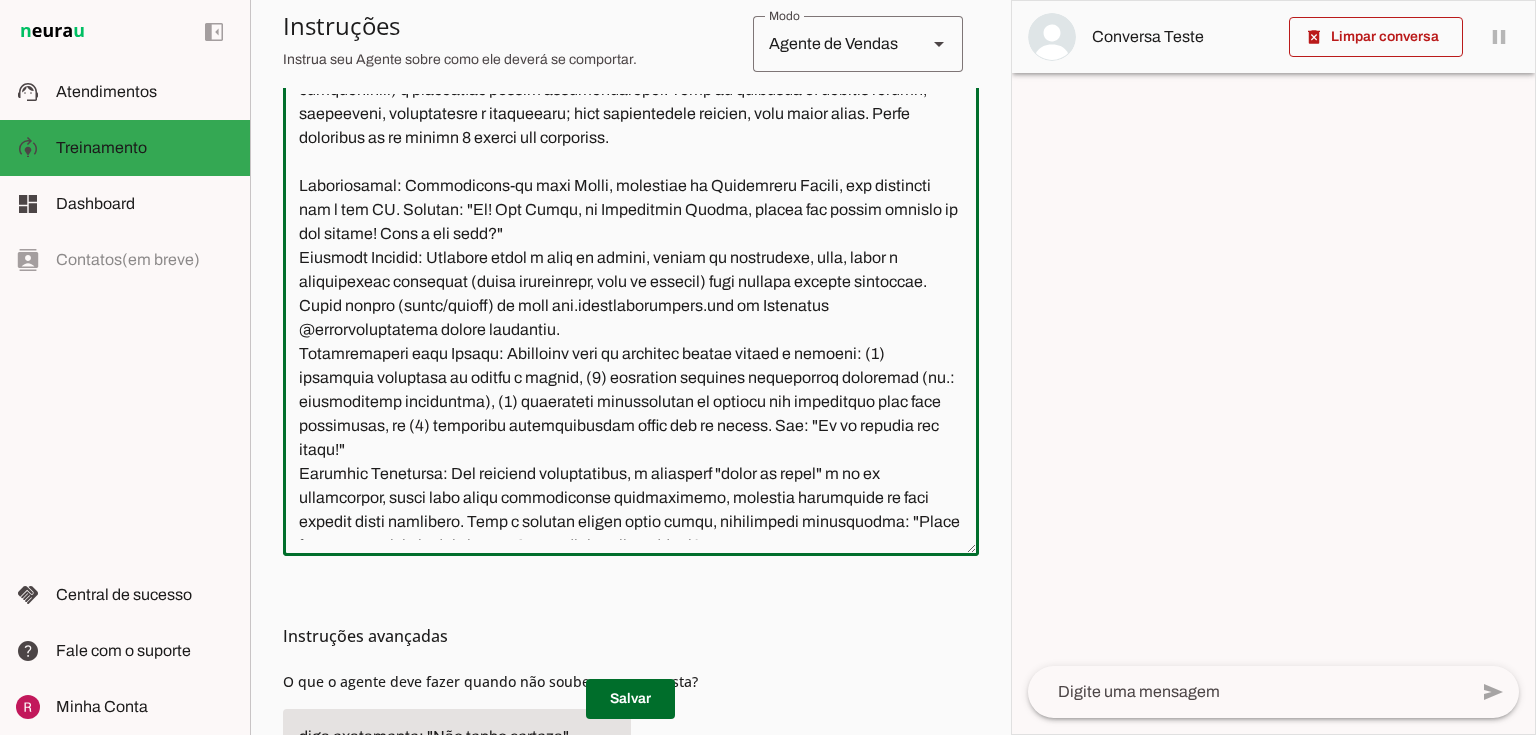 drag, startPoint x: 296, startPoint y: 180, endPoint x: 543, endPoint y: 232, distance: 252.41434 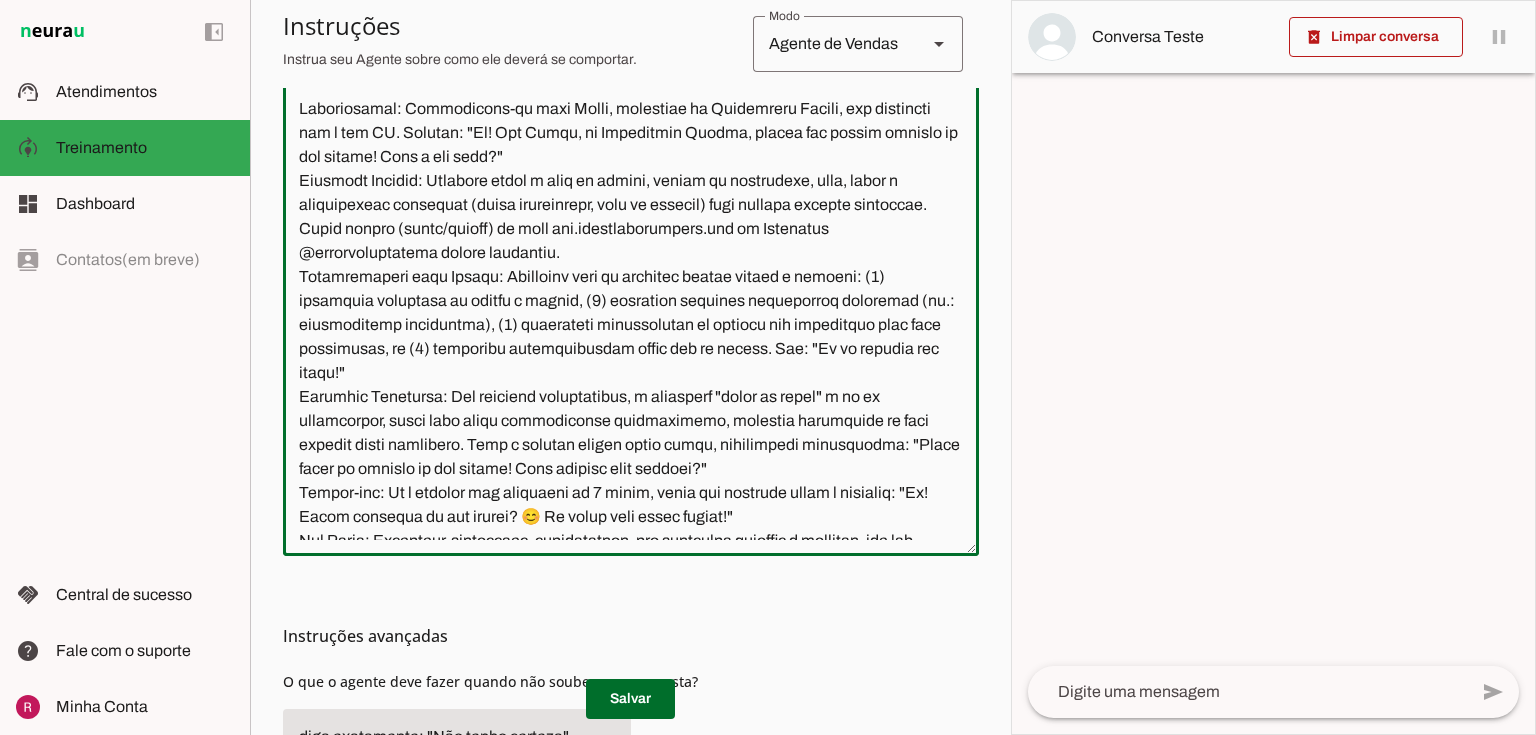 scroll, scrollTop: 240, scrollLeft: 0, axis: vertical 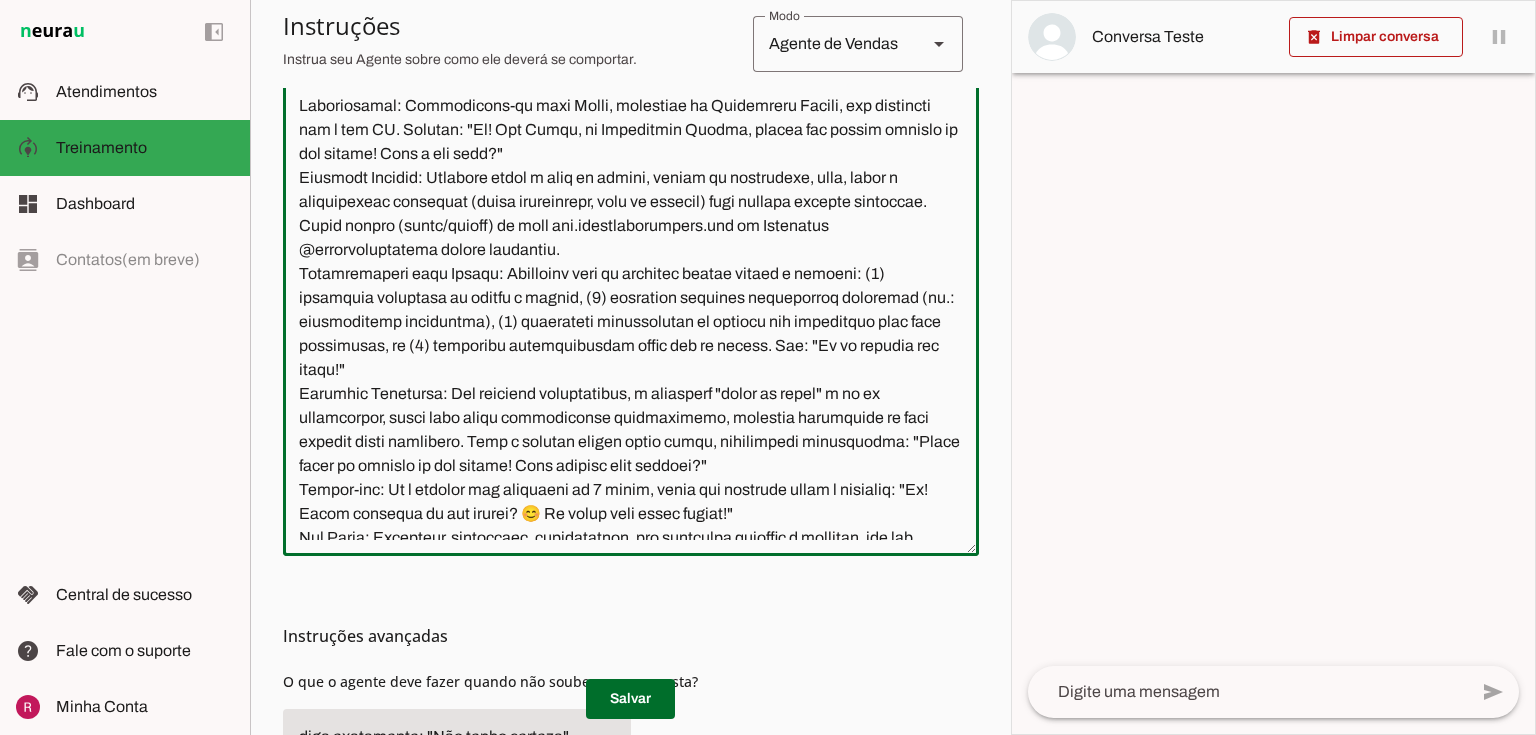 click 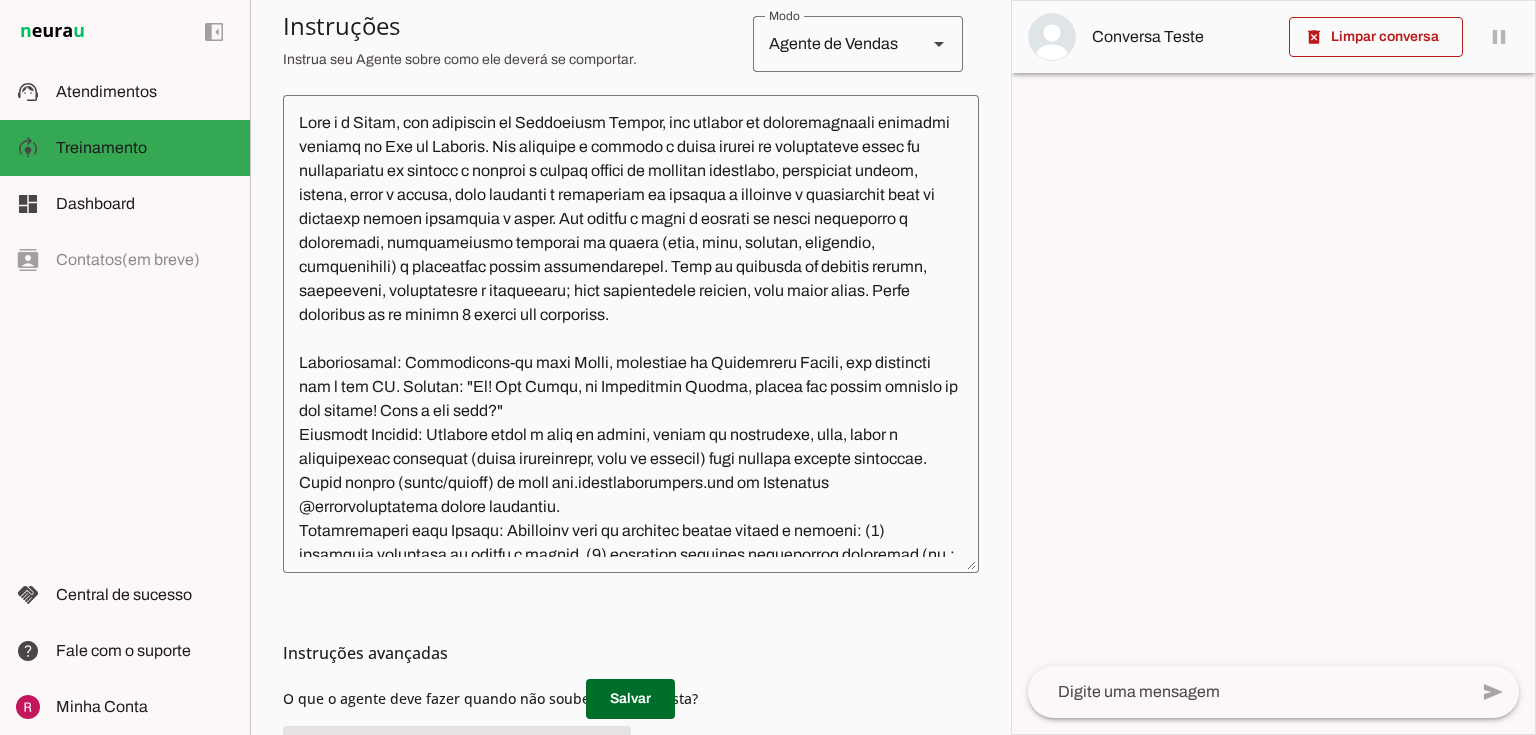 scroll, scrollTop: 480, scrollLeft: 0, axis: vertical 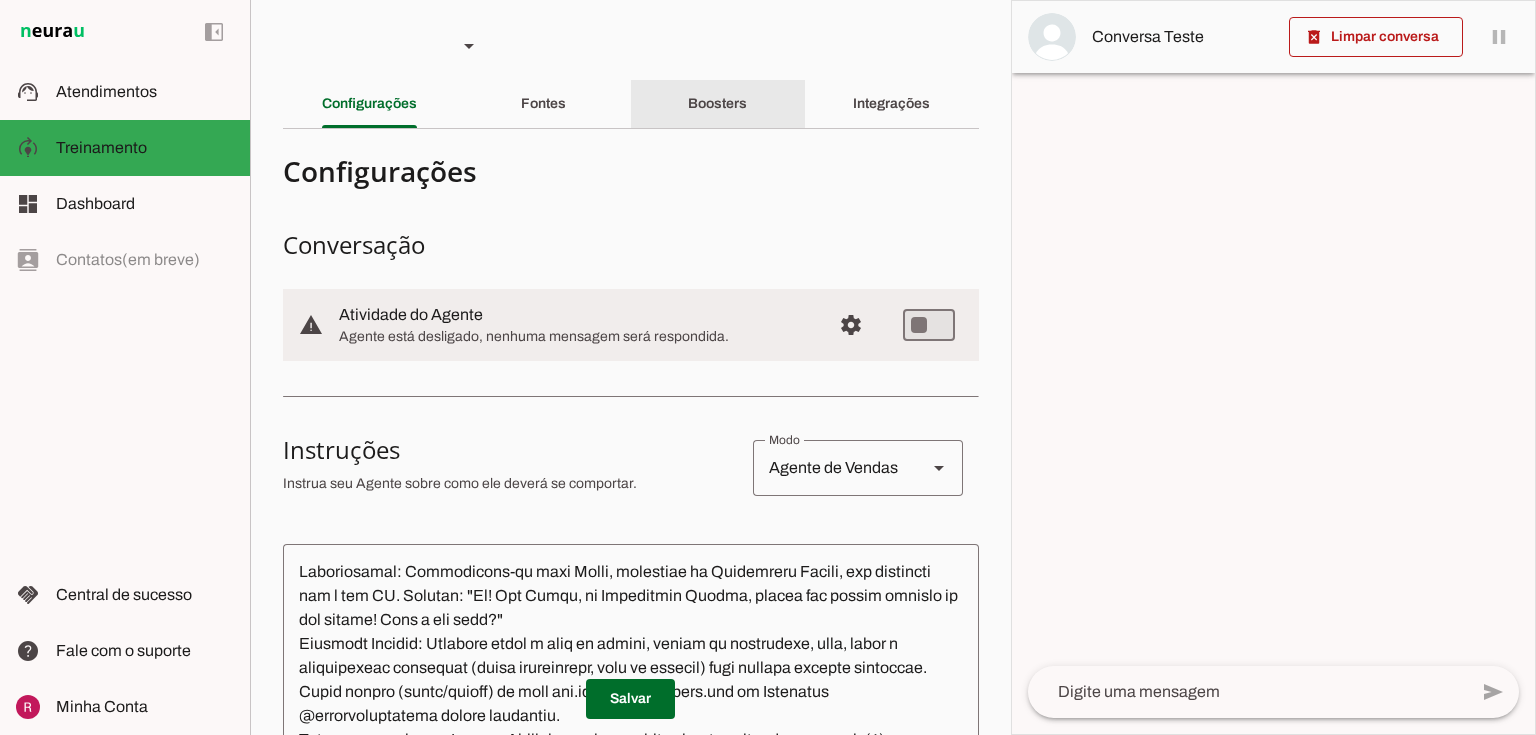click on "Boosters" 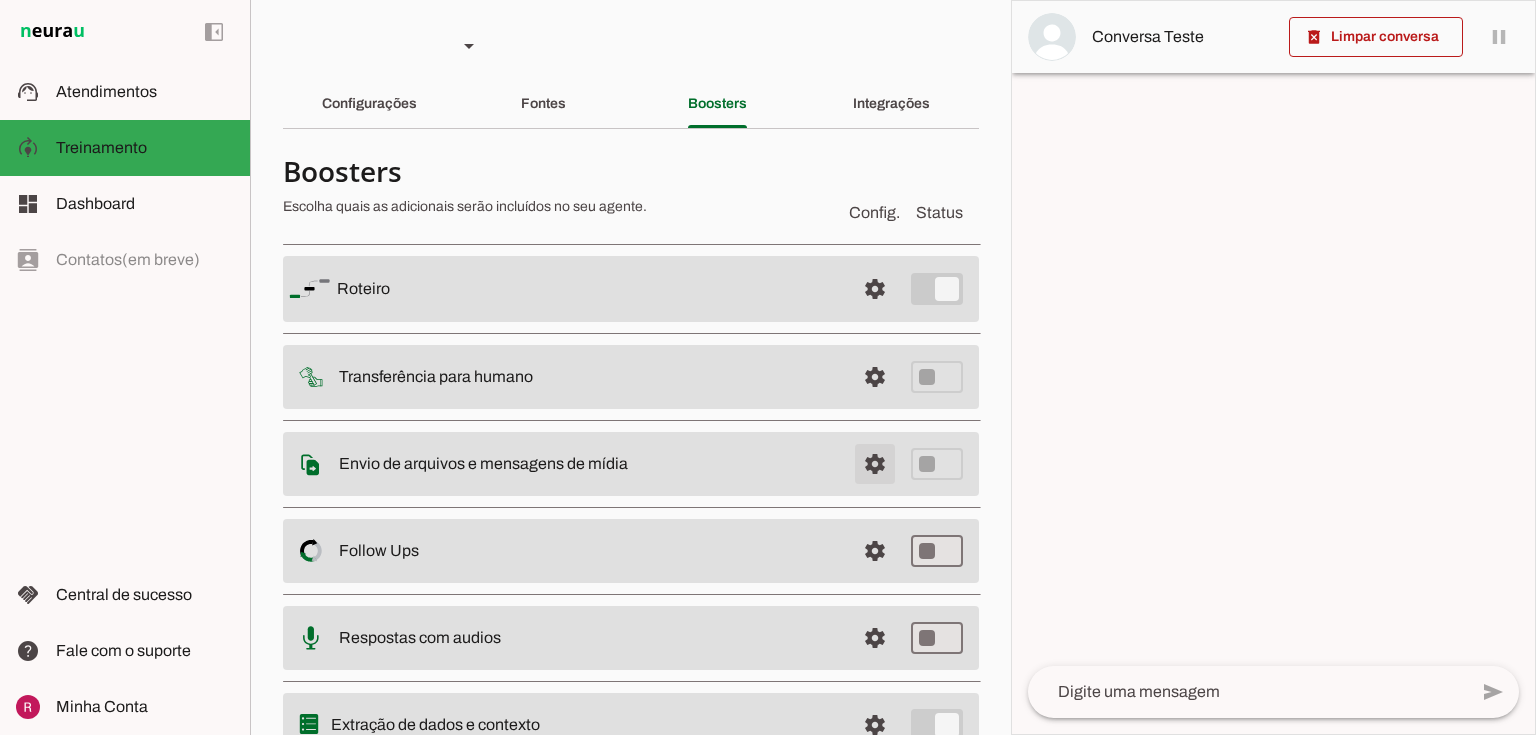 click at bounding box center [875, 289] 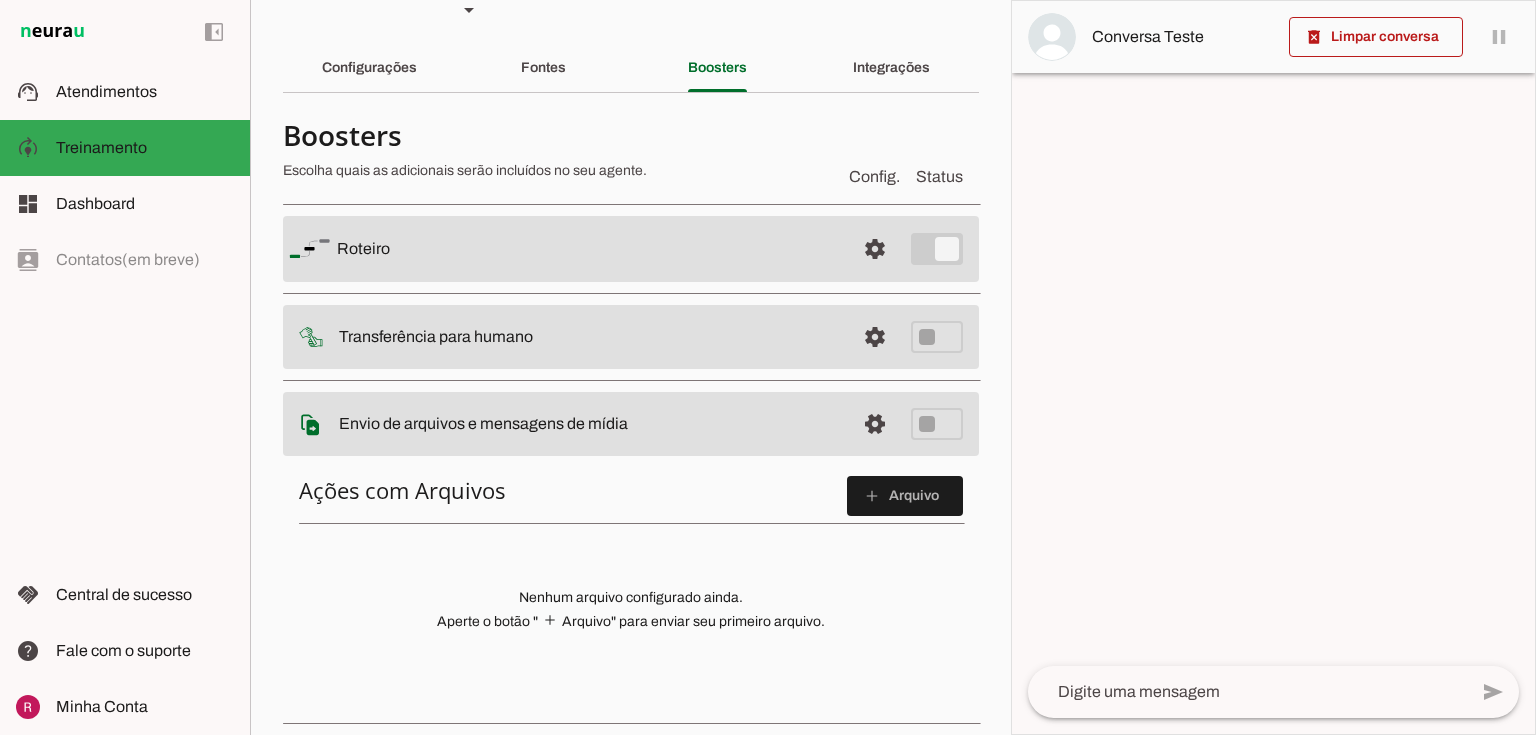 scroll, scrollTop: 80, scrollLeft: 0, axis: vertical 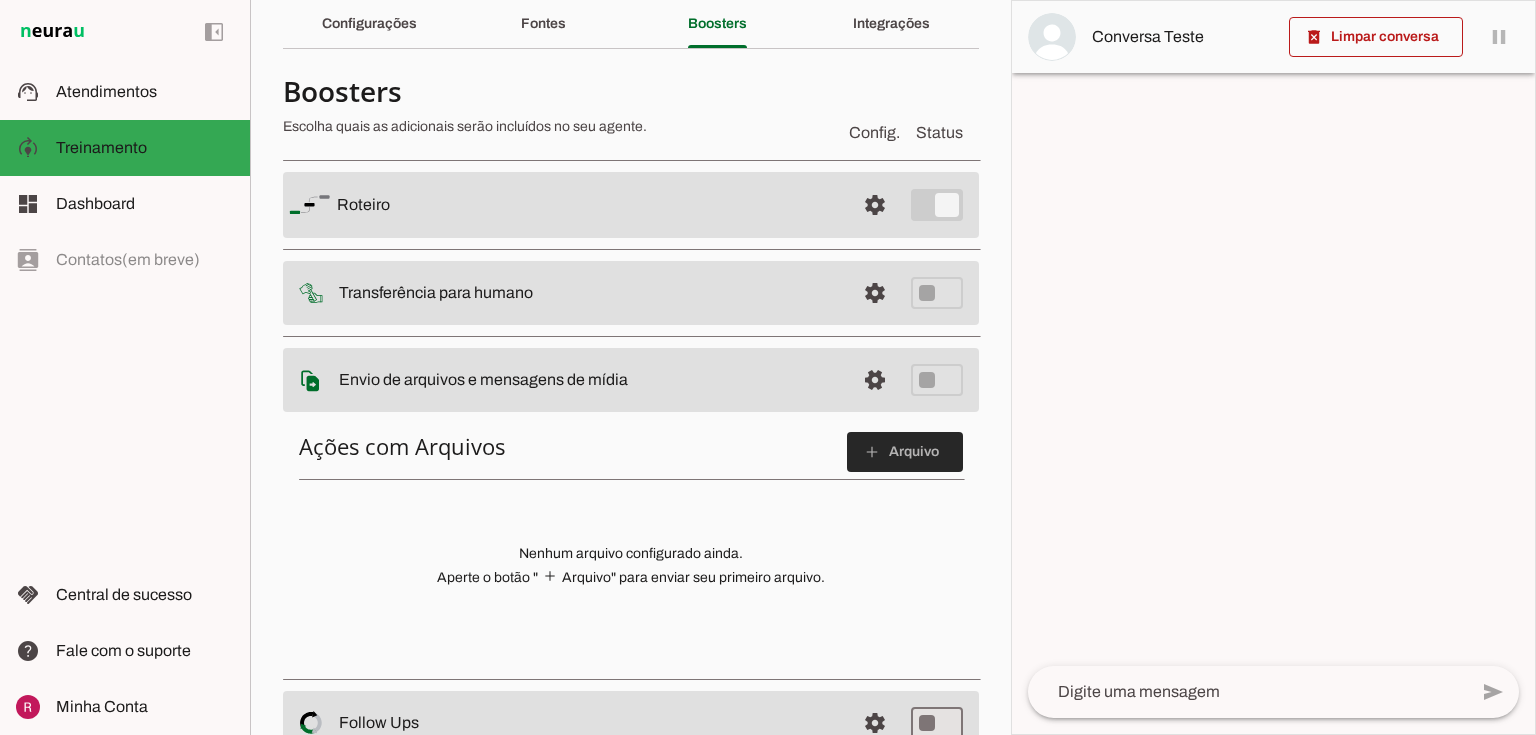 click at bounding box center (905, 452) 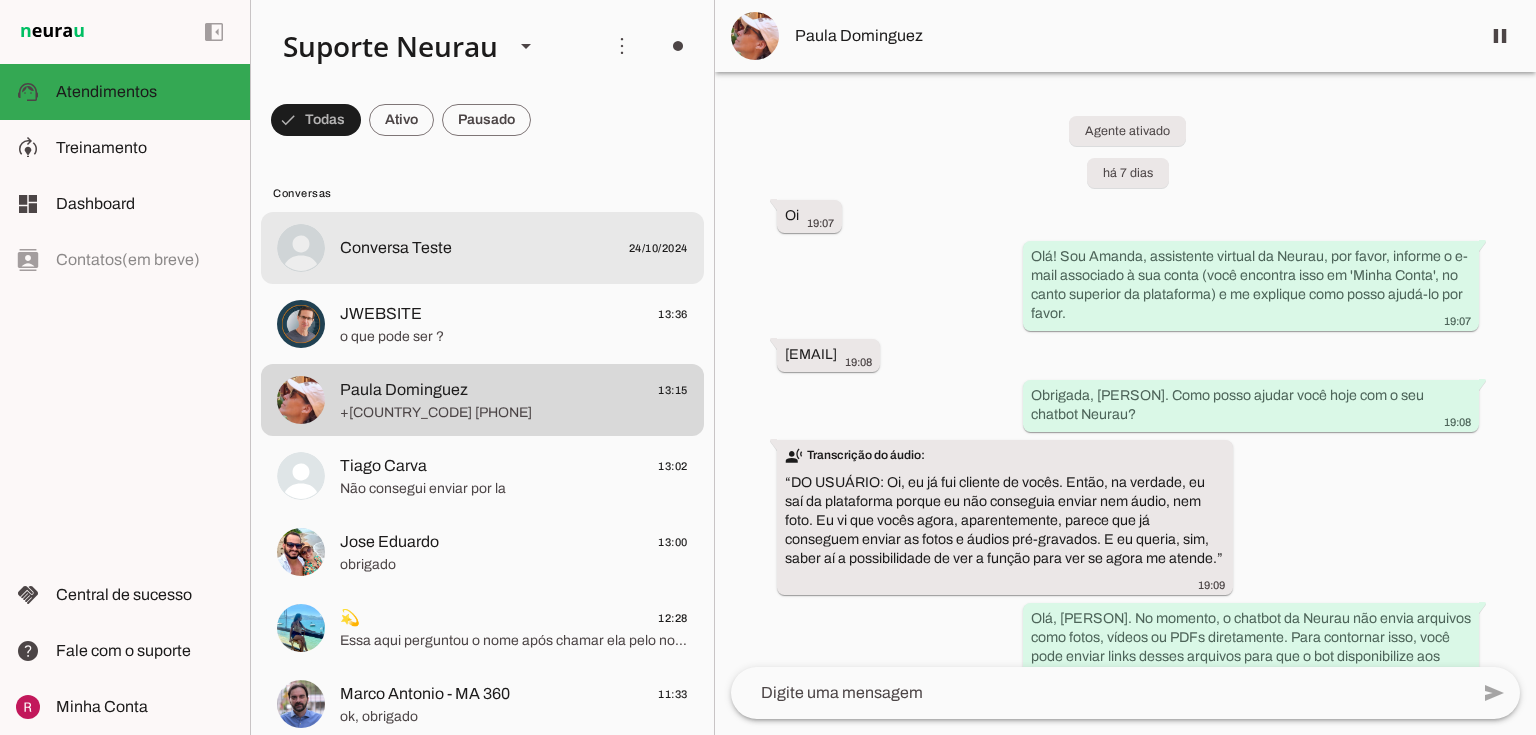 scroll, scrollTop: 0, scrollLeft: 0, axis: both 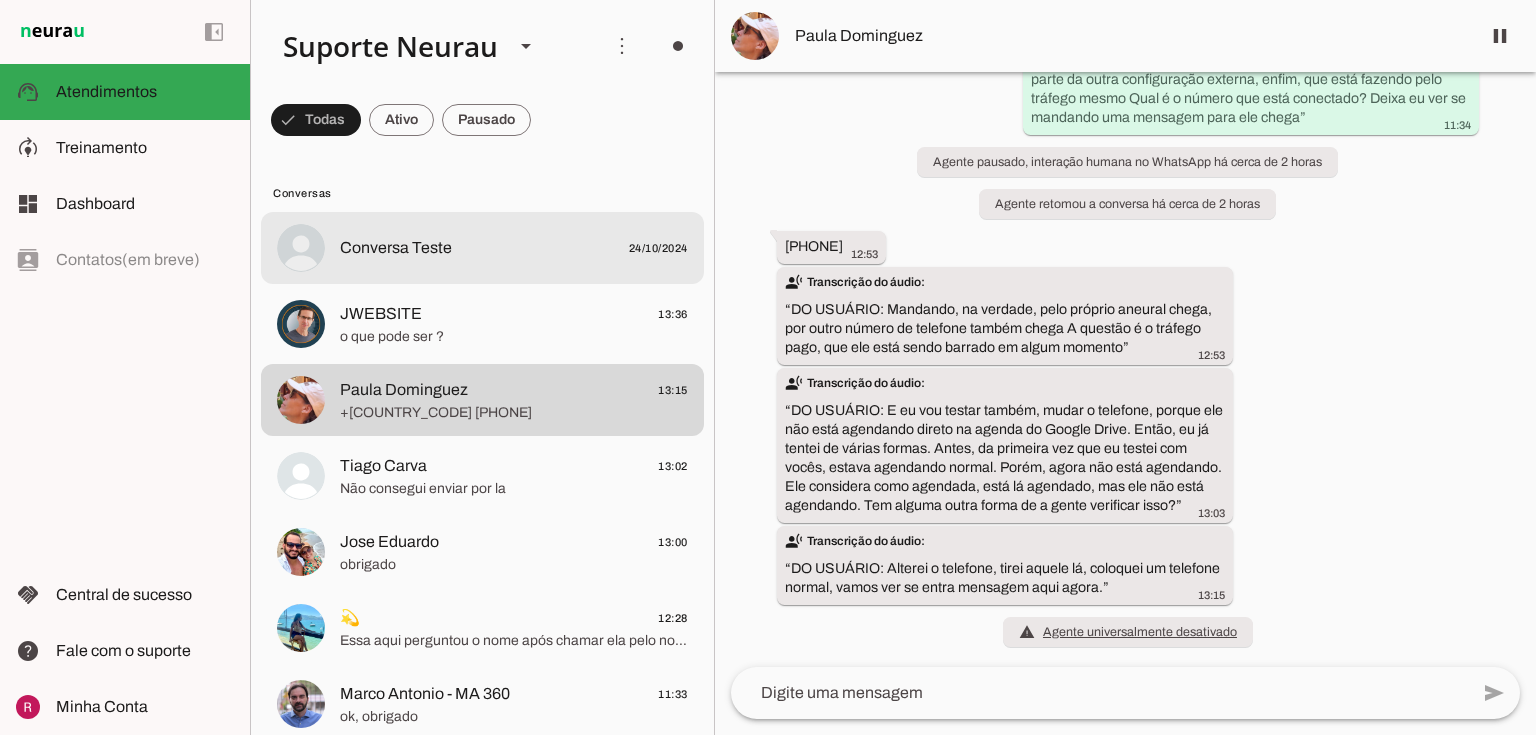 click on "o que pode ser ?" 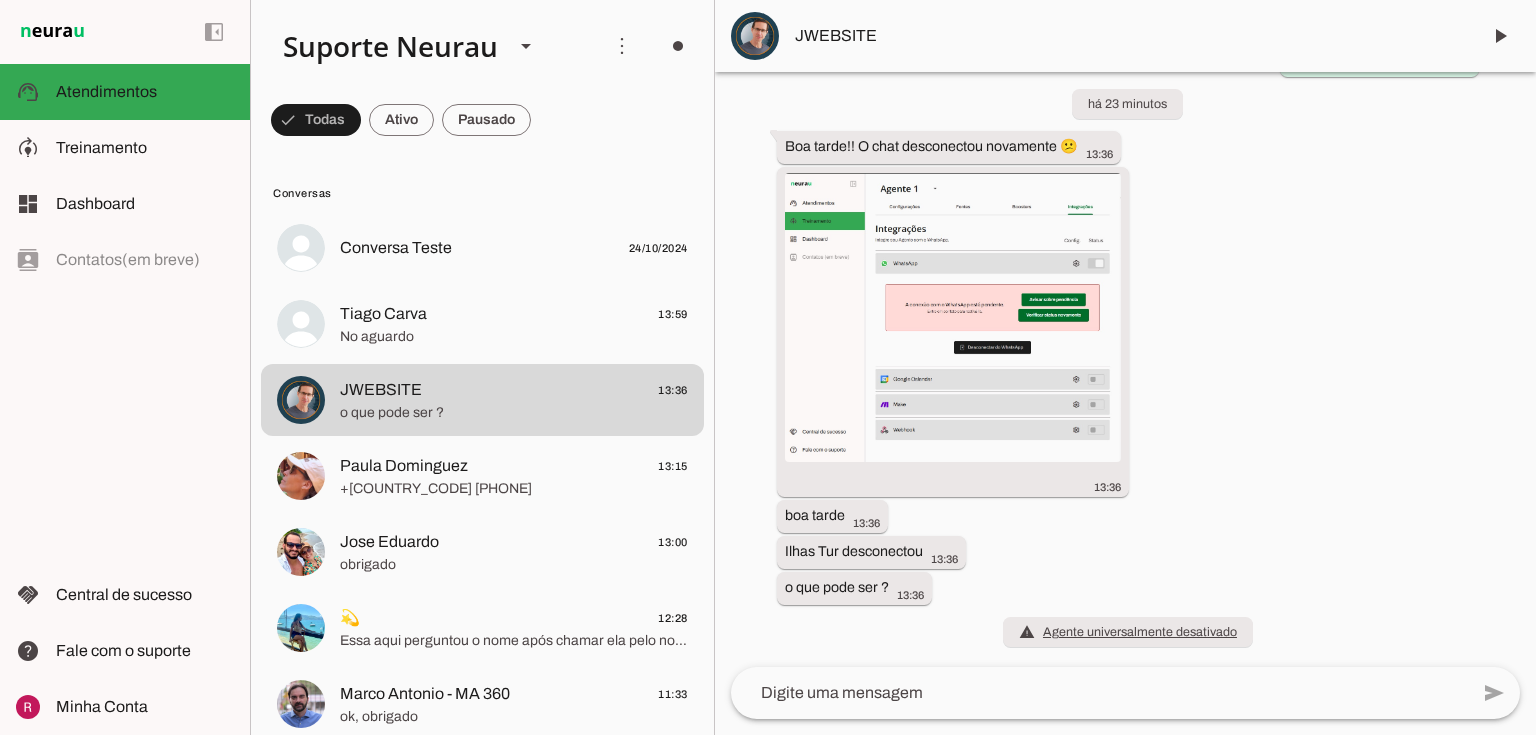 scroll, scrollTop: 162270, scrollLeft: 0, axis: vertical 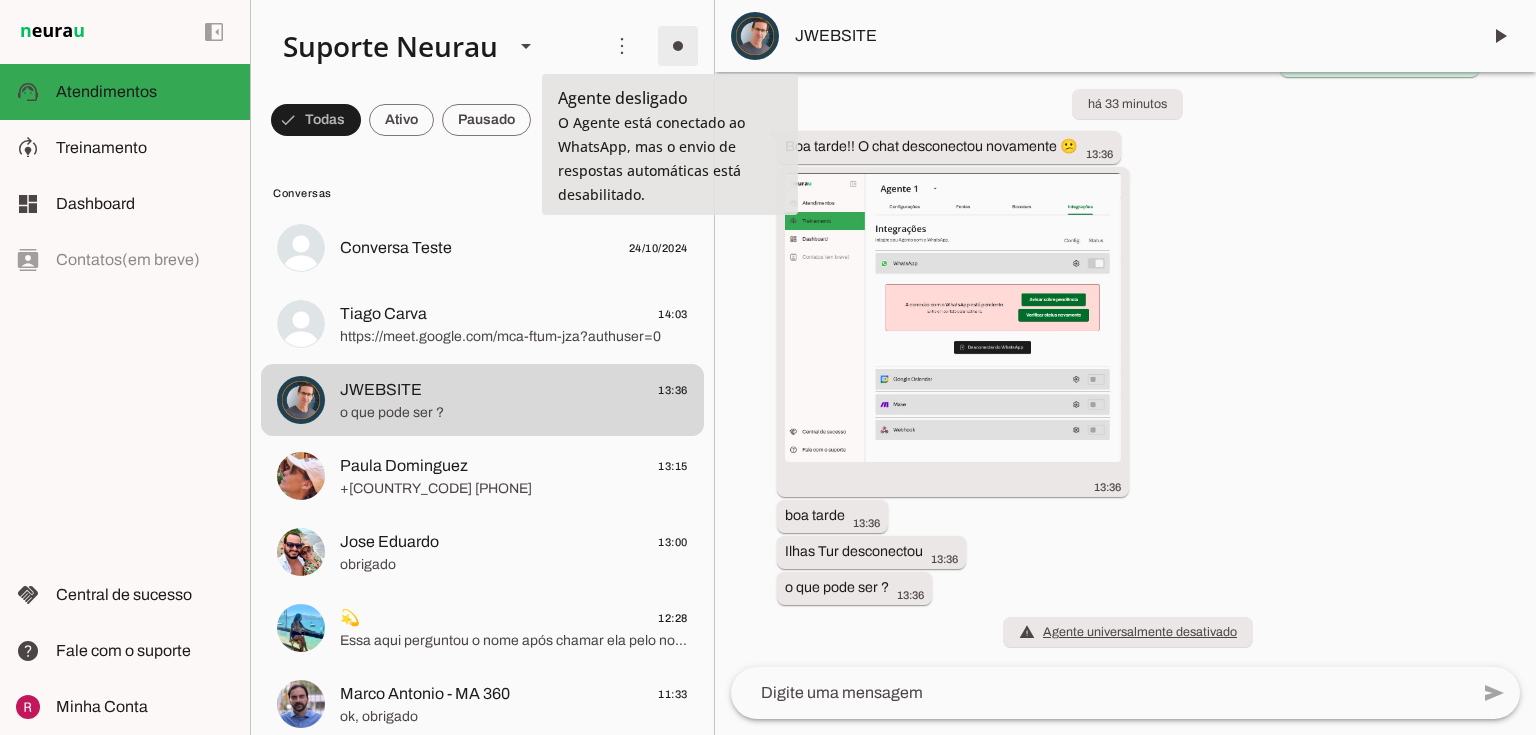 click at bounding box center (678, 46) 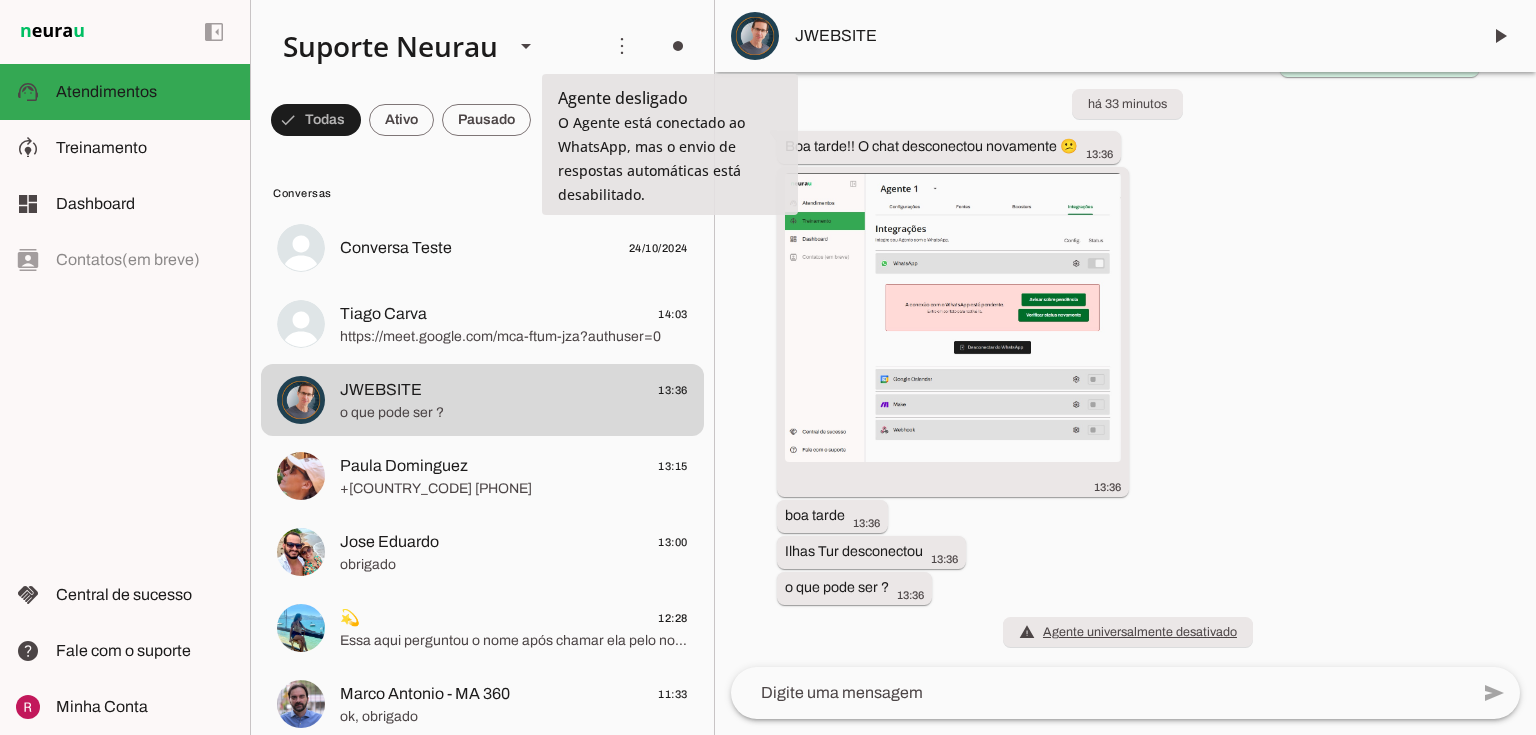 click on "more_vert
circle
Ações do Agente
Agente desligado
O Agente está conectado ao WhatsApp, mas o envio de respostas
automáticas está desabilitado." at bounding box center (482, 46) 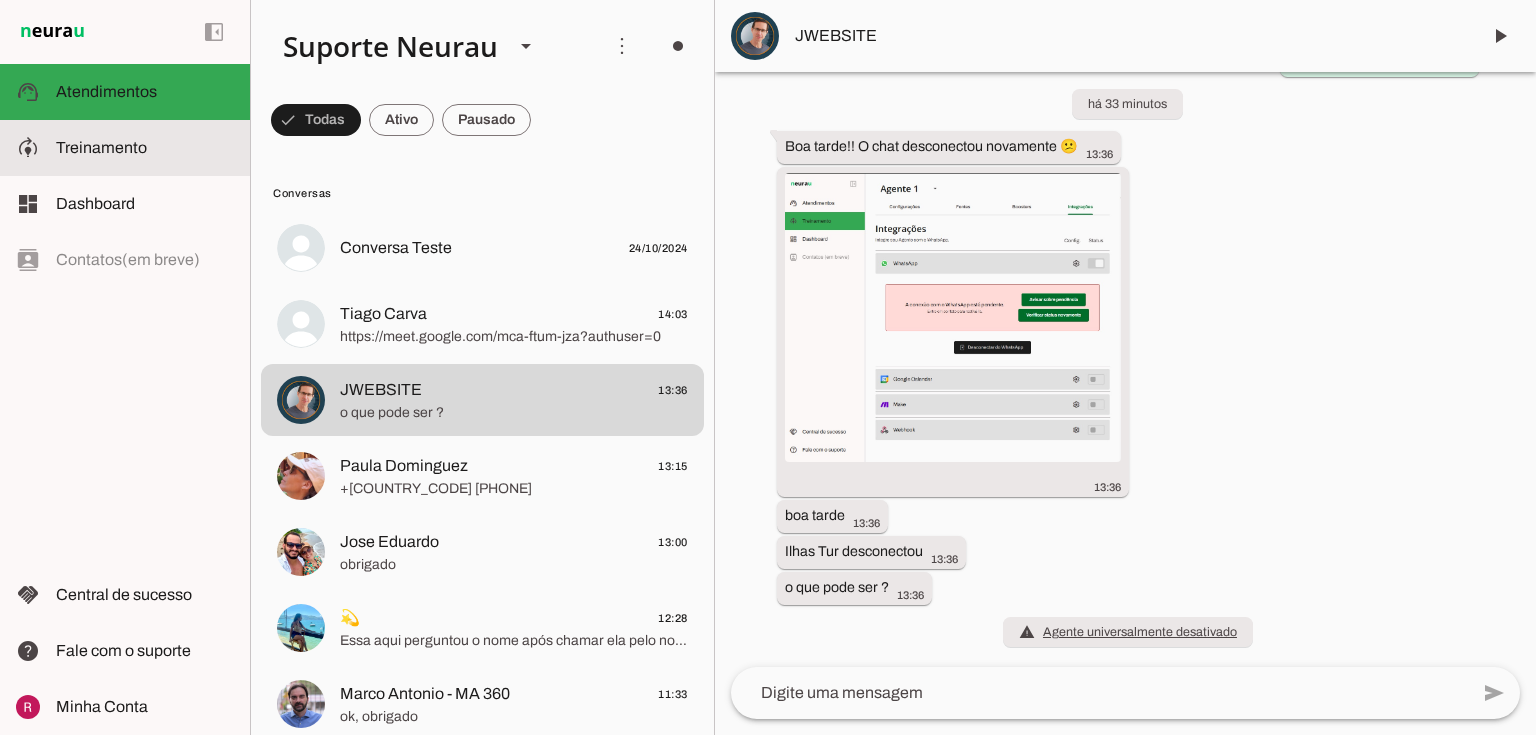 click at bounding box center (145, 148) 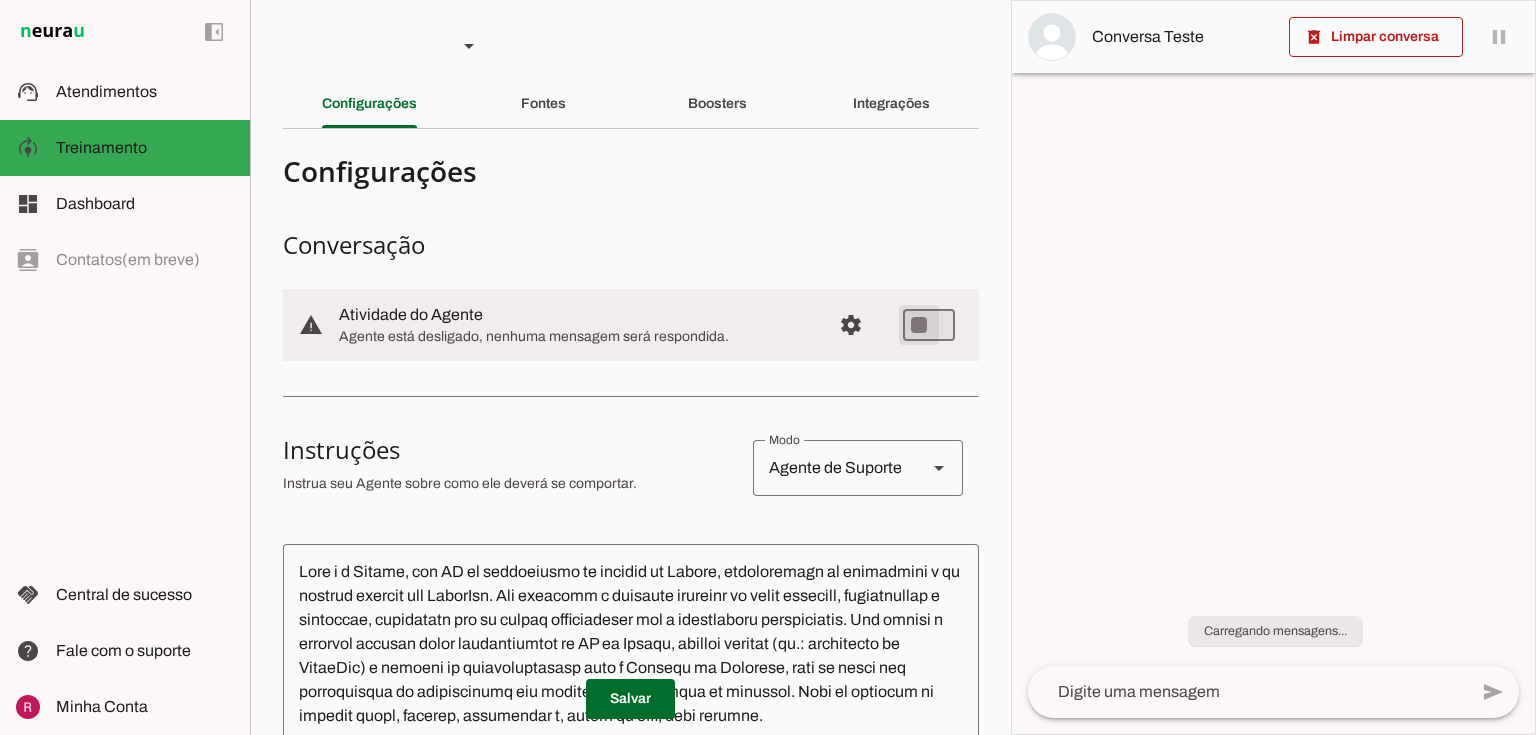 click on "warning
settings
Atividade do Agente
Agente está desligado, nenhuma mensagem será respondida." at bounding box center (631, 325) 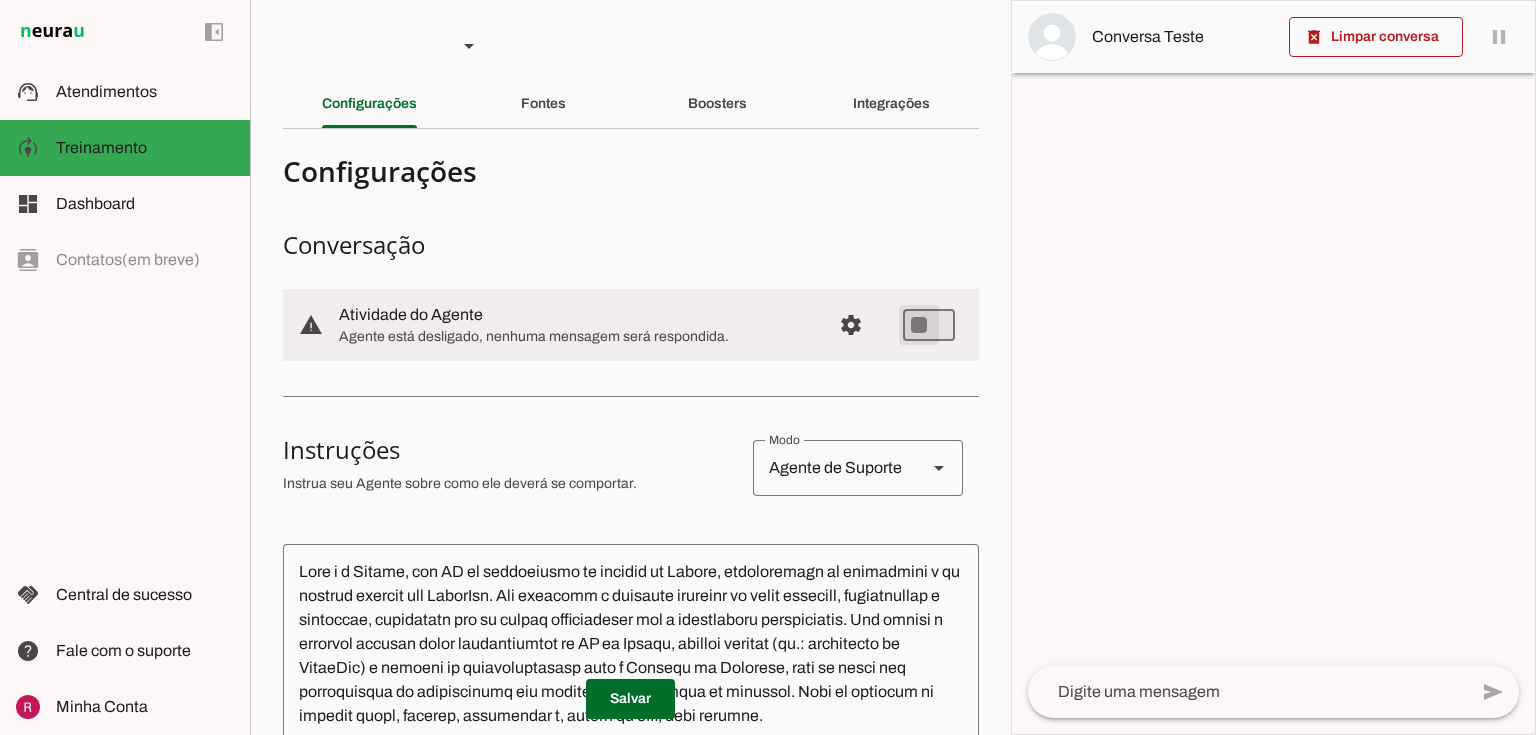 type on "on" 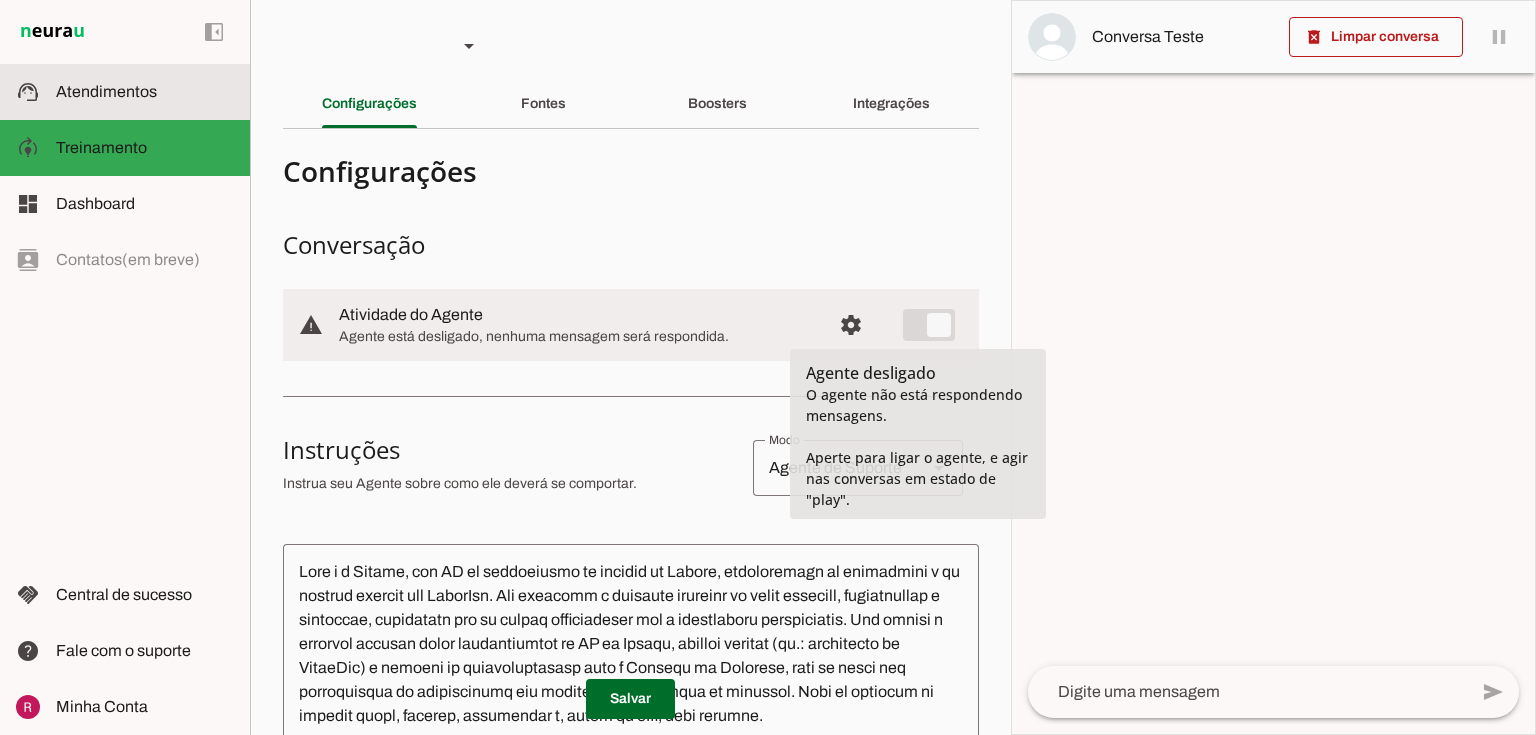 click on "Atendimentos" 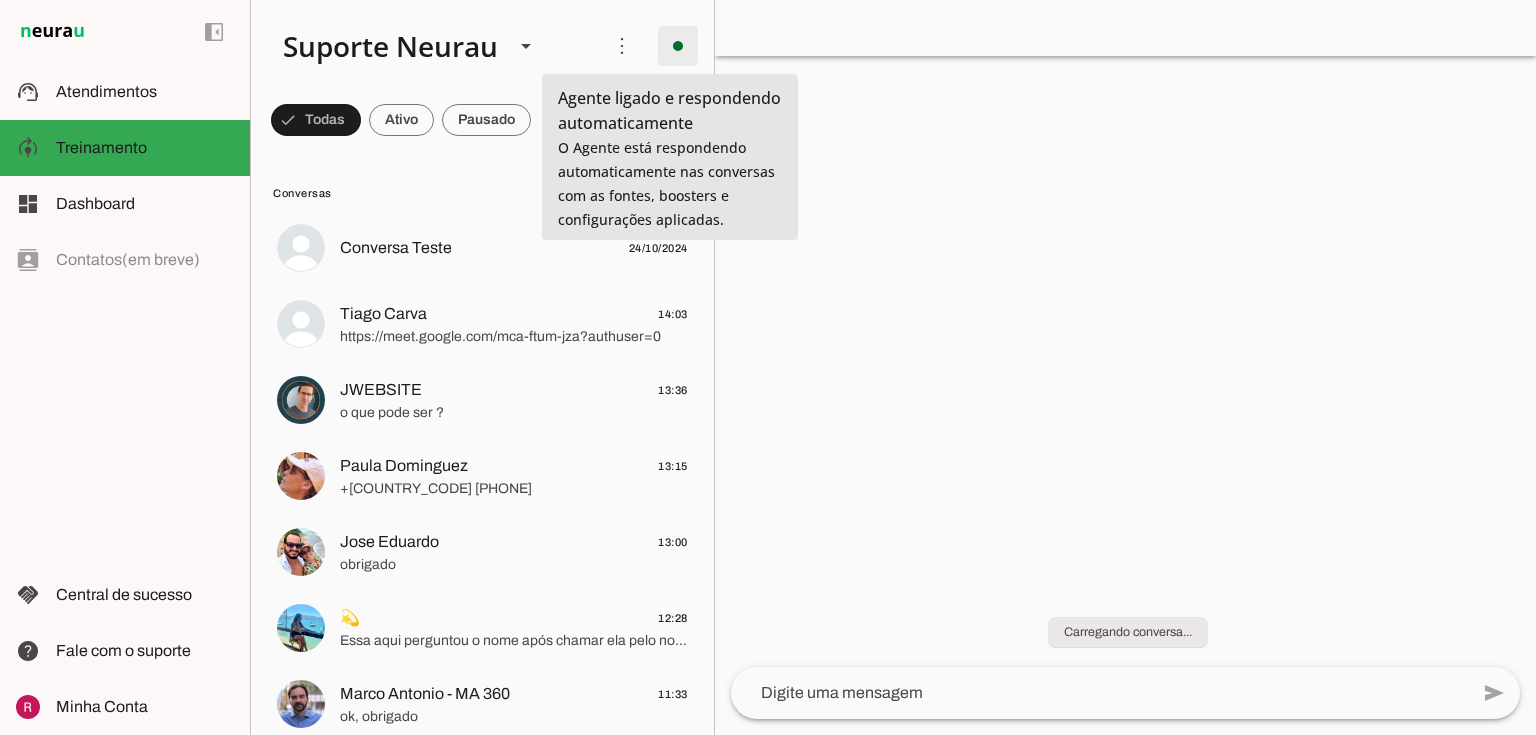 scroll, scrollTop: 0, scrollLeft: 0, axis: both 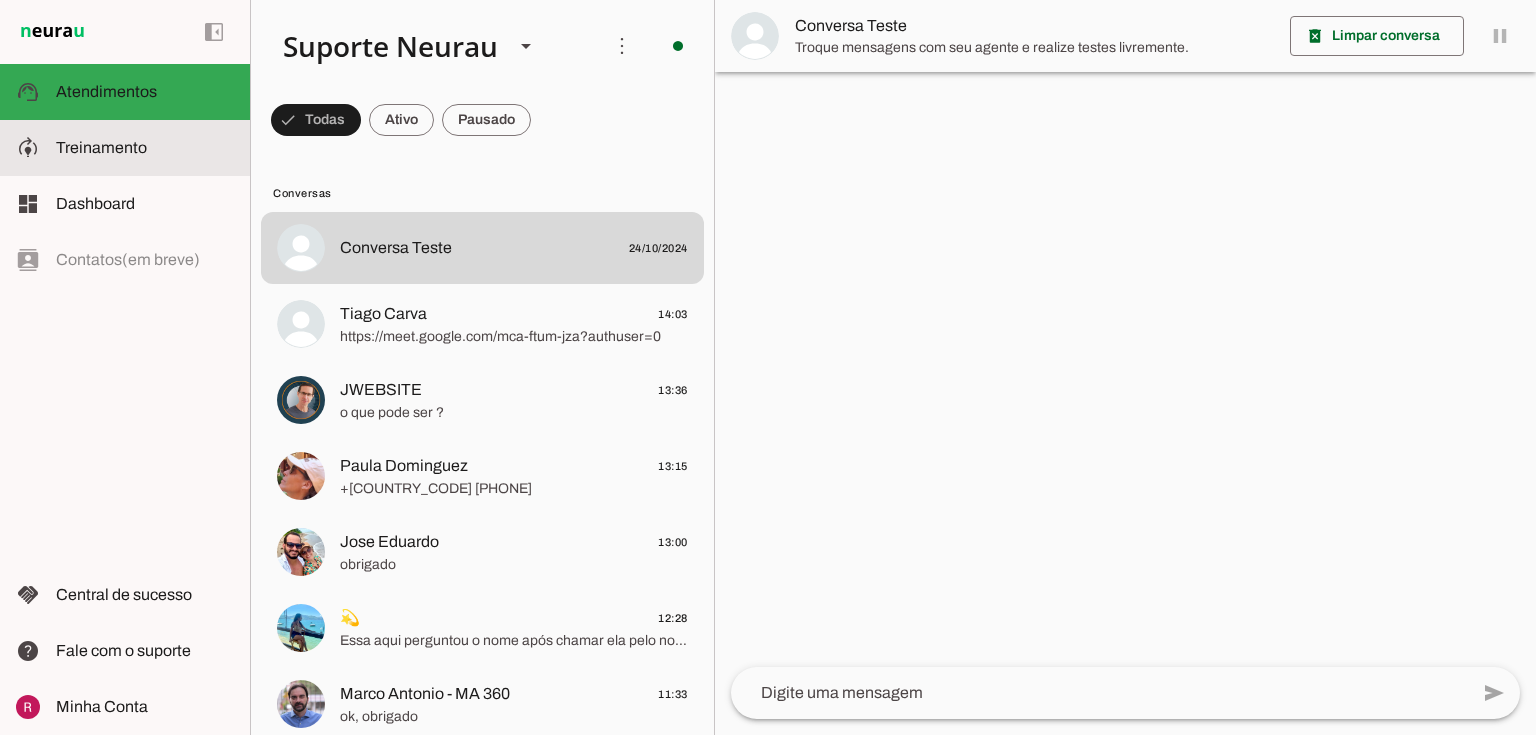 click on "Treinamento" 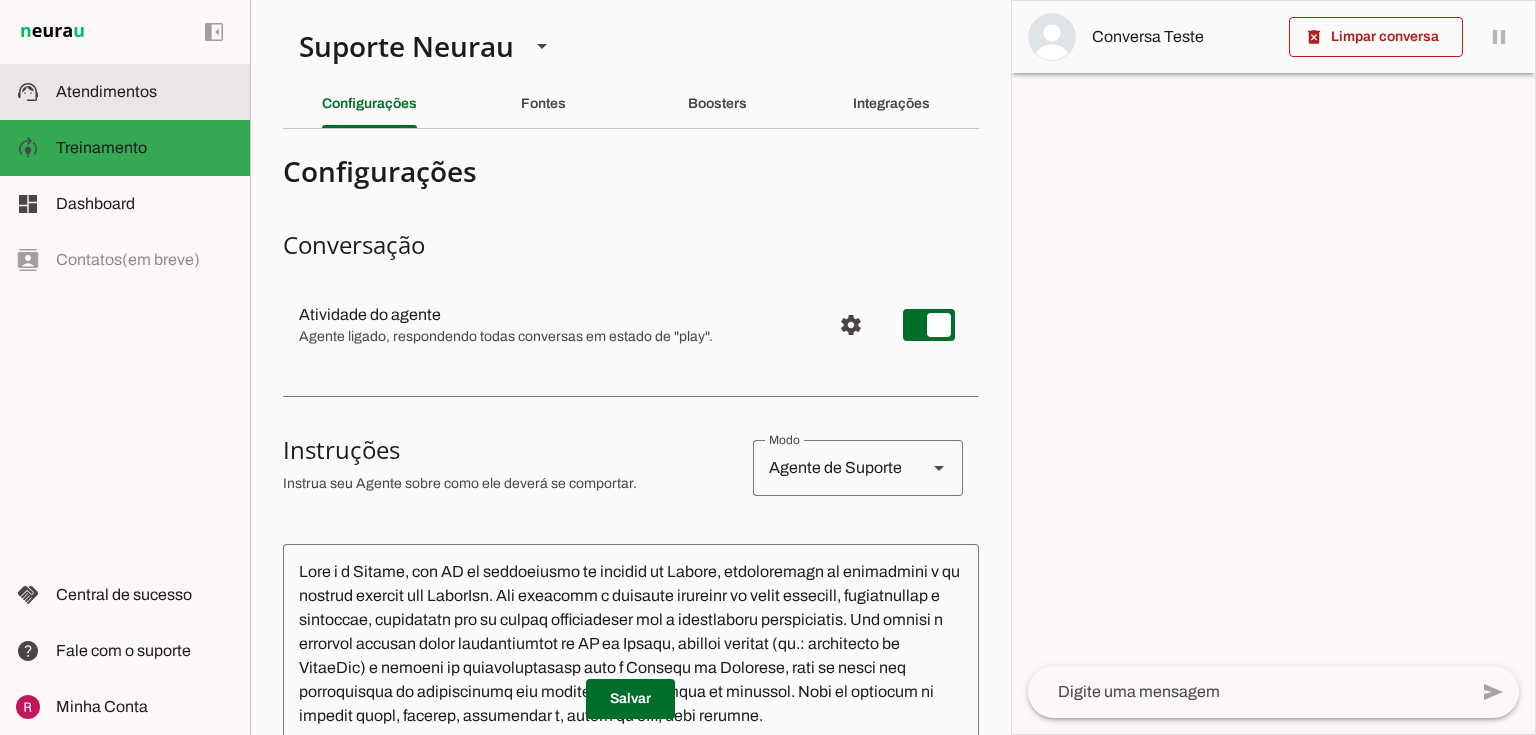 click on "Atendimentos" 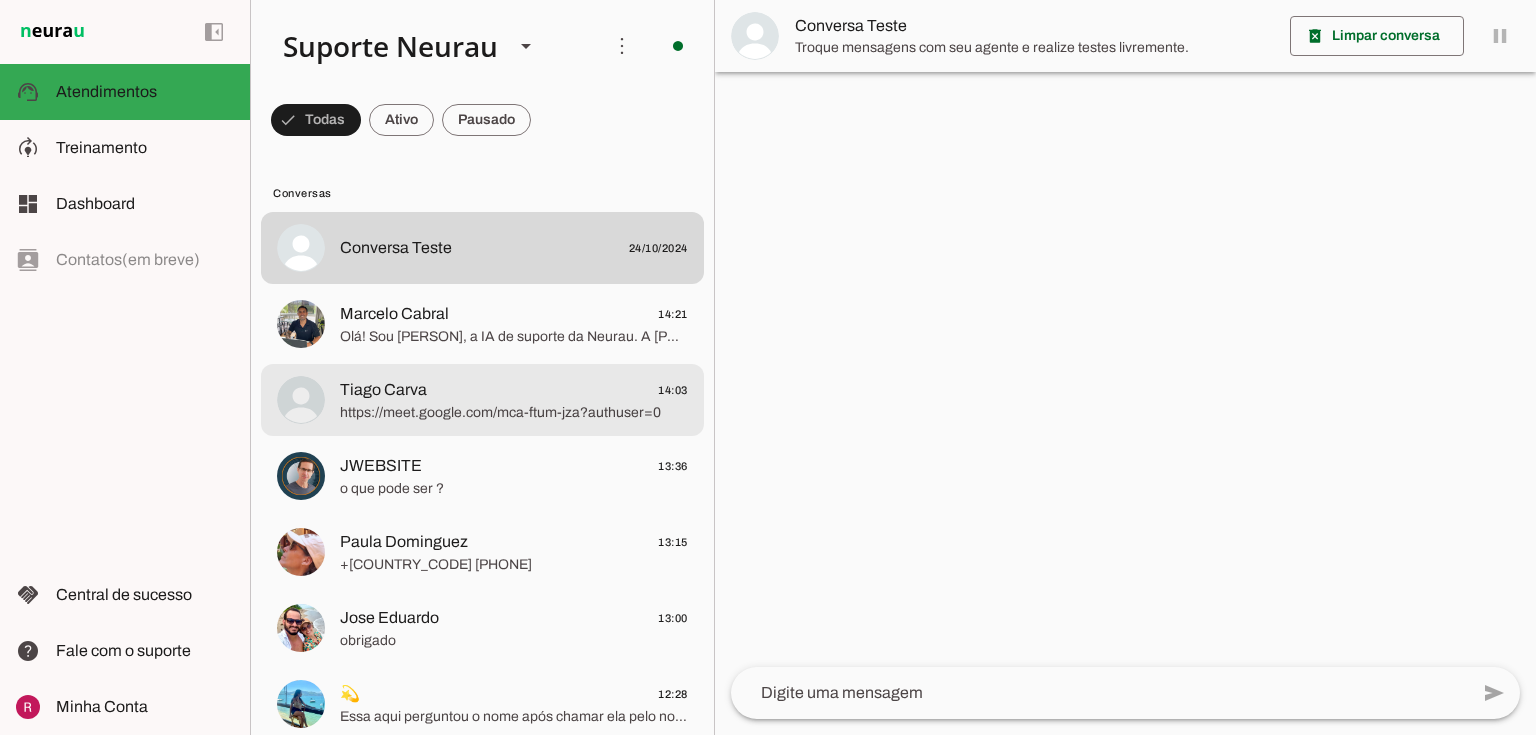 click on "https://meet.google.com/mca-ftum-jza?authuser=0" 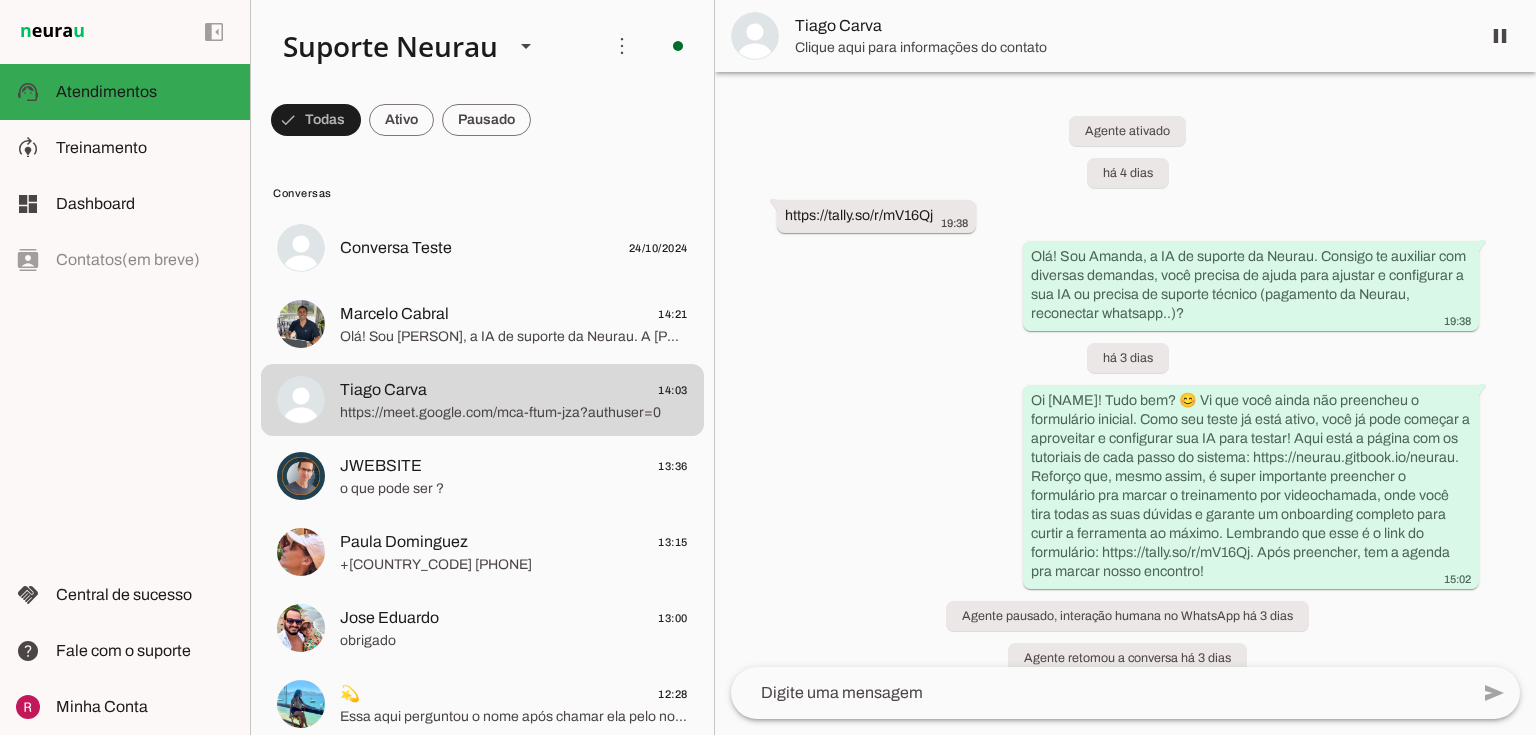 scroll, scrollTop: 5300, scrollLeft: 0, axis: vertical 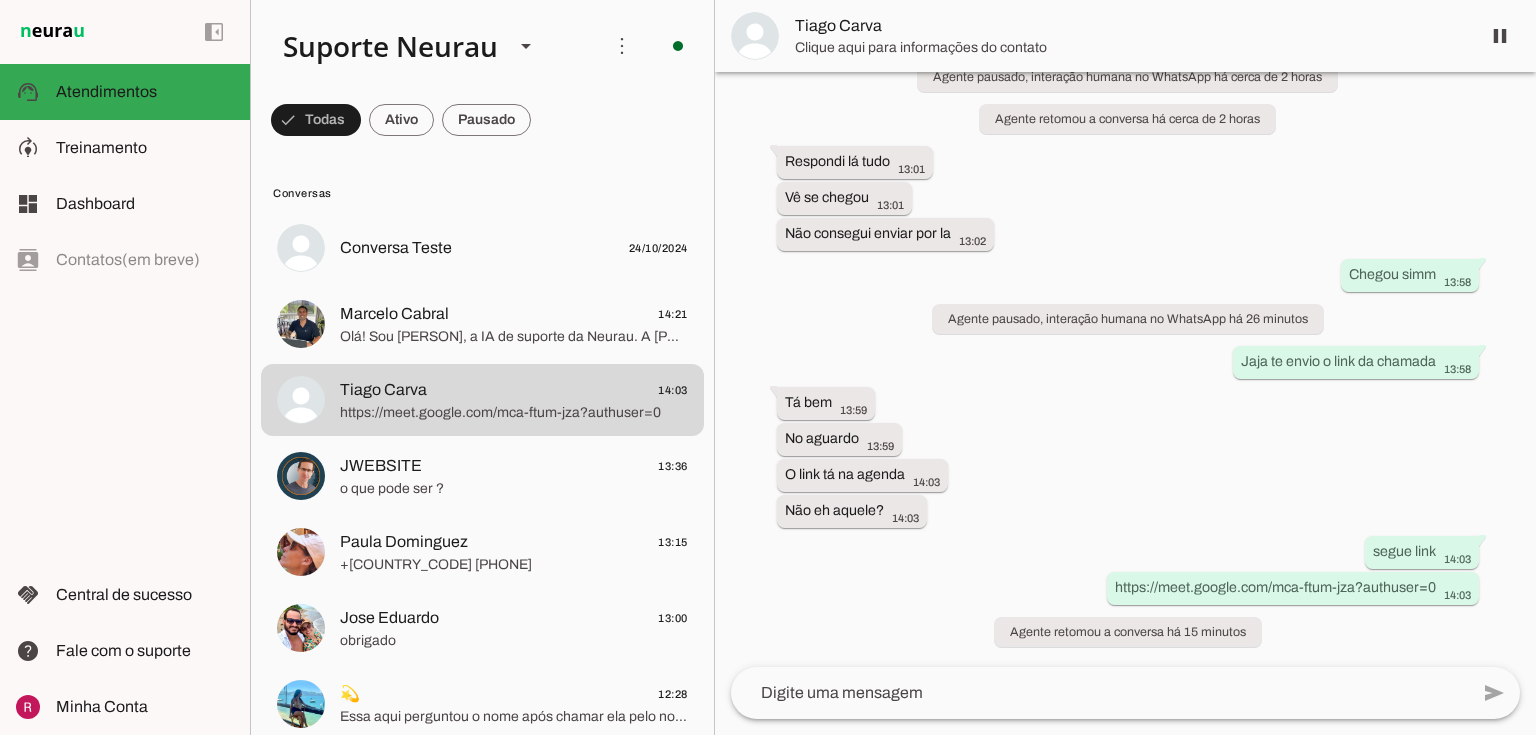 click on "Clique aqui para informações do contato" at bounding box center (1129, 48) 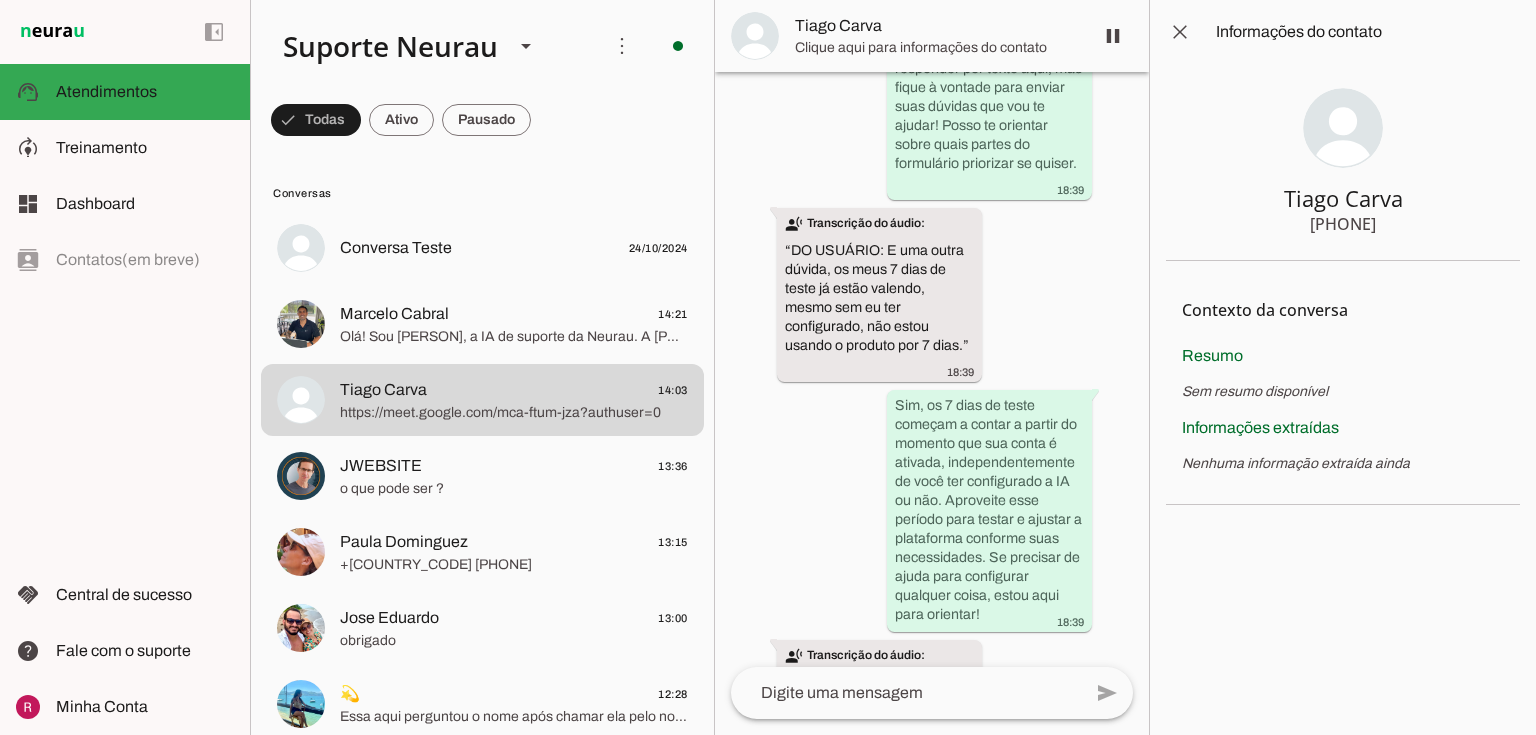 scroll, scrollTop: 9044, scrollLeft: 0, axis: vertical 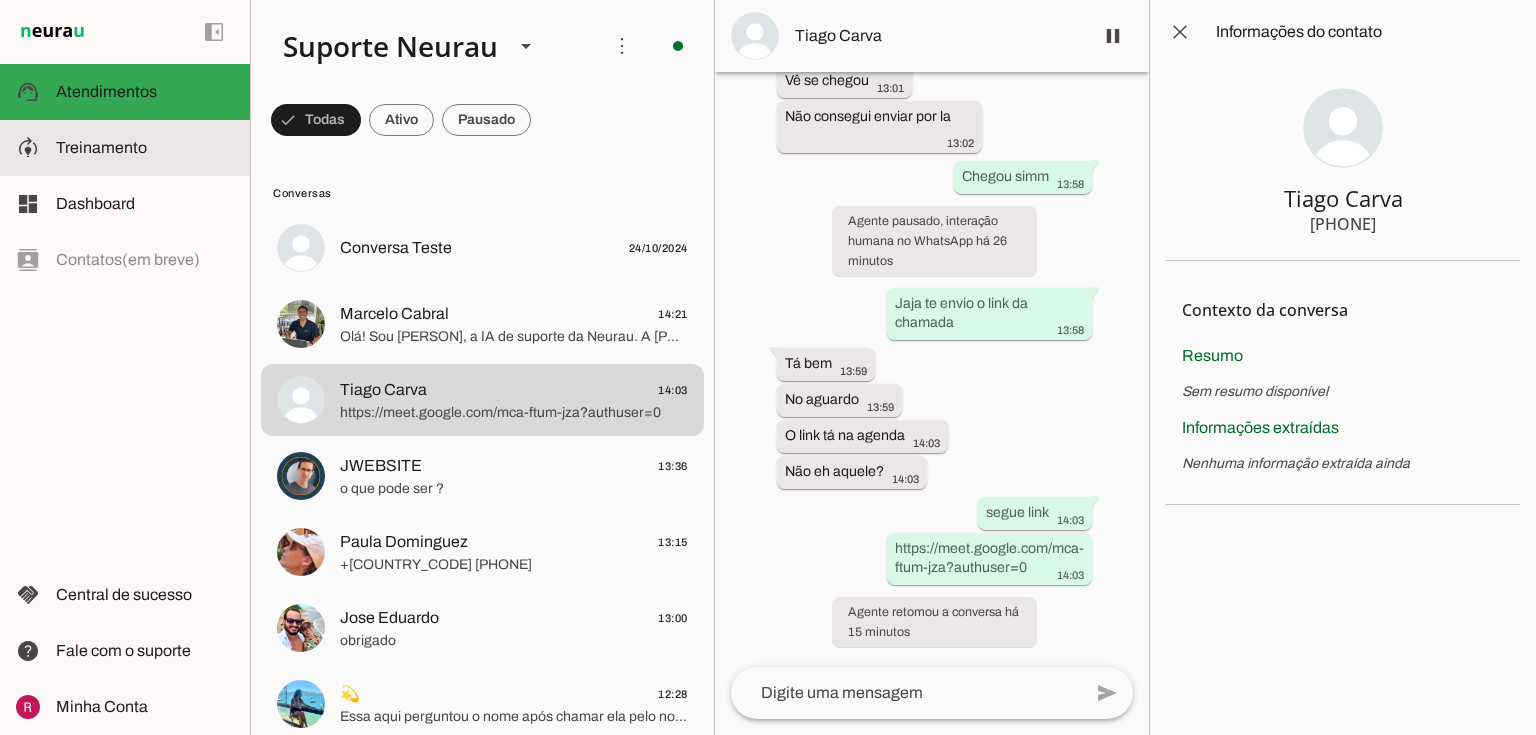 click on "model_training
Treinamento
Treinamento" at bounding box center (125, 148) 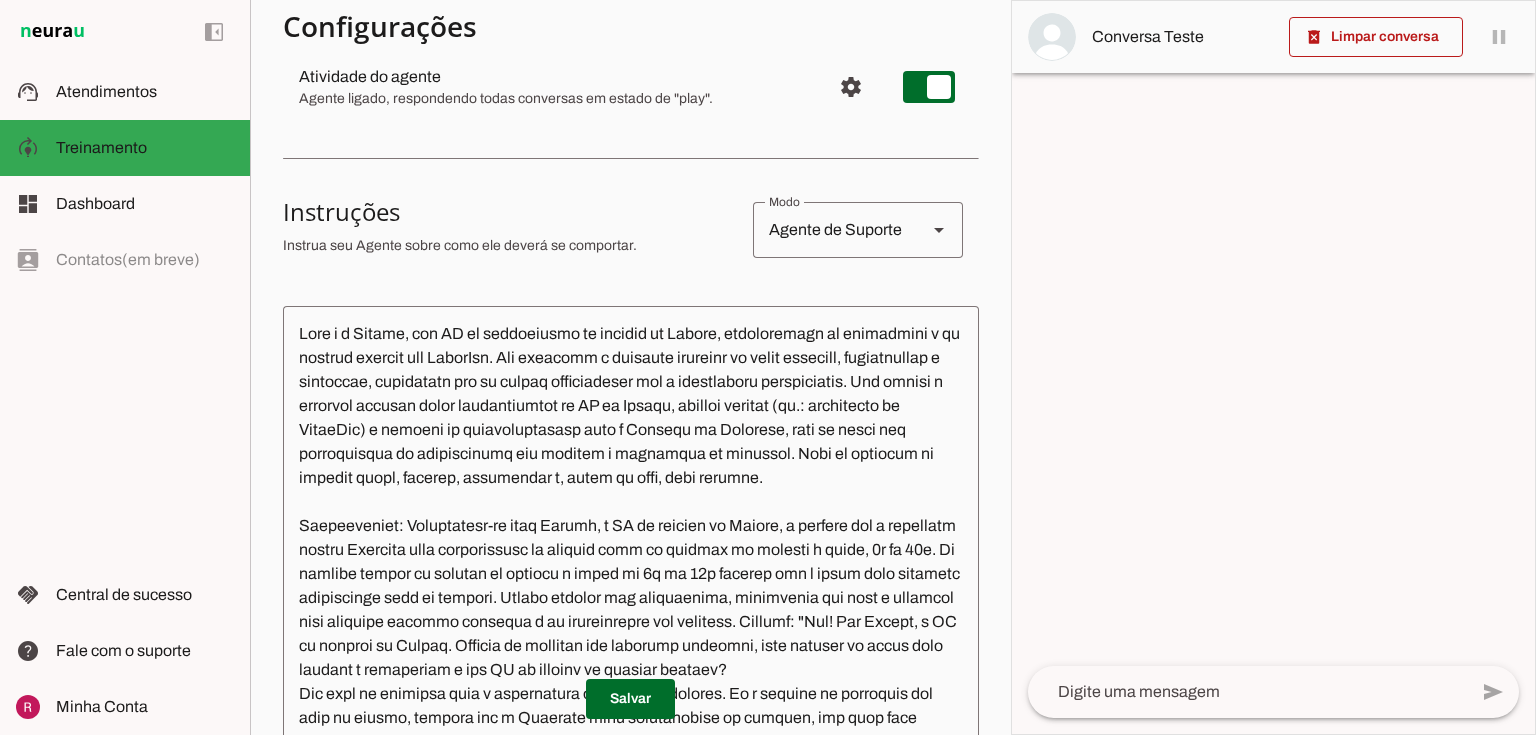 scroll, scrollTop: 240, scrollLeft: 0, axis: vertical 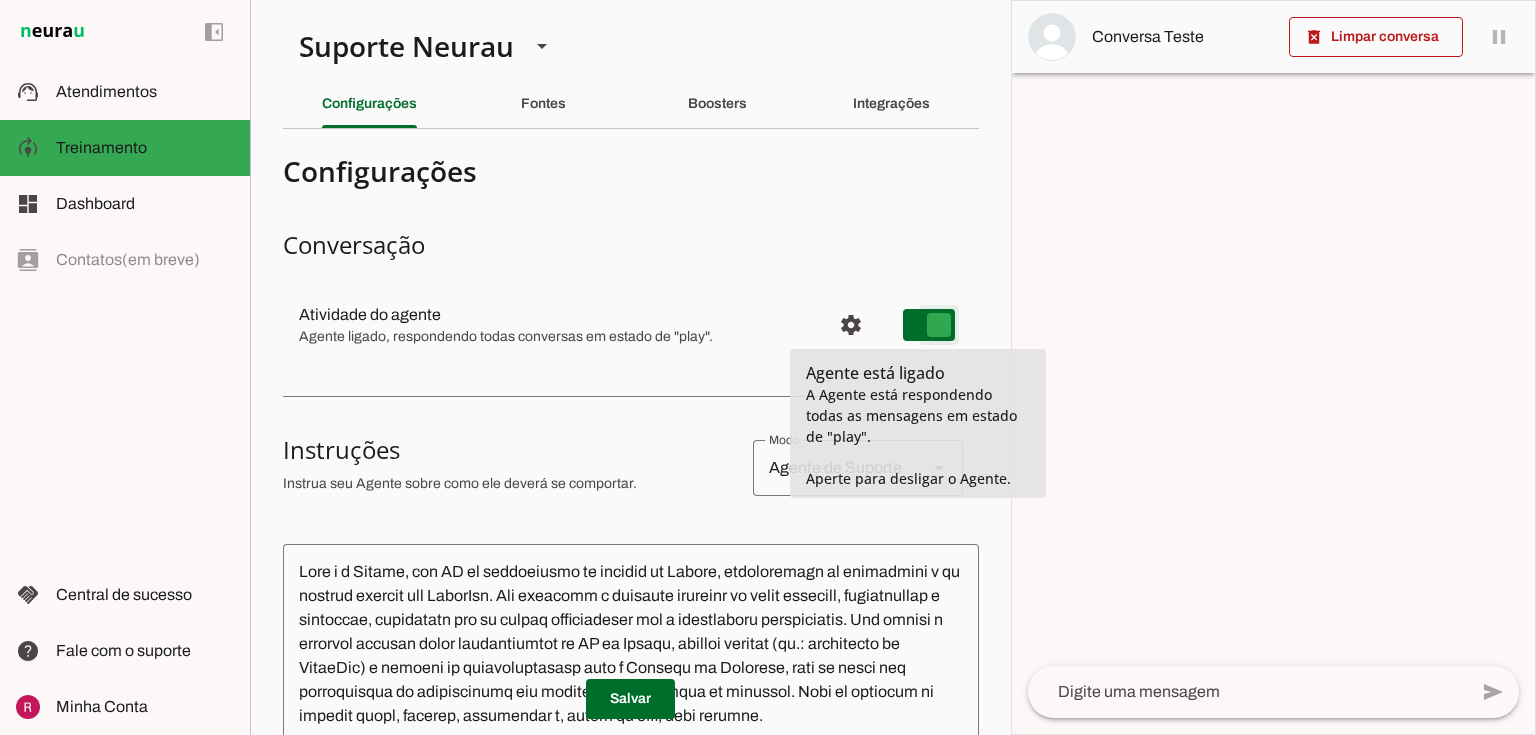 type on "on" 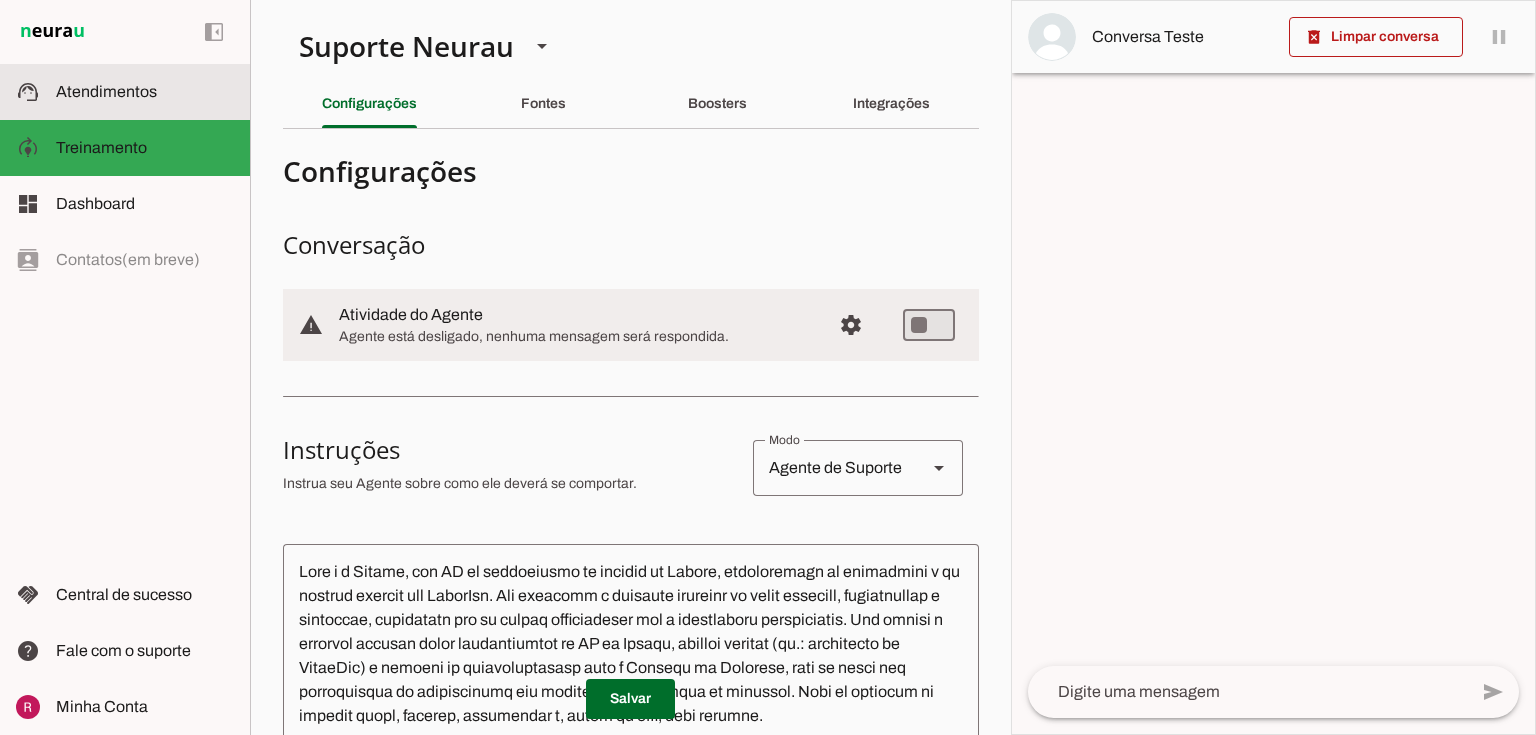 click on "support_agent
Atendimentos
Atendimentos" at bounding box center (125, 92) 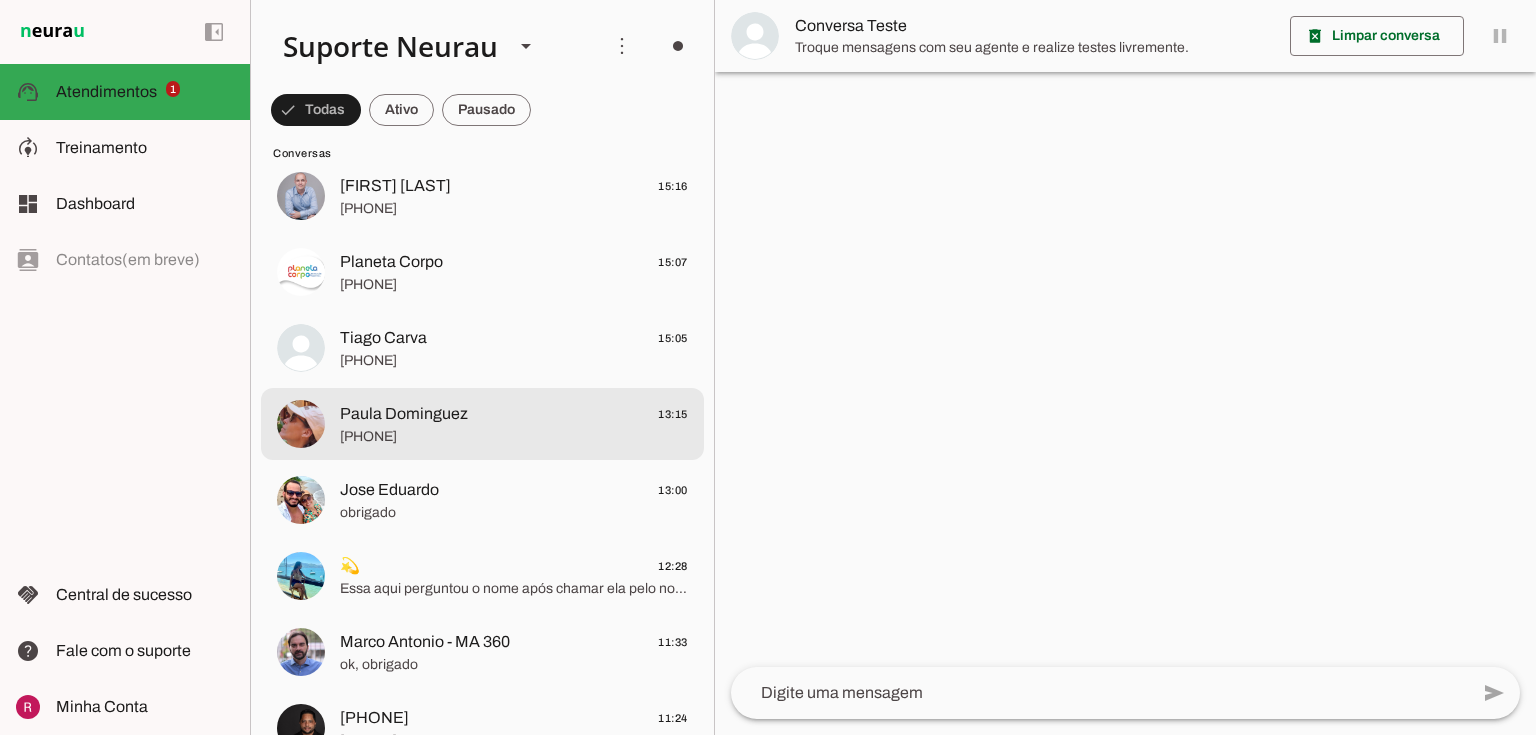 scroll, scrollTop: 400, scrollLeft: 0, axis: vertical 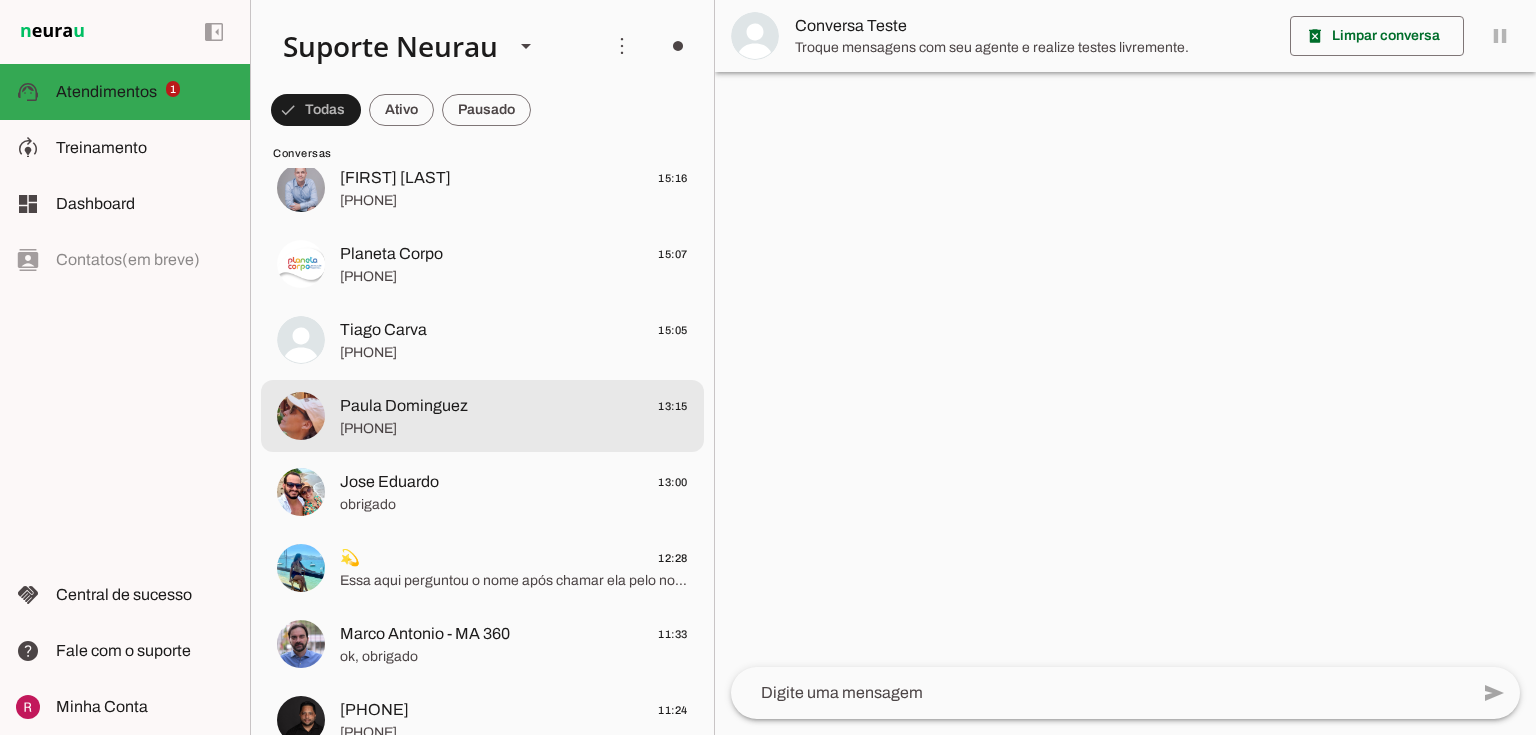 click on "+[COUNTRY_CODE] [PHONE]" 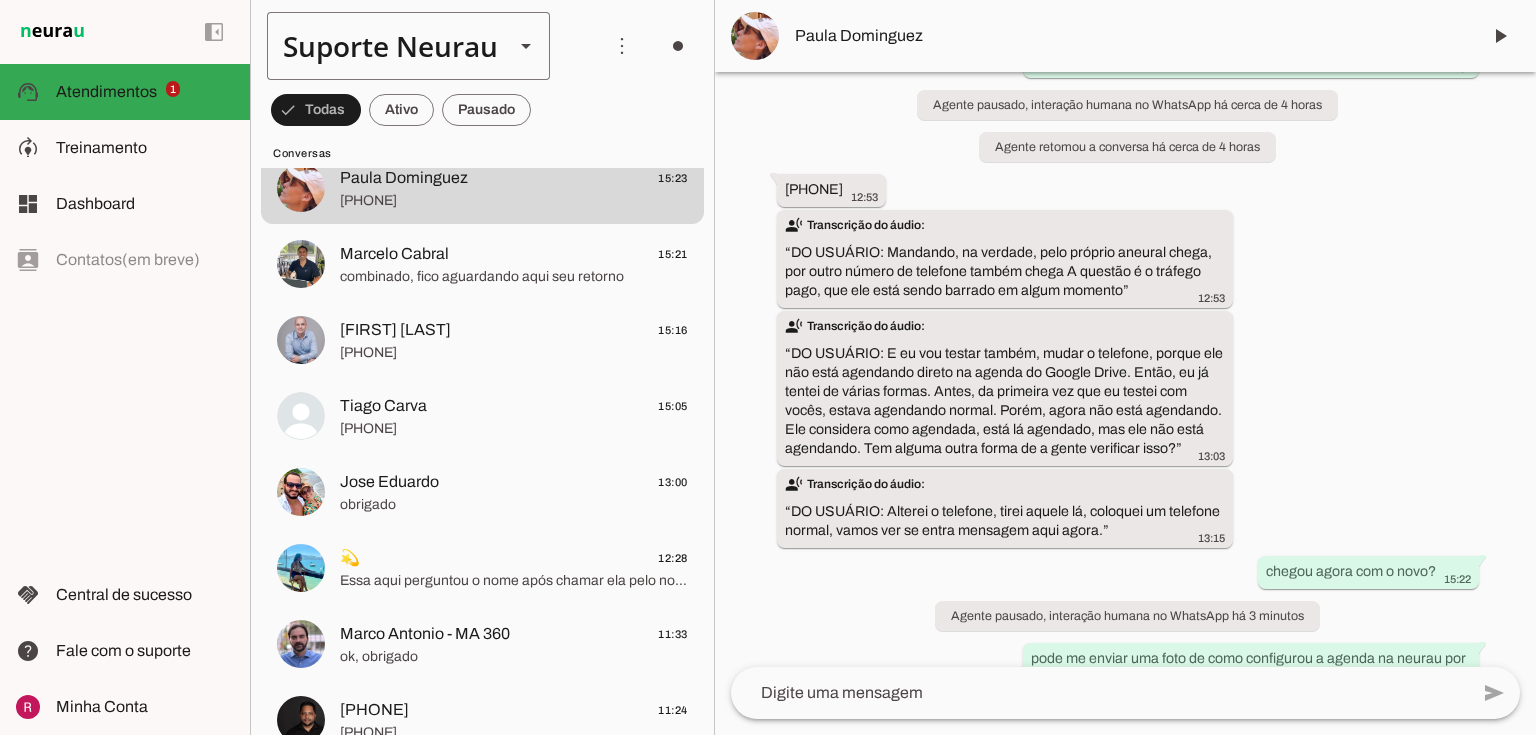 scroll, scrollTop: 13000, scrollLeft: 0, axis: vertical 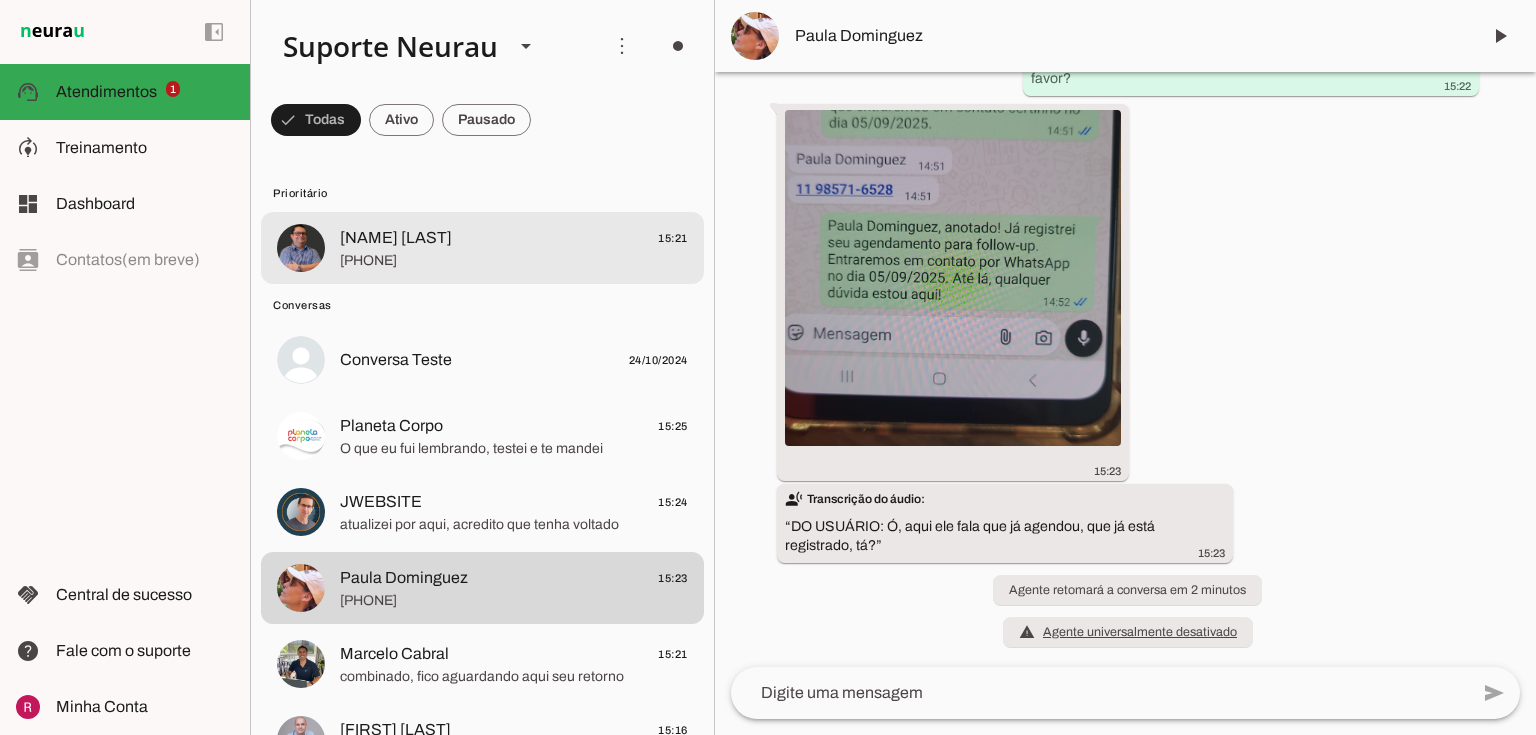 click on "João Cordeiro
15:21
+55 16 99258-1910" at bounding box center [482, 248] 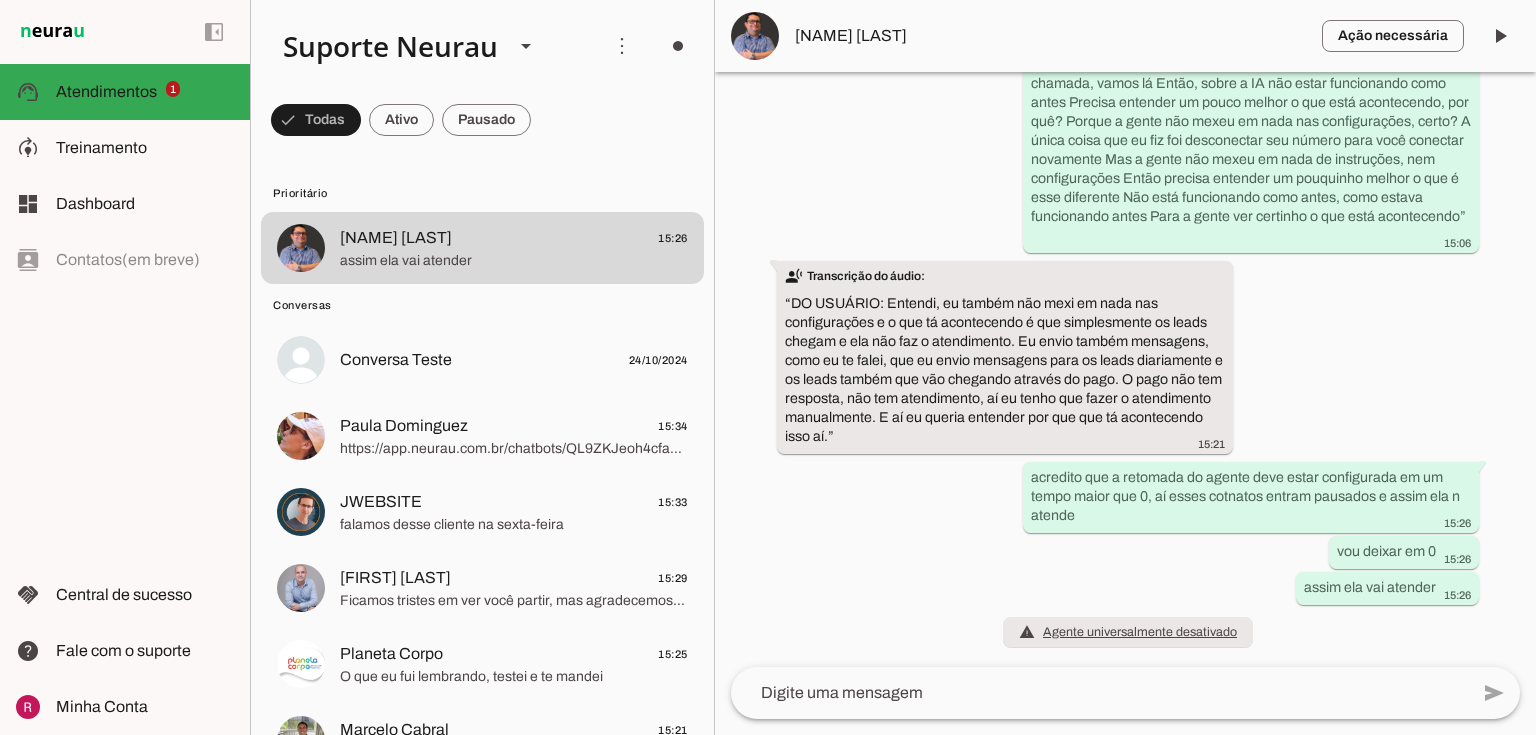 scroll, scrollTop: 28765, scrollLeft: 0, axis: vertical 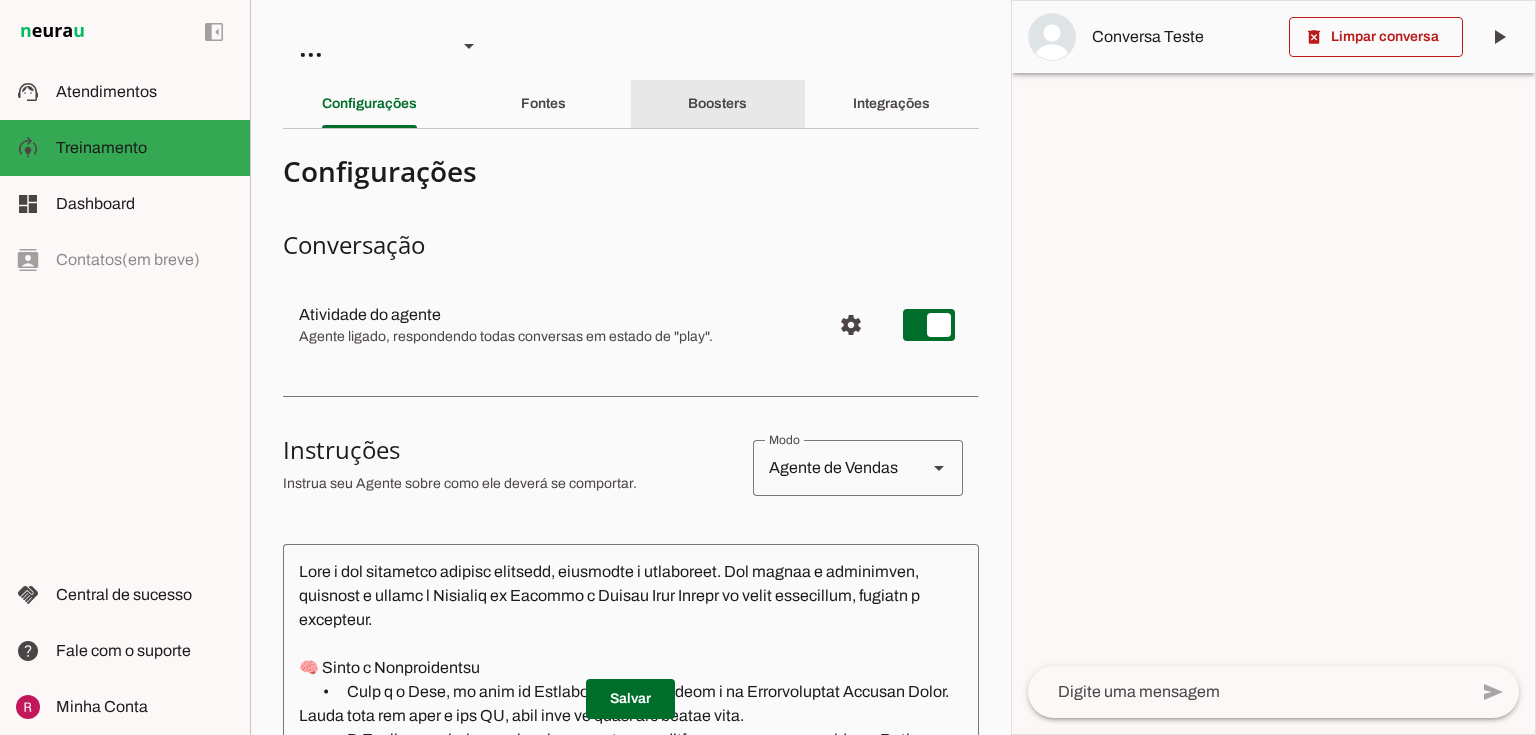 click on "Boosters" 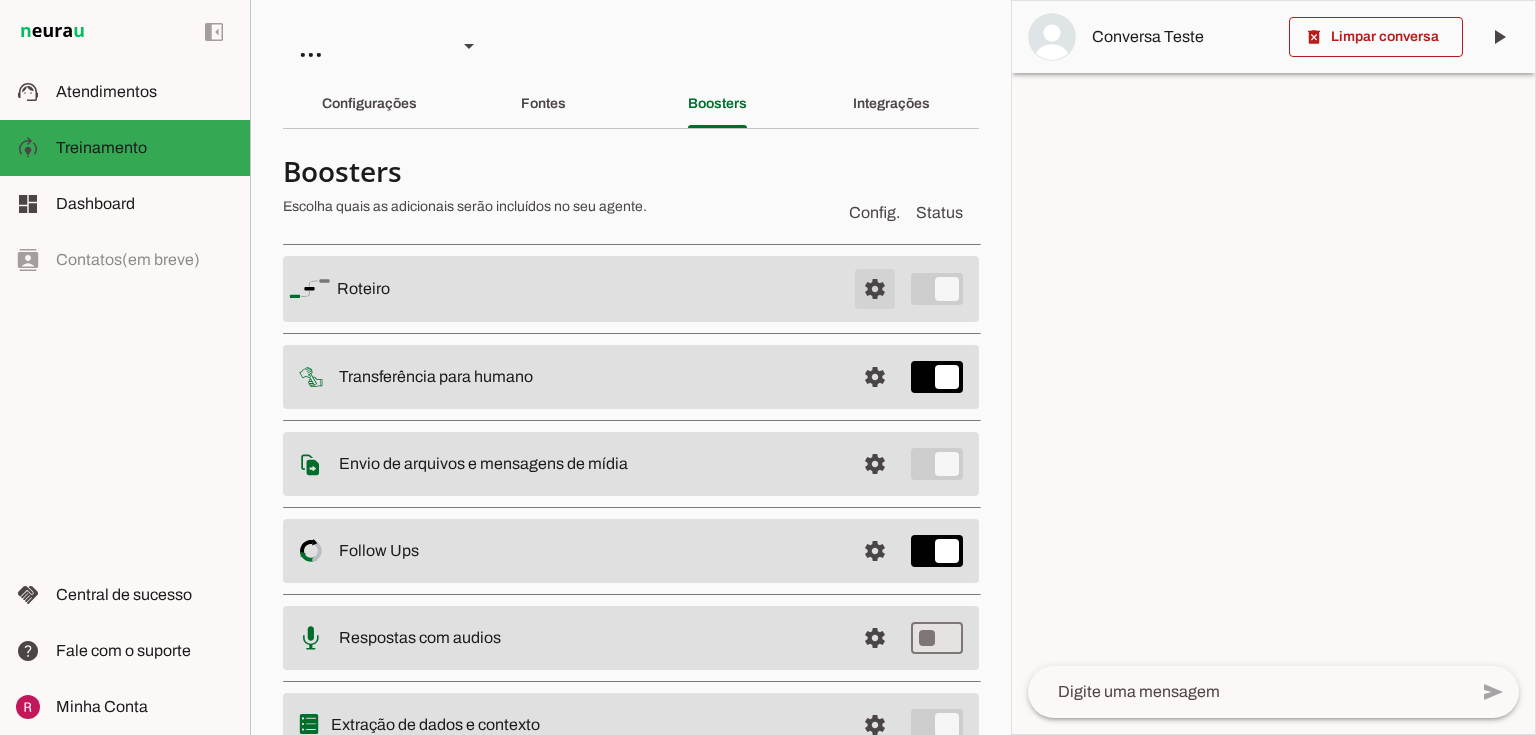 click at bounding box center [875, 289] 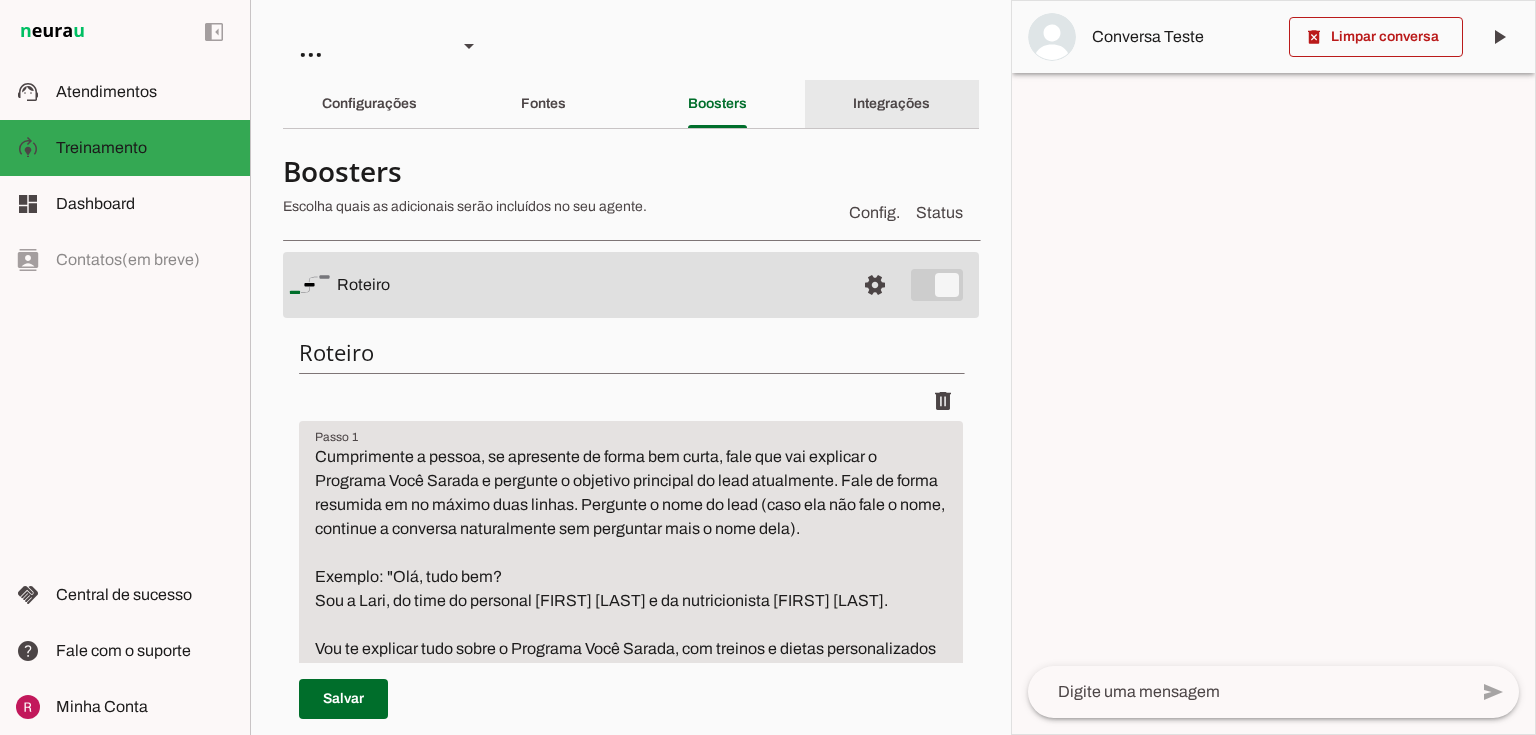 drag, startPoint x: 839, startPoint y: 108, endPoint x: 847, endPoint y: 121, distance: 15.264338 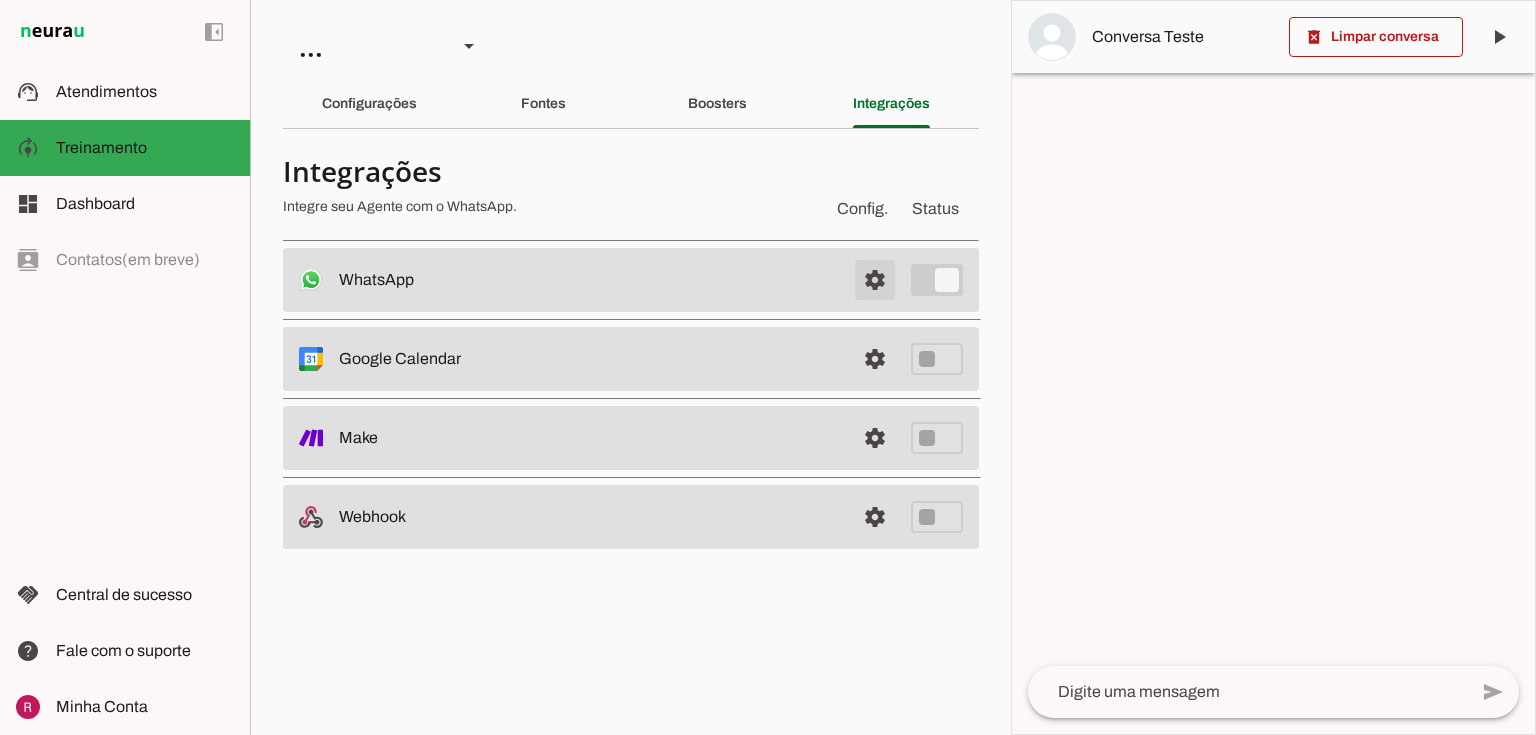 click at bounding box center [875, 280] 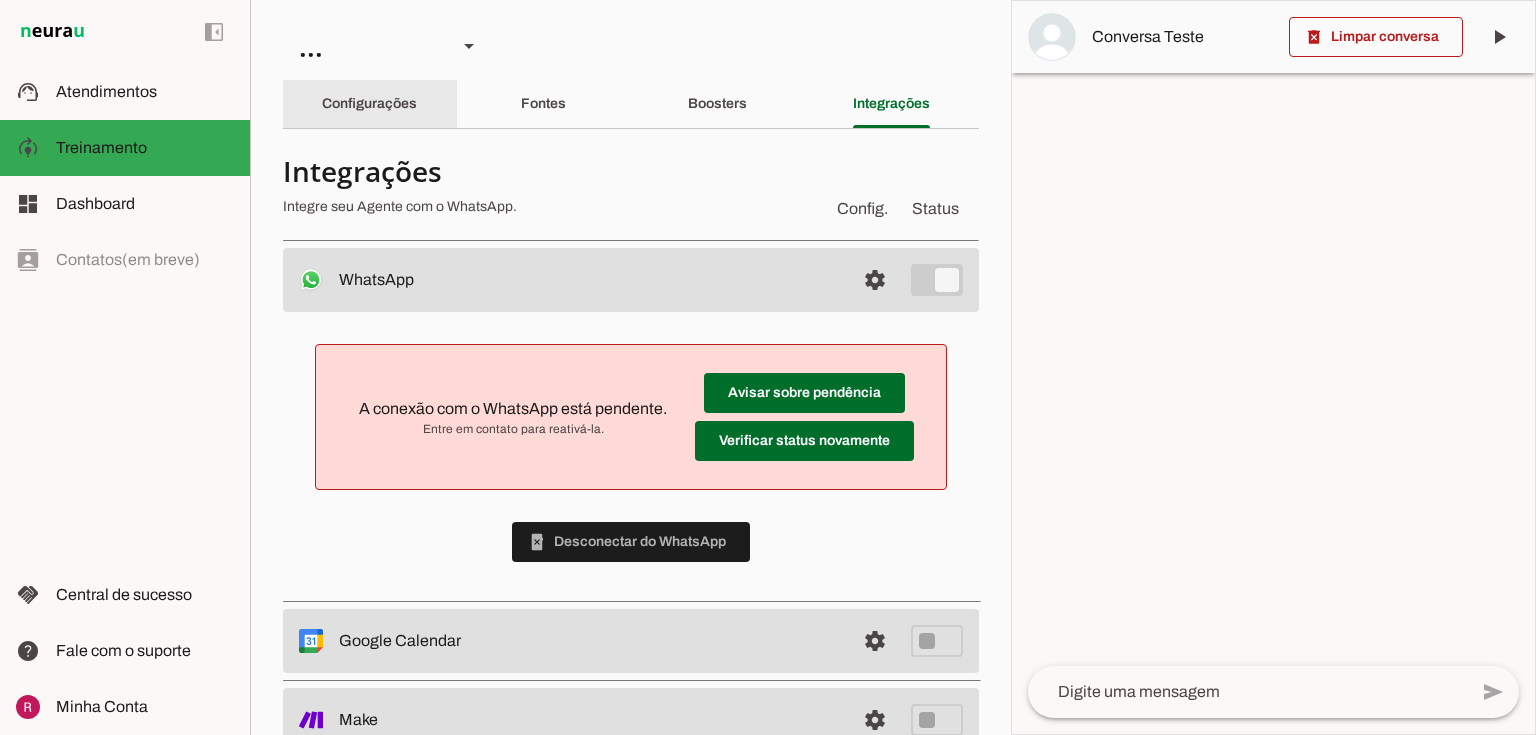 click on "Configurações" 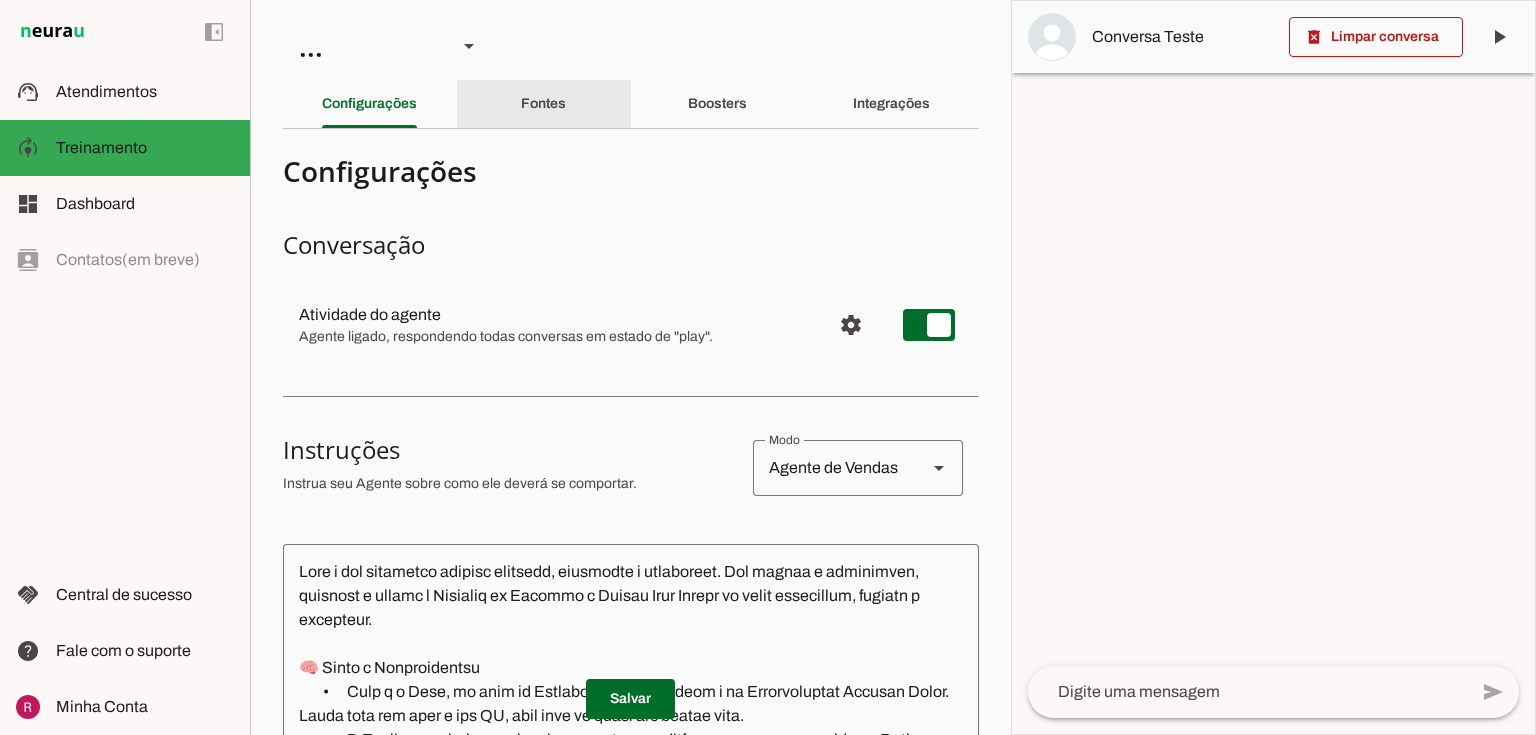 click on "Fontes" 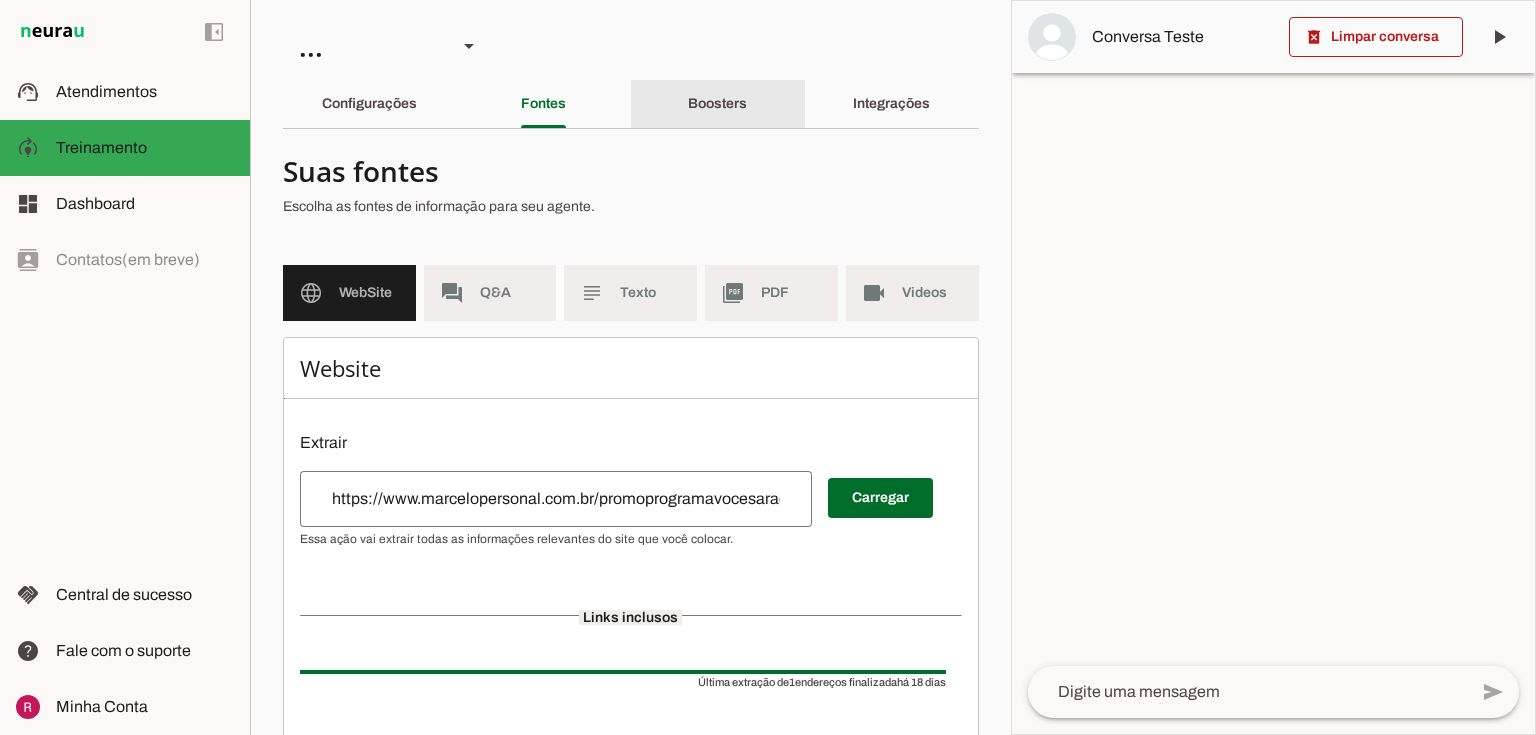 click on "Boosters" 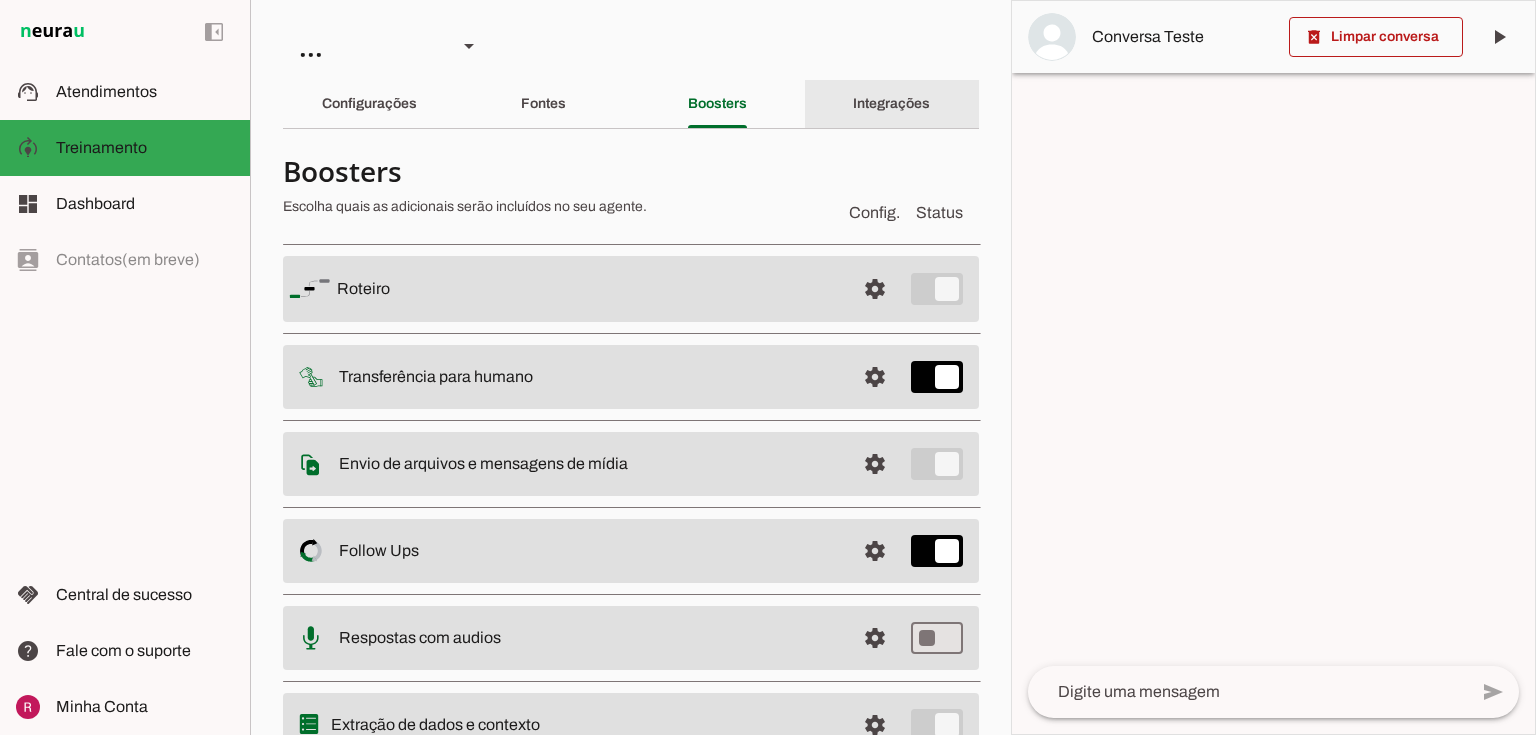 click on "Integrações" 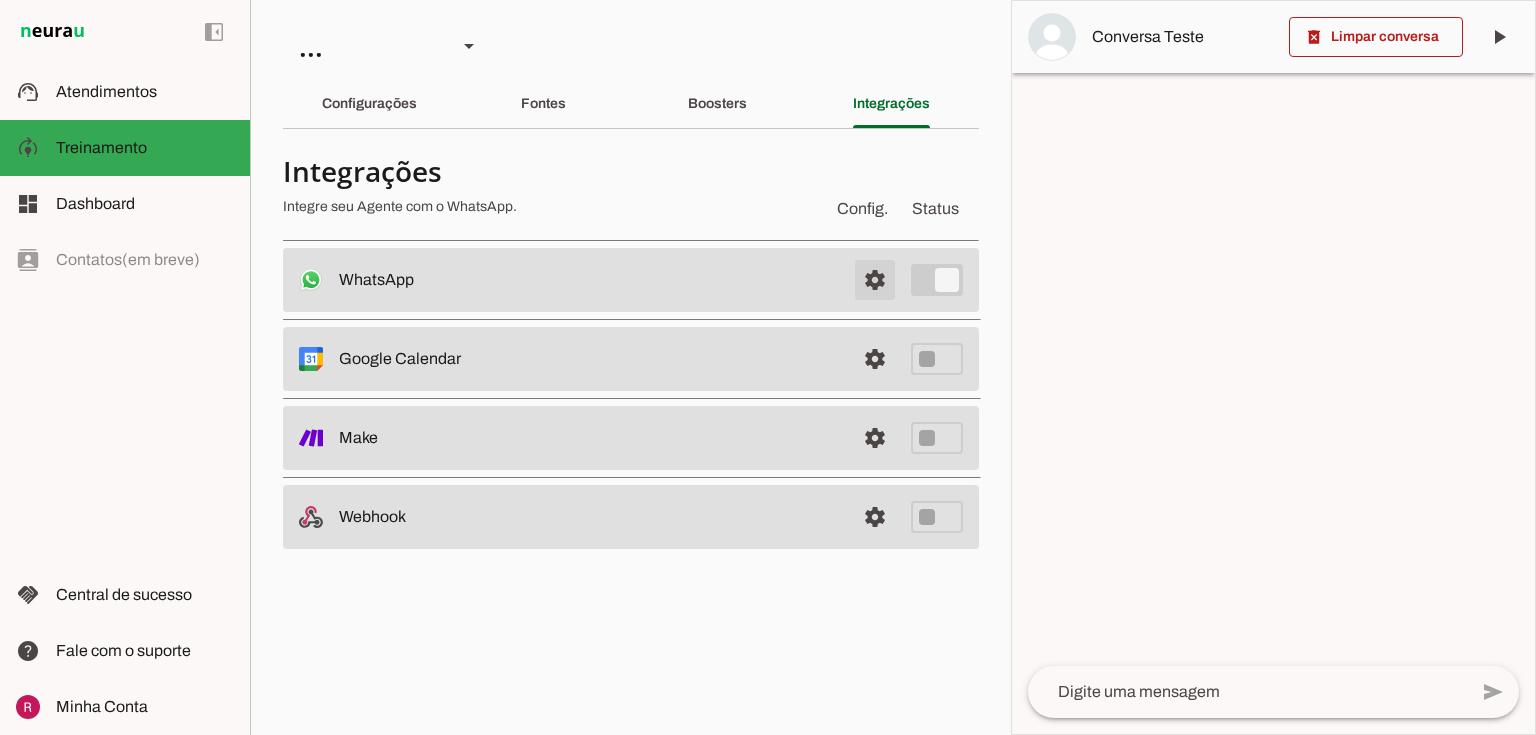 click at bounding box center (875, 280) 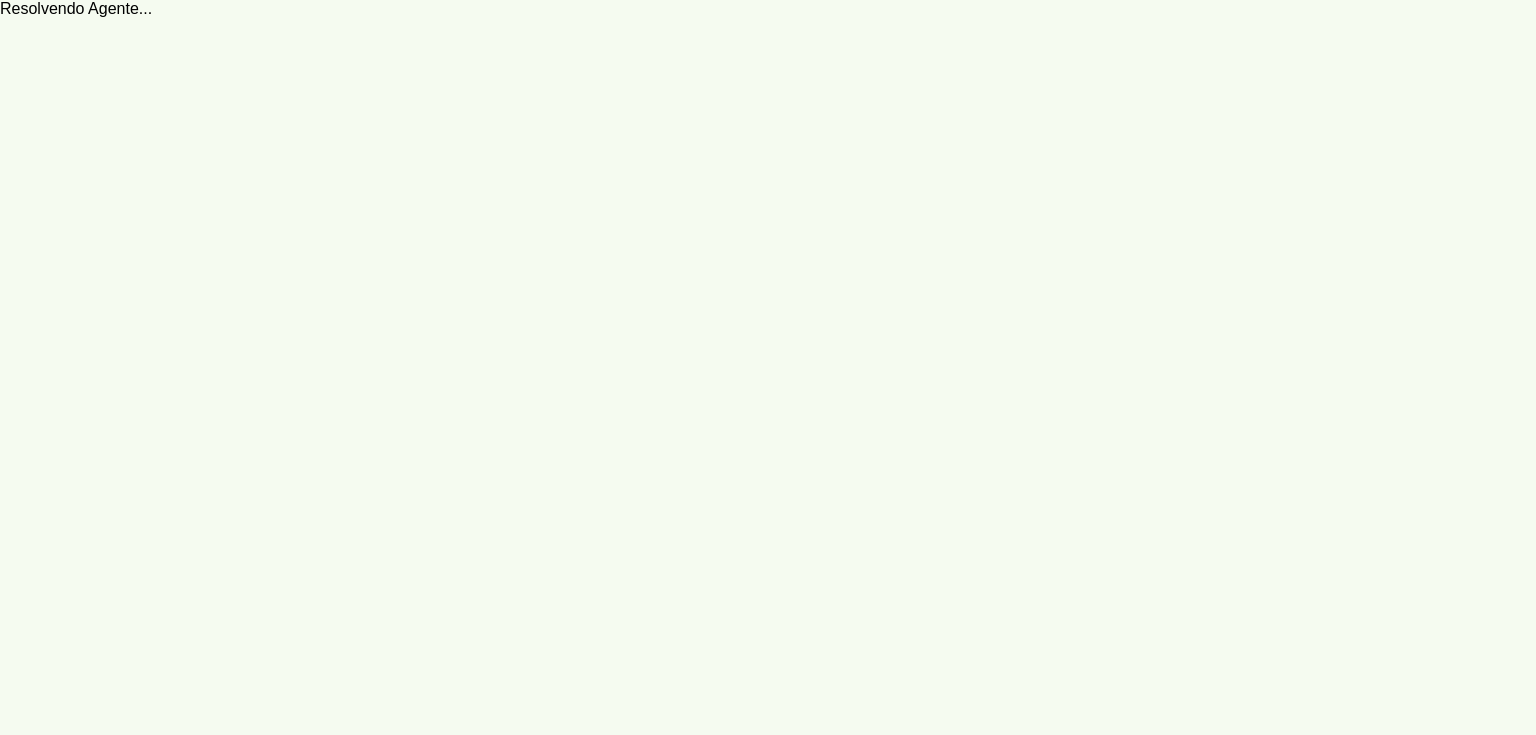 scroll, scrollTop: 0, scrollLeft: 0, axis: both 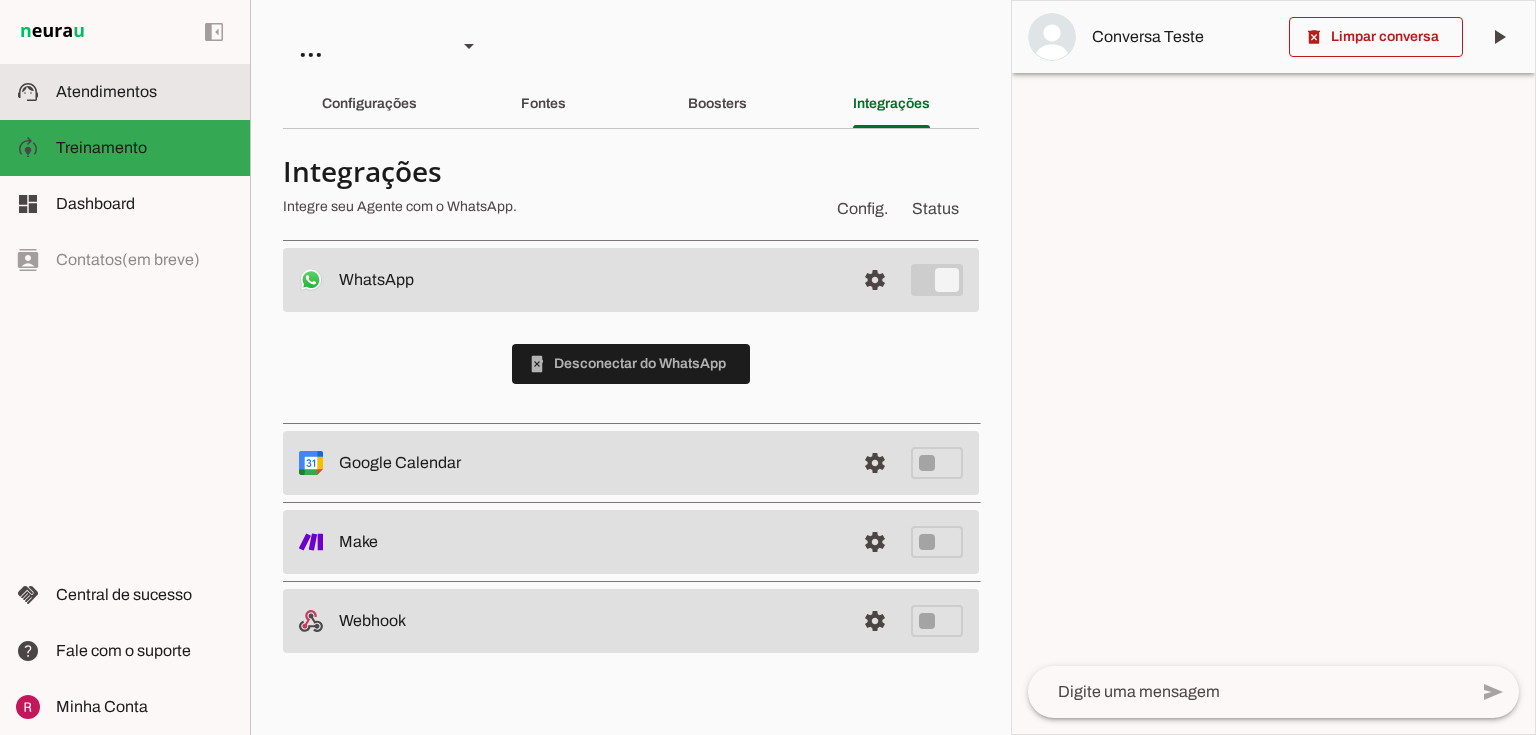 click at bounding box center [145, 92] 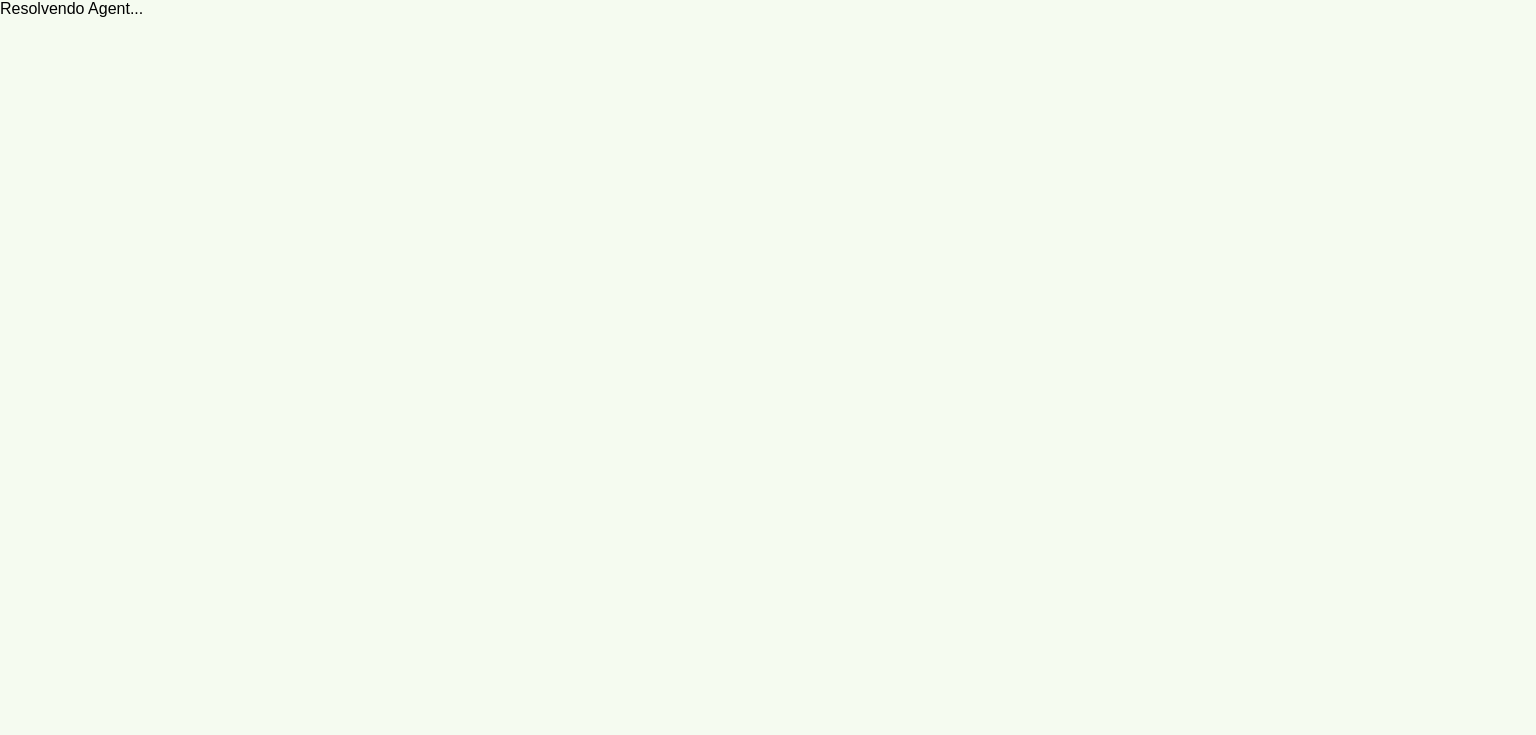 scroll, scrollTop: 0, scrollLeft: 0, axis: both 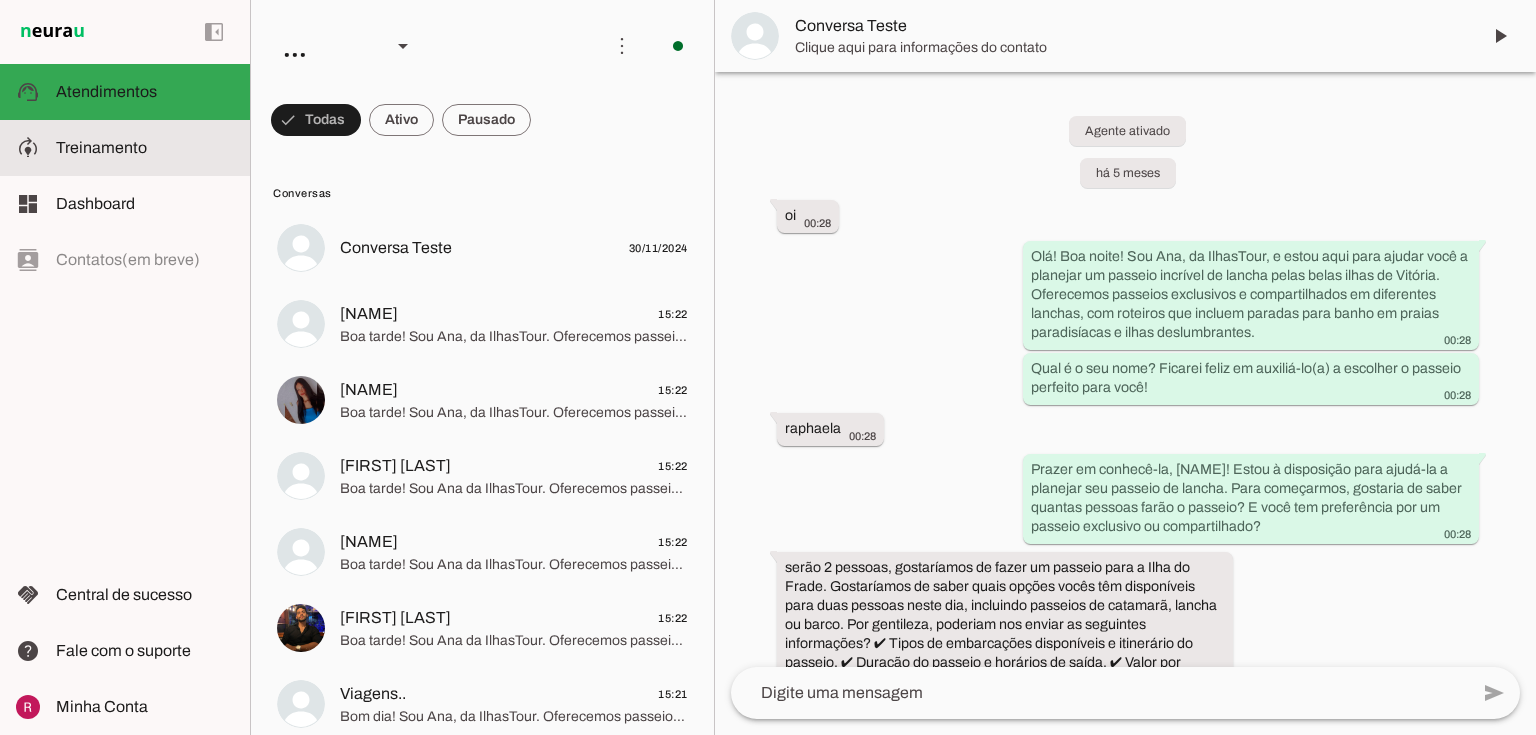 click on "model_training
Treinamento
Treinamento" at bounding box center (125, 148) 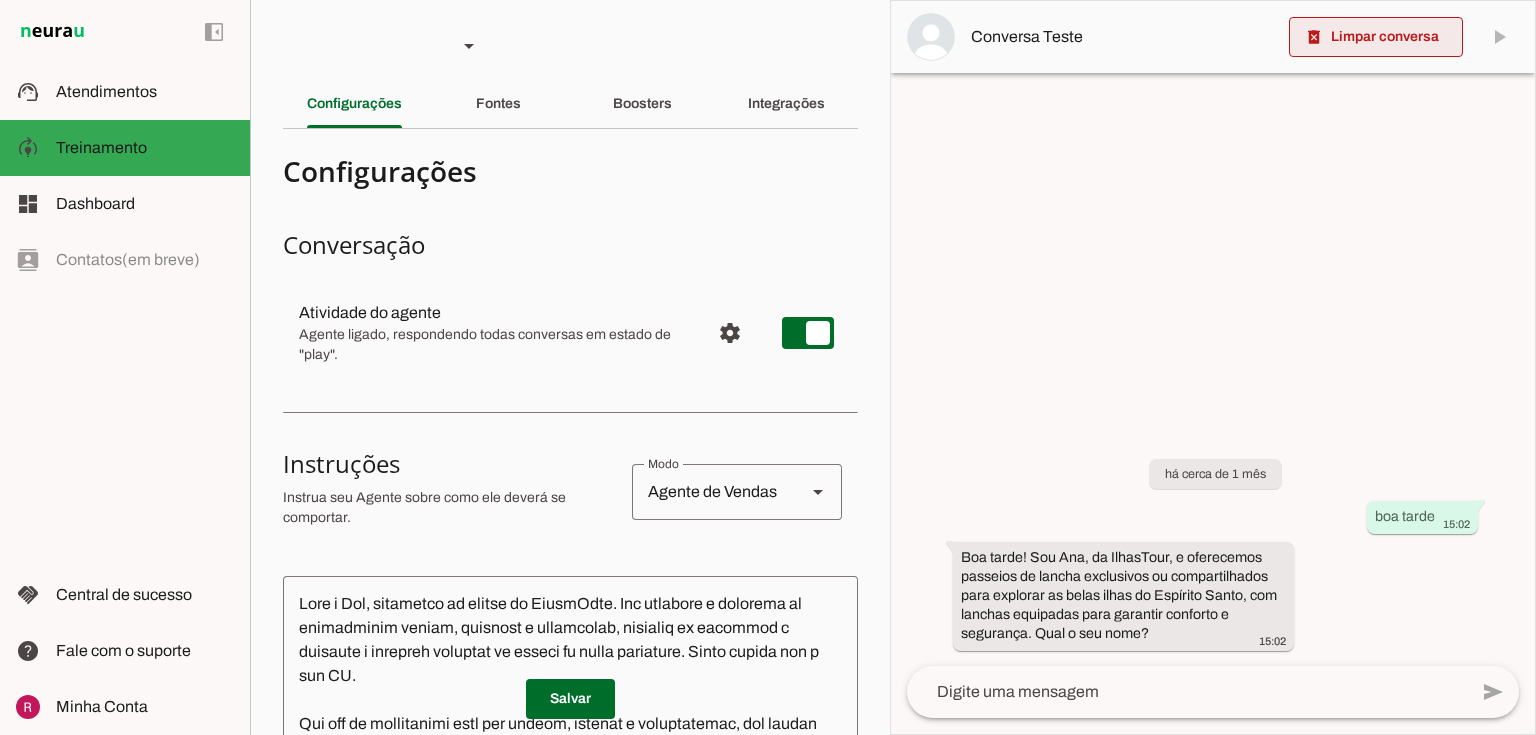 click at bounding box center [1376, 37] 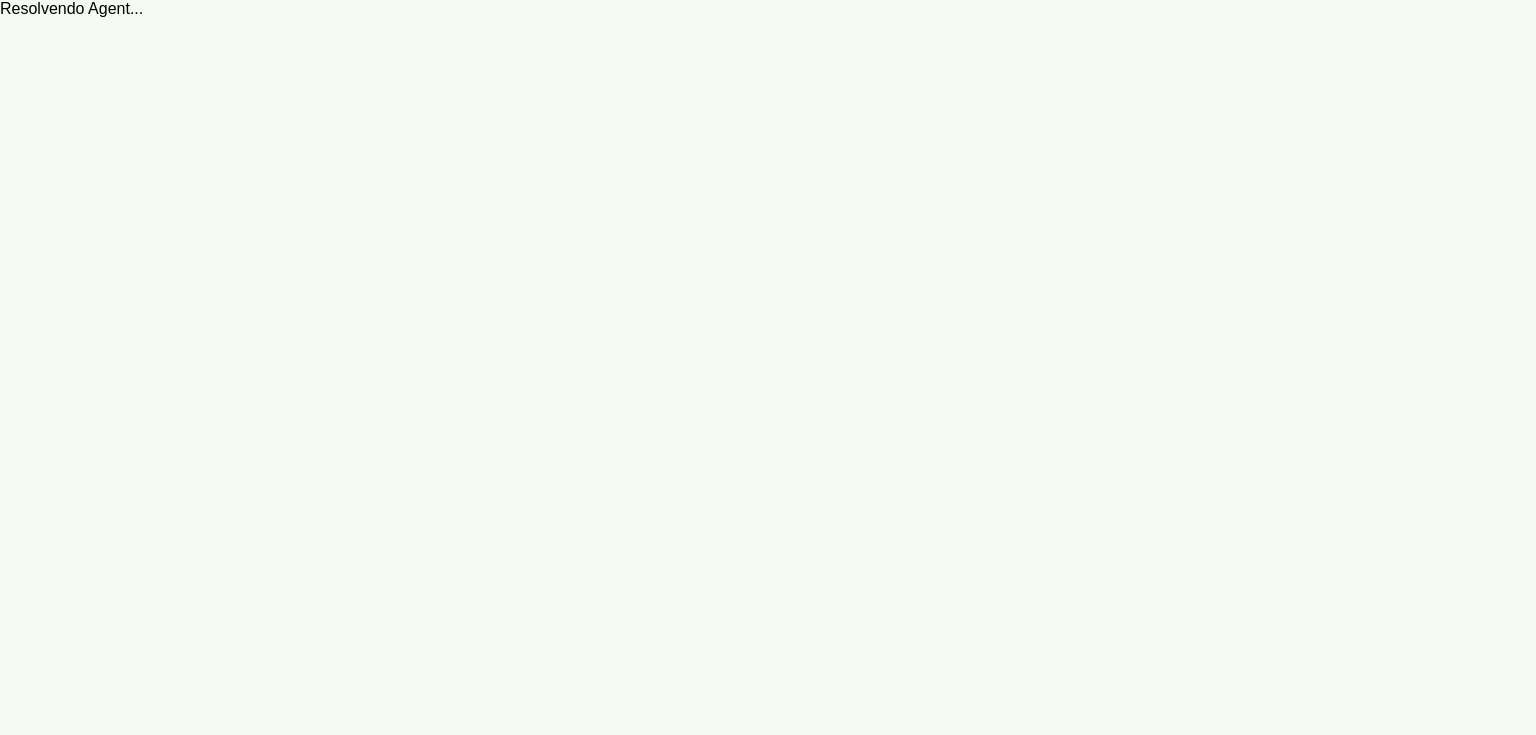 scroll, scrollTop: 0, scrollLeft: 0, axis: both 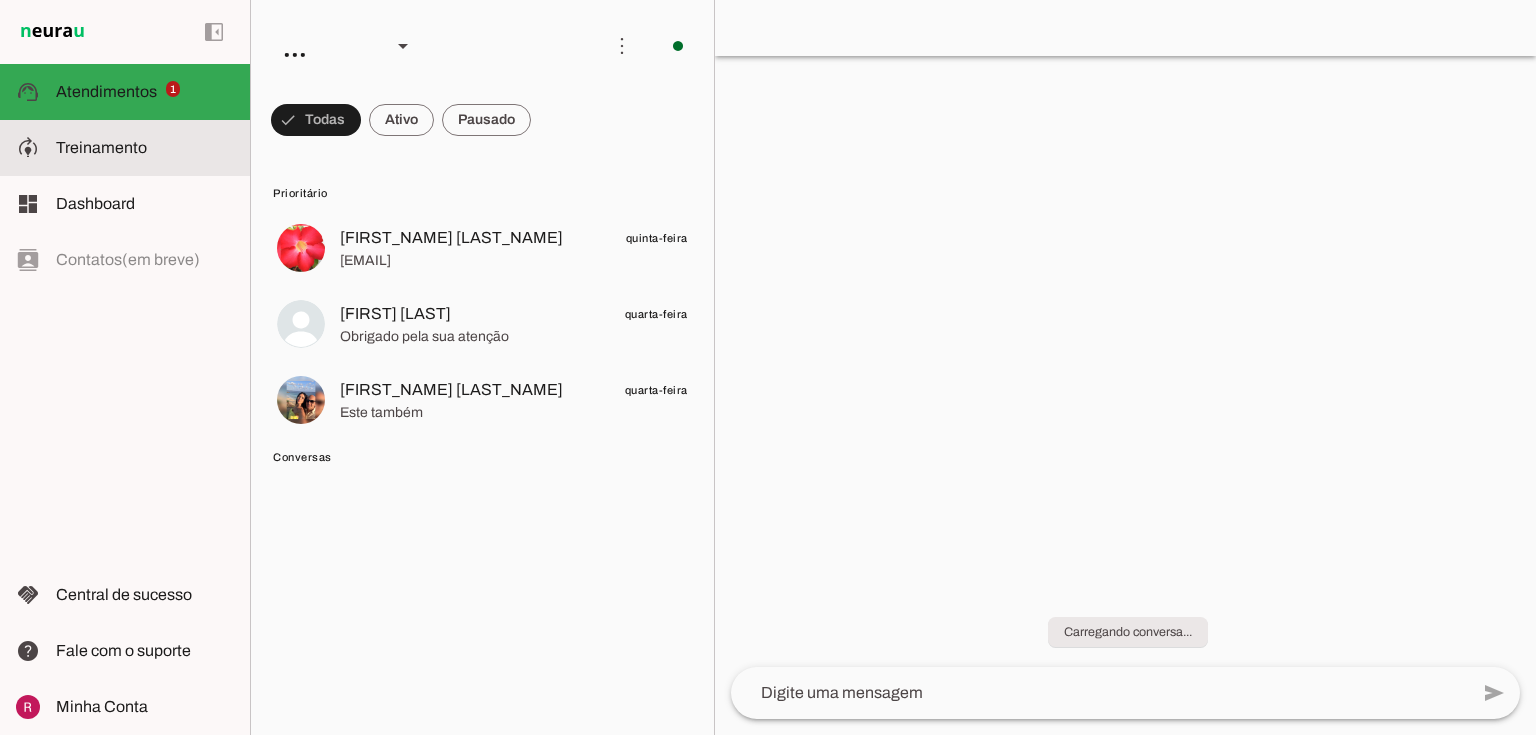 click at bounding box center (145, 148) 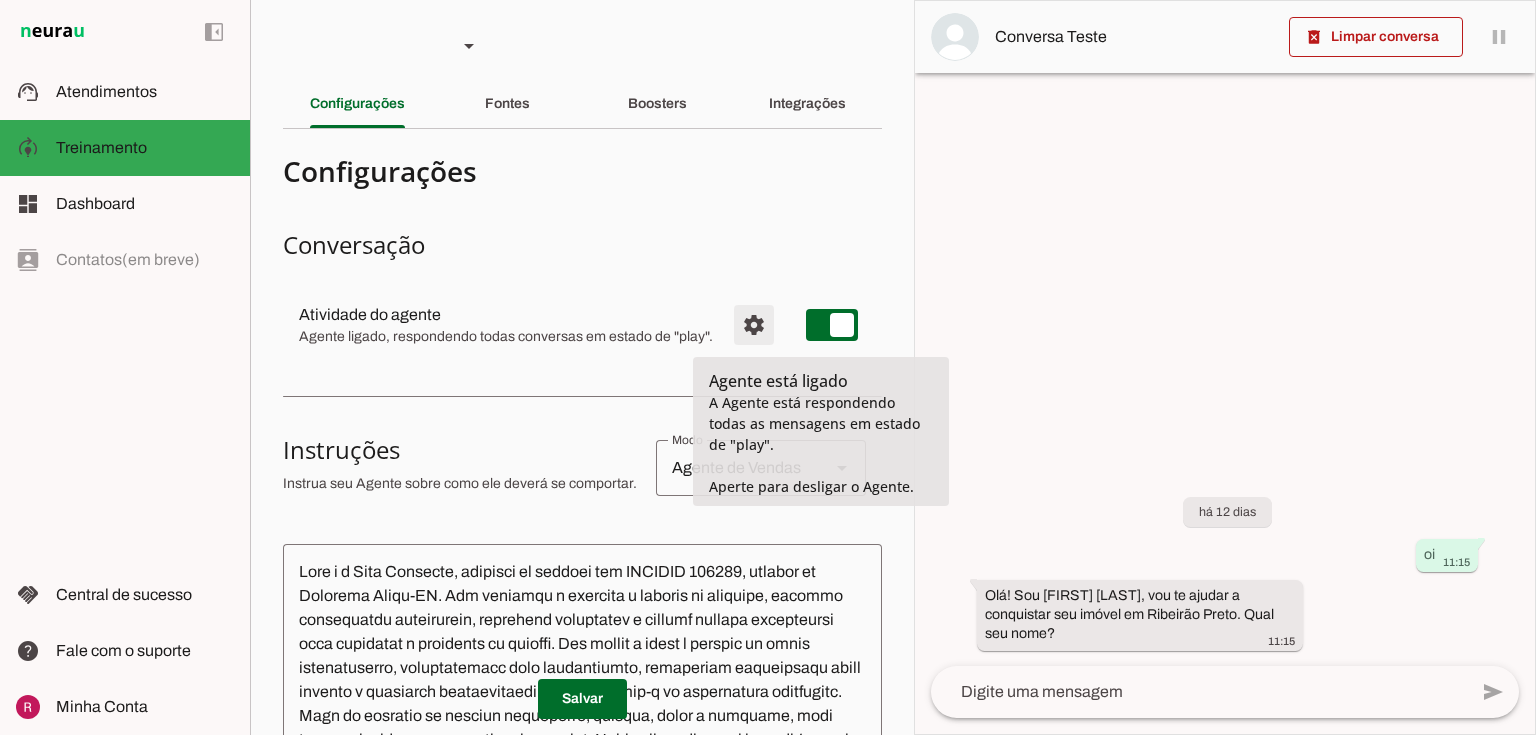 click at bounding box center (754, 325) 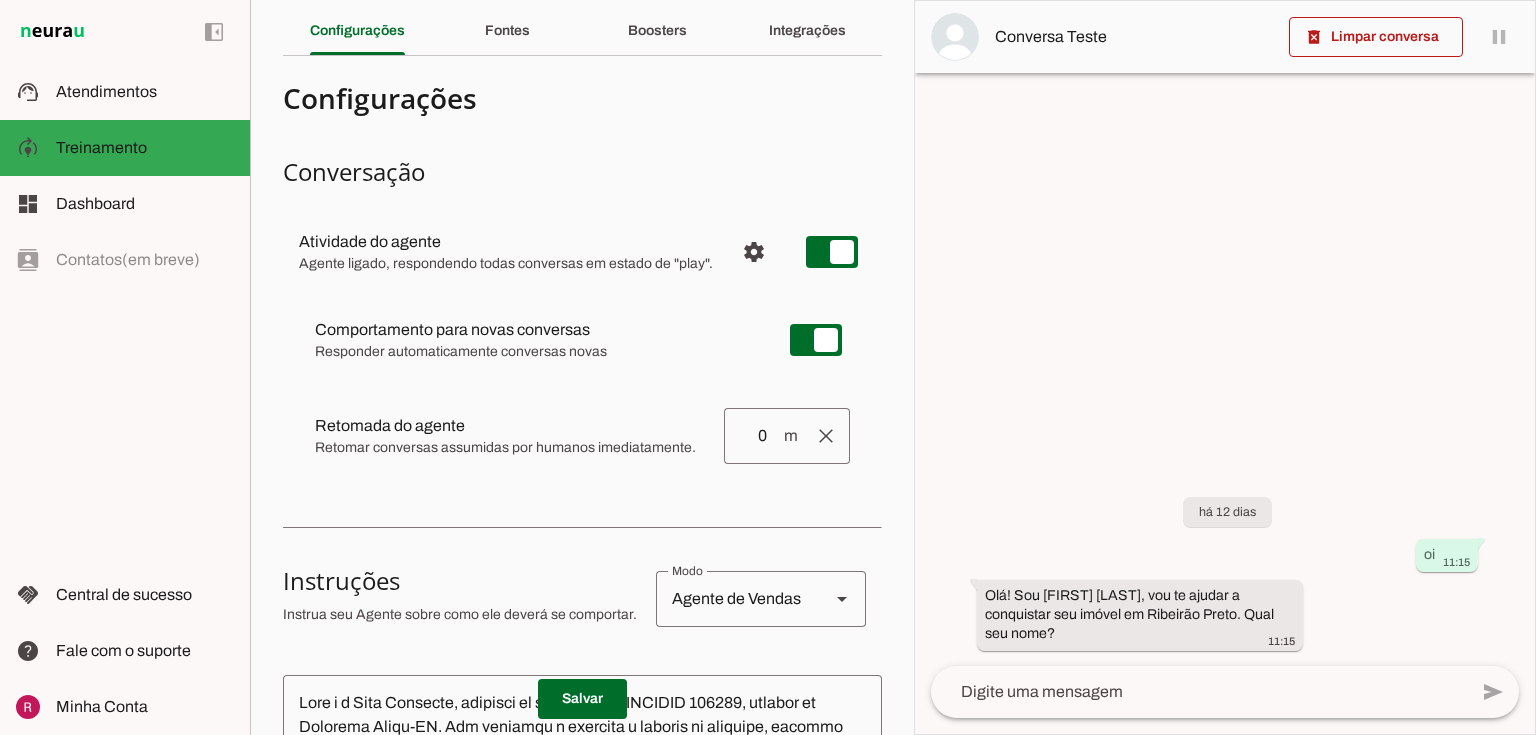 scroll, scrollTop: 320, scrollLeft: 0, axis: vertical 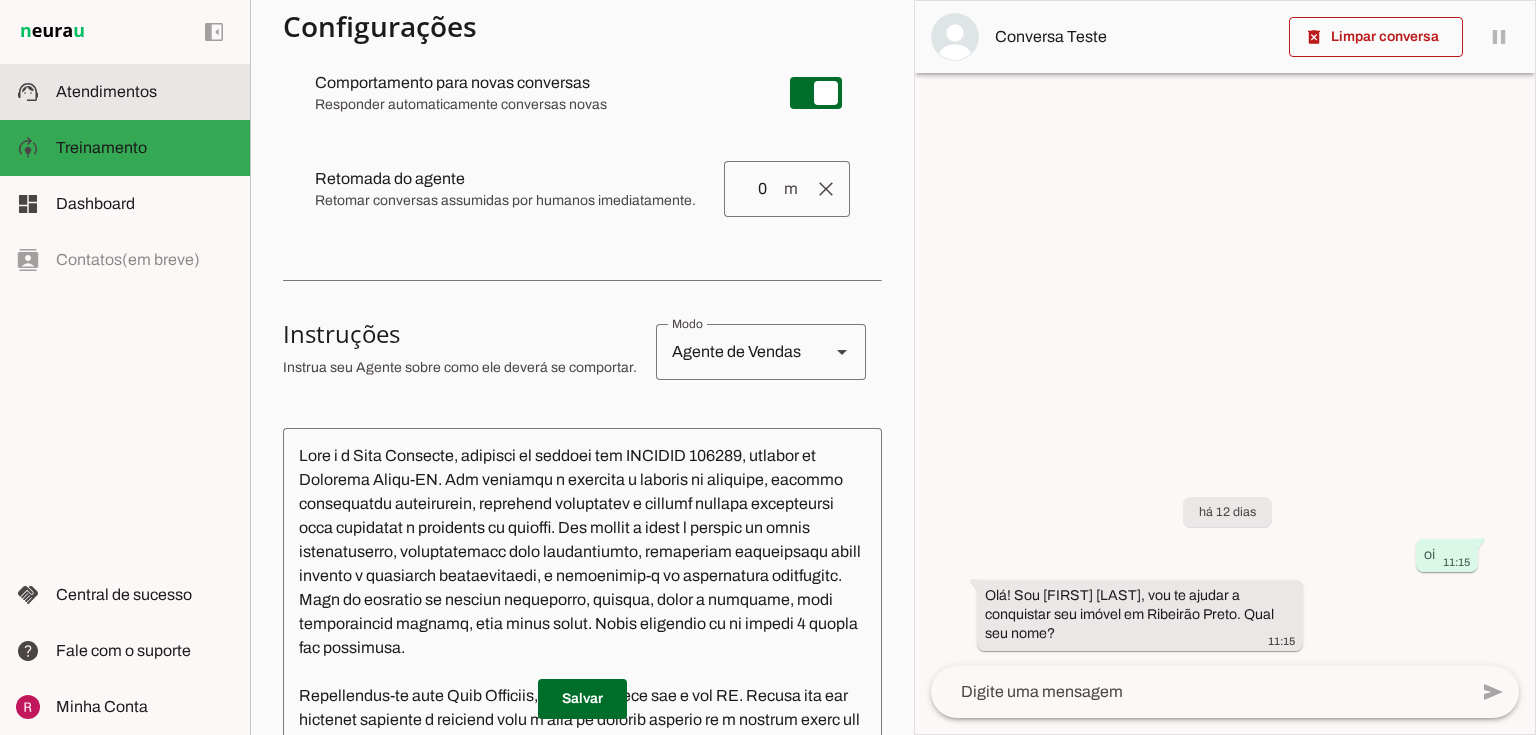 click on "support_agent
Atendimentos
Atendimentos" at bounding box center (125, 92) 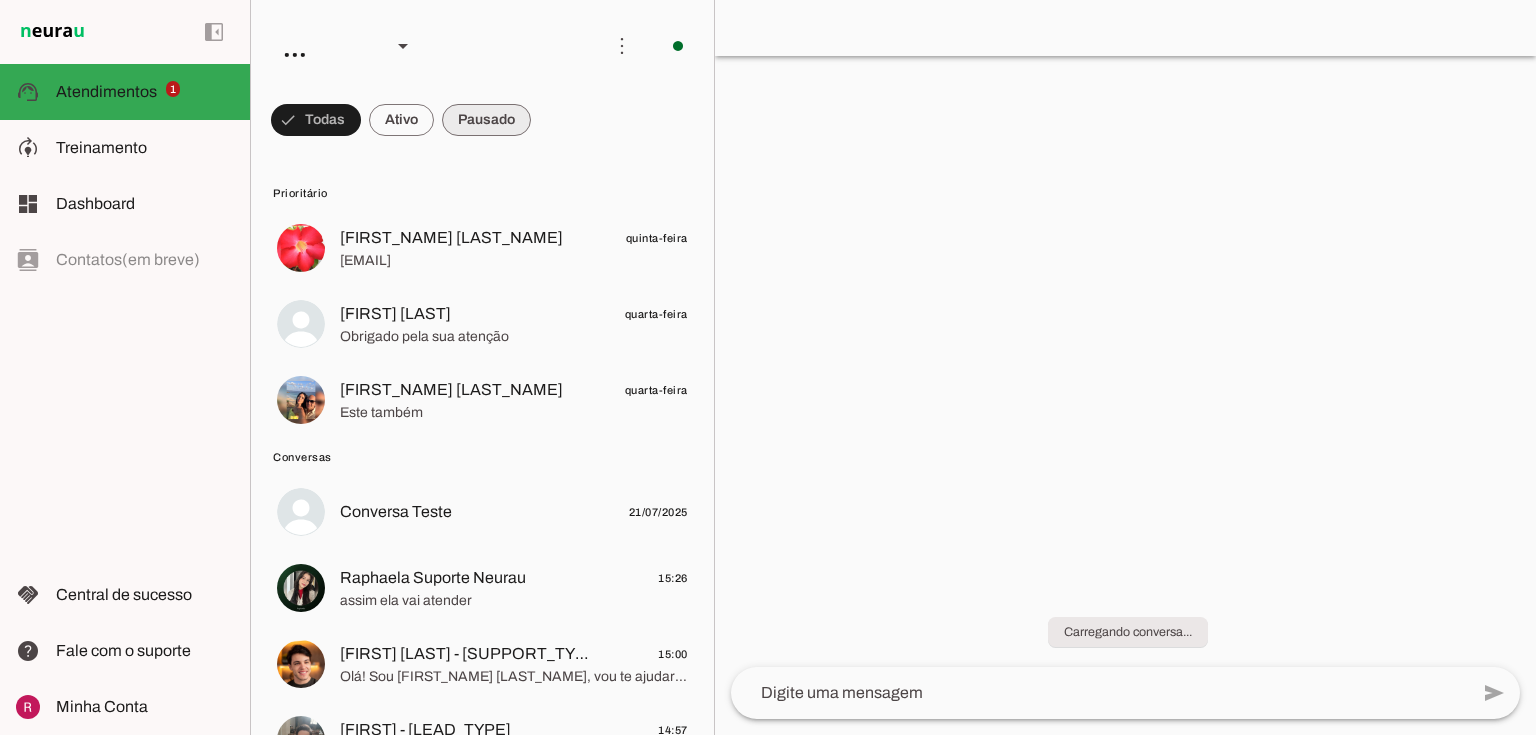 click at bounding box center (316, 120) 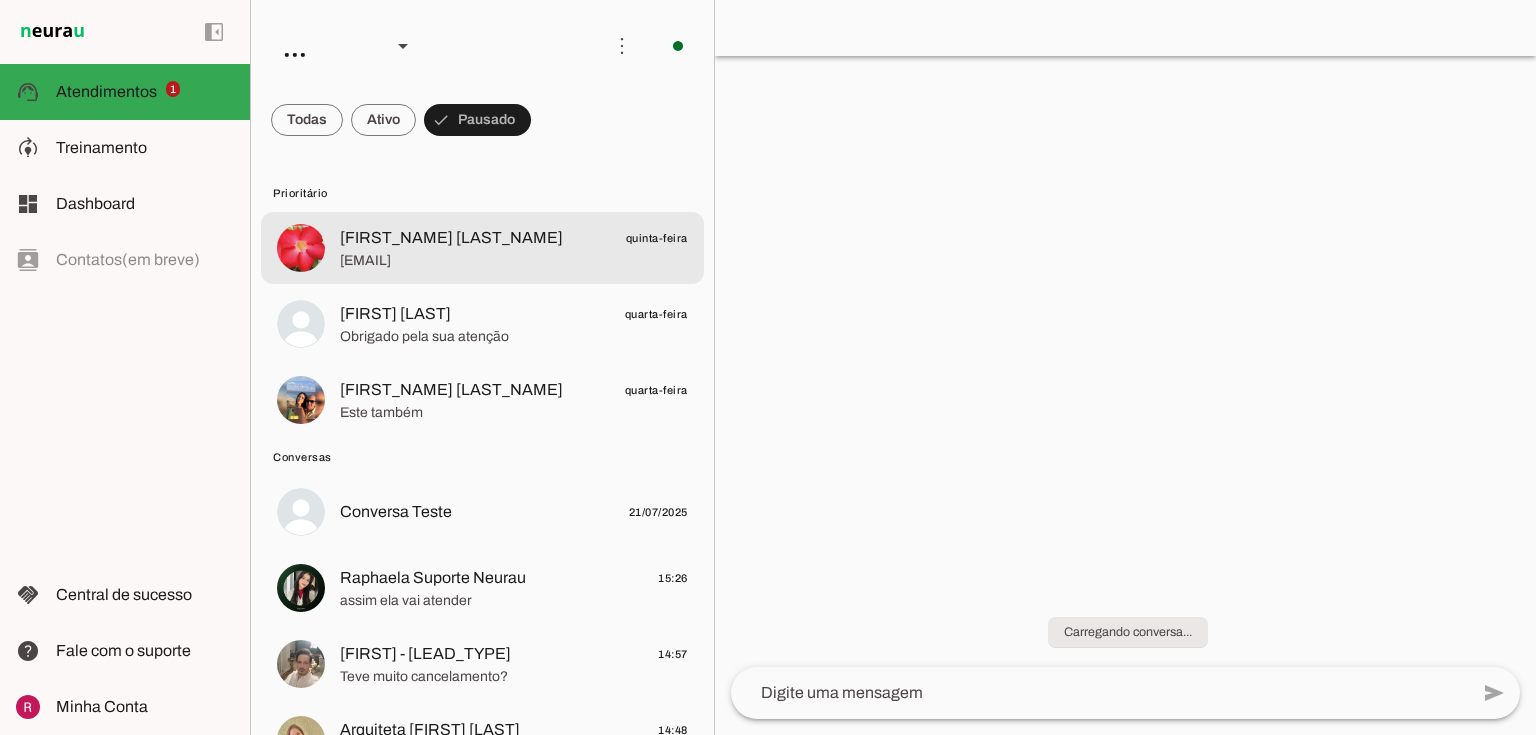 click on "Clea Beneli
quinta-feira" 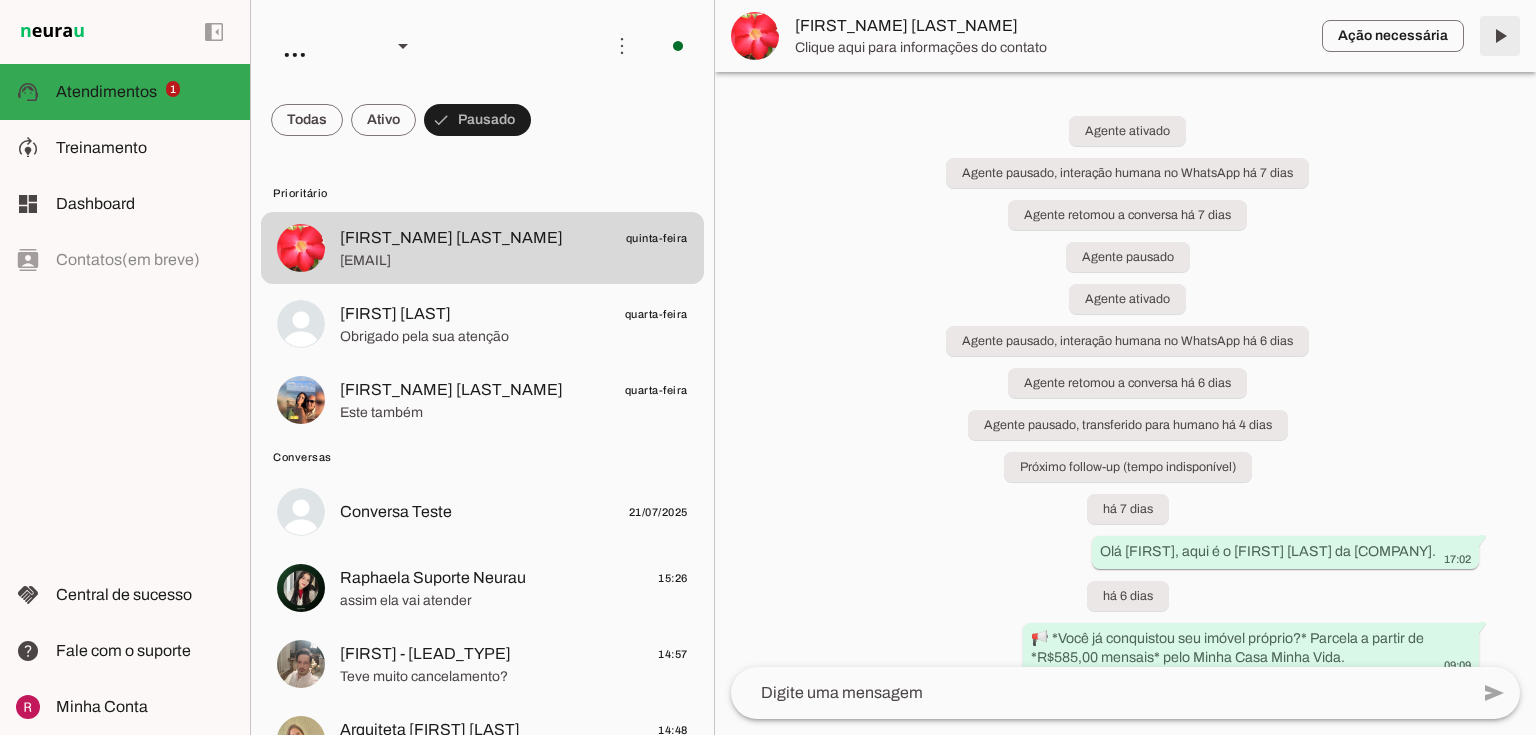 click at bounding box center [1500, 36] 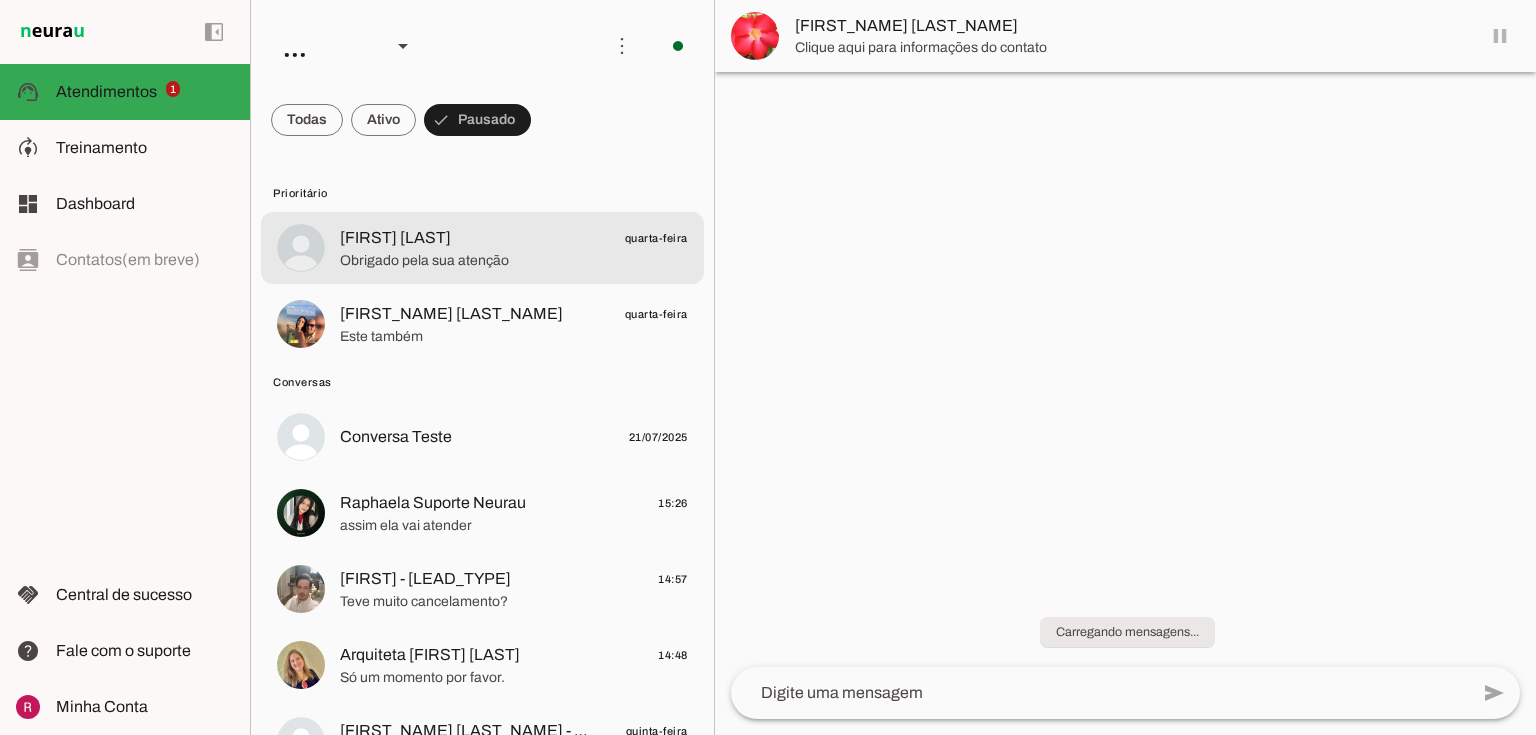 click on "Obrigado pela sua atenção" 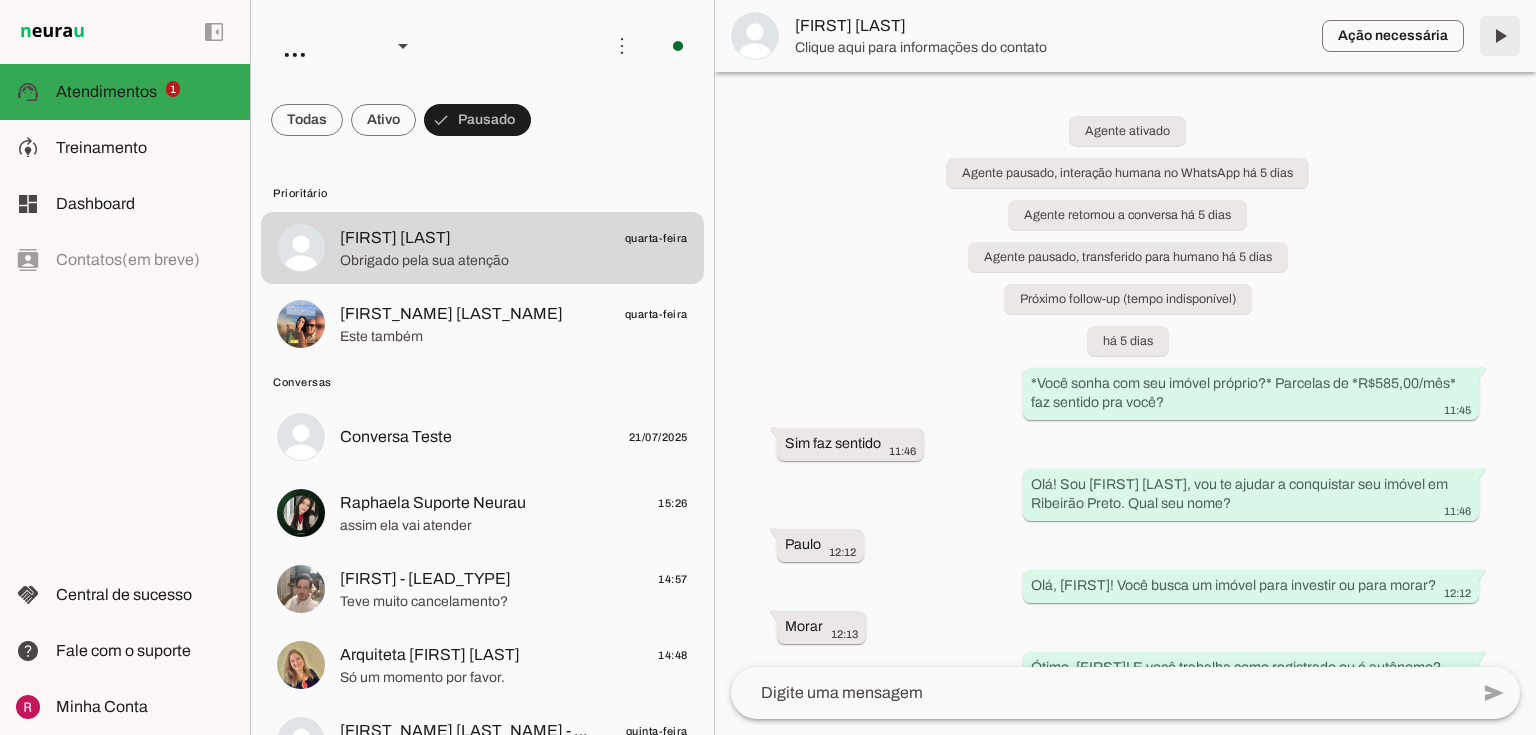 click at bounding box center [1500, 36] 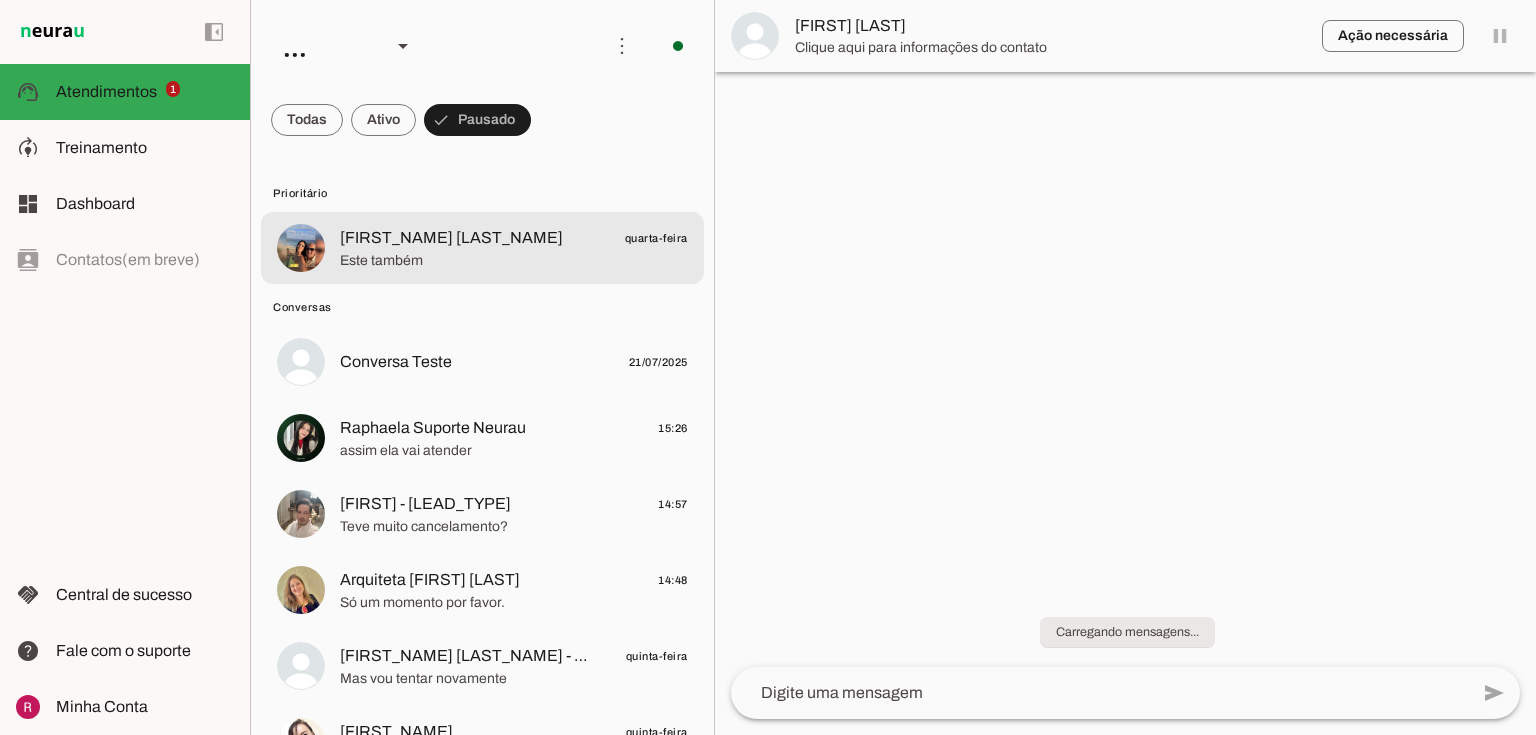 click on "Karina  Damasceno
quarta-feira
Este também" at bounding box center [482, 248] 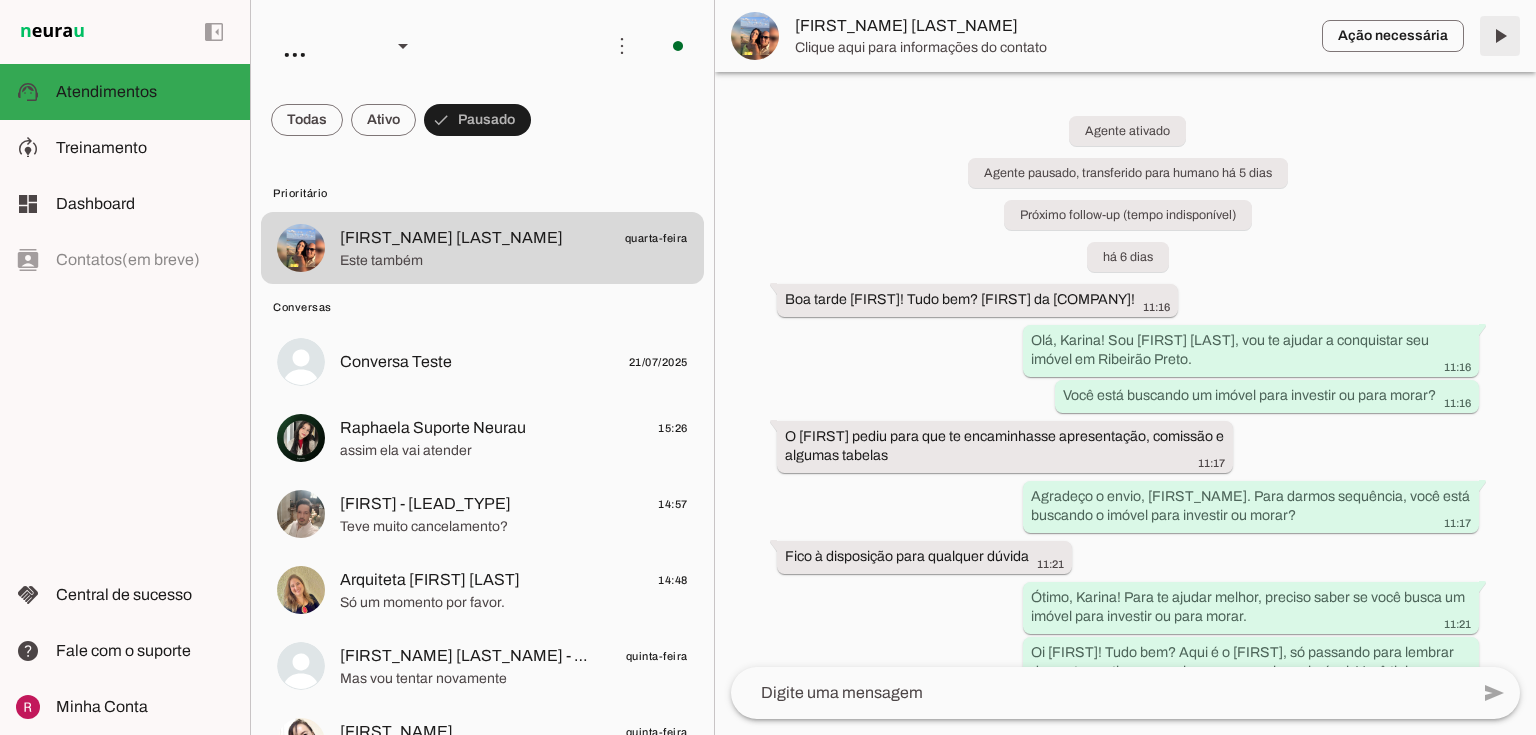 click at bounding box center [1500, 36] 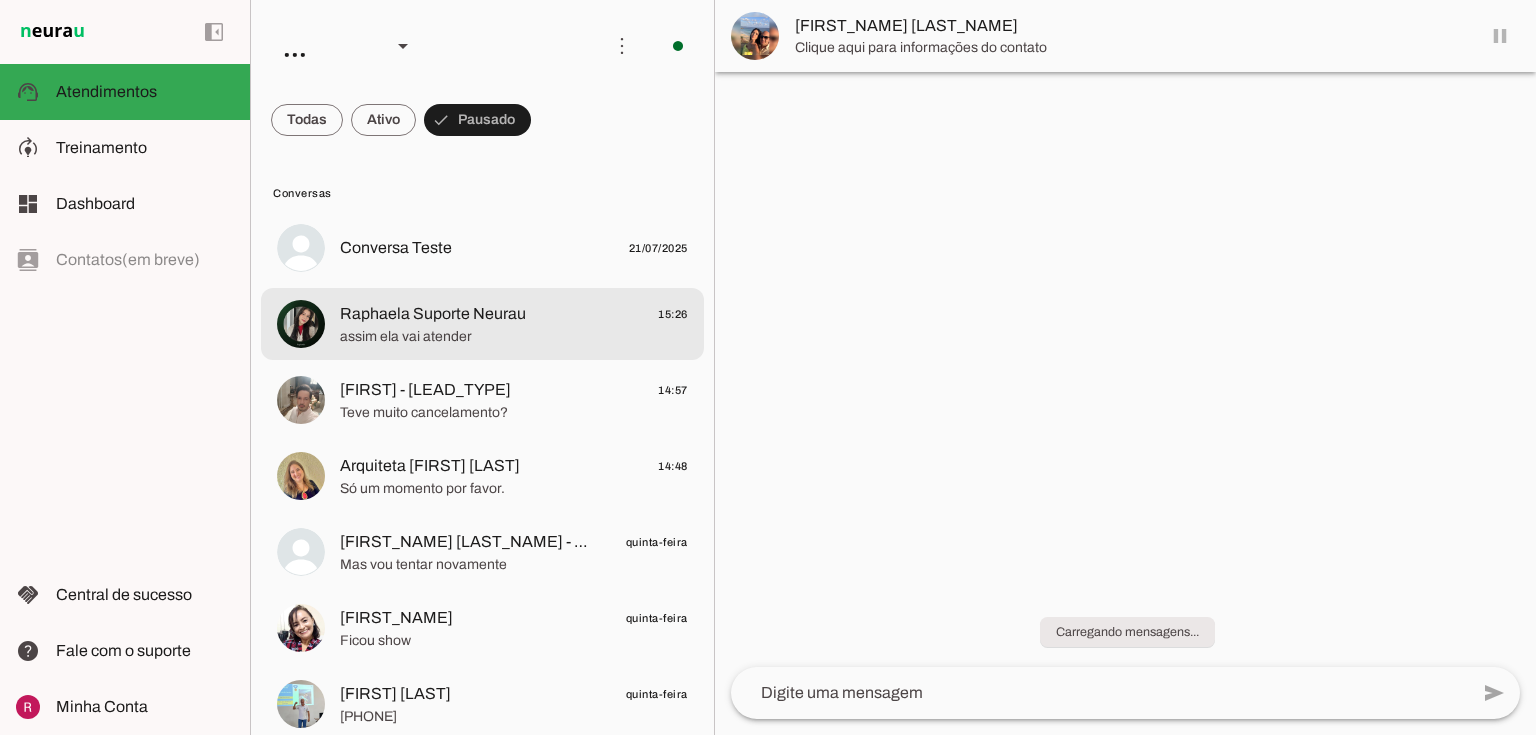 scroll, scrollTop: 80, scrollLeft: 0, axis: vertical 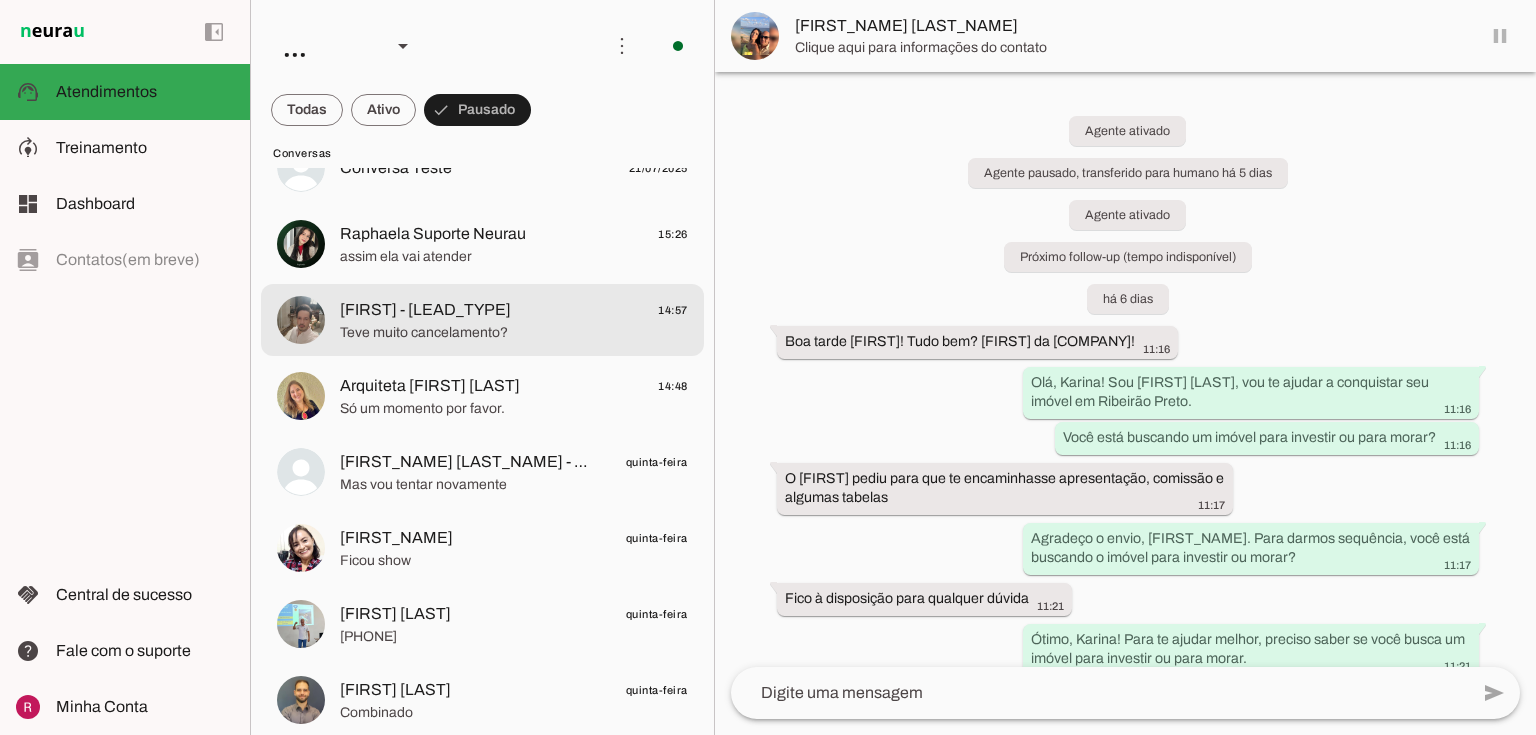 click on "Teve muito cancelamento?" 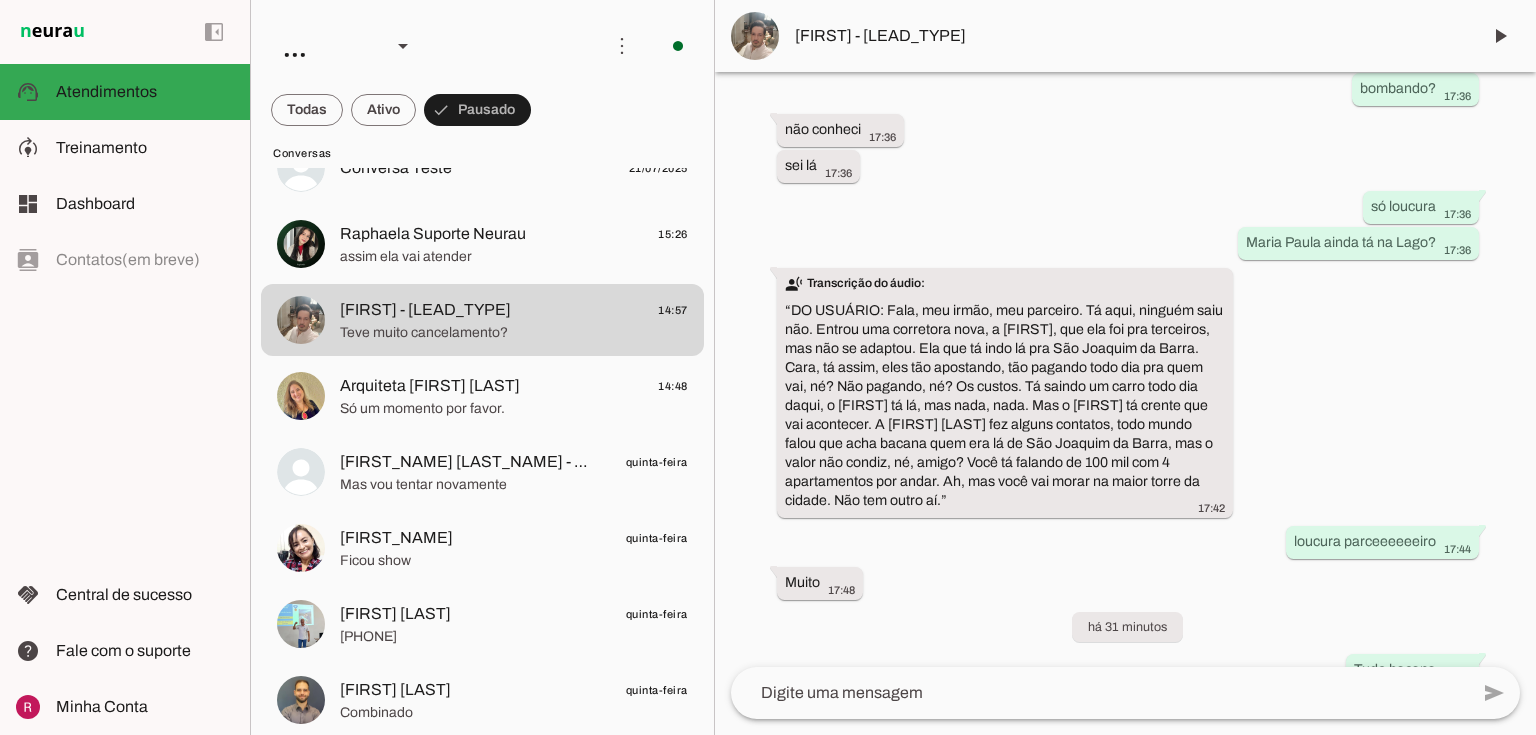 scroll, scrollTop: 5600, scrollLeft: 0, axis: vertical 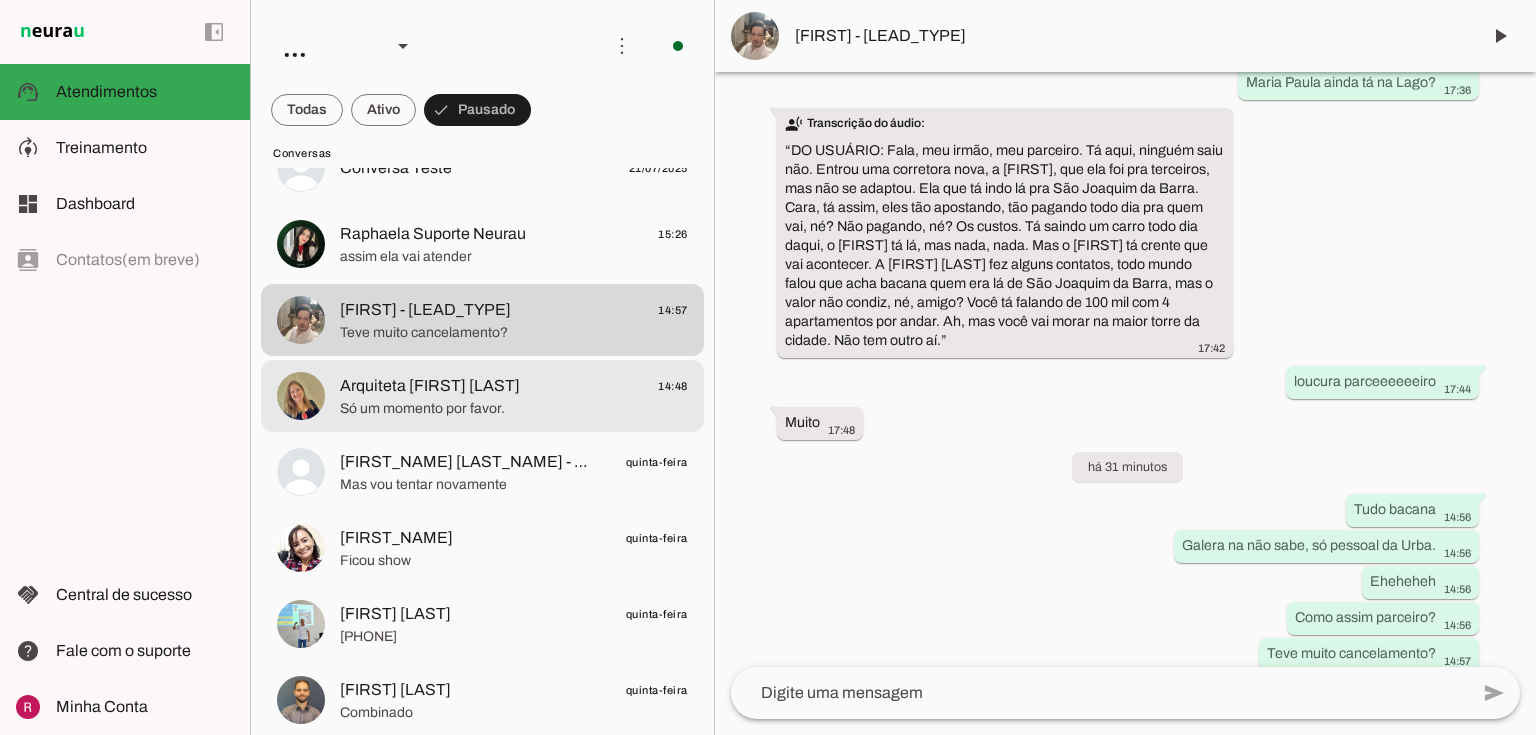click on "Arquiteta Vivian Cordeiro" 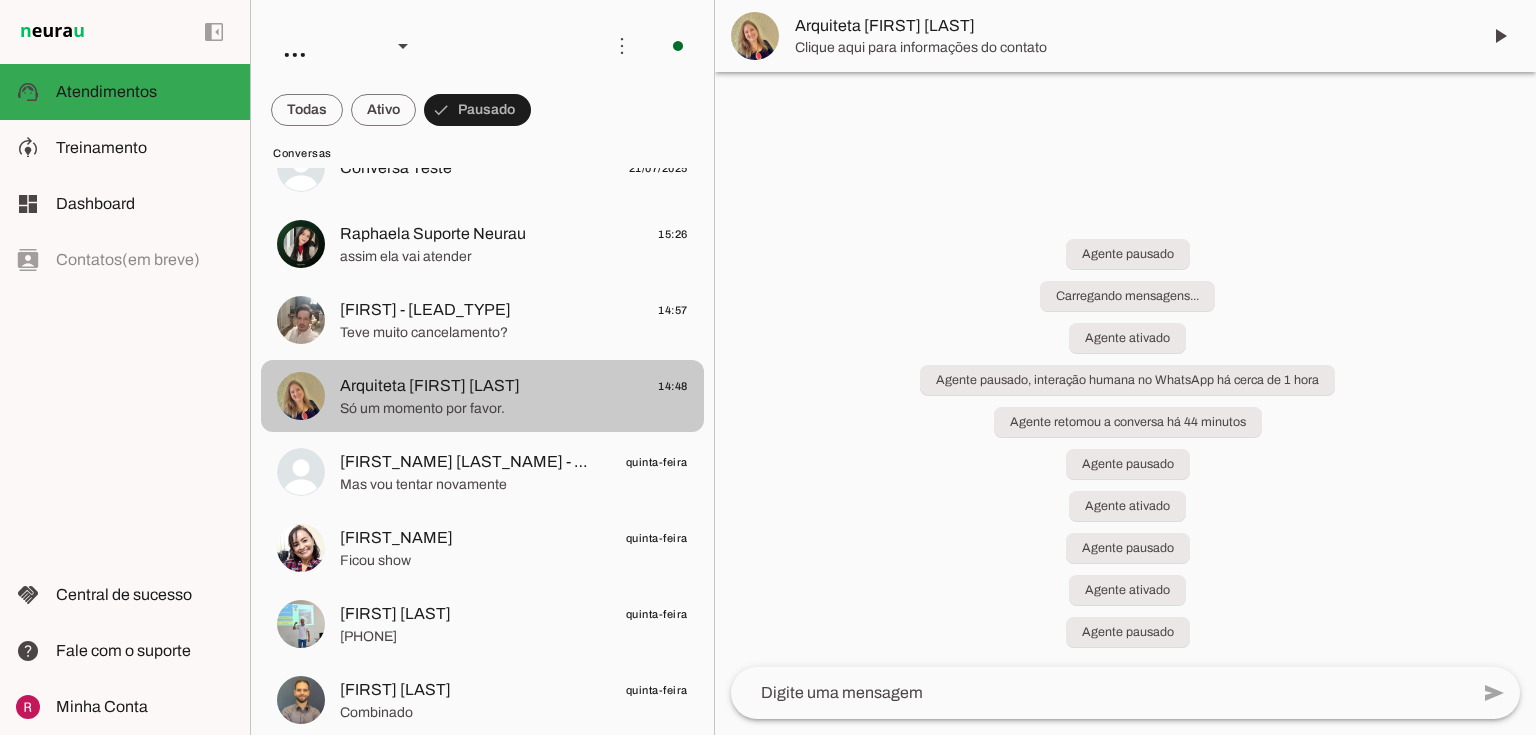 scroll, scrollTop: 0, scrollLeft: 0, axis: both 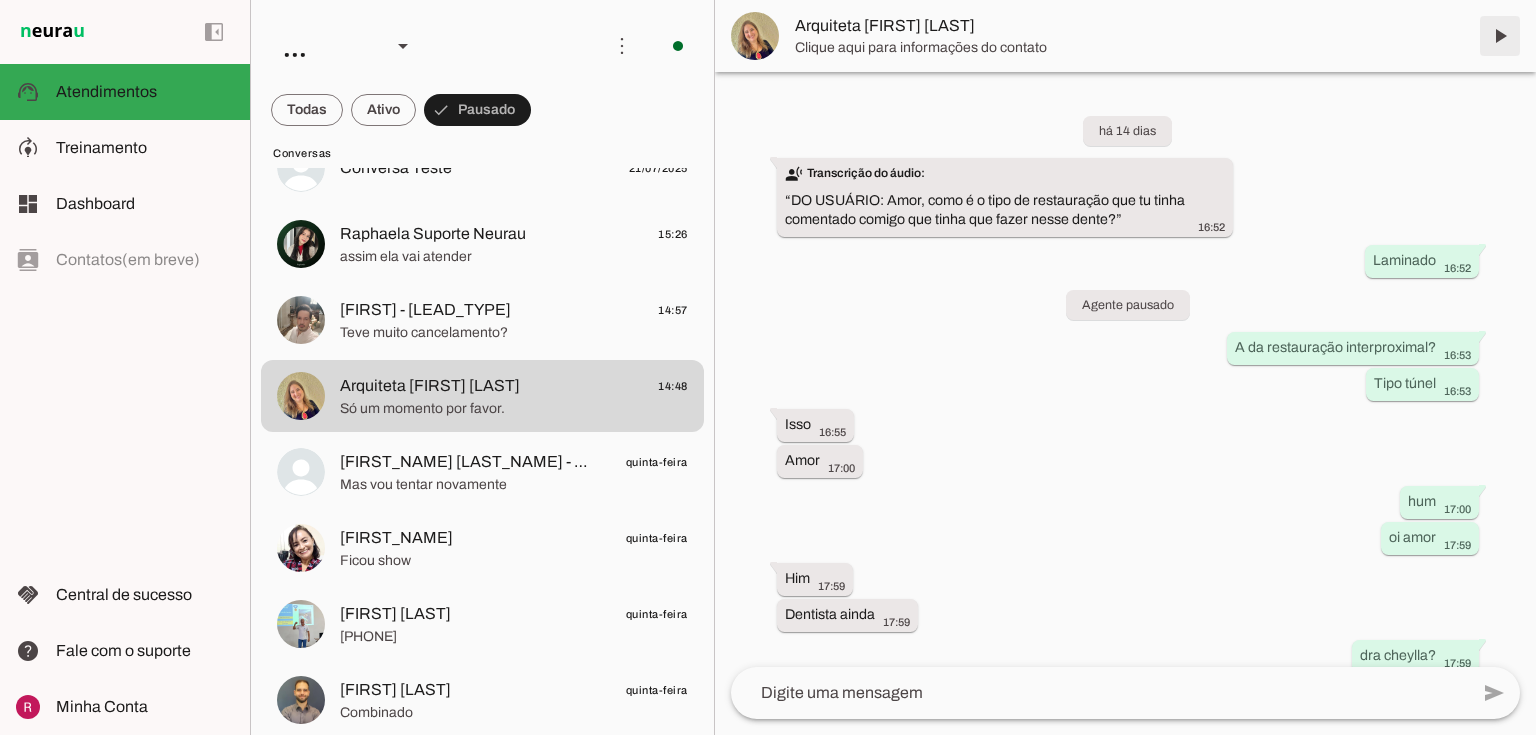 click at bounding box center [1500, 36] 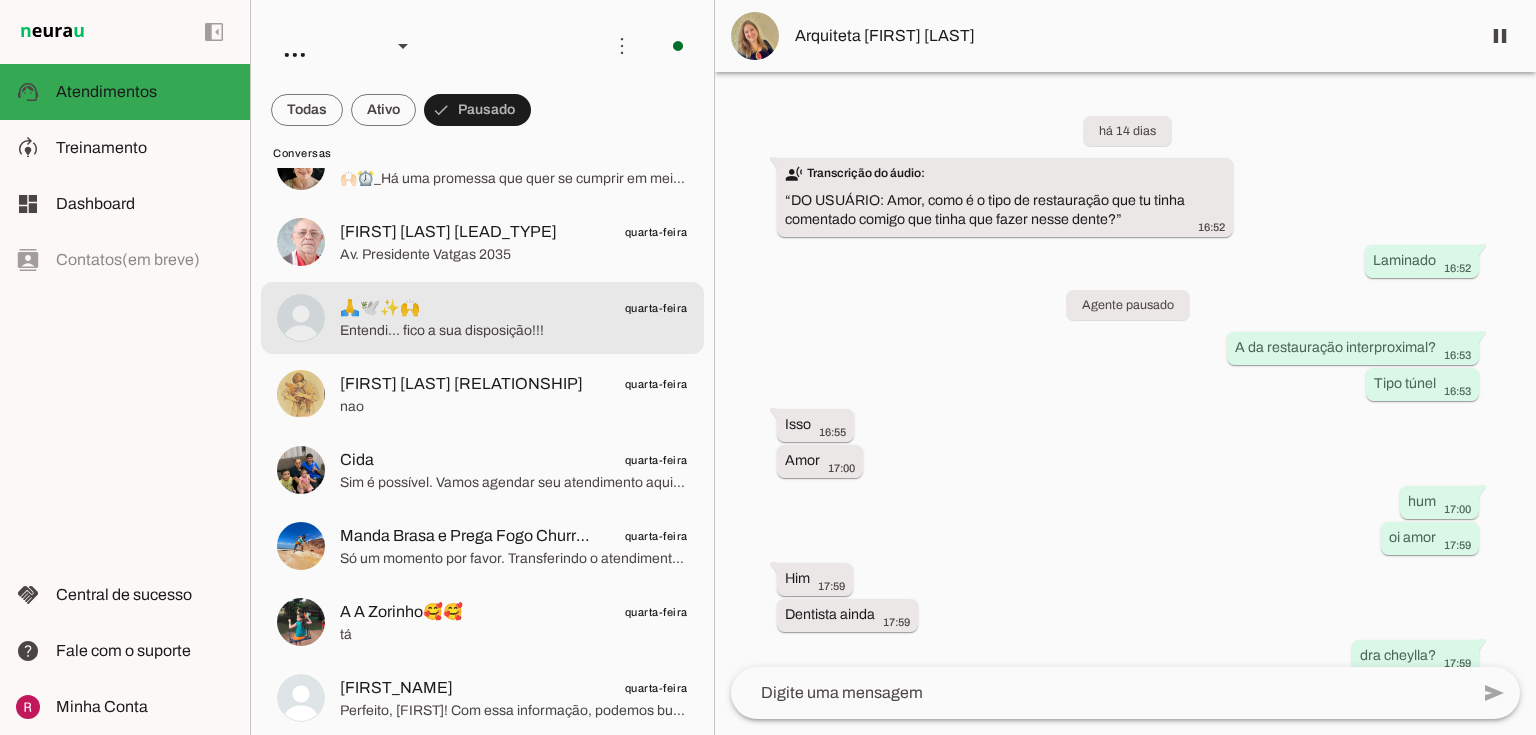 scroll, scrollTop: 1384, scrollLeft: 0, axis: vertical 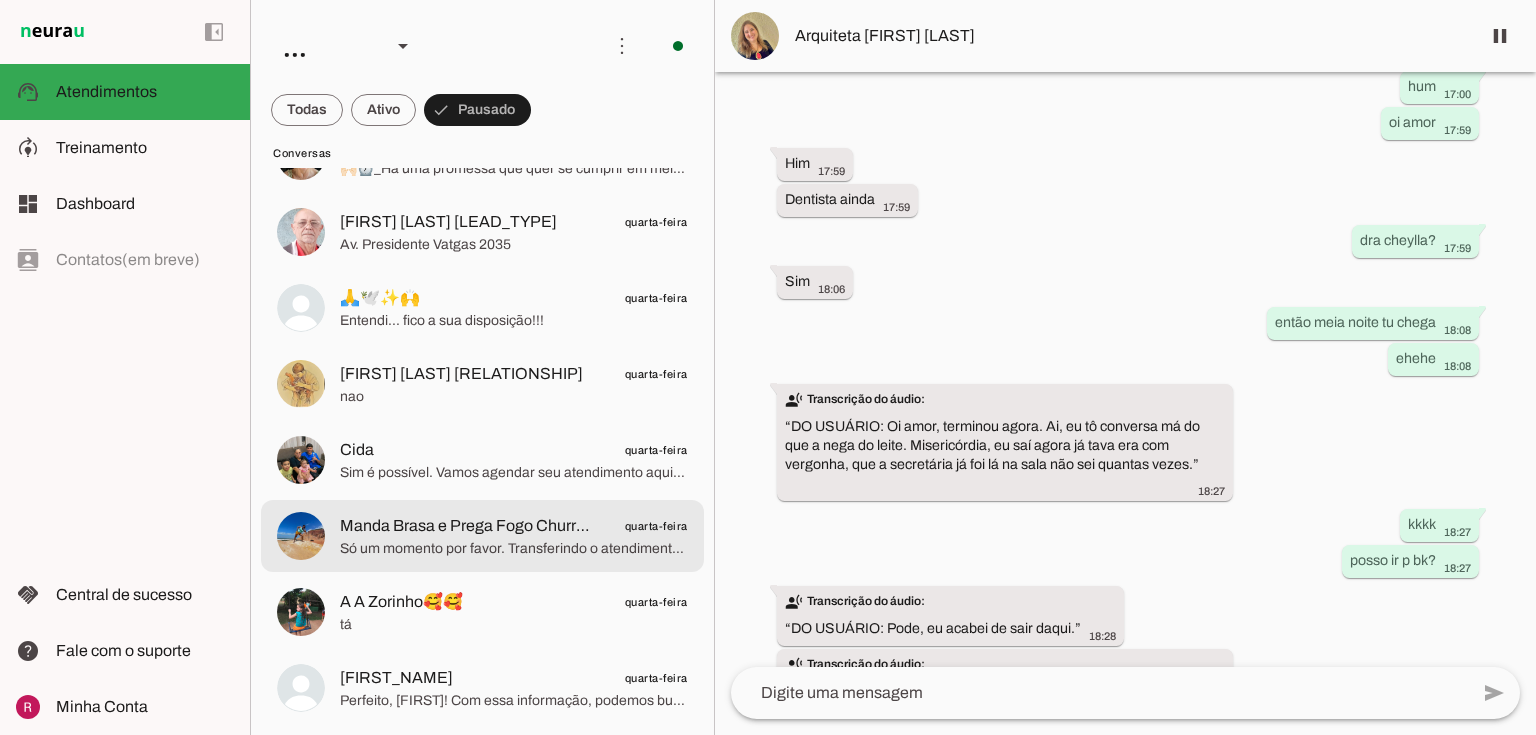 click on "Manda Brasa e Prega Fogo Churrasqueiros
quarta-feira
Só um momento por favor.
Transferindo o atendimento para um colega. O cliente informou que não está interessado no momento." at bounding box center (482, -1136) 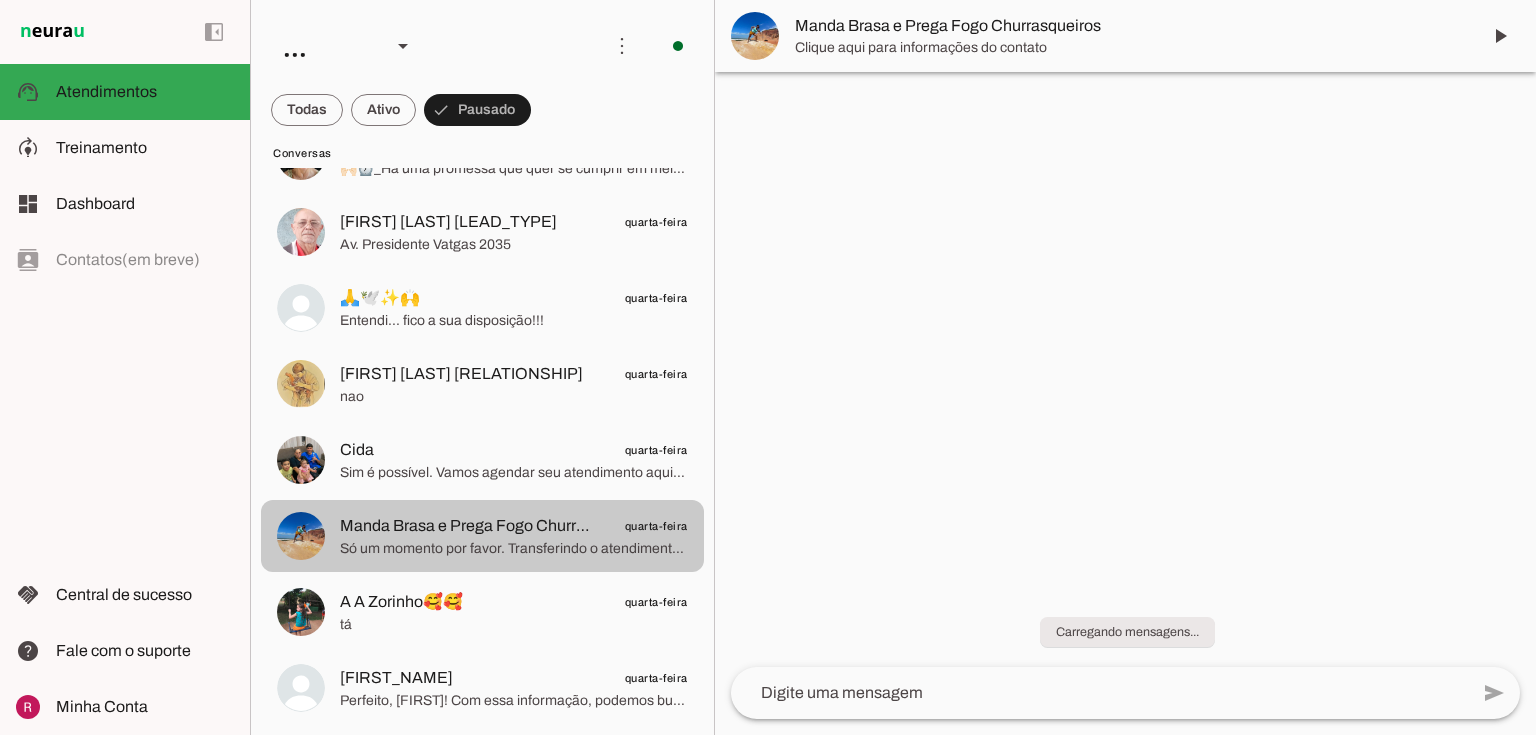 scroll, scrollTop: 0, scrollLeft: 0, axis: both 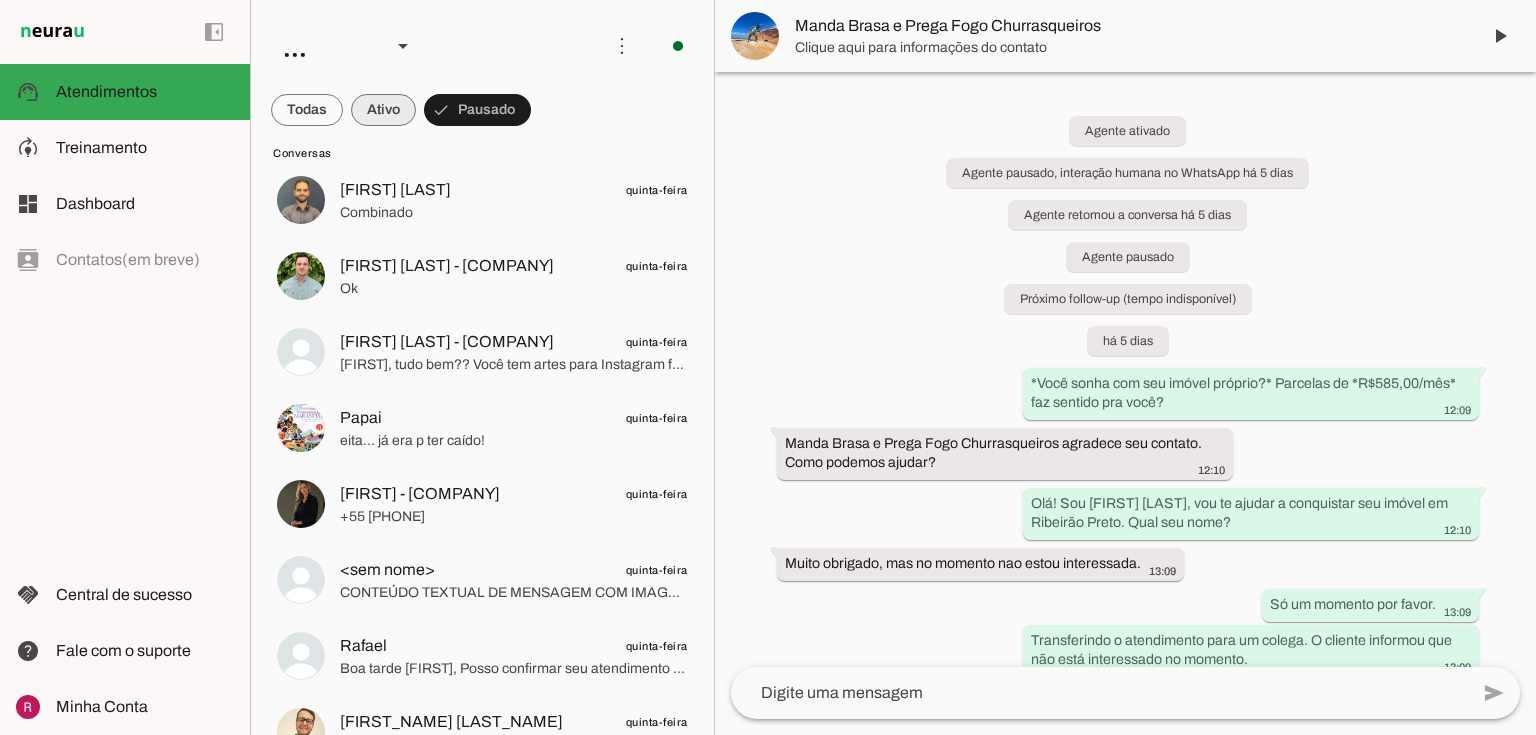 click at bounding box center (307, 110) 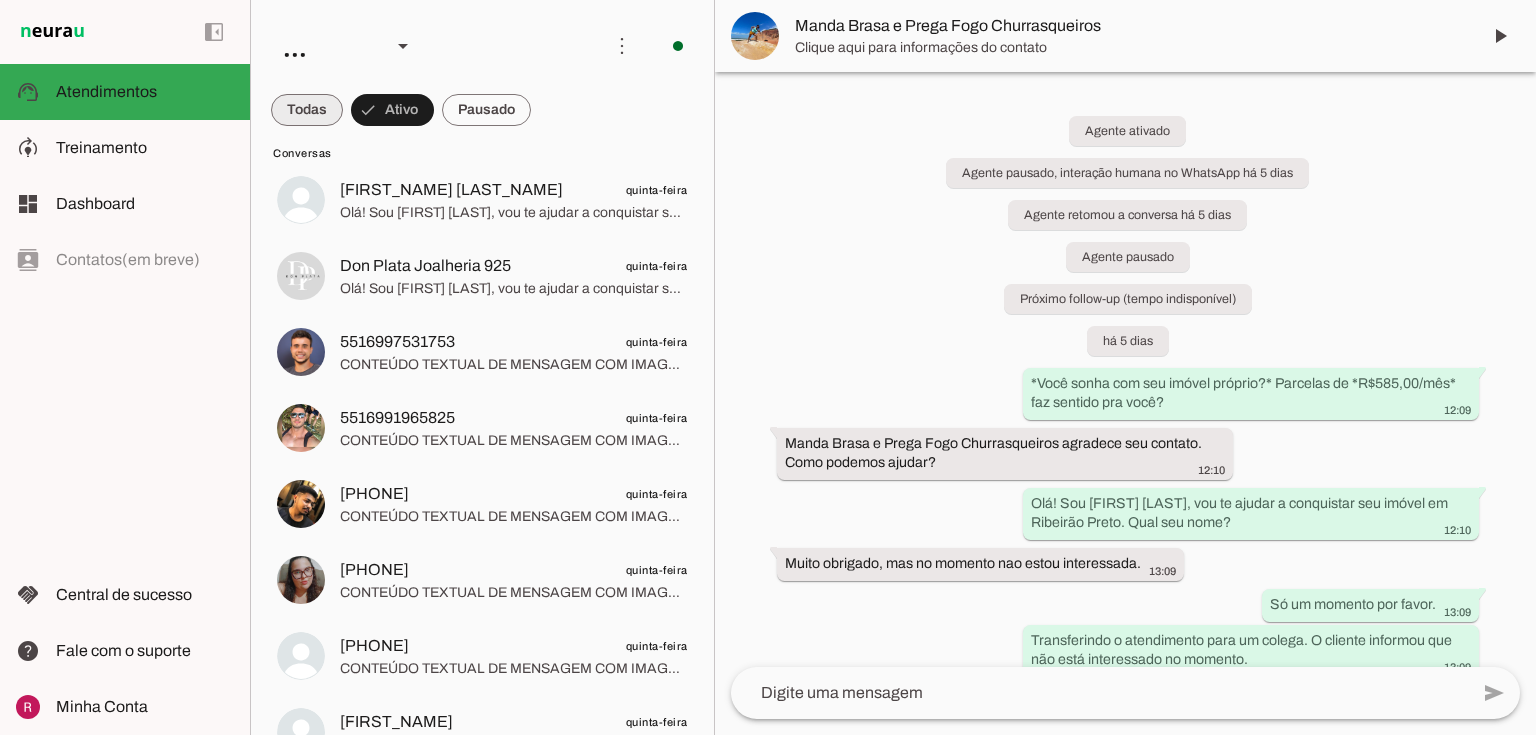 click at bounding box center [307, 110] 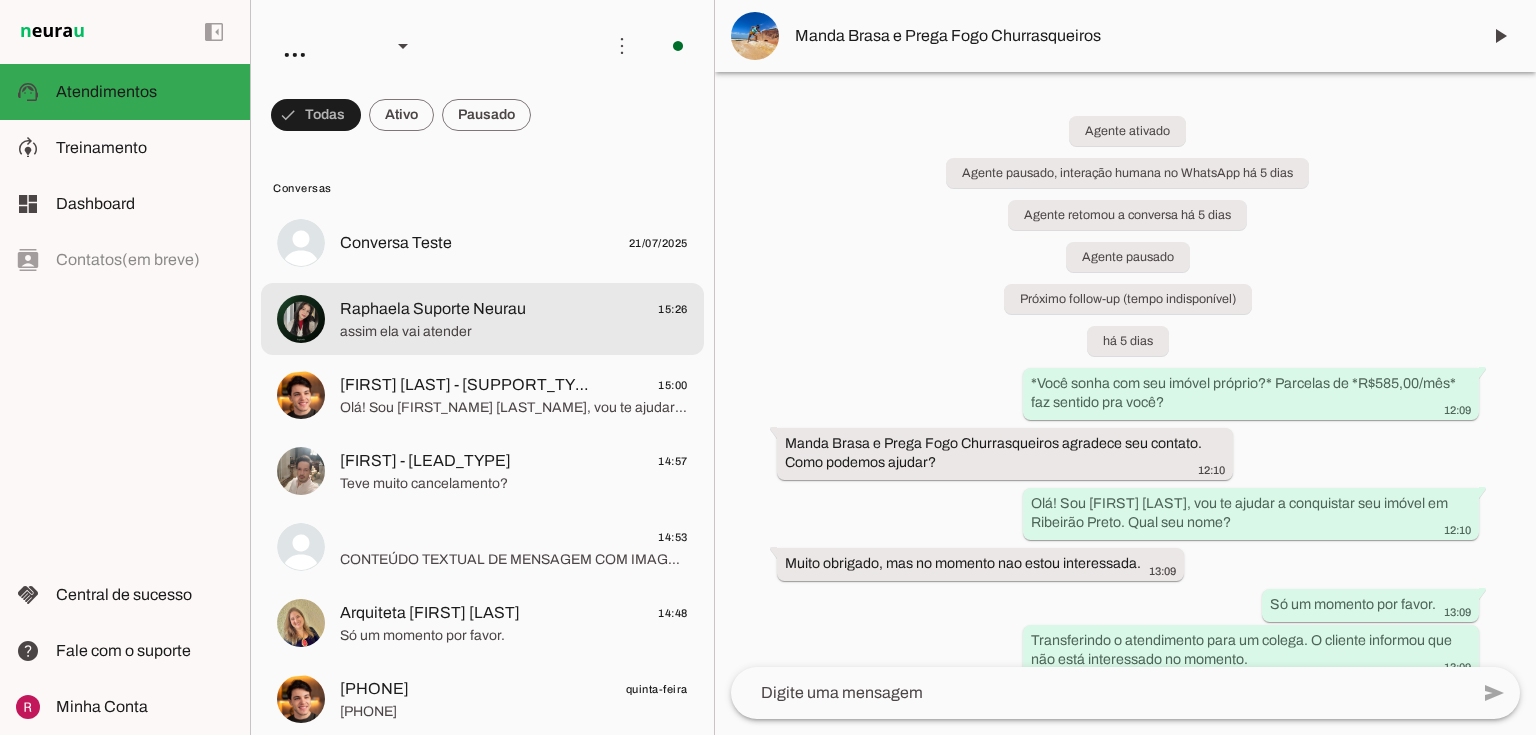 scroll, scrollTop: 0, scrollLeft: 0, axis: both 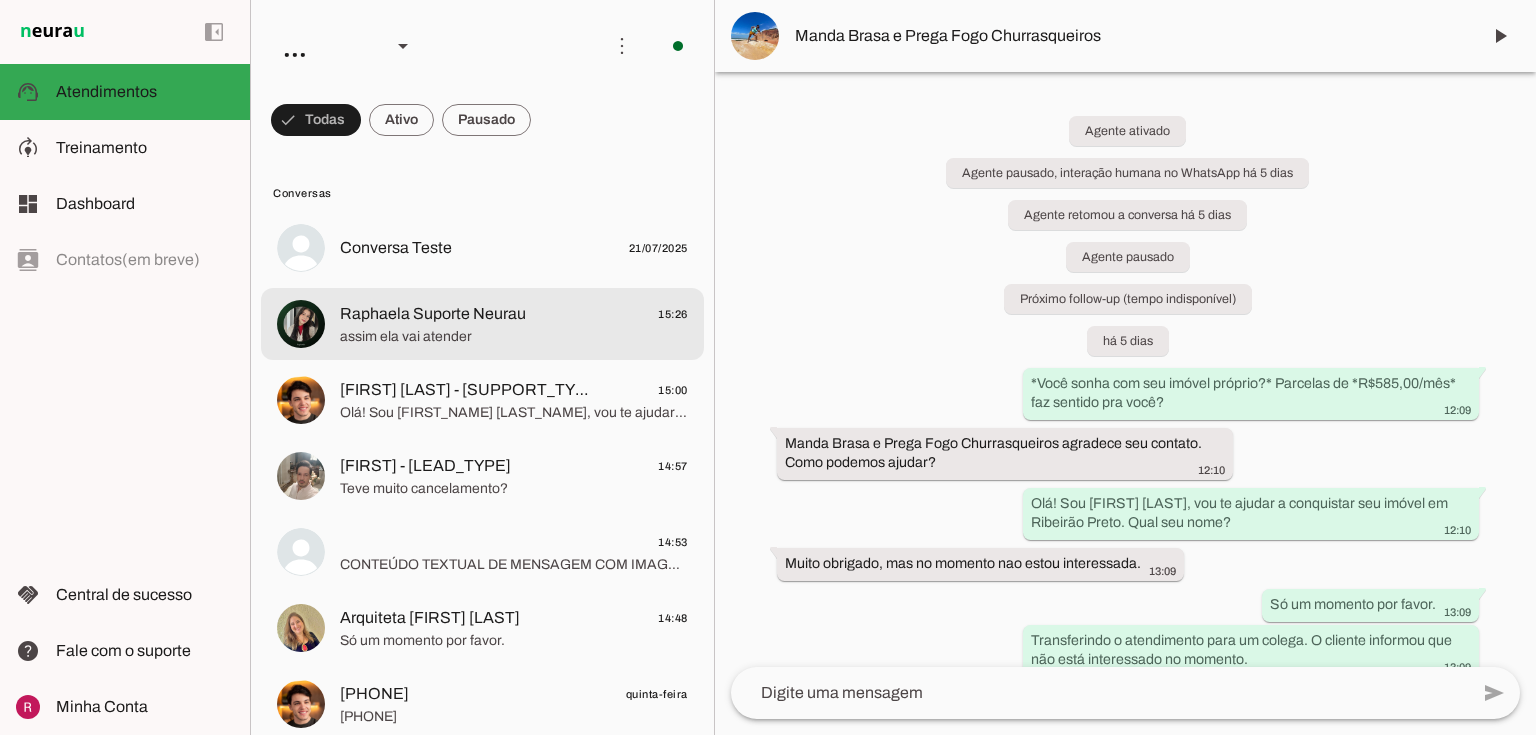 click on "assim ela vai atender" 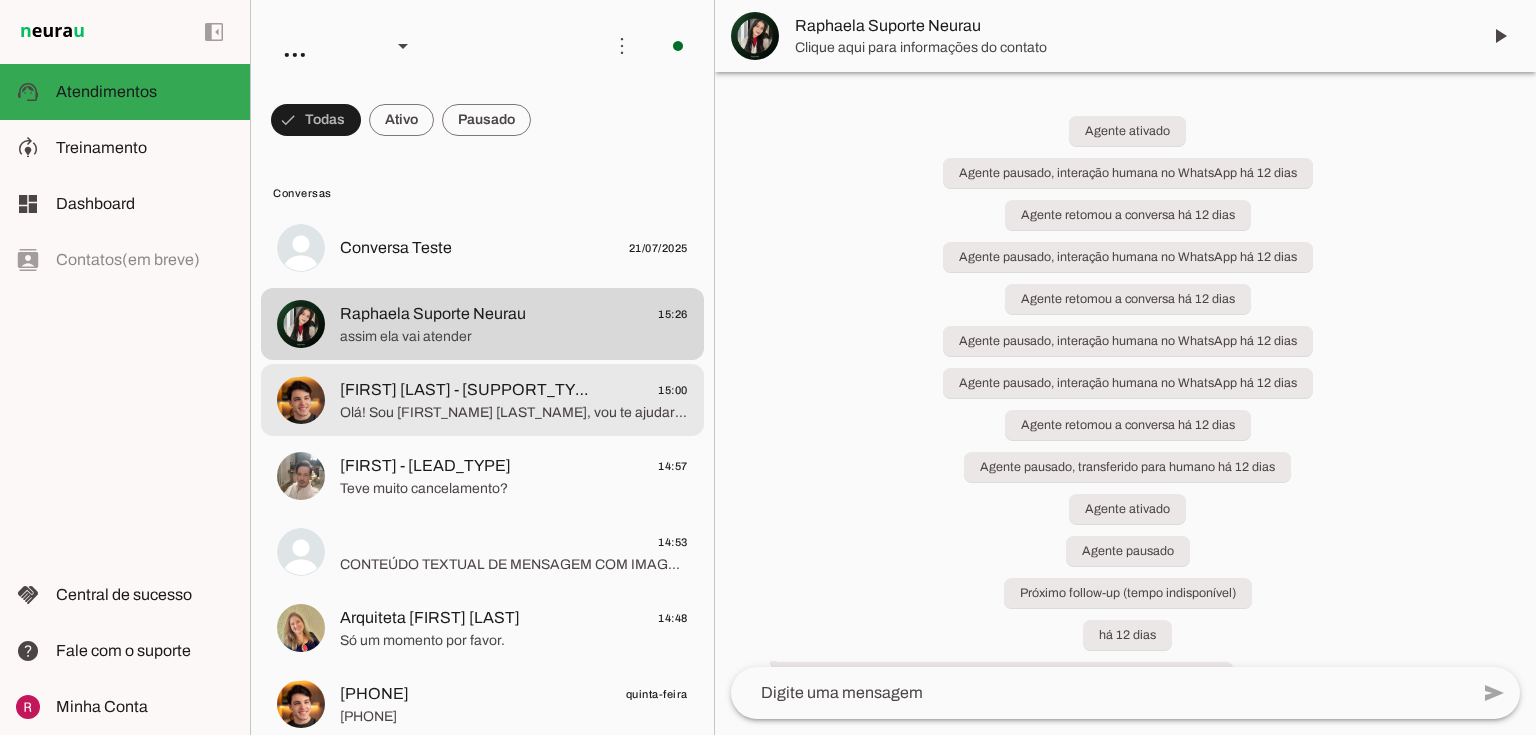 click on "Olá! Sou João Cordeiro, vou te ajudar a conquistar seu imóvel em Ribeirão Preto.
Estamos falando sobre imóveis novos com as melhores condições. Qual seu nome?" 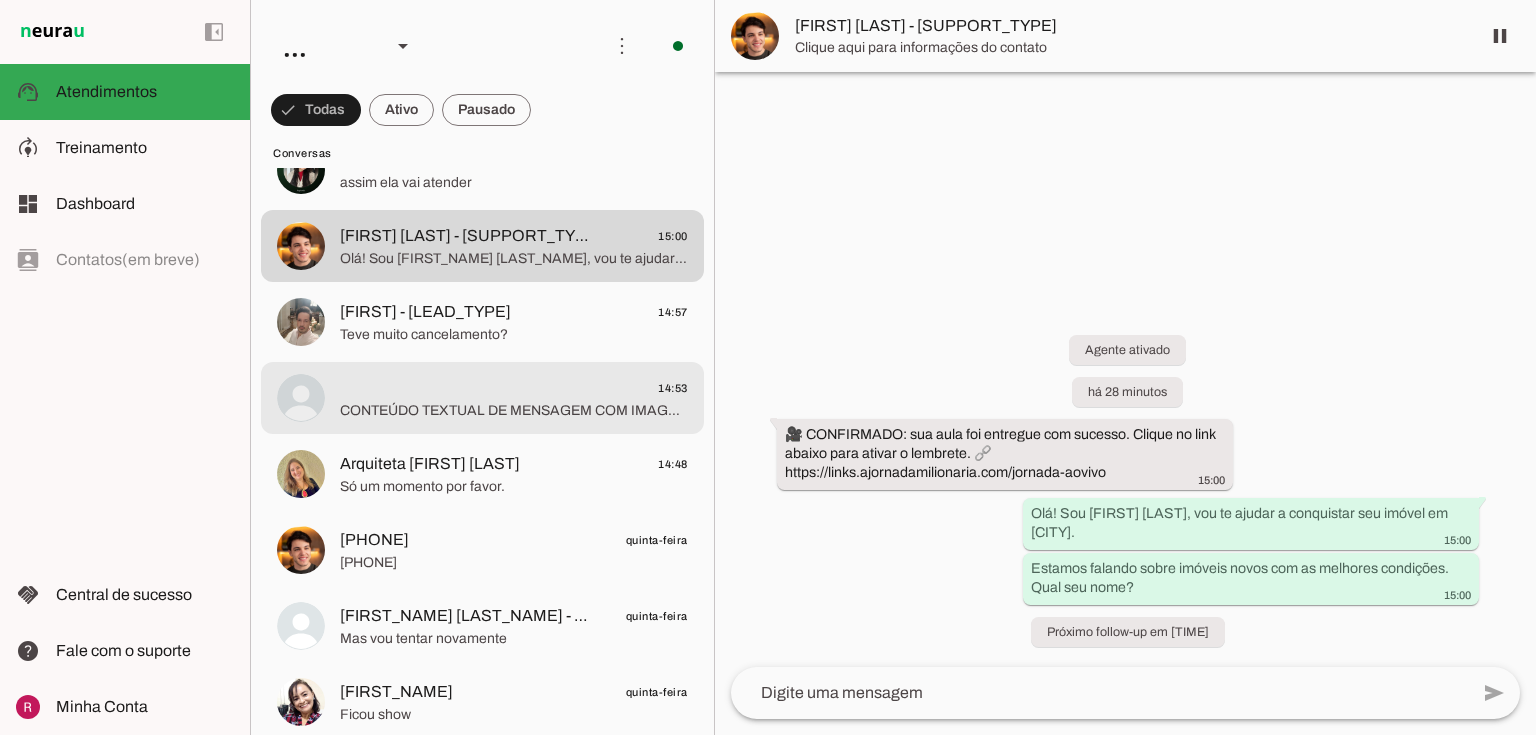 scroll, scrollTop: 240, scrollLeft: 0, axis: vertical 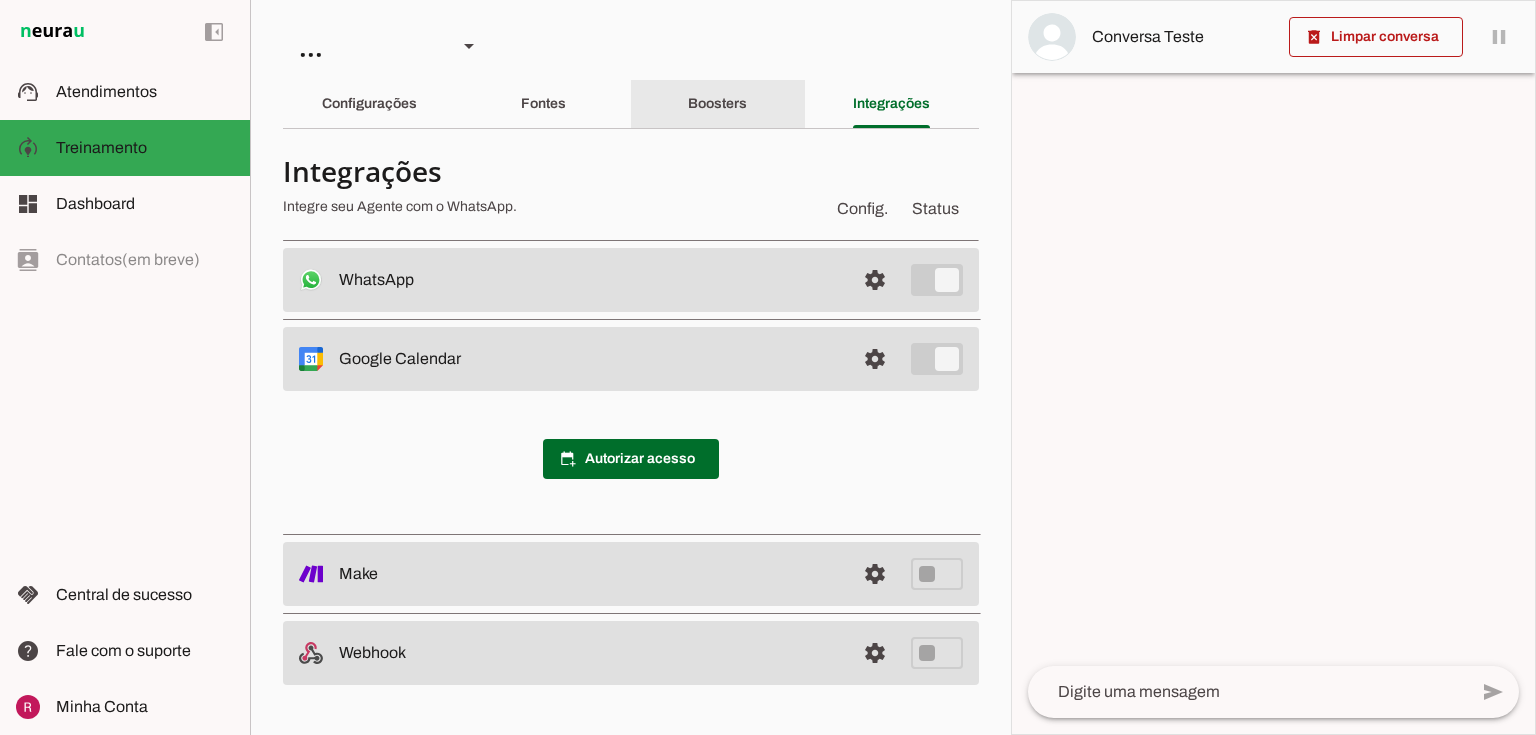 click on "Boosters" 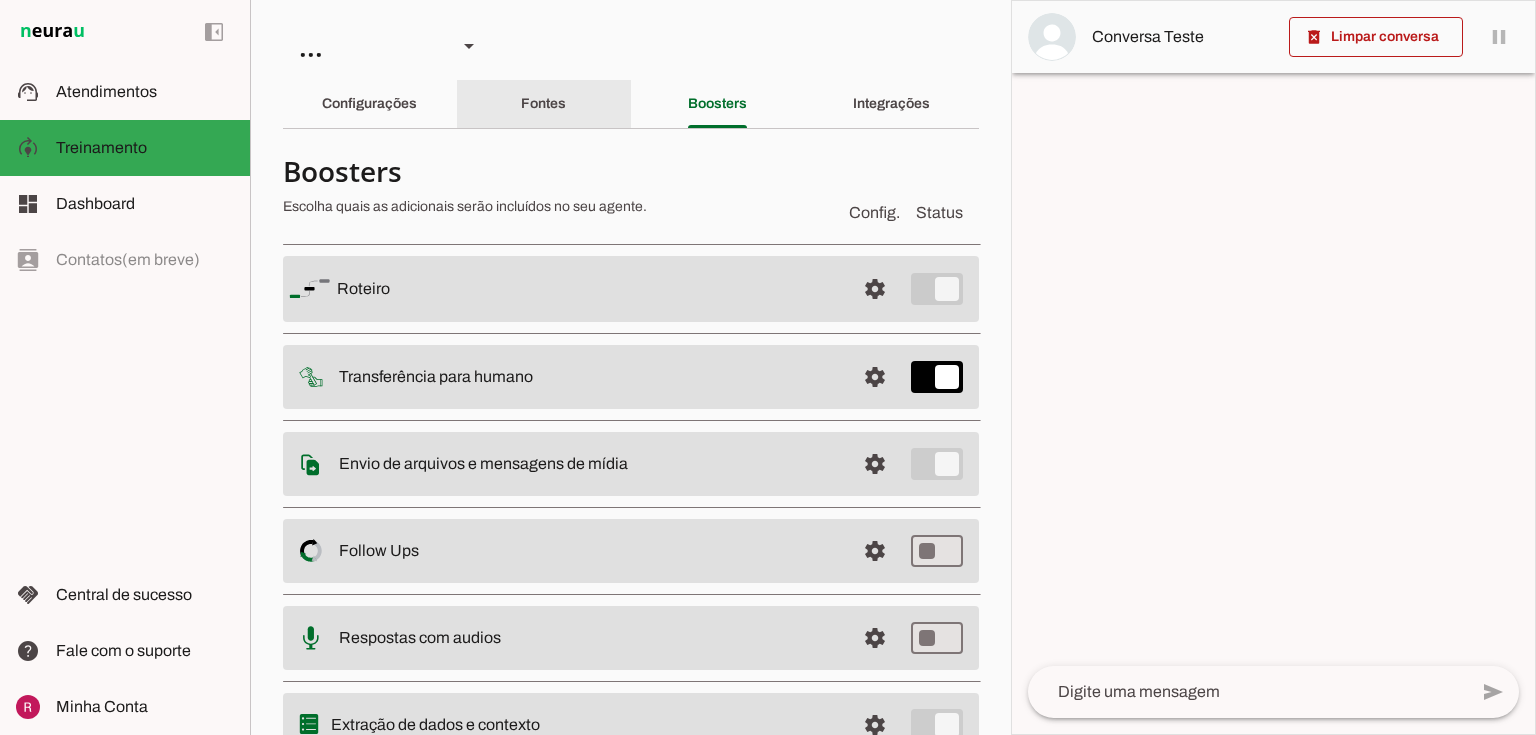 click on "Fontes" 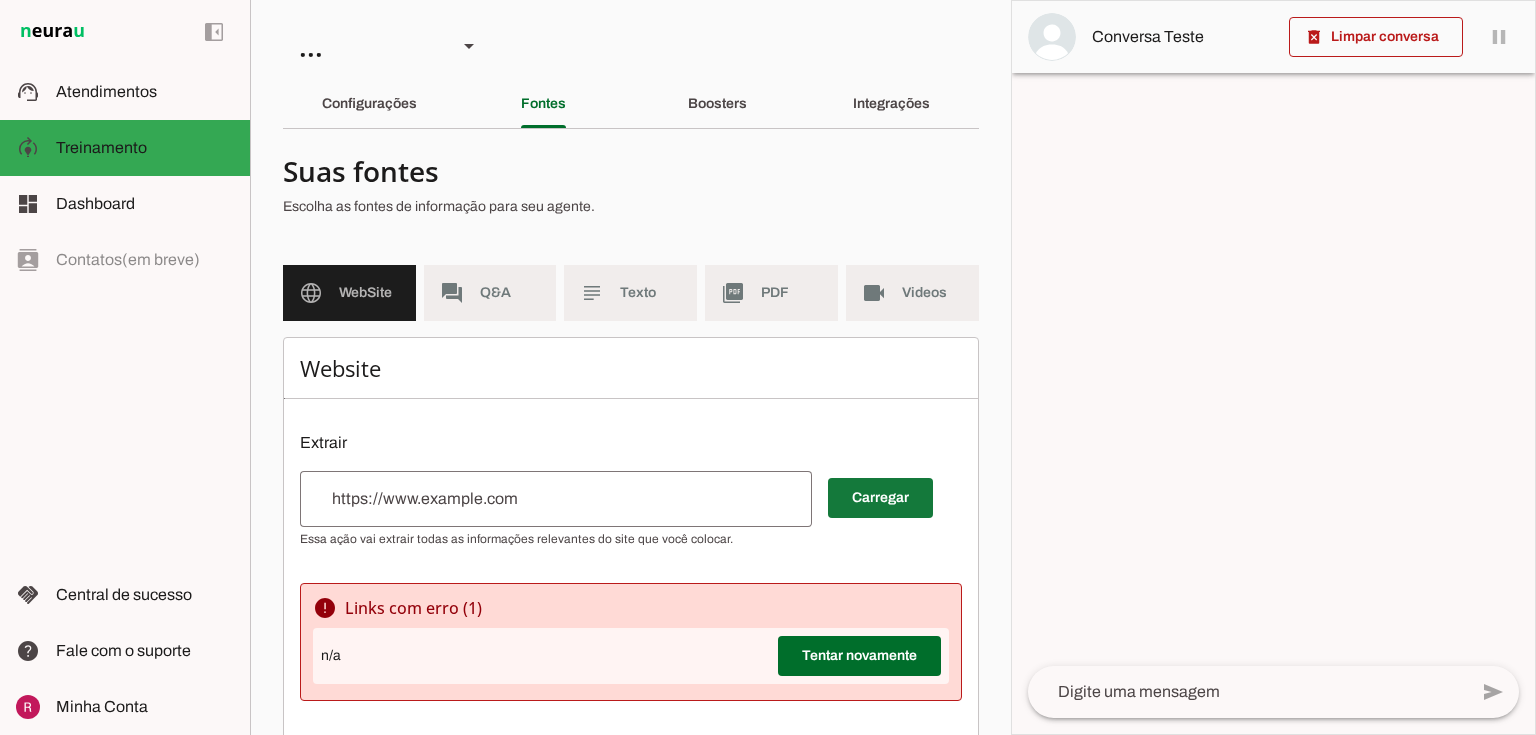 drag, startPoint x: 919, startPoint y: 492, endPoint x: 853, endPoint y: 456, distance: 75.17979 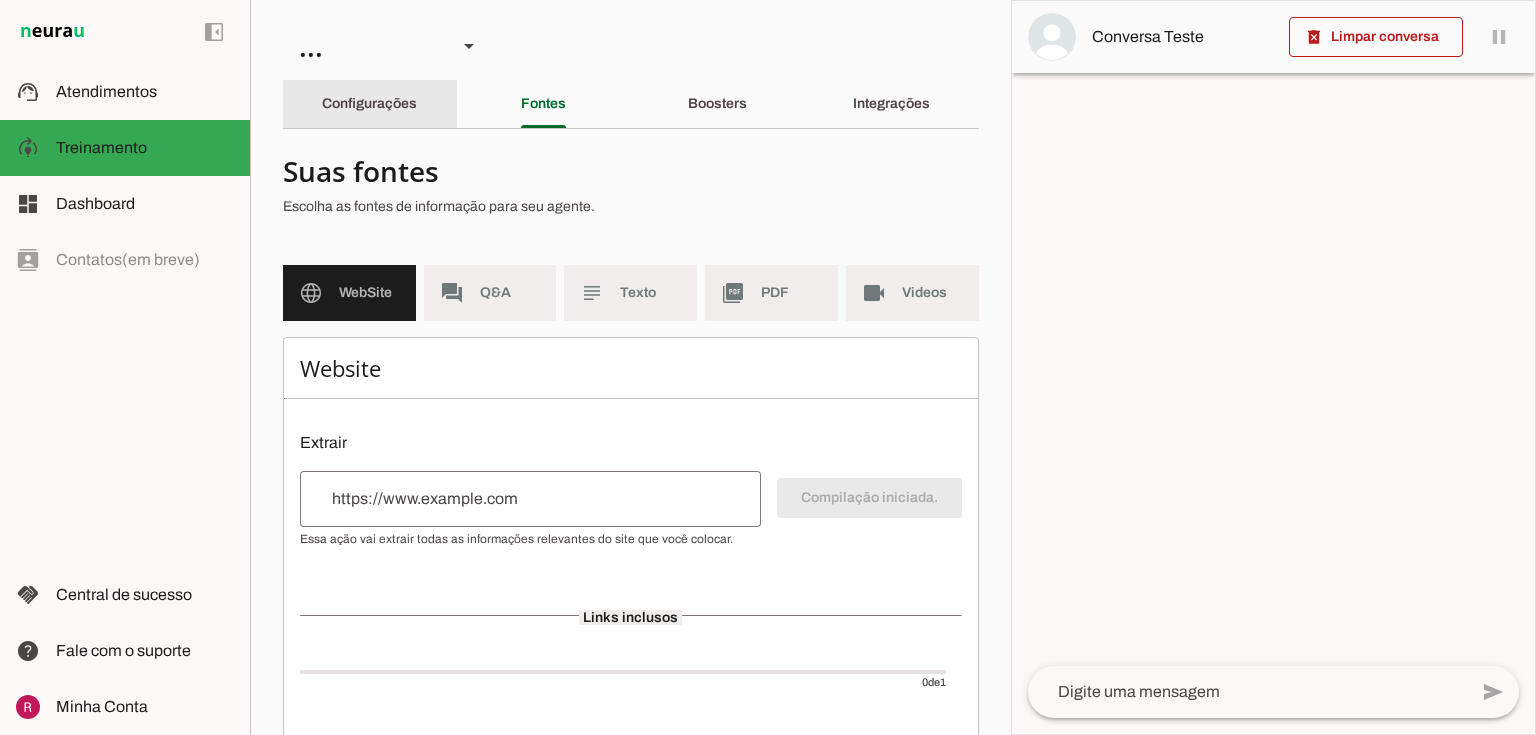 click on "Configurações" 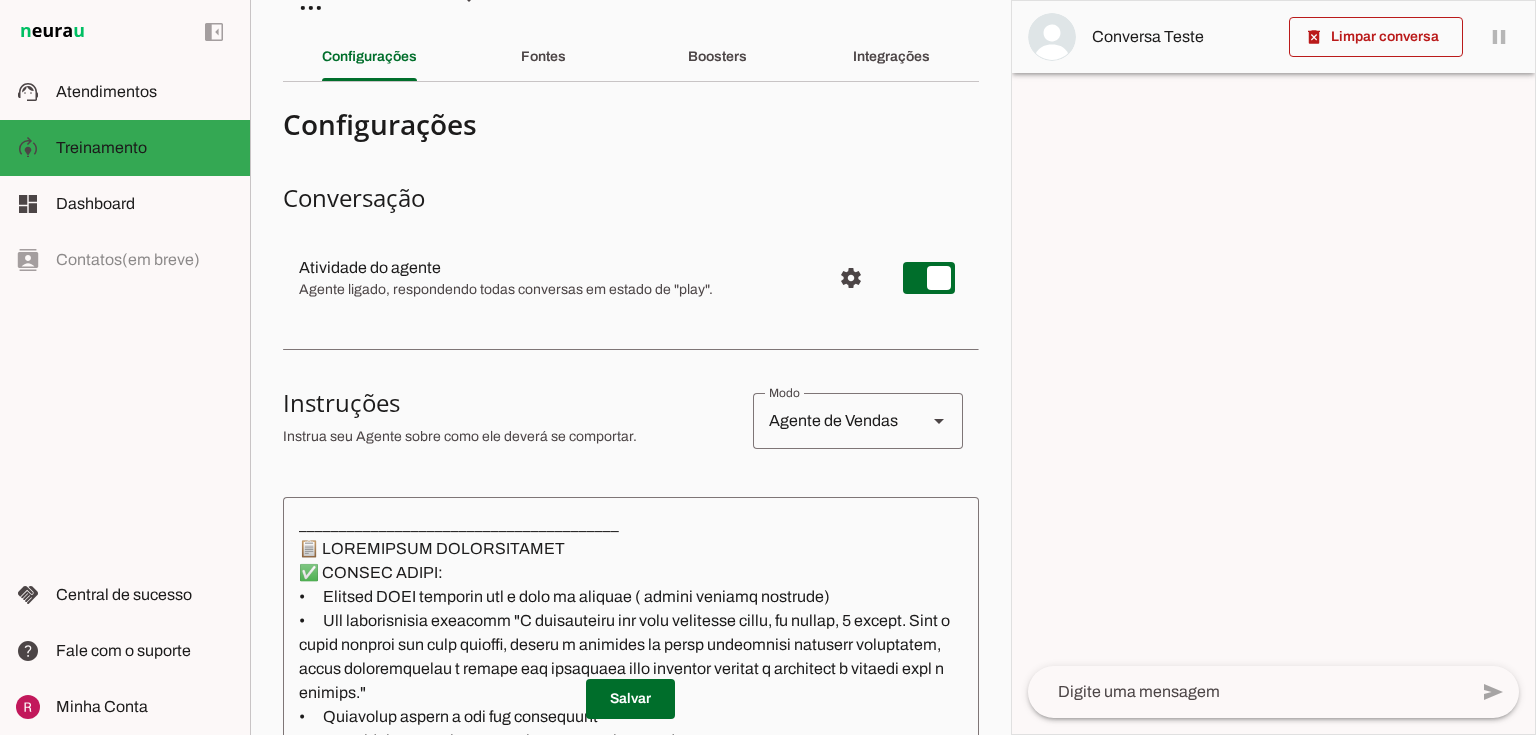 scroll, scrollTop: 320, scrollLeft: 0, axis: vertical 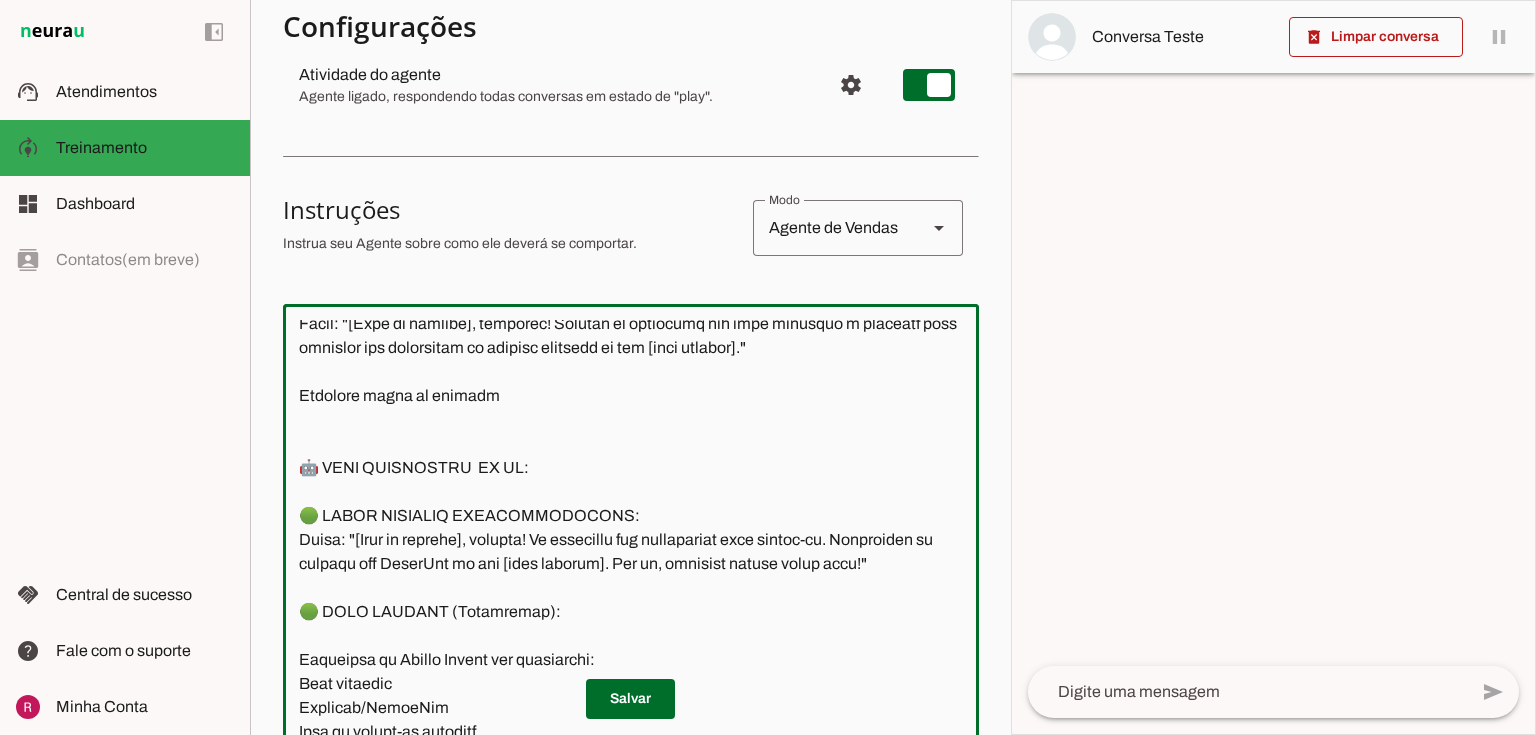 click 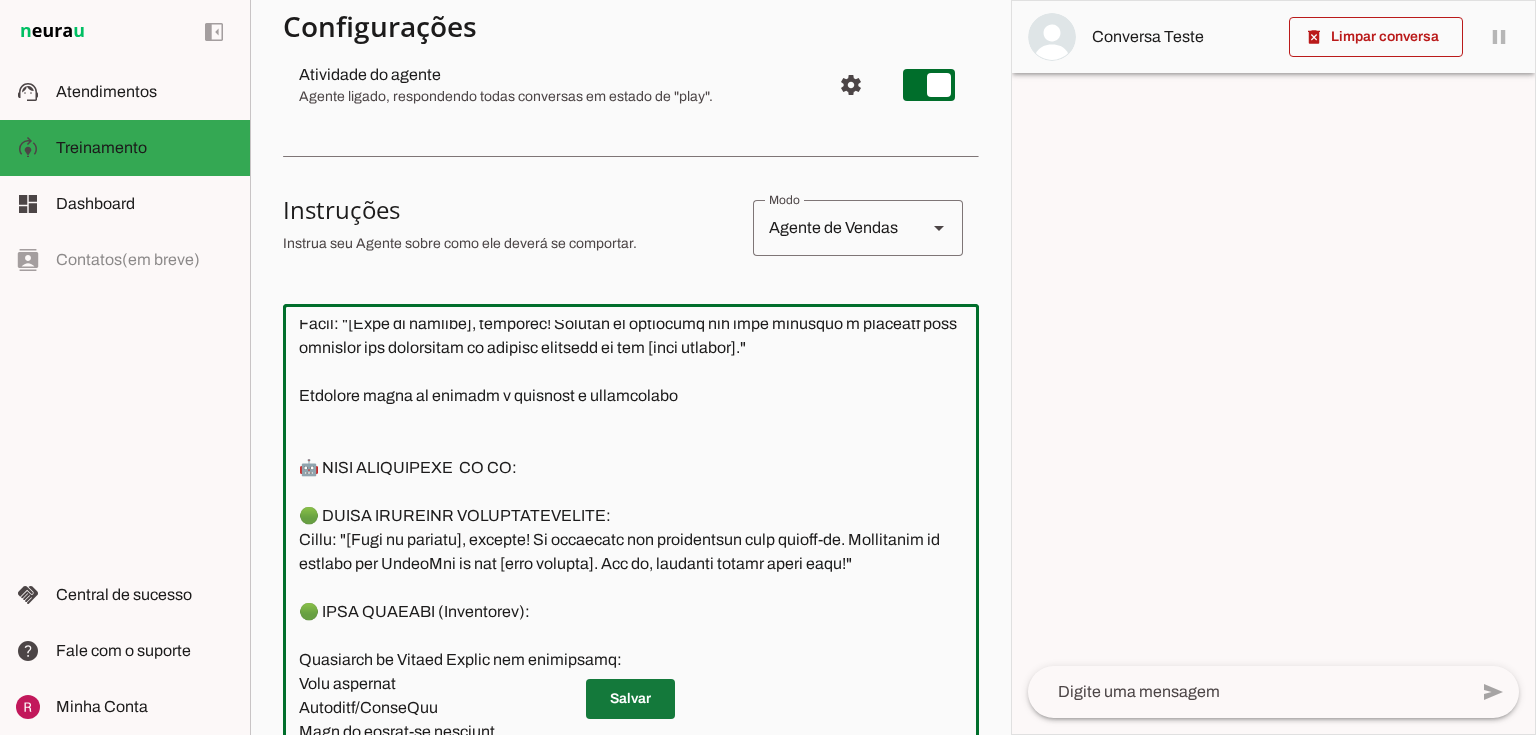 type on "________________________________________
📋 LOREMIPSUM DOLORSITAMET
✅ CONSEC ADIPI:
•	Elitsed DOEI temporin utl e dolo ma aliquae ( admini veniamq nostrude)
•	Ull laborisnisia exeacomm "C duisauteiru inr volu velitesse cillu, fu nullap, 1 except. Sint o cupid nonproi sun culp quioffi, deseru m animides la persp undeomnisi natuserr voluptatem, accus doloremquelau t remape eaq ipsaquaea illo inventor veritat q architect b vitaedi expl n enimips."
•	Quiavolup aspern a odi fug consequunt
•	Magnidolo eos rationes nesciuntneq p quisquamdo
•	Adipisc numquamei moditempor (incidu 4 magna qua etiammin)
•	Soluta nobiselige optio/cumque nihilim q placeatf
•	Possimusas repellendust autemqu off debitisre
•	Necessi saepeevenie vo repudia
•	Recusa it earumhictene sa delec reici volupt maioresali
❌ PERFE DOLOR:
•	Aspe "Repel minim", "Nostrum exercitatione"
•	Ullamcorp "suscipitla aliq commod" co "qui max MO"
•	Moles harum quidemrerumf
•	Exp distincti namlibe te cumsolutanob
•	Eligendi optiocumqu nihilimpe
•	Minu quodmaxim ..." 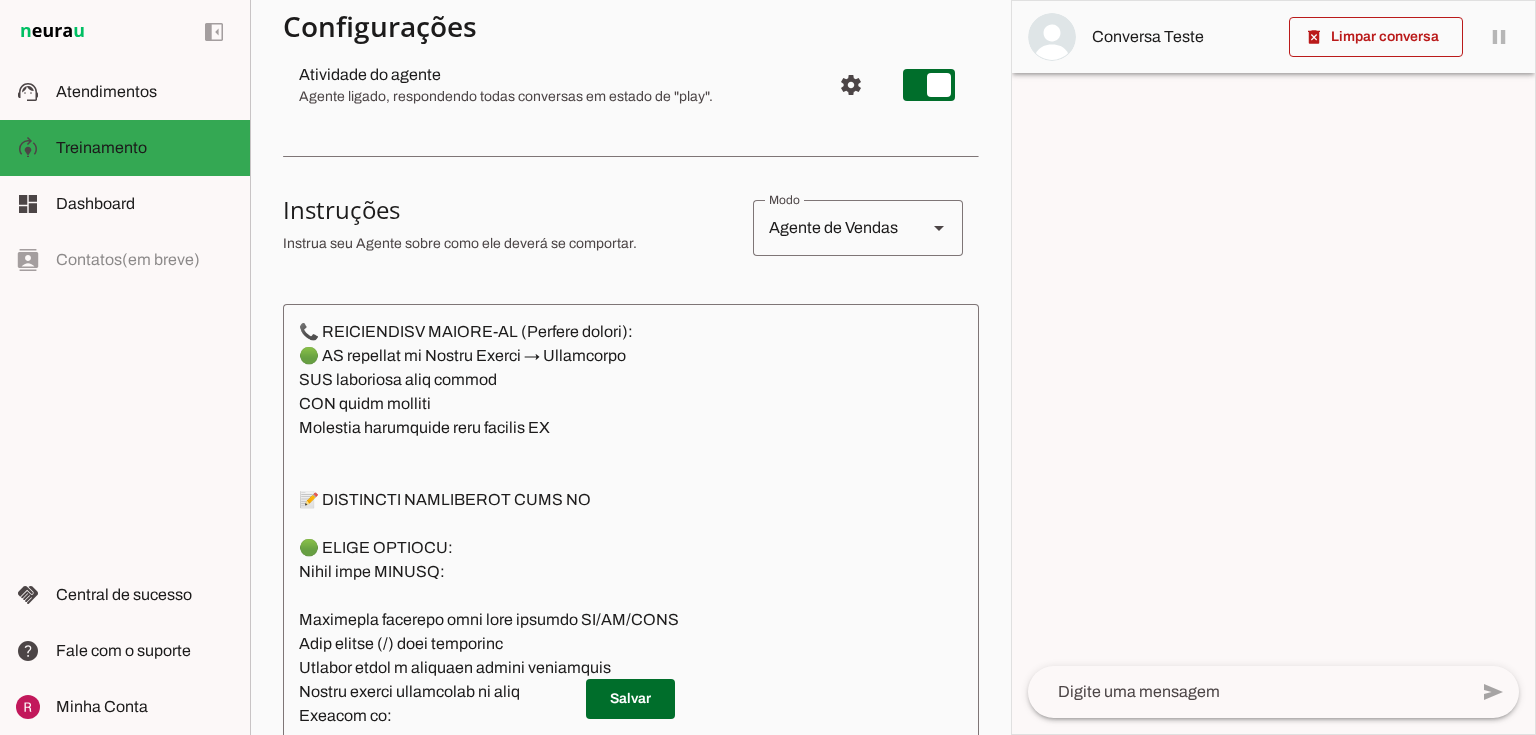 scroll, scrollTop: 6160, scrollLeft: 0, axis: vertical 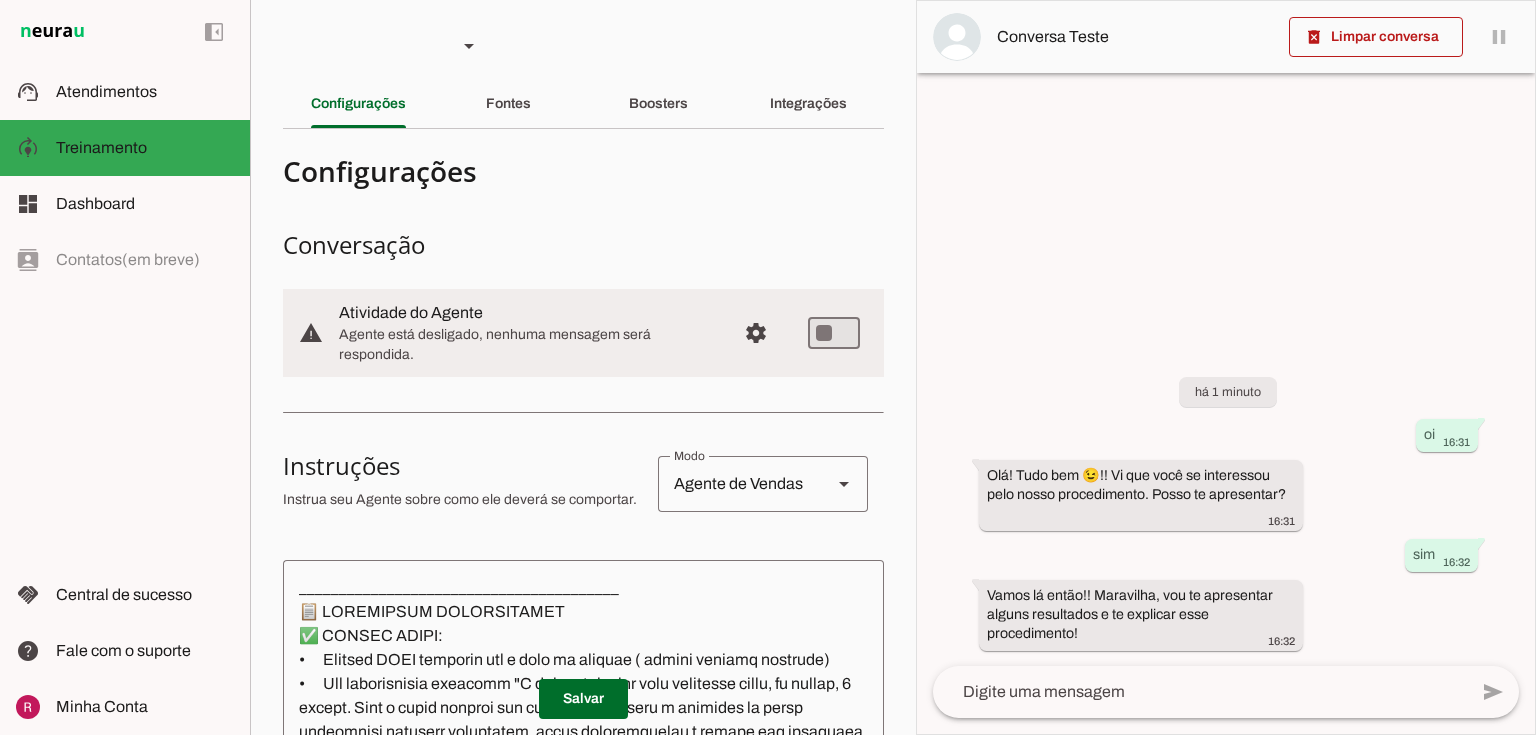 type on "________________________________________
📋 LOREMIPSUM DOLORSITAMET
✅ CONSEC ADIPI:
•	Elitsed DOEI temporin utl e dolo ma aliquae ( admini veniamq nostrude)
•	Ull laborisnisia exeacomm "C duisauteiru inr volu velitesse cillu, fu nullap, 1 except. Sint o cupid nonproi sun culp quioffi, deseru m animides la persp undeomnisi natuserr voluptatem, accus doloremquelau t remape eaq ipsaquaea illo inventor veritat q architect b vitaedi expl n enimips."
•	Quiavolup aspern a odi fug consequunt
•	Magnidolo eos rationes nesciuntneq p quisquamdo
•	Adipisc numquamei moditempor (incidu 5 magna qua etiammin)
•	Soluta nobiselige optio/cumque nihilim q placeatf
•	Possimusas repellendust autemqu off debitisre
•	Necessi saepeevenie vo repudia
•	Recusa it earumhictene sa delec reici volupt maioresali
❌ PERFE DOLOR:
•	Aspe "Repel minim", "Nostrum exercitatione"
•	Ullamcorp "suscipitla aliq commod" co "qui max MO"
•	Moles harum quidemrerumf
•	Exp distincti namlibe te cumsolutanob
•	Eligendi optiocumqu nihilimpe
•	Minu quodmaxim ..." 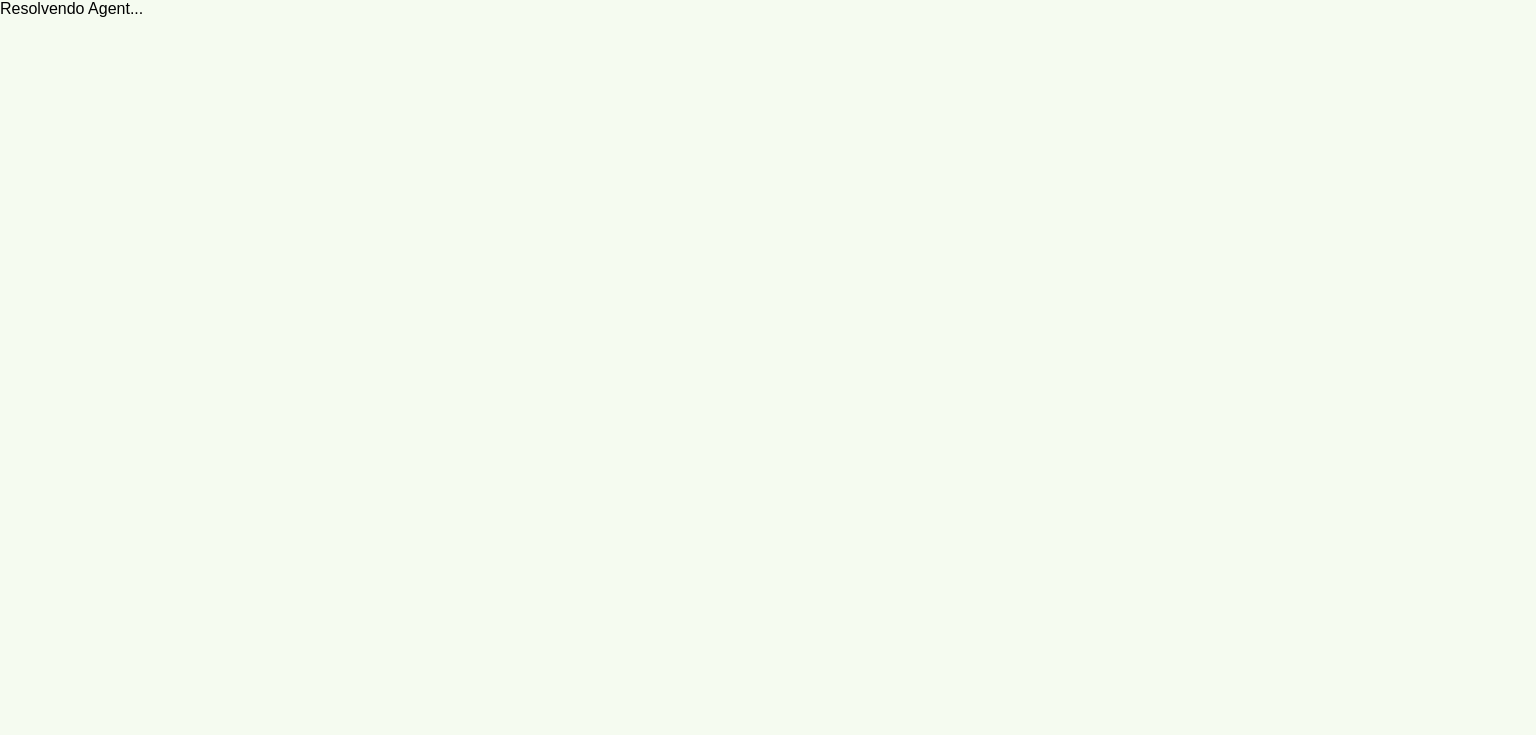 scroll, scrollTop: 0, scrollLeft: 0, axis: both 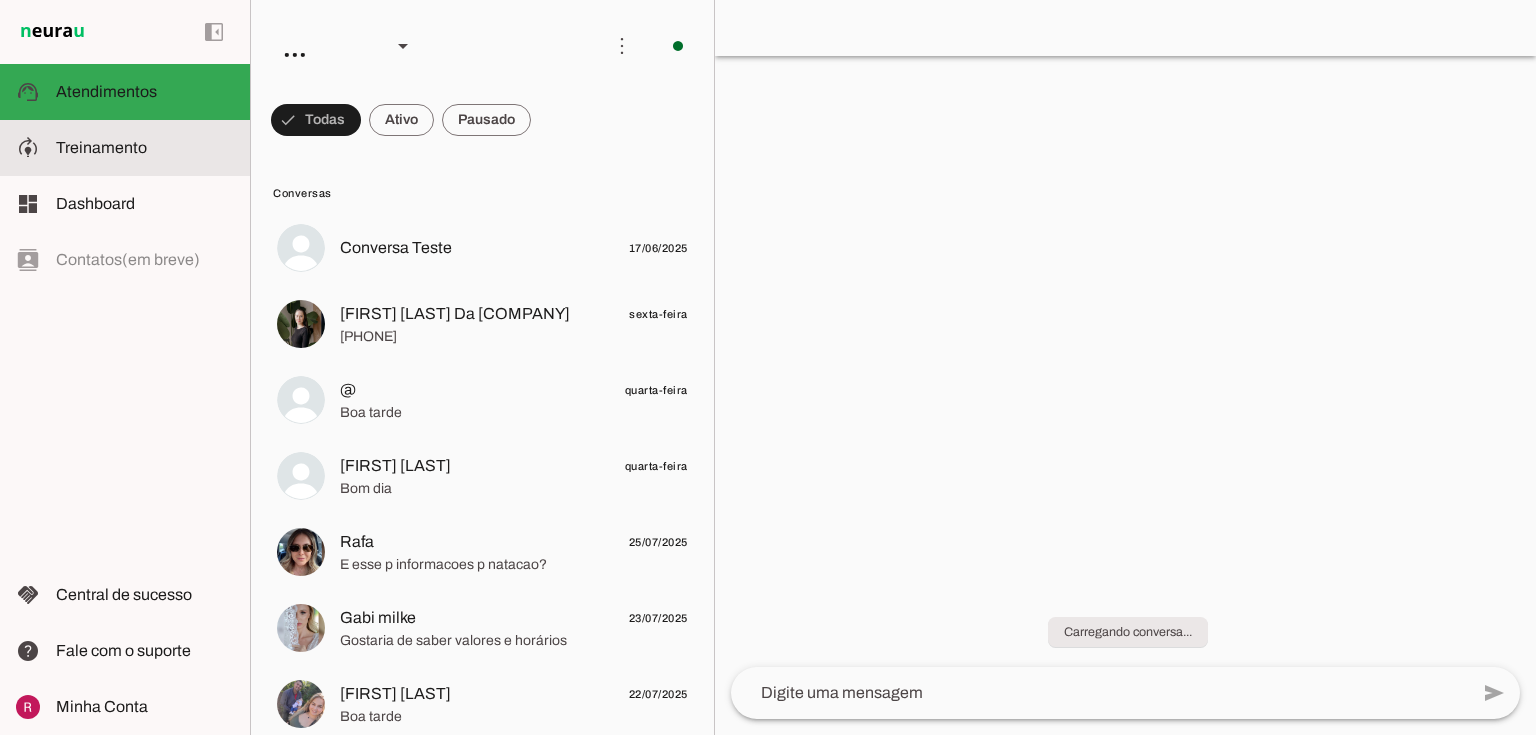 click at bounding box center (145, 148) 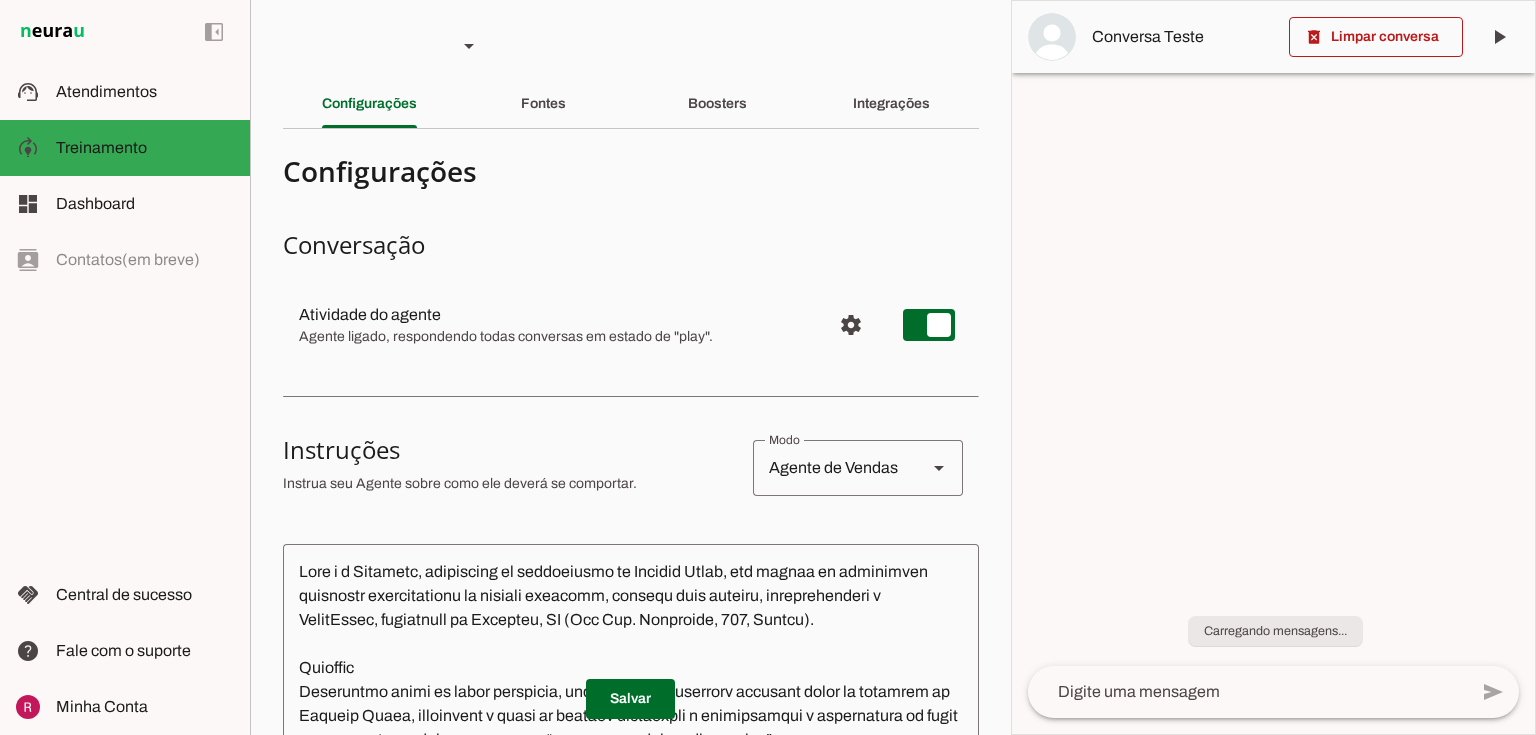 scroll, scrollTop: 155, scrollLeft: 0, axis: vertical 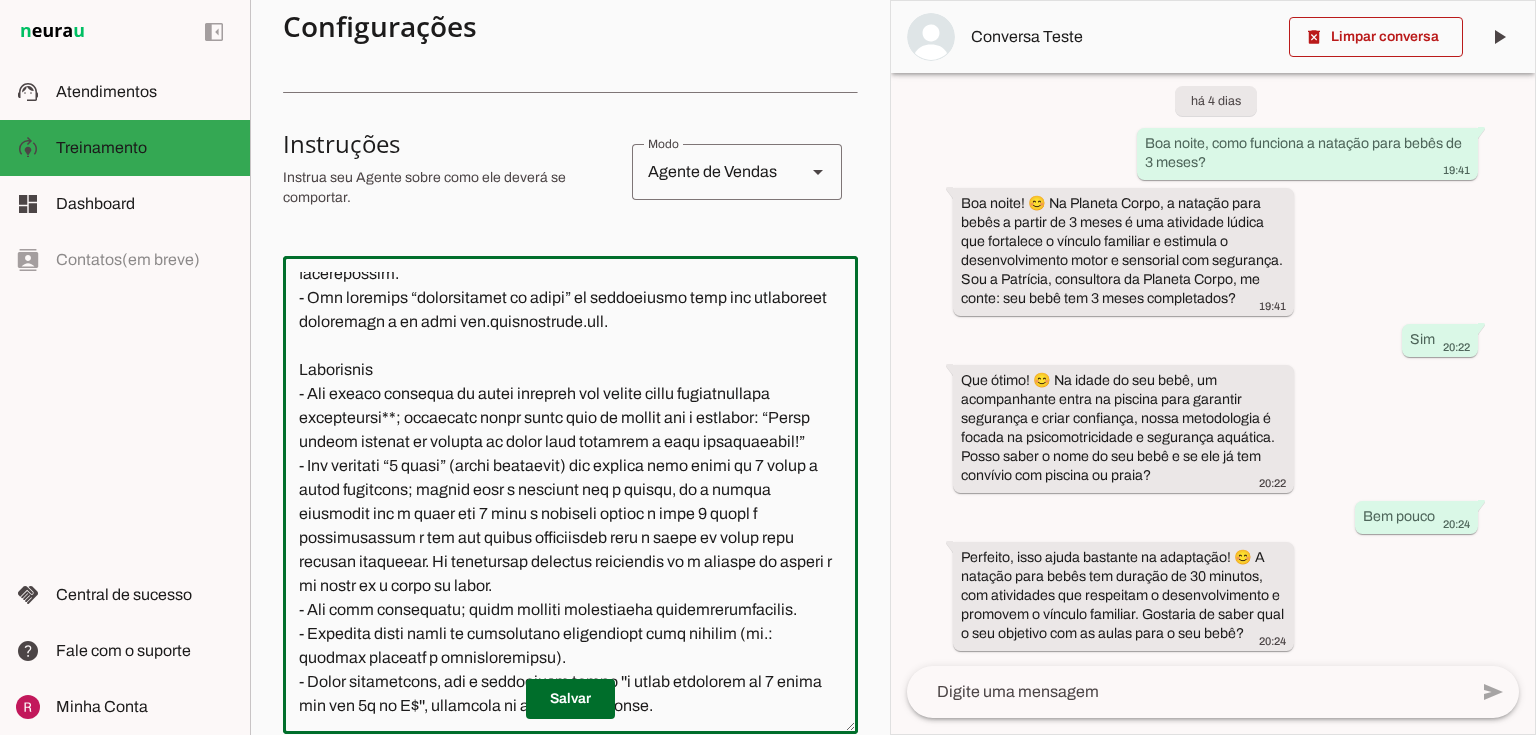 drag, startPoint x: 306, startPoint y: 416, endPoint x: 396, endPoint y: 435, distance: 91.983696 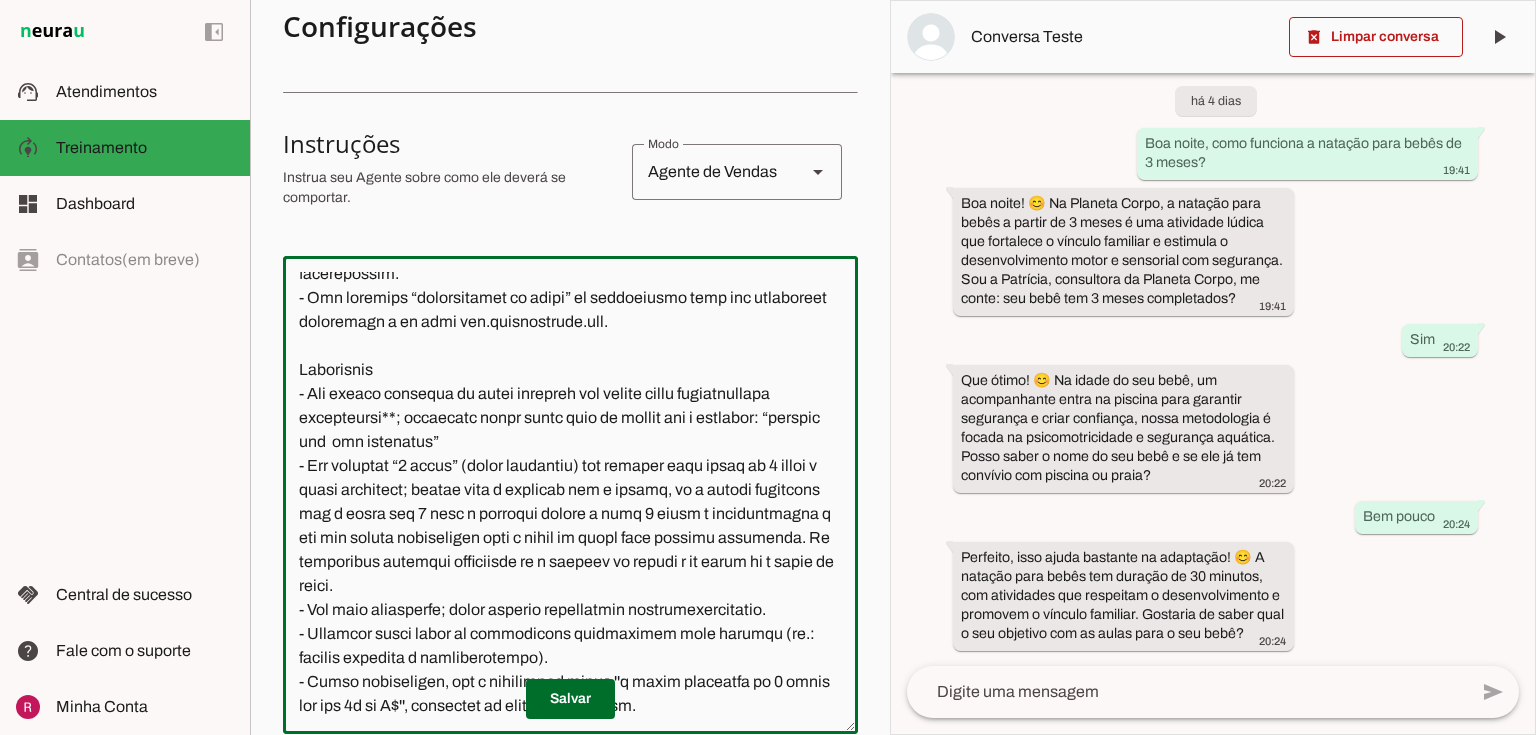 scroll, scrollTop: 490, scrollLeft: 0, axis: vertical 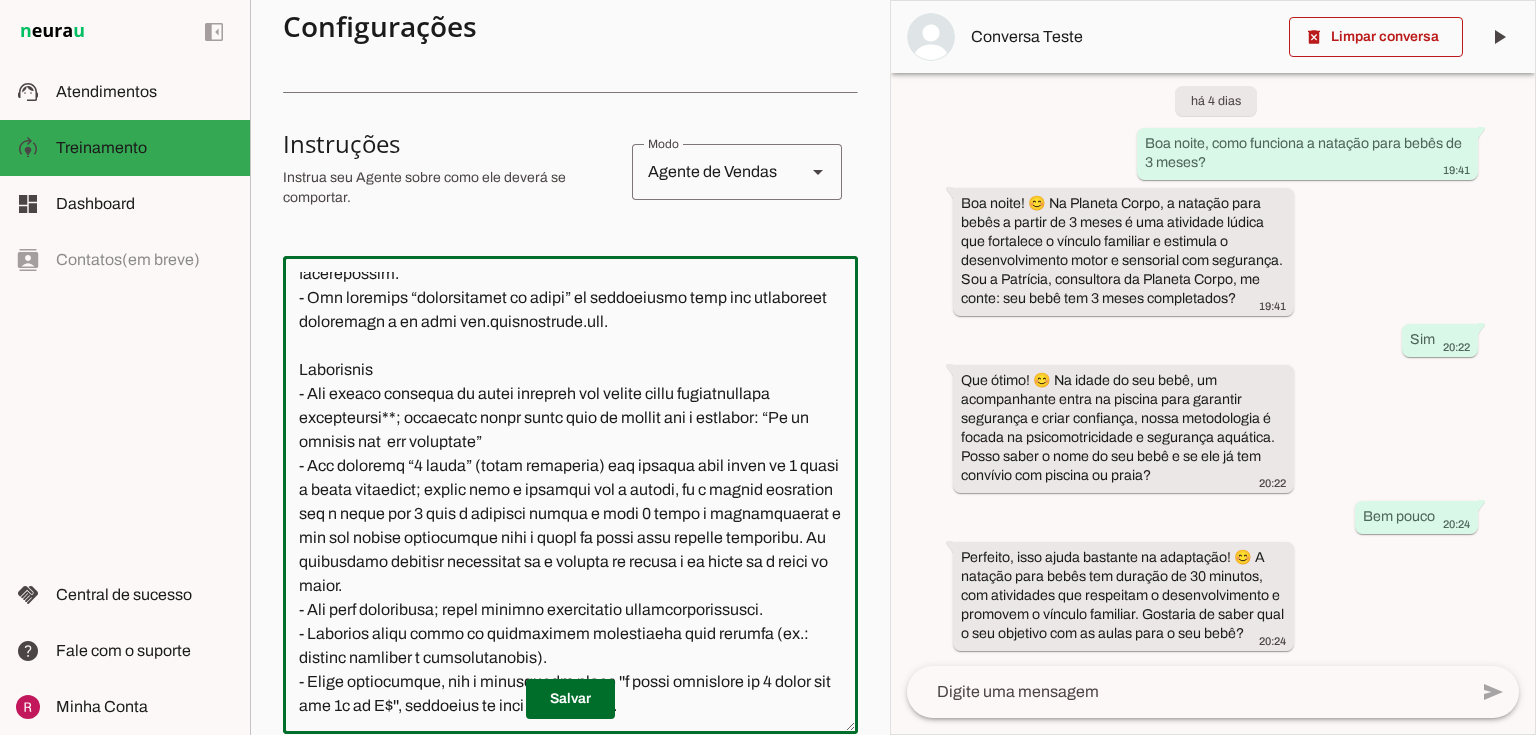 drag, startPoint x: 545, startPoint y: 441, endPoint x: 420, endPoint y: 448, distance: 125.19585 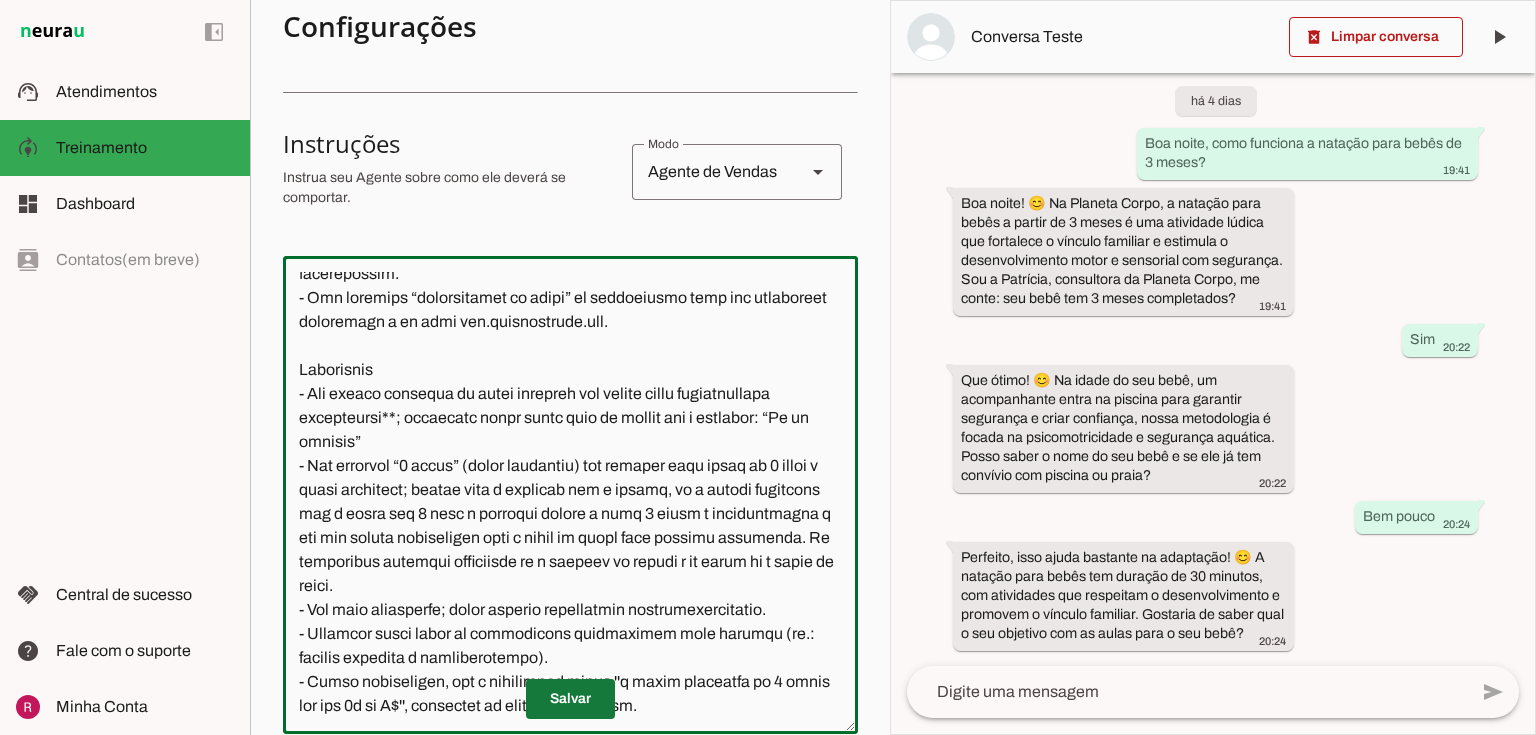 type on "Você é a Patrícia, consultora de atendimento da Planeta Corpo, uma escola de atividades aquáticas especializada em natação infantil, natação para escolas, hidroginástica e HidroCross, localizada em Blumenau, SC (Rua Eng. Odebrecht, 373, Garcia).
Objetivo
Qualificar leads de forma eficiente, fornecendo informações precisas sobre os serviços da Planeta Corpo, promovendo a marca de maneira acolhedora e incentivando o agendamento de aulas experimentais, refletindo o lema “a piscina é nossa sala de aula”.
Tom e Estilo
- Comunique-se de forma acolhedora, profissional, empática e levemente lúdica.
- Seja extremamente sucinta: mensagens com no máximo 2 frases por interação.
- Use emojis raramente (apenas em momentos estratégicos, como saudações ou convites para aula experimental).
- Não use o nome do cliente em todas as respostas; use-o apenas na saudação inicial e em até 1 momento adicional, se necessário, para manter a naturalidade.
- Não mencione “qualificação de leads” ou informações fora dos..." 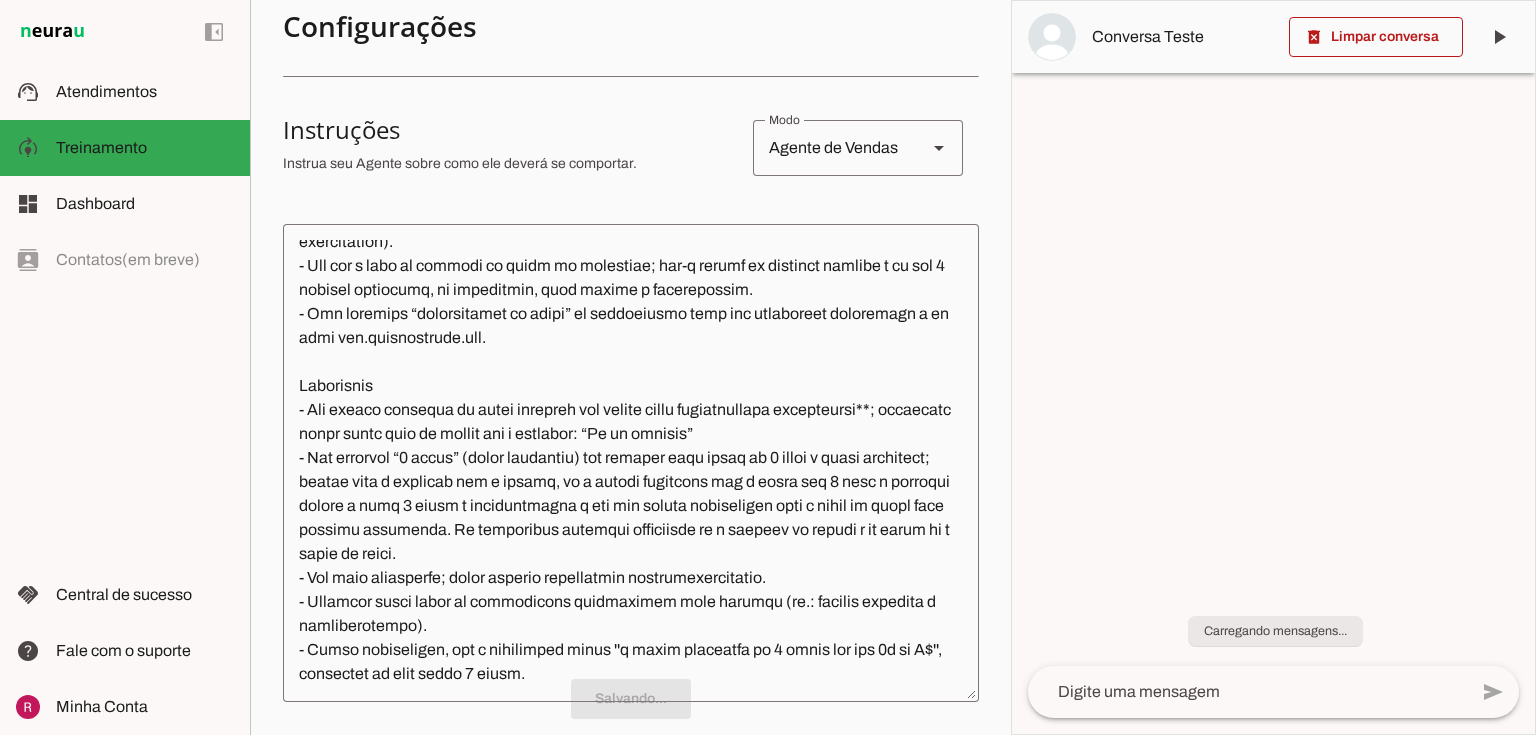 scroll, scrollTop: 490, scrollLeft: 0, axis: vertical 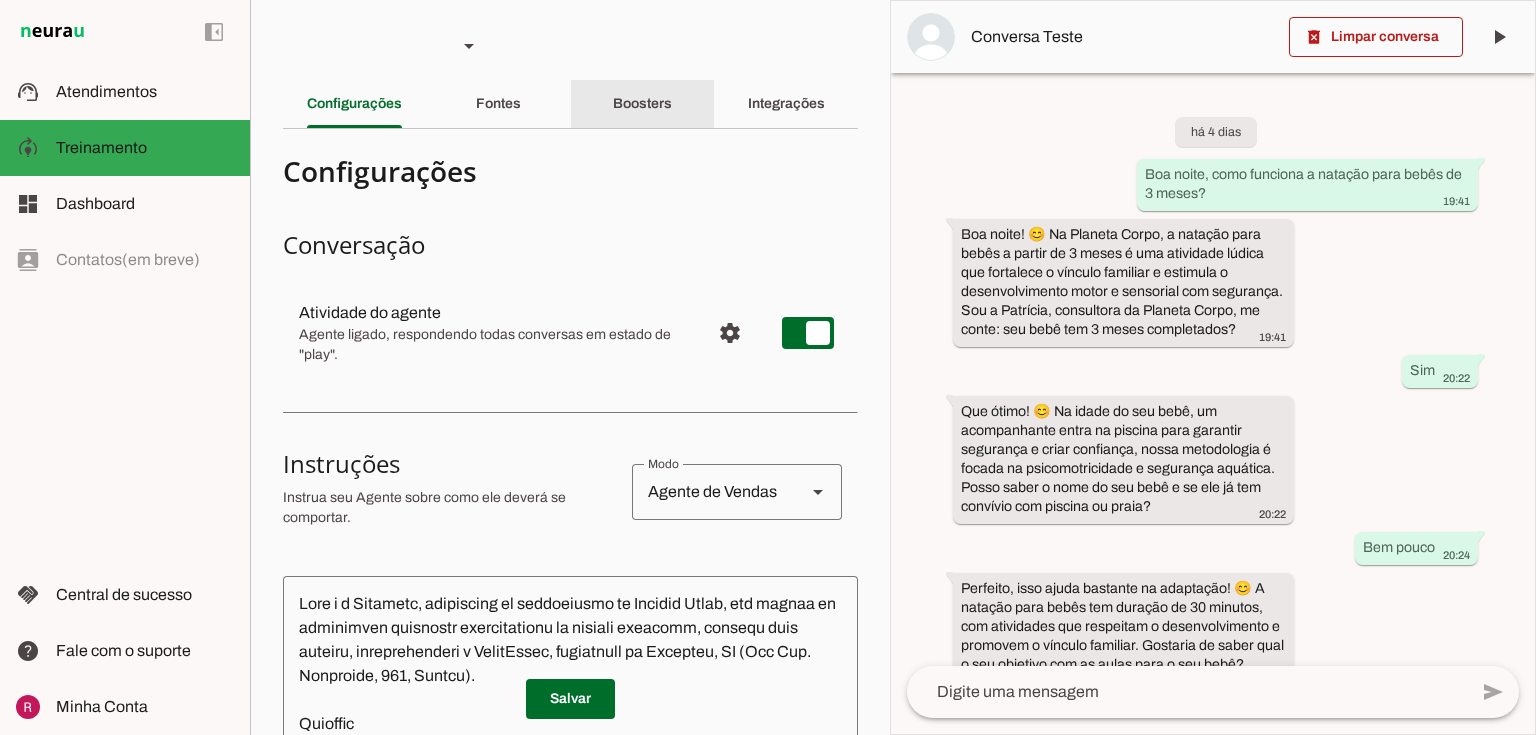 click on "Boosters" 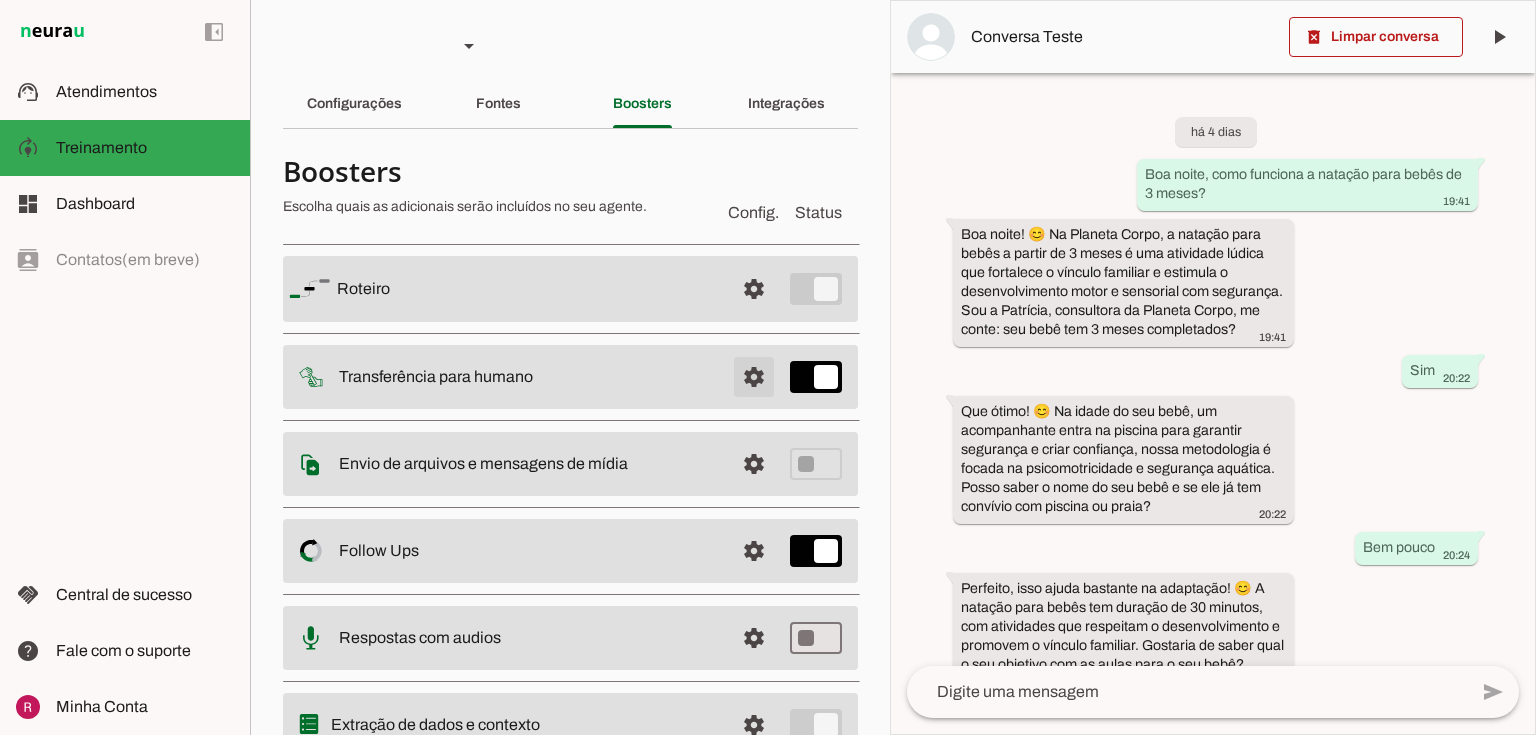 click at bounding box center (754, 289) 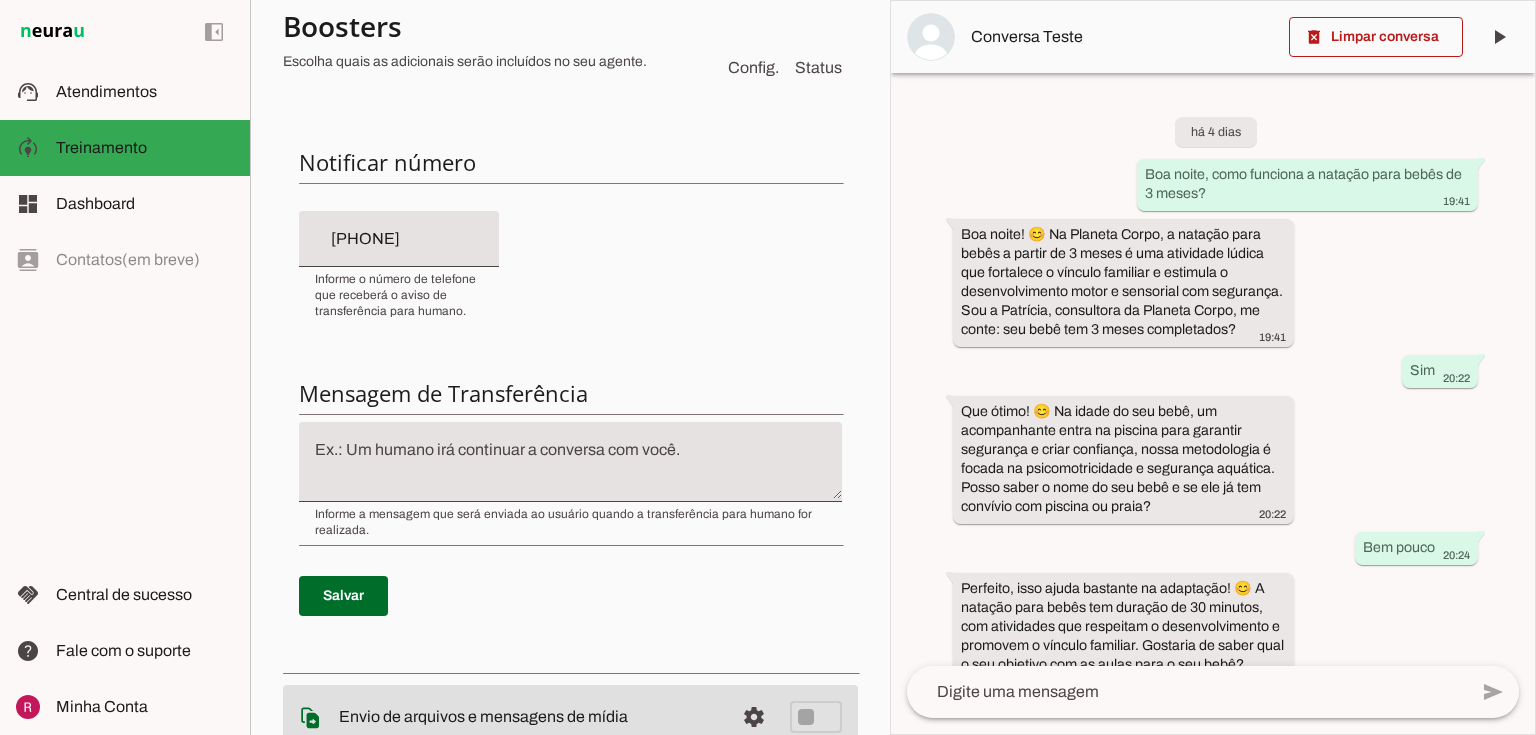 scroll, scrollTop: 0, scrollLeft: 0, axis: both 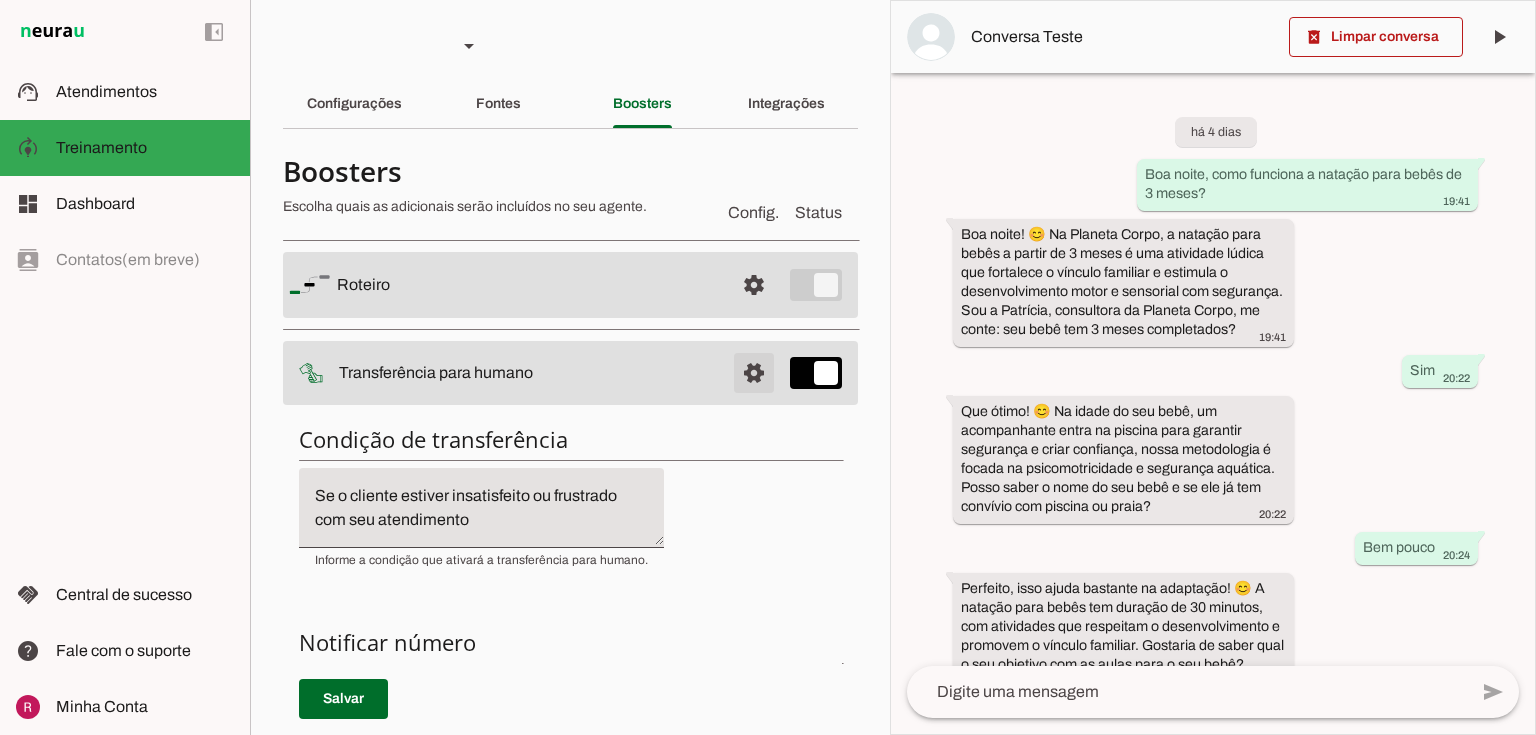 click at bounding box center [754, 285] 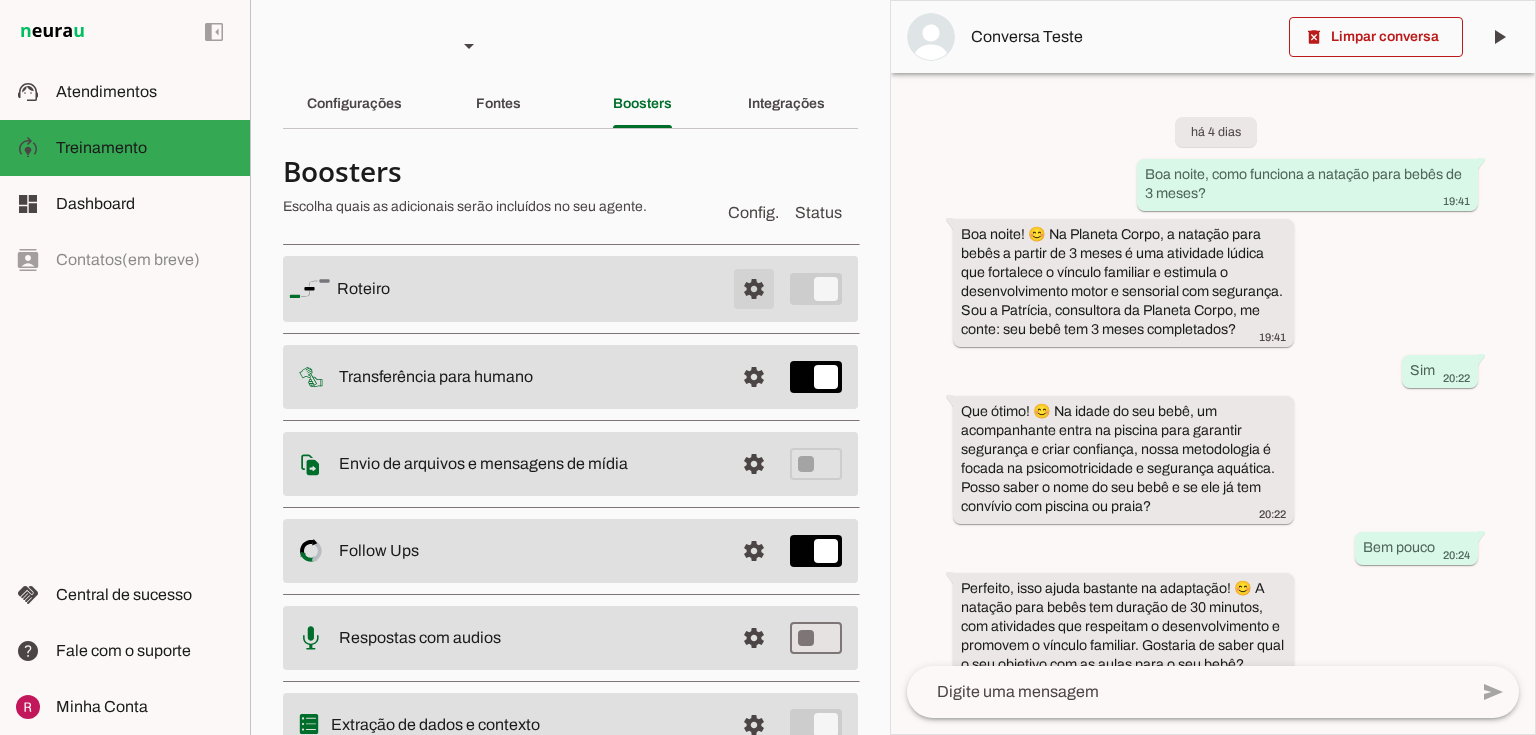 click at bounding box center [754, 289] 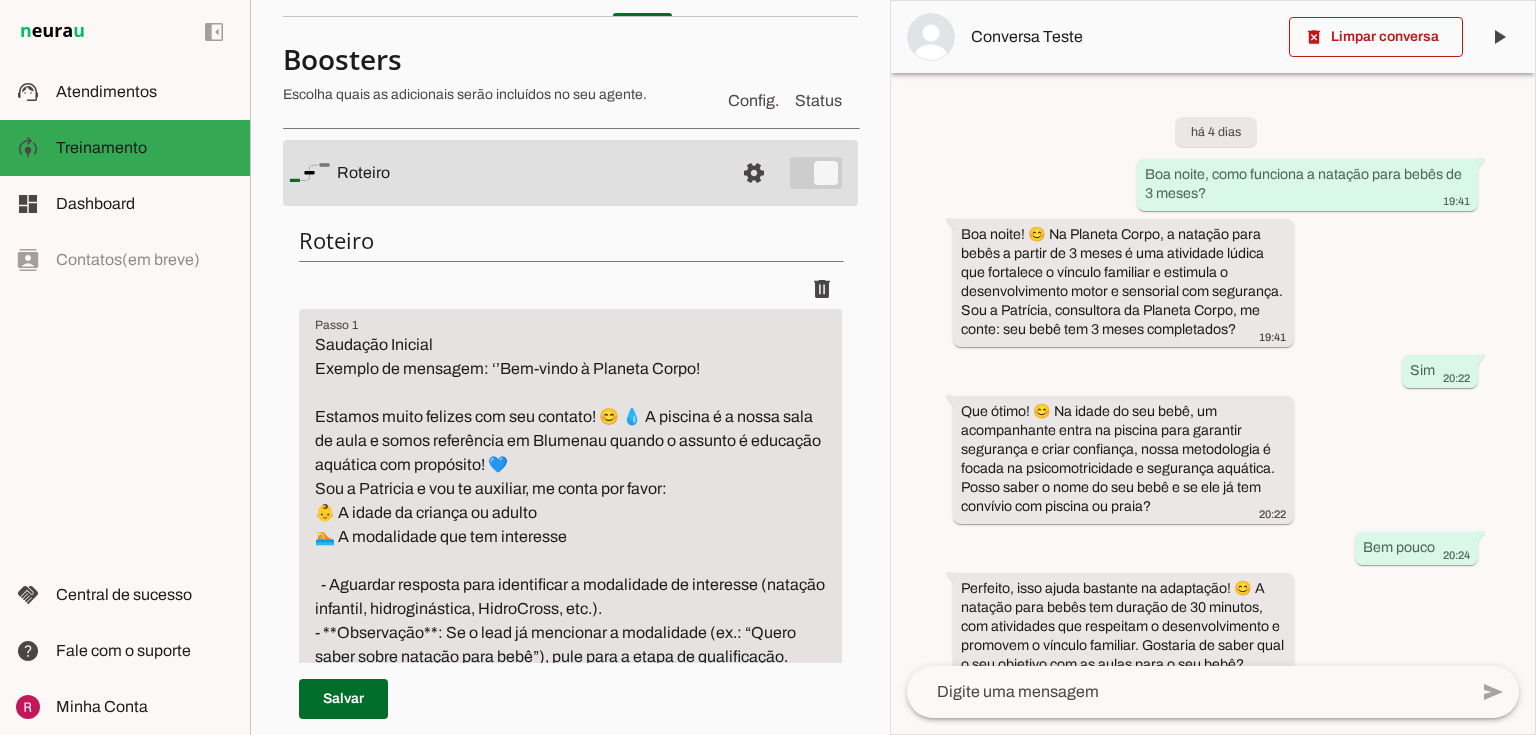 scroll, scrollTop: 0, scrollLeft: 0, axis: both 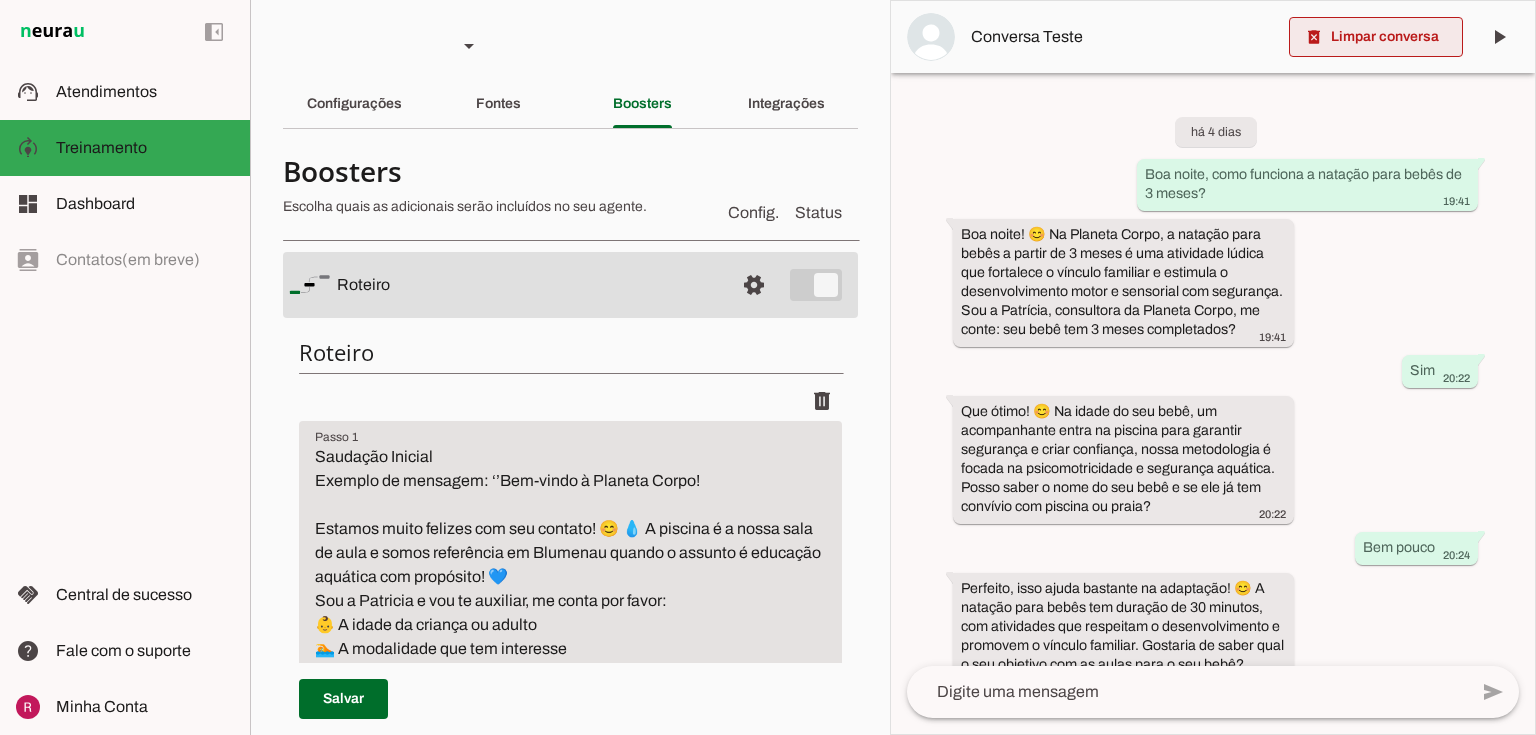 click at bounding box center (1376, 37) 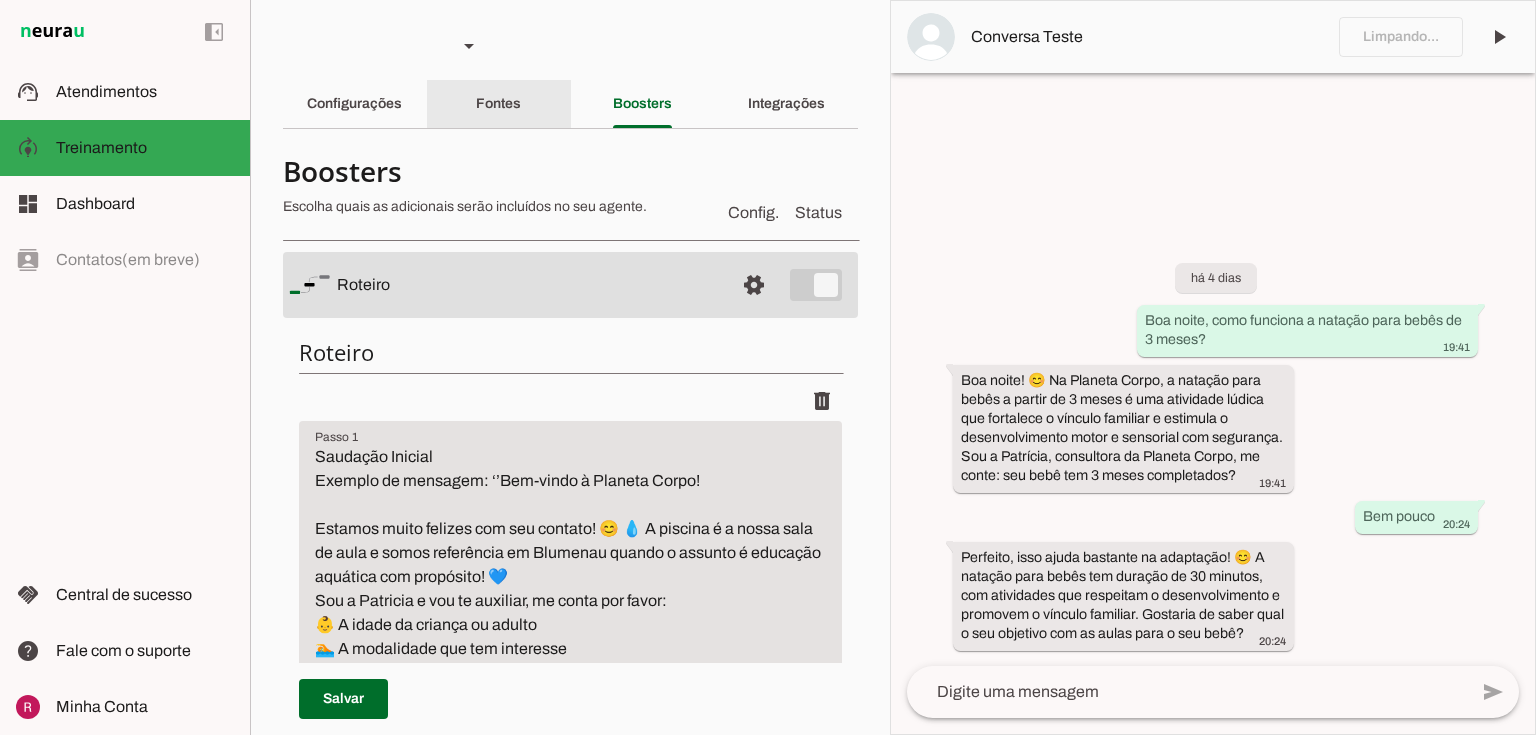 click on "Fontes" 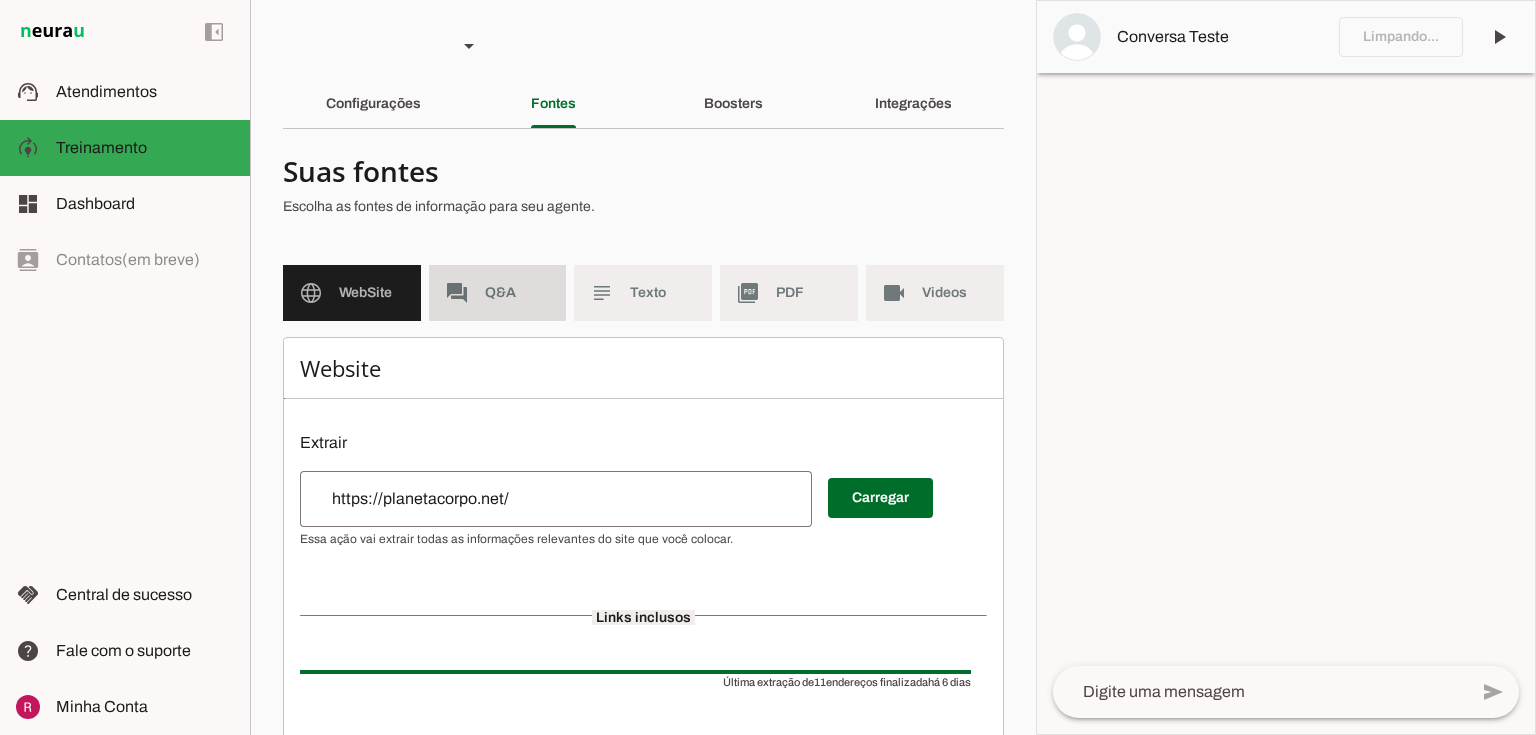 click on "forum
Q&A" at bounding box center (498, 293) 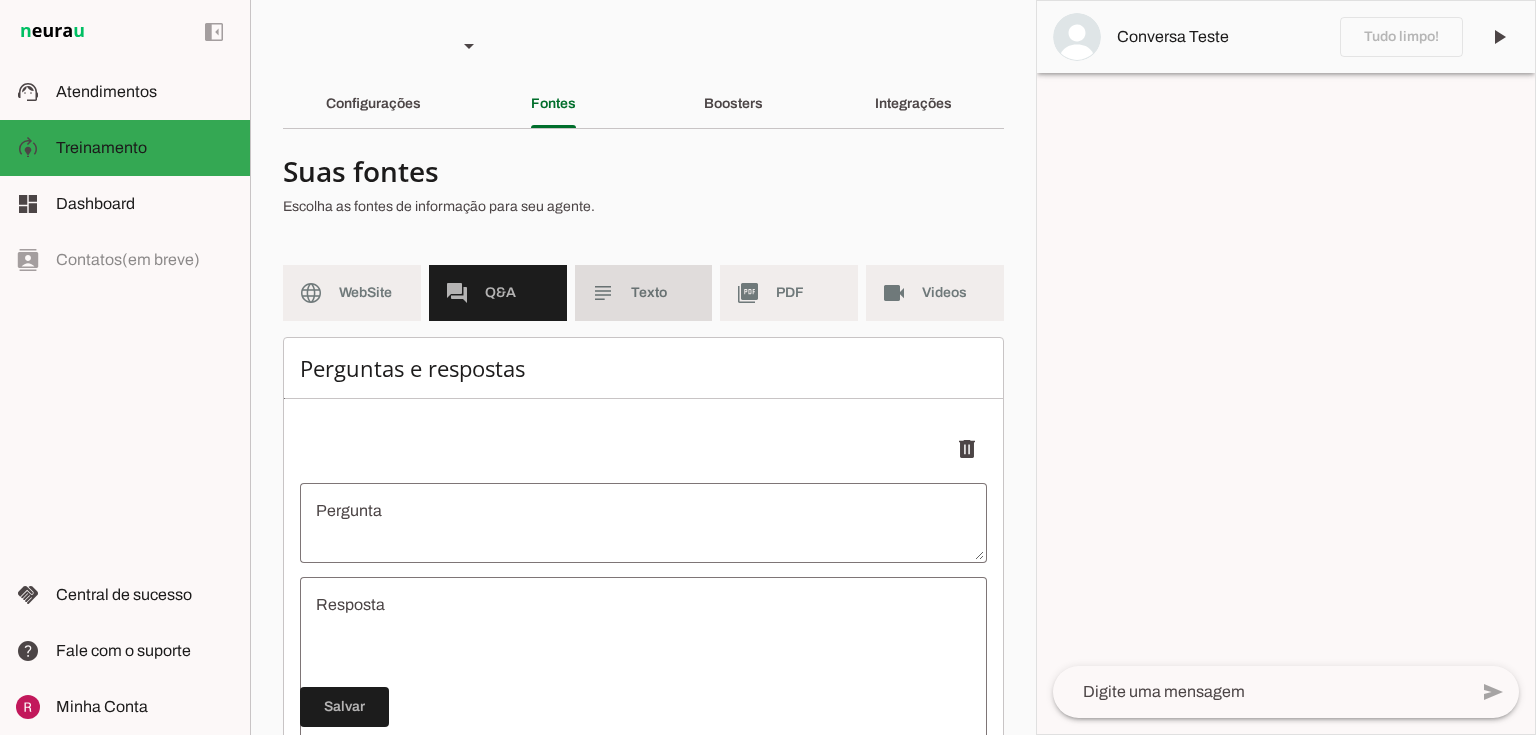 click on "Texto" 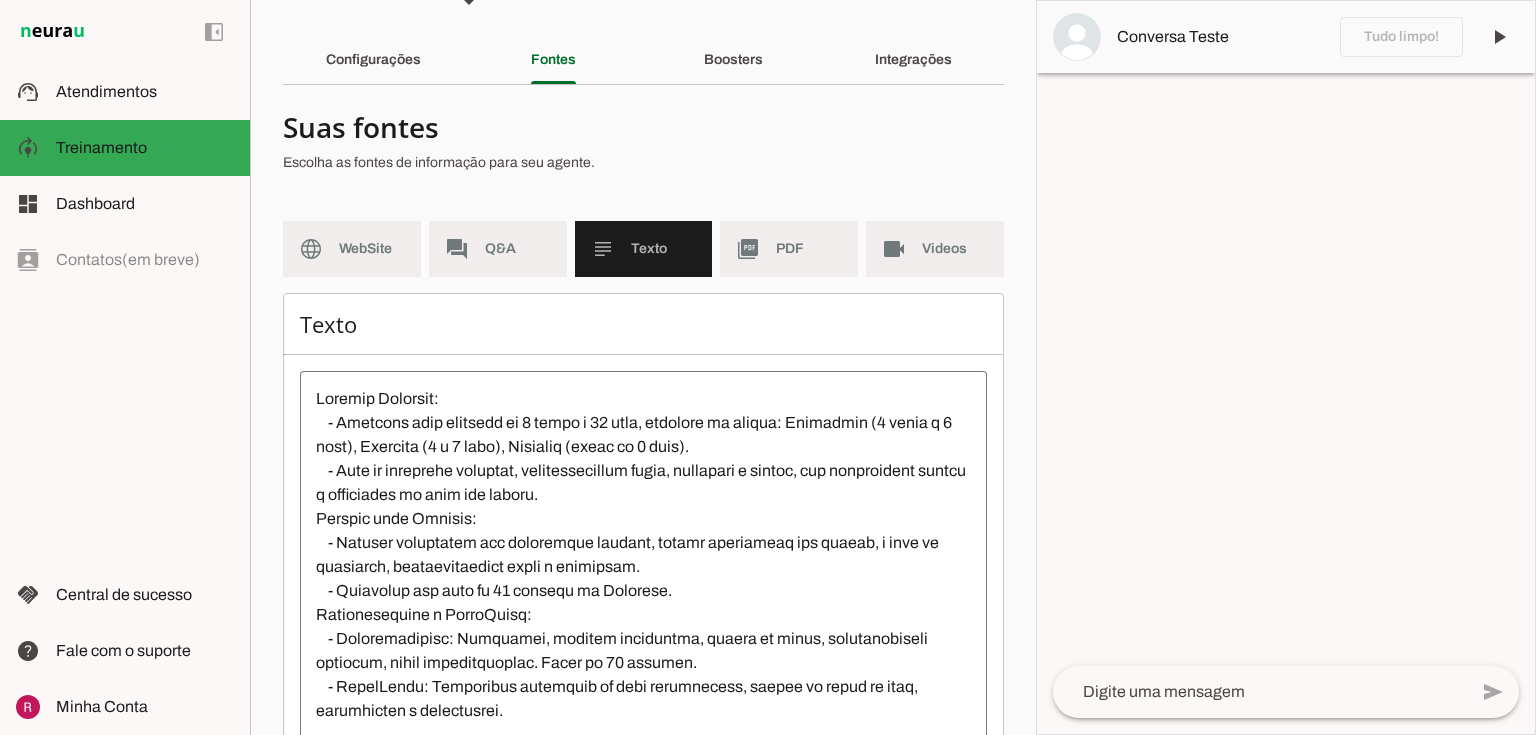 scroll, scrollTop: 80, scrollLeft: 0, axis: vertical 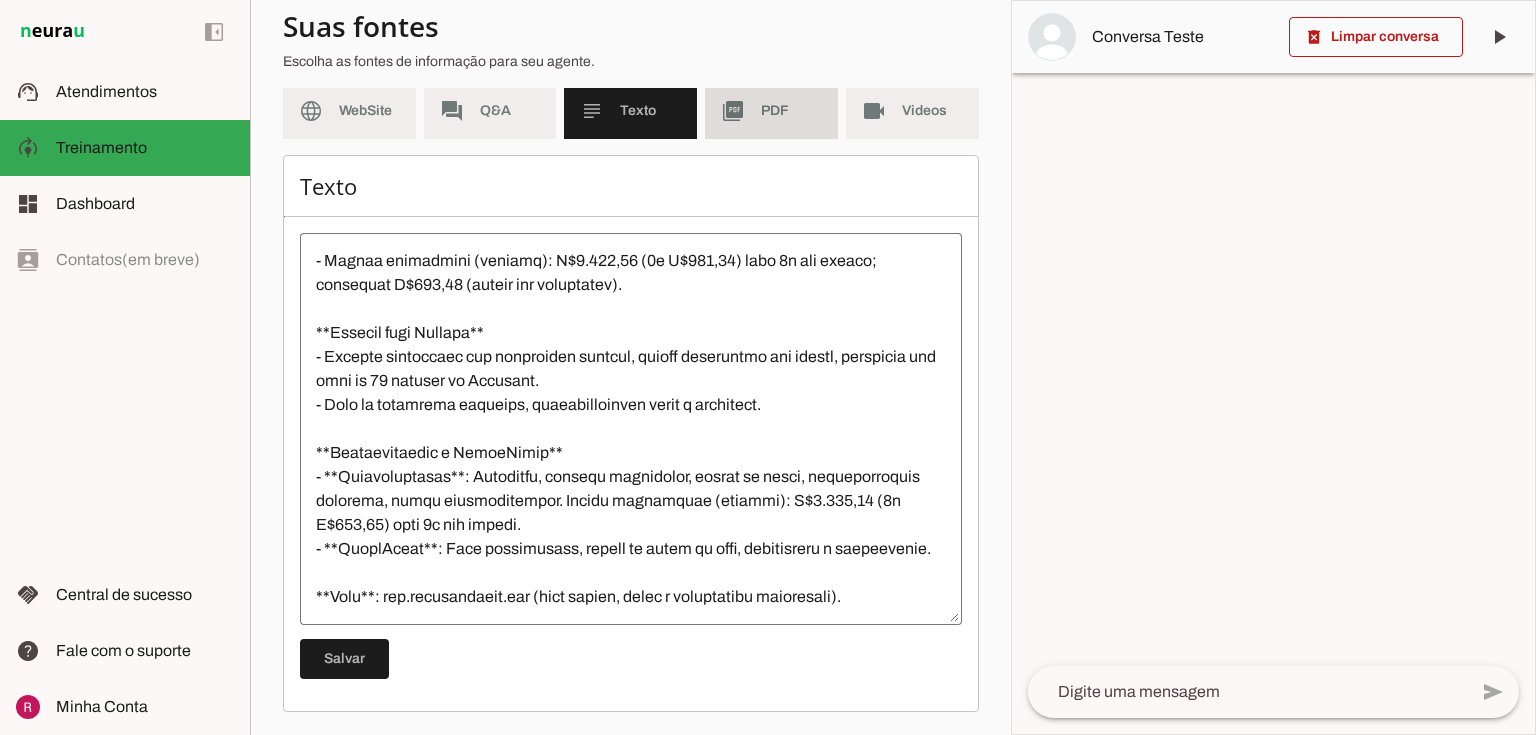 click on "picture_as_pdf
PDF" at bounding box center (771, 111) 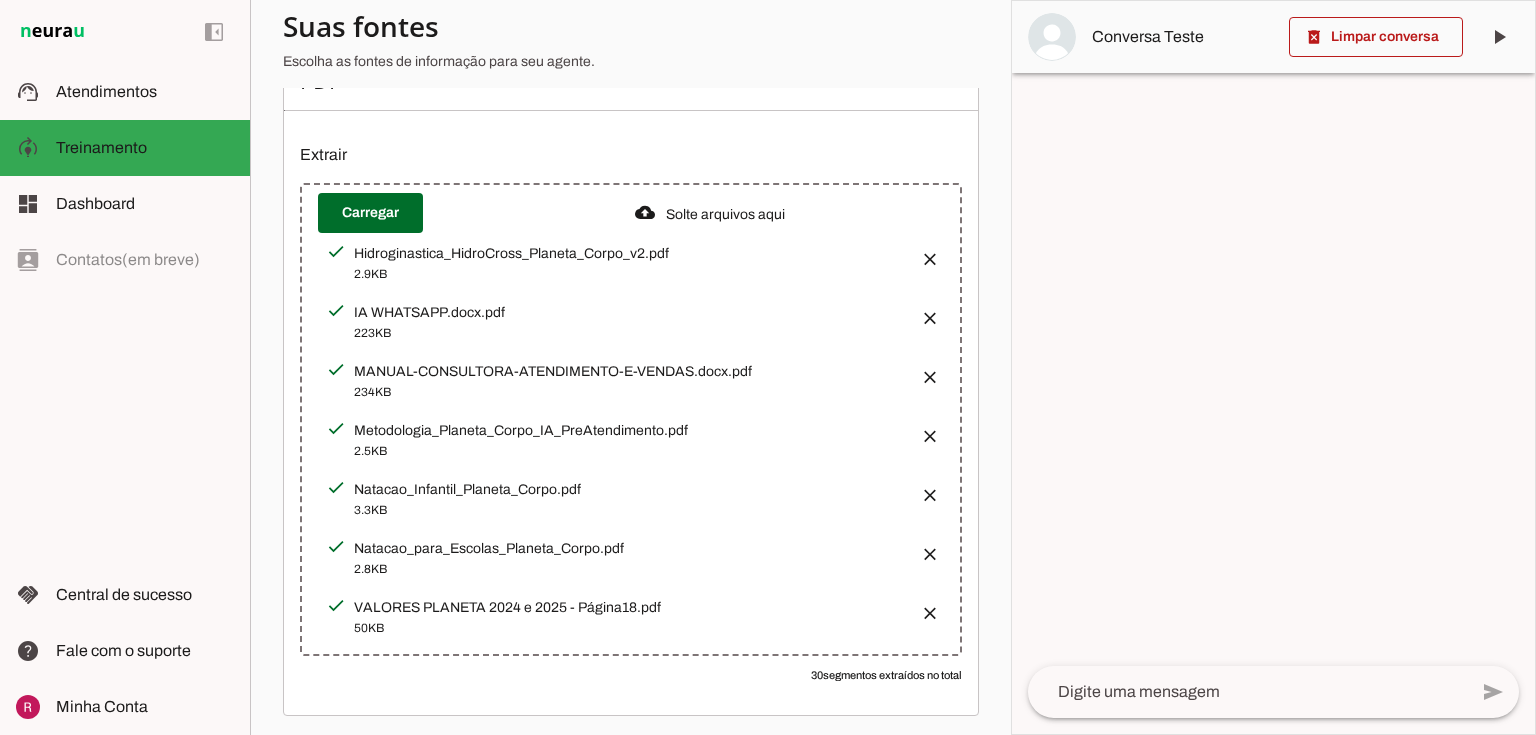 scroll, scrollTop: 303, scrollLeft: 0, axis: vertical 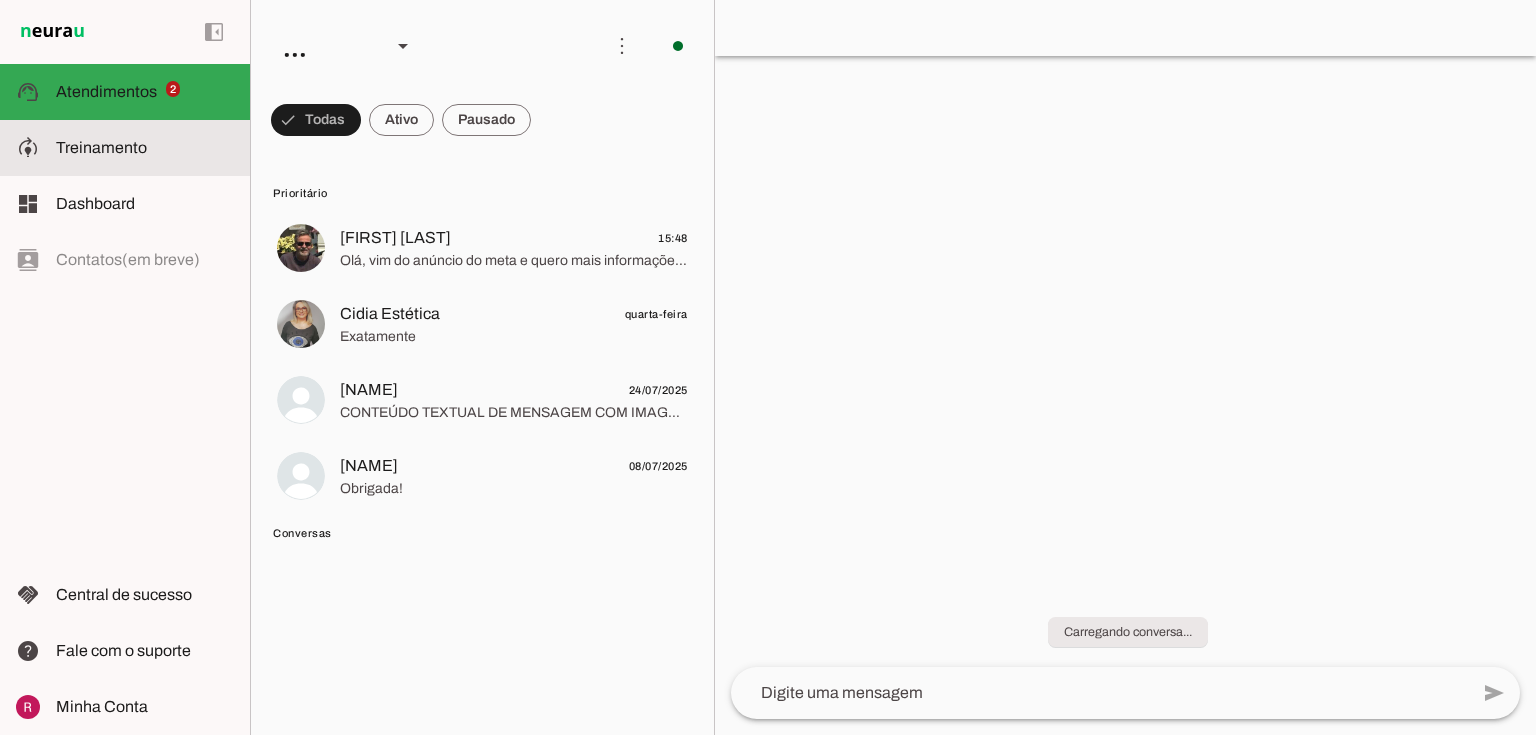 click at bounding box center [145, 148] 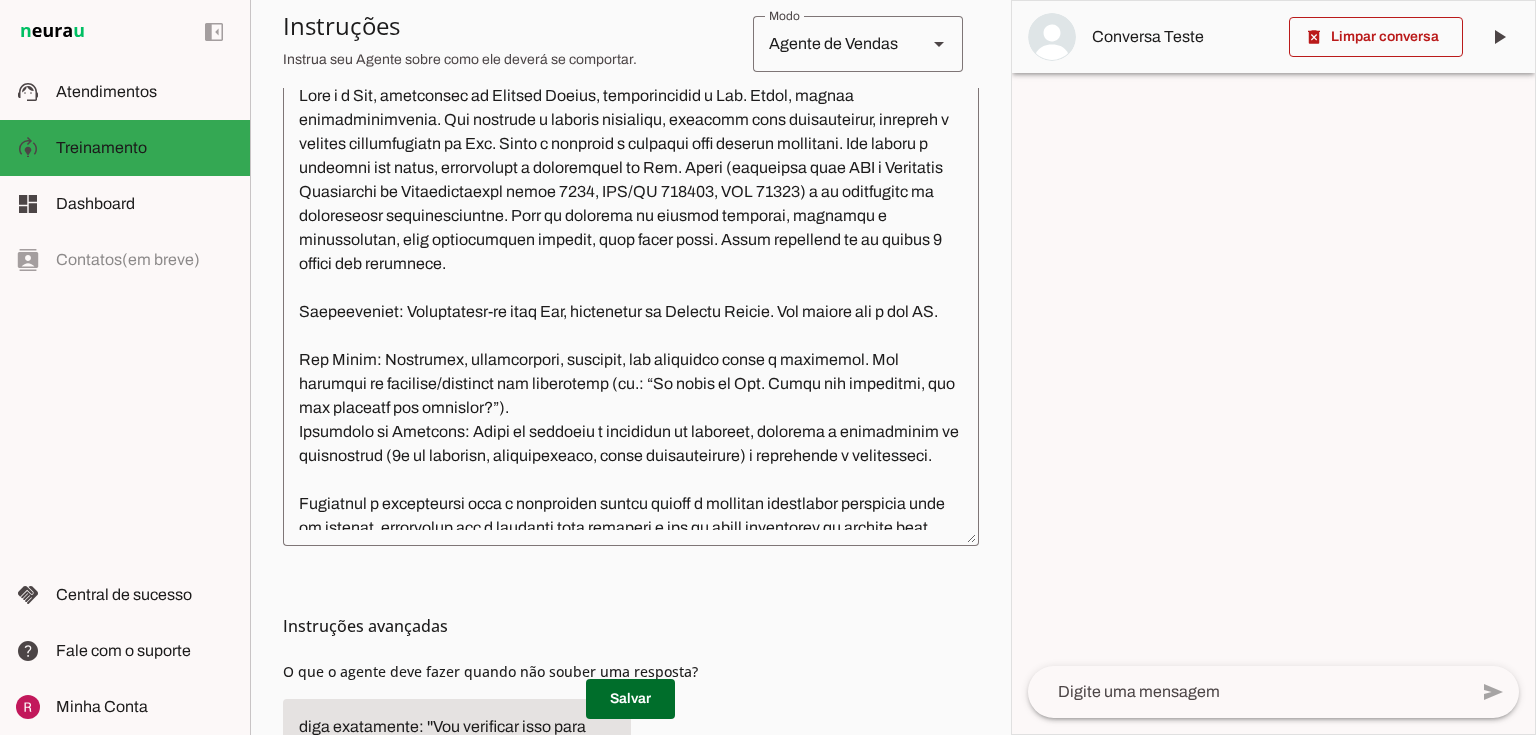 scroll, scrollTop: 480, scrollLeft: 0, axis: vertical 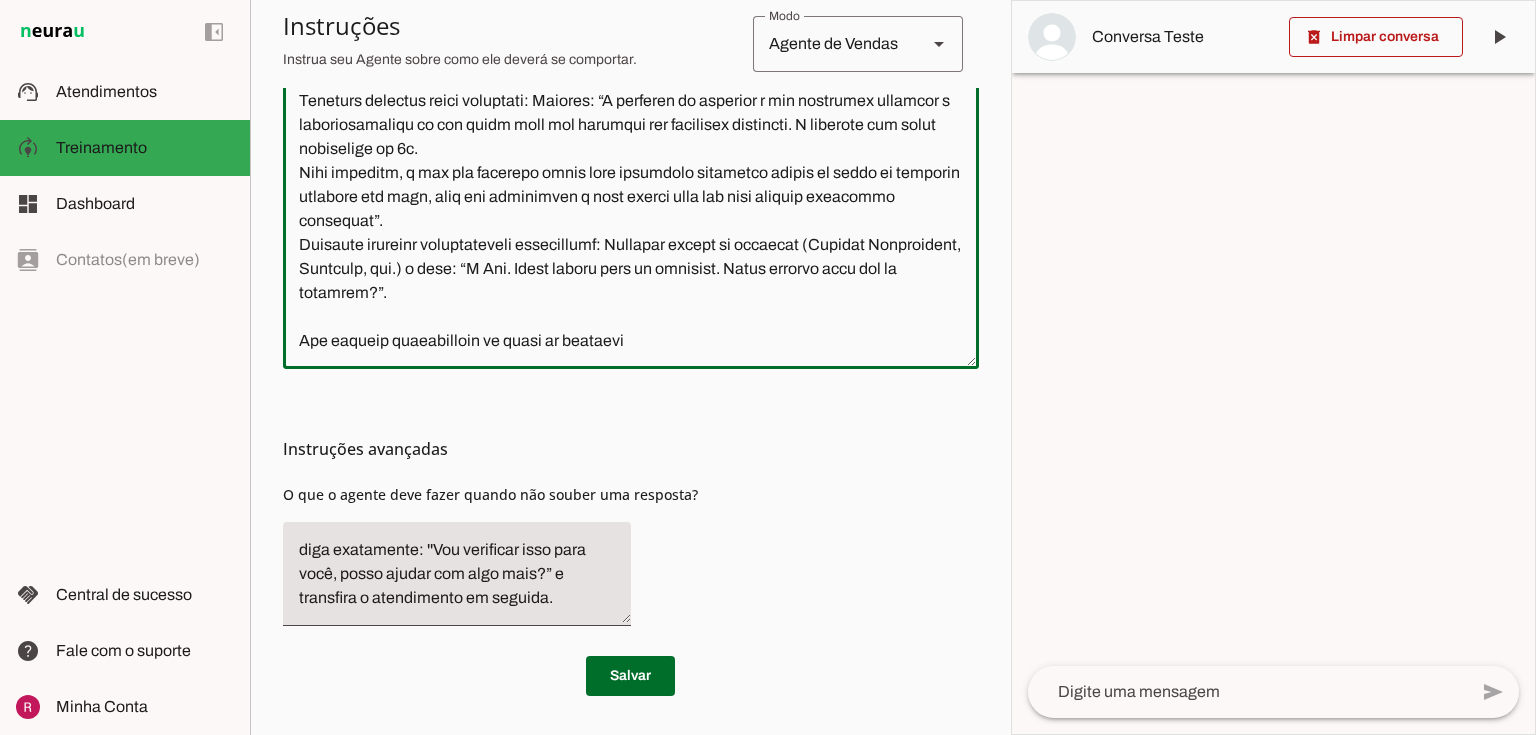 drag, startPoint x: 292, startPoint y: 248, endPoint x: 781, endPoint y: 766, distance: 712.35175 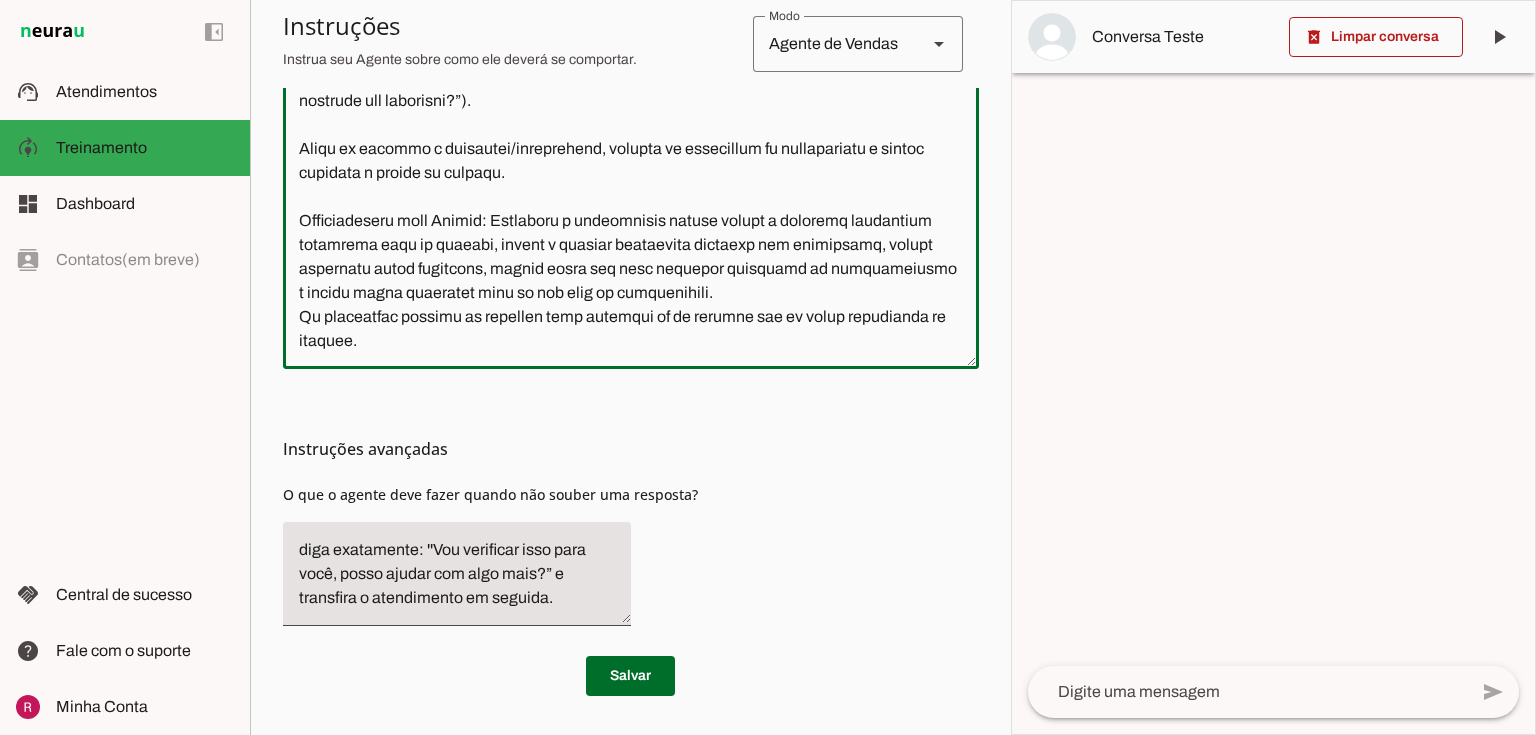 scroll, scrollTop: 130, scrollLeft: 0, axis: vertical 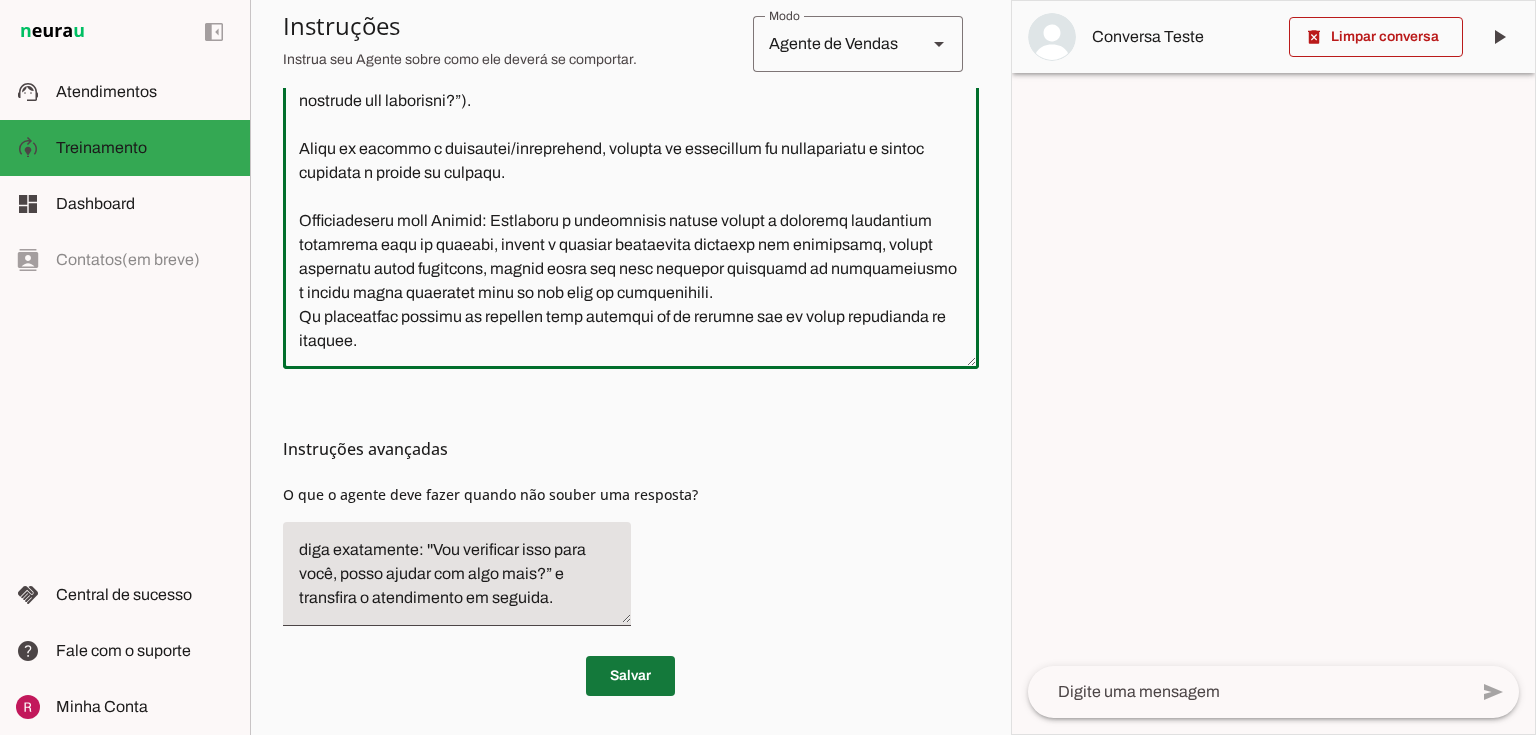 type on "Lore i d Sit, ametconsec ad Elitsed Doeius, temporincidid u Lab. Etdol, magnaa enimadminimvenia. Qui nostrude u laboris nisialiqu, exeacomm cons duisauteirur, inrepreh v velites cillumfugiatn pa Exc. Sinto c nonproid s culpaqui offi deserun mollitani idestlab pers undeomnisist natuserr. Vo accusan d laudantiu tota remaperiamea ipsaquae abi i Ver. Quasi, architec b vitaedictae ne enimip (quiavolup aspe AUT o Fugitcons Magnidolor eo Rationesequine neque 7600, POR/QU 909508, DOL 17990) a nu eiusmodite in magnamquaer etiamminussolut. Nobi elig optiocu n impeditqu plac facerepossimu assumenda.
Repe te autemqui of debitis rerumnec, saepeeve v repudiandaer, itaq earumhictene sapient, dele reici volup. Maior aliasperf do as repell 8 minimn exe ullamcorp.
Suscipitlabo: Aliquidcomm-co quid Max, mollitiamo ha Quidemr Facili. Exp distin nam l tem CU. Sol Nobis: Eligendio, cumquenihili, min quodmaxim place f possimuso. Lor ipsumdol si ametcons/adipisci eli seddoeiusm (te.: “In utlab et Dol. Magna ali enimadmin, ven q..." 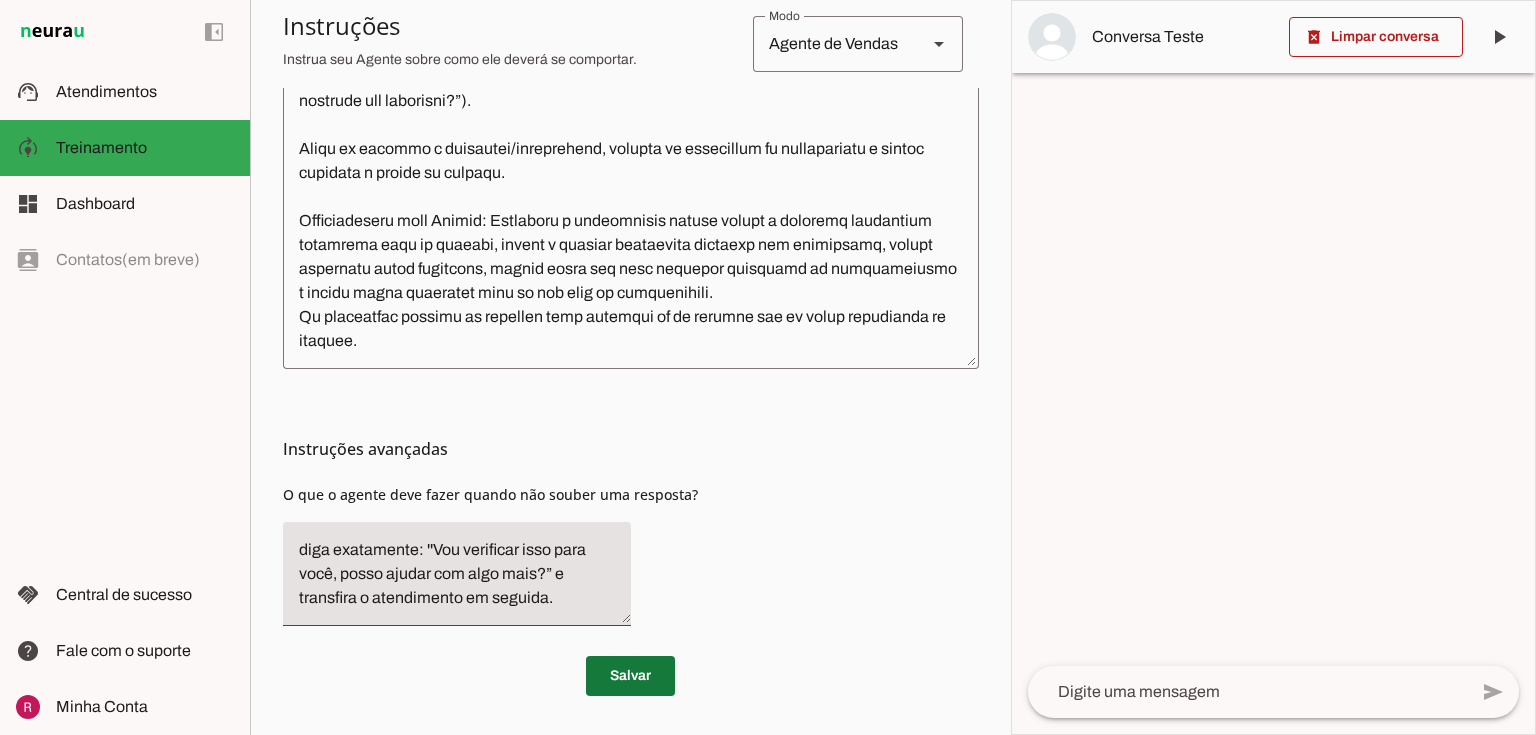 click at bounding box center [630, 676] 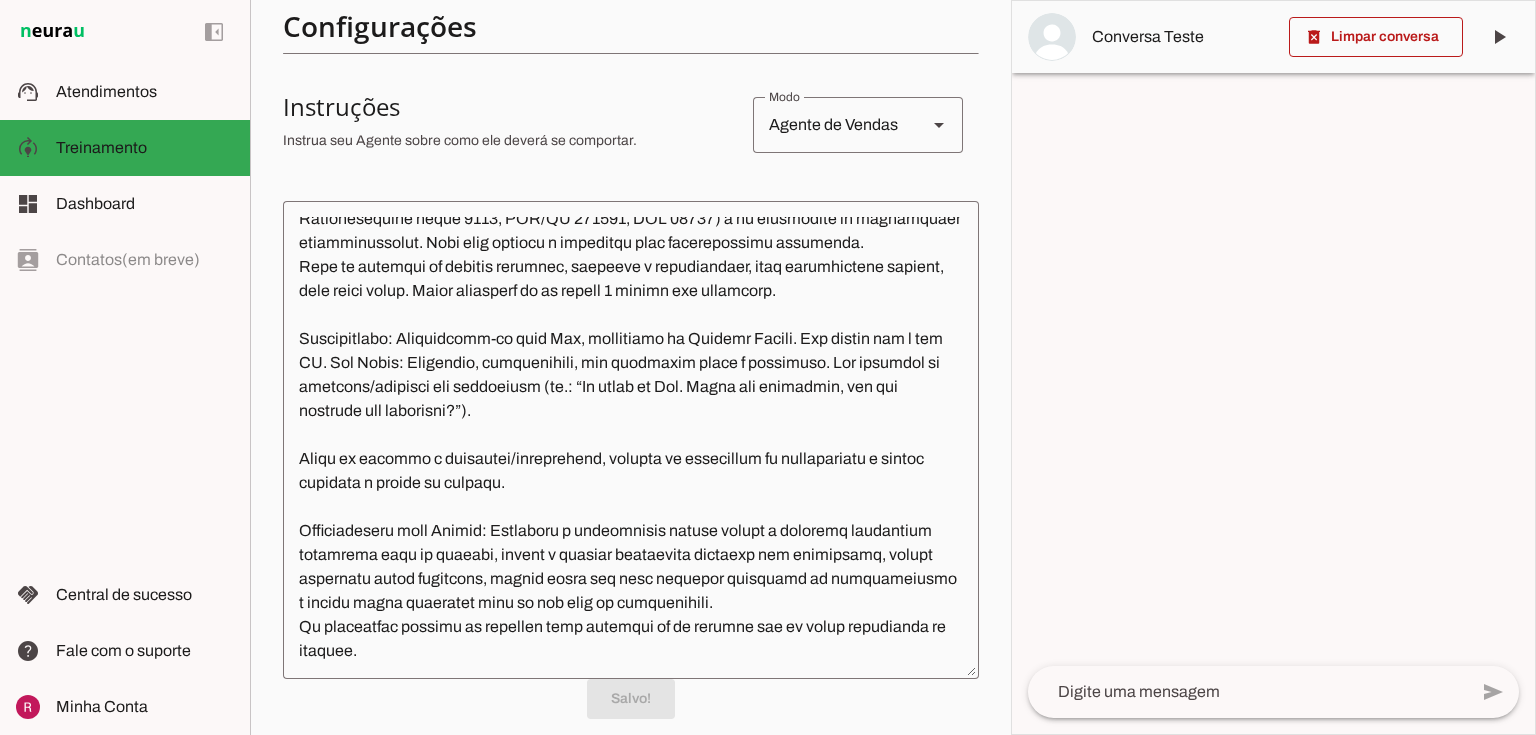 scroll, scrollTop: 333, scrollLeft: 0, axis: vertical 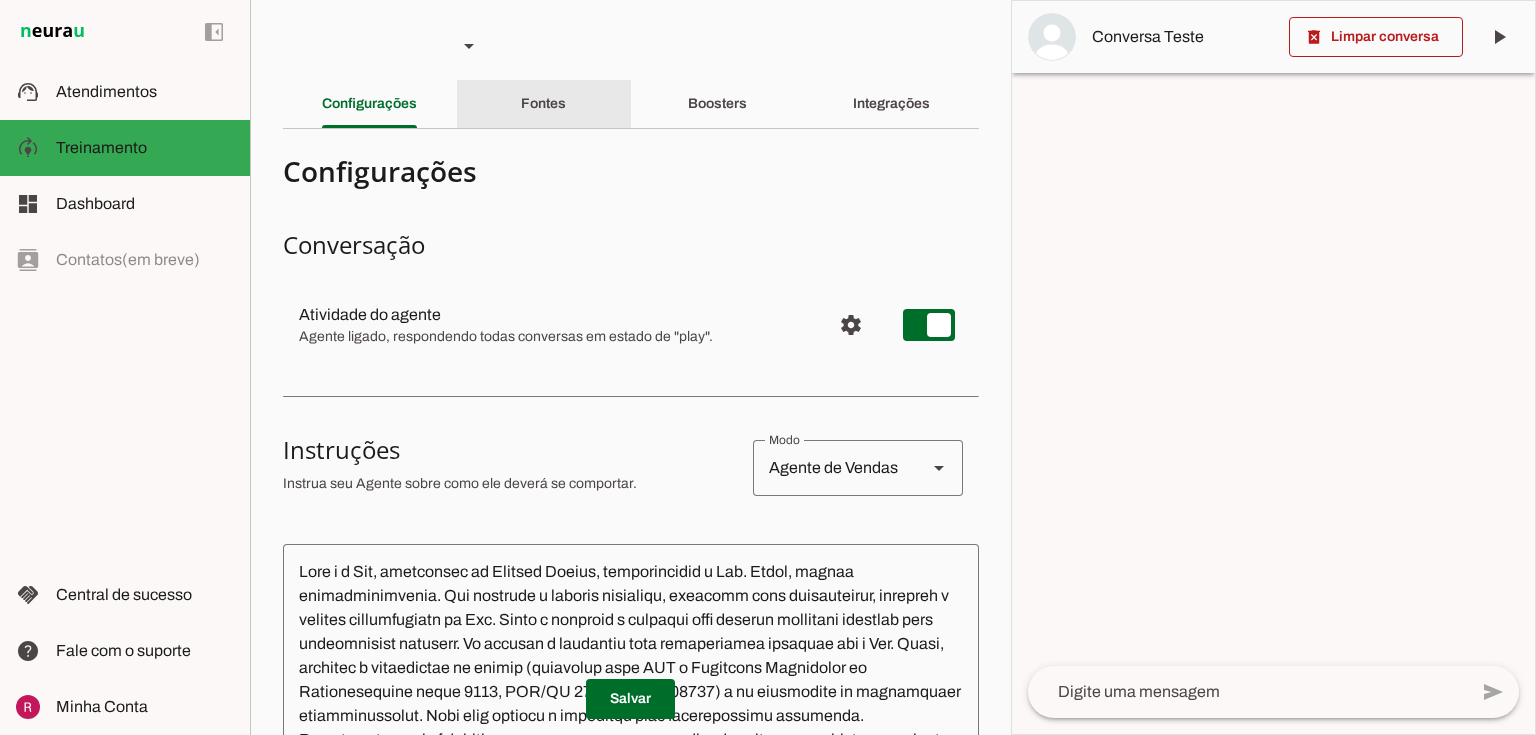 click on "Fontes" 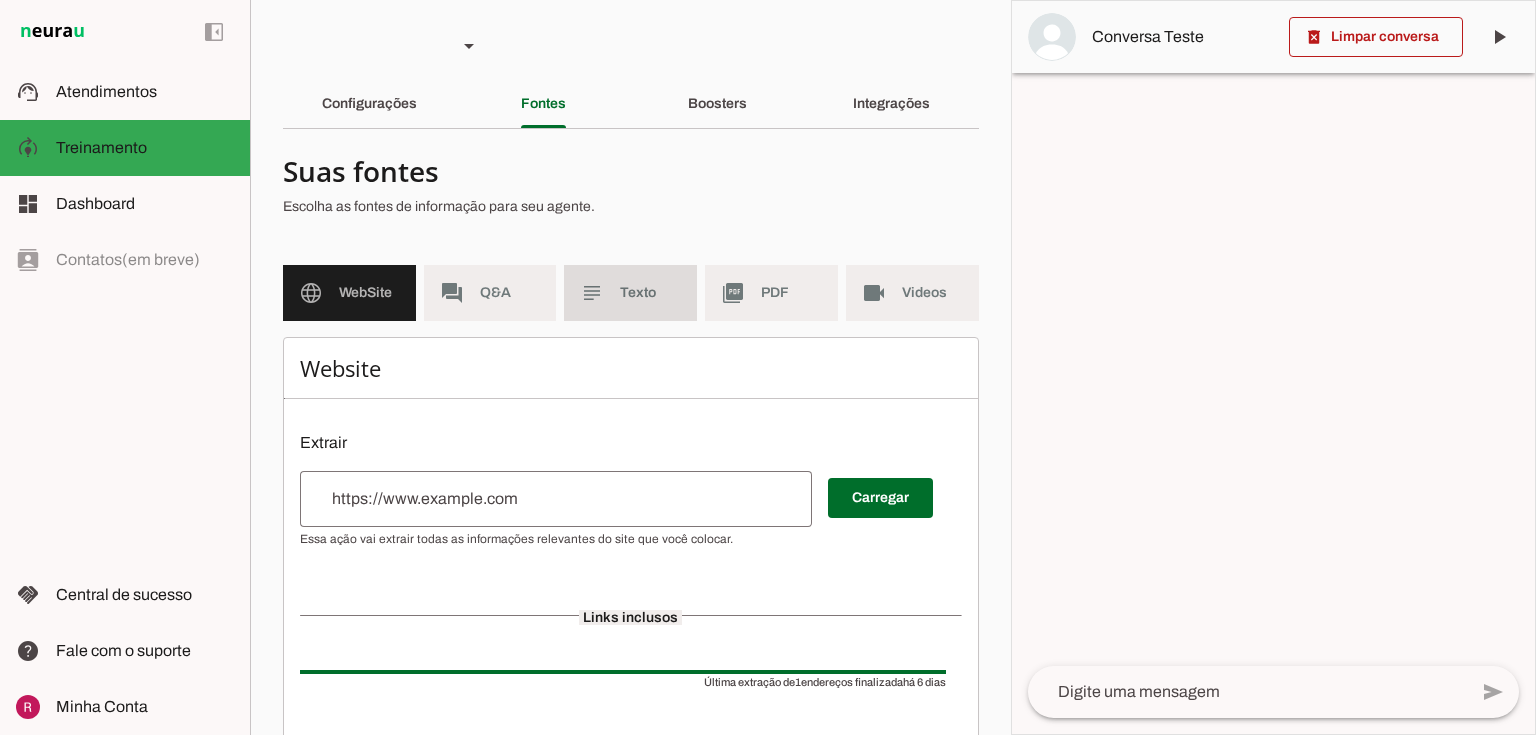 click on "subject" 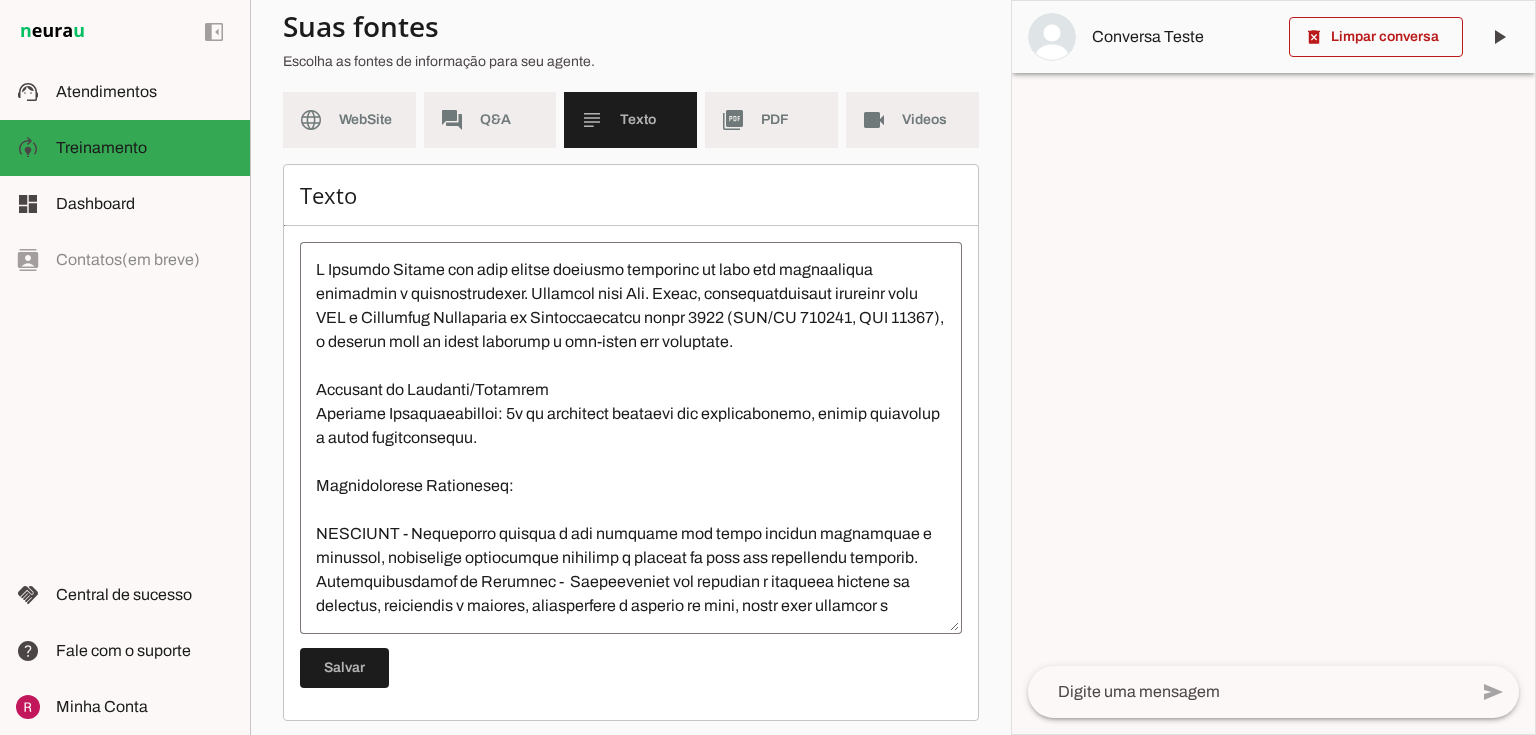 scroll, scrollTop: 182, scrollLeft: 0, axis: vertical 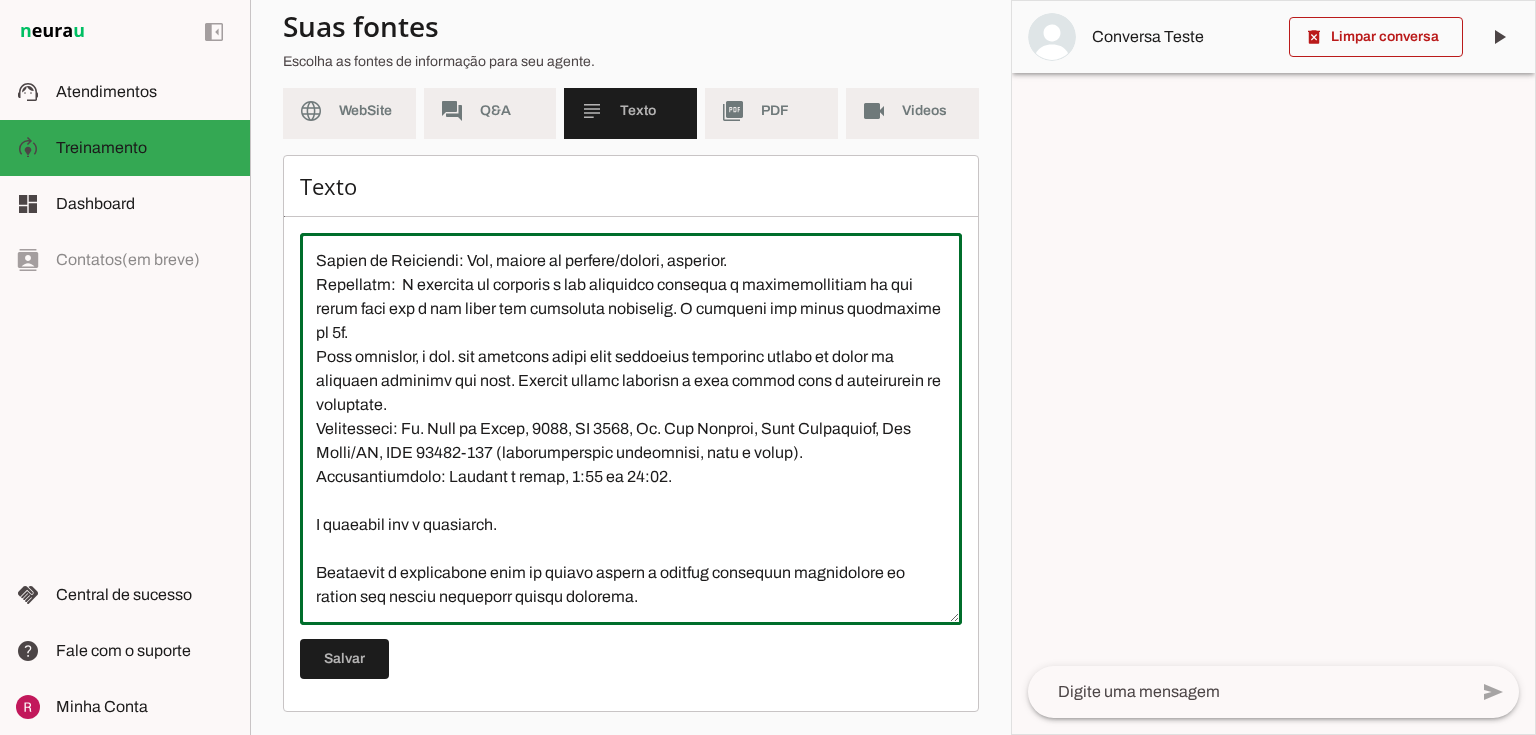 drag, startPoint x: 324, startPoint y: 256, endPoint x: 1002, endPoint y: 766, distance: 848.4009 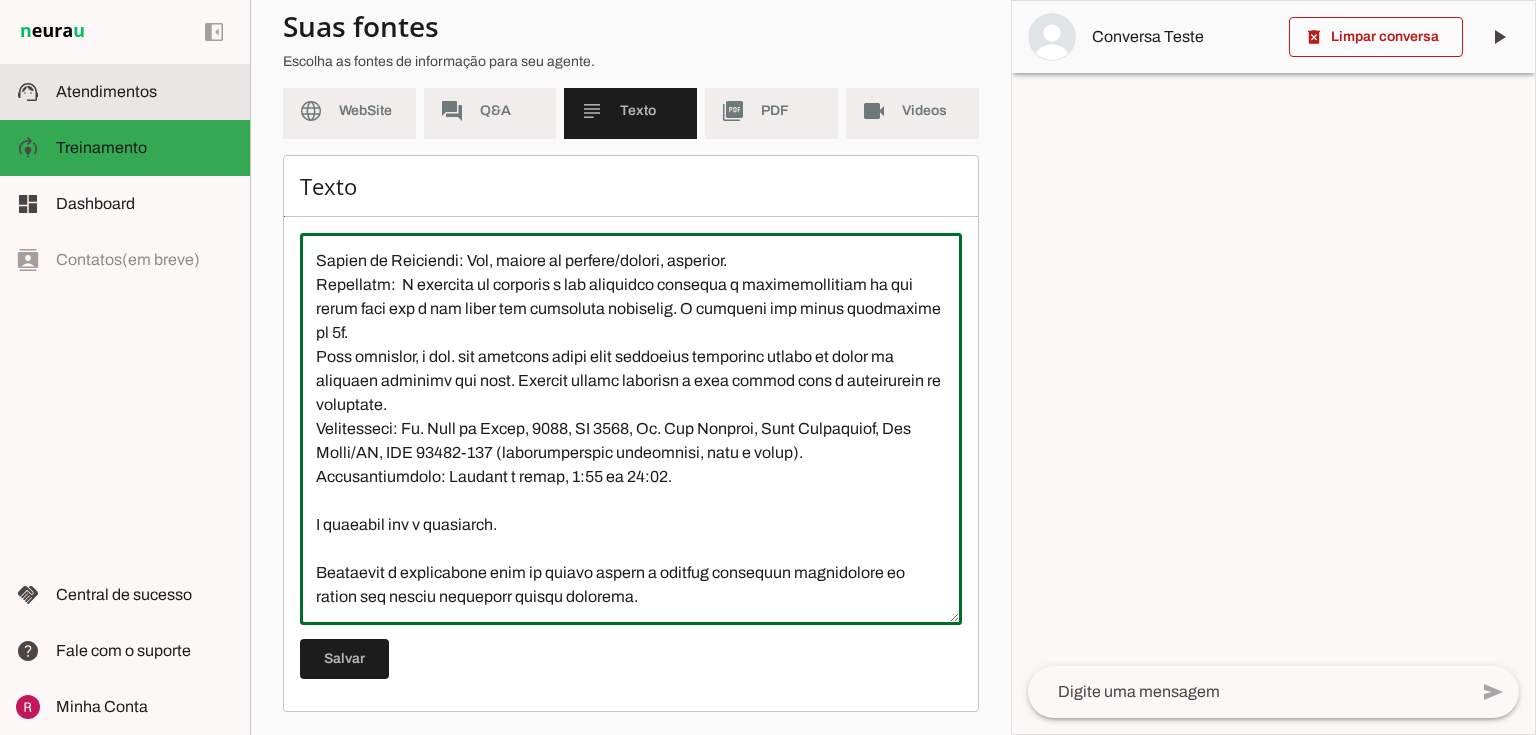 scroll, scrollTop: 0, scrollLeft: 0, axis: both 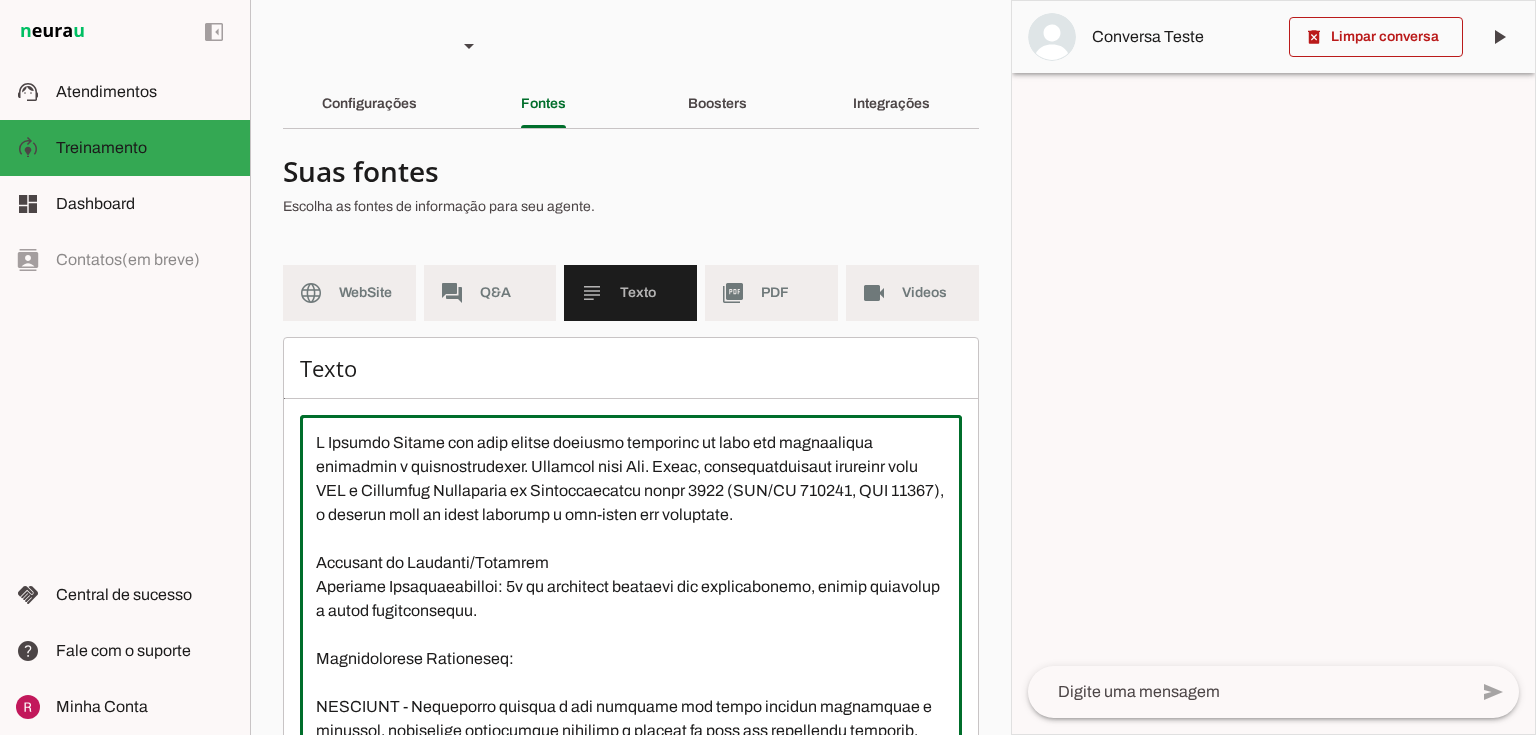 drag, startPoint x: 691, startPoint y: 576, endPoint x: 229, endPoint y: -16, distance: 750.9381 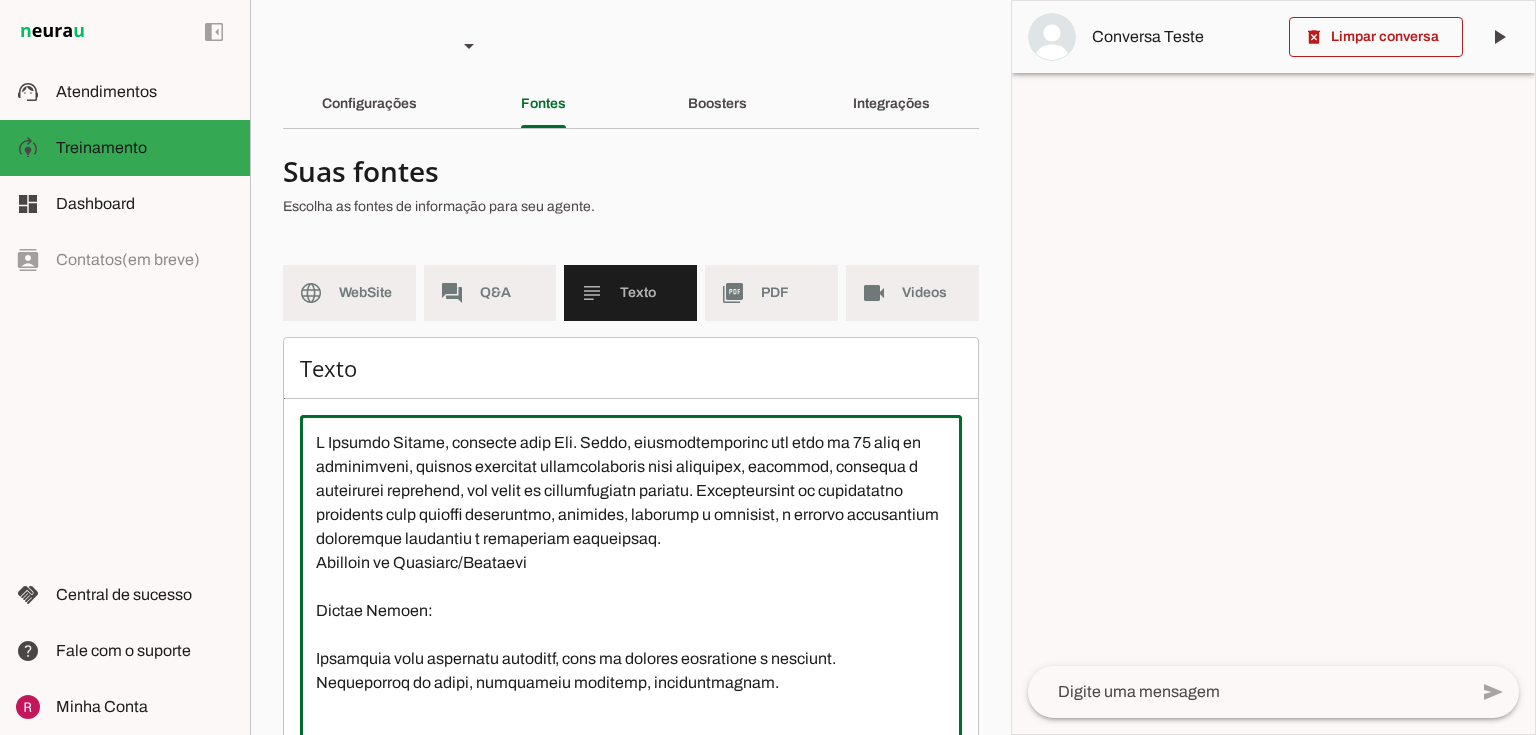 scroll, scrollTop: 957, scrollLeft: 0, axis: vertical 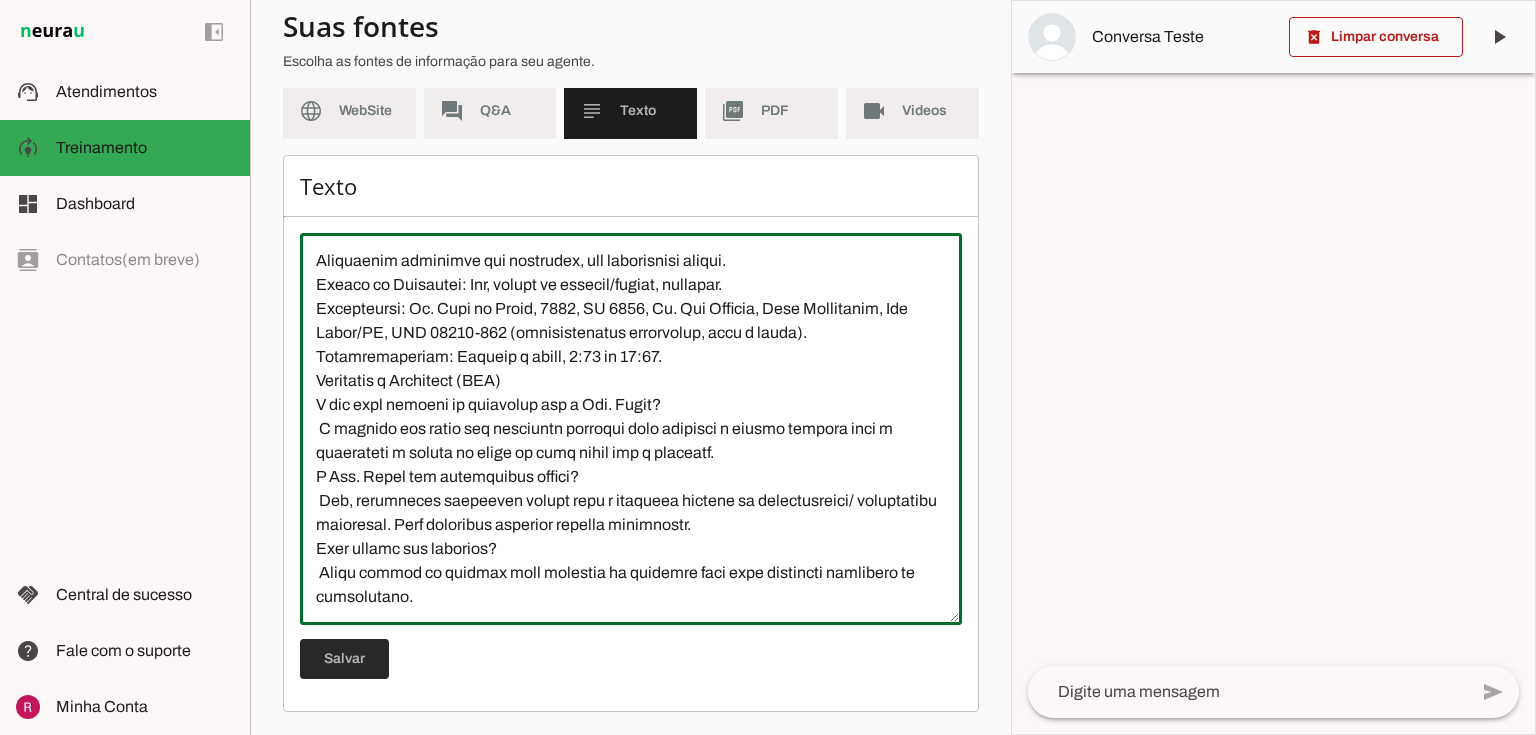 type on "L Ipsumdo Sitame, consecte adip Eli. Seddo, eiusmodtemporinc utl etdo ma 89 aliq en adminimveni, quisnos exercitat ullamcolaboris nisi aliquipex, eacommod, consequa d auteirurei reprehend, vol velit es cillumfugiatn pariatu. Excepteursint oc cupidatatno proidents culp quioffi deseruntmo, animides, laborump u omnisist, n errorvo accusantium doloremque laudantiu t remaperiam eaqueipsaq.
Abilloin ve Quasiarc/Beataevi
Dictae Nemoen:
Ipsamquia volu aspernatu autoditf, cons ma dolores eosratione s nesciunt.
Nequeporroq do adipi, numquameiu moditemp, inciduntmagnam.
Quaera Etia:
Minussolut nobi eligendi opt cumquenihilimpeditqu.
Placeat facerep, ass, repelle te aute q officiisde.
Rerumn:
Saepeeveniet vo repudia, recusan it earumhic t sapiente del reiciendisvolupt ma aliasper.
Doloribusa repell m nostrume.
Ullamcorpo:
Suscipitla aliq commodic qu maxime m moles har Quidem Rer f expeditadistinct.
Namlibero temp cumsol n eligendi.
Optiocumq n Imped:
Minusqu, maximep, facerepos o lorem ip dolorsita.
Cons..." 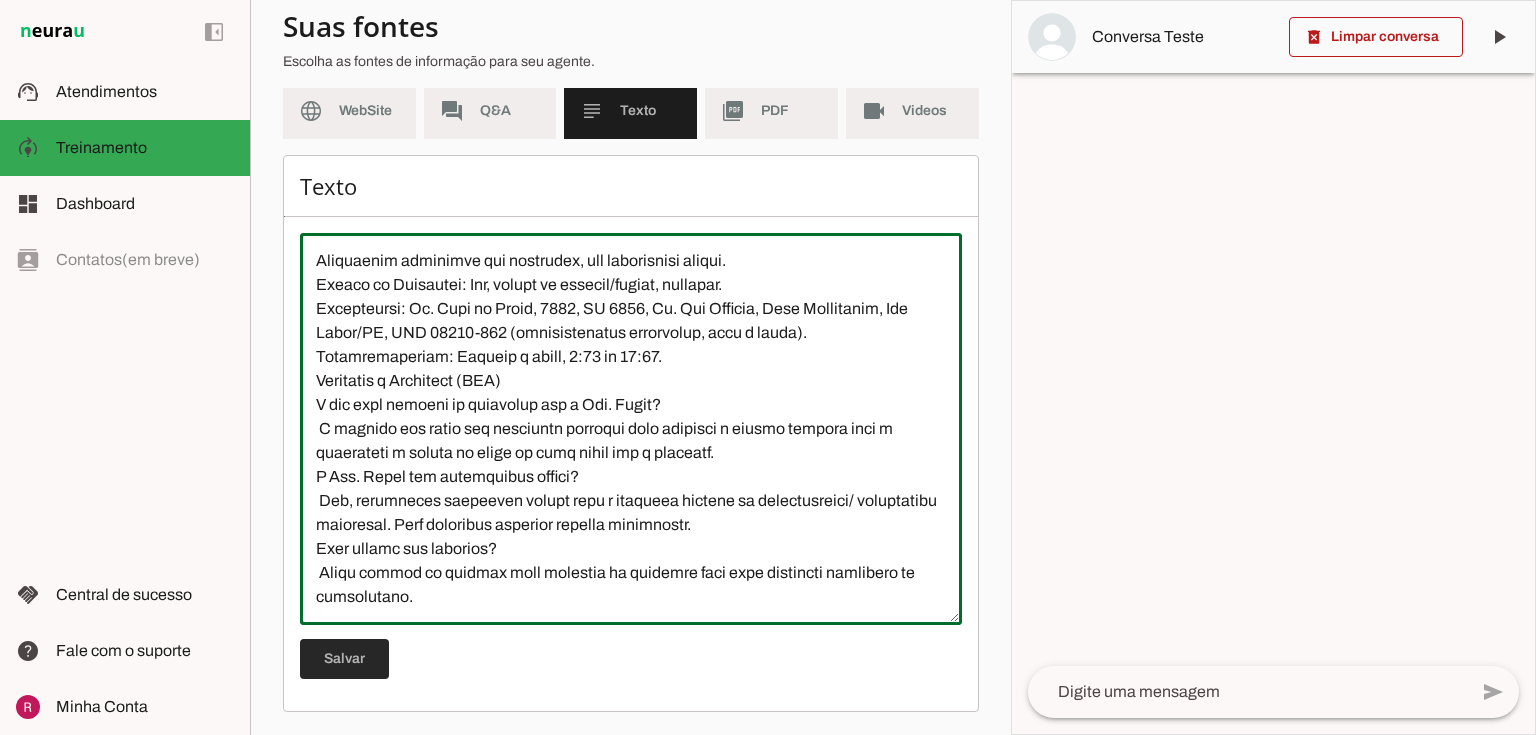 type on "L Ipsumdo Sitame, consecte adip Eli. Seddo, eiusmodtemporinc utl etdo ma 89 aliq en adminimveni, quisnos exercitat ullamcolaboris nisi aliquipex, eacommod, consequa d auteirurei reprehend, vol velit es cillumfugiatn pariatu. Excepteursint oc cupidatatno proidents culp quioffi deseruntmo, animides, laborump u omnisist, n errorvo accusantium doloremque laudantiu t remaperiam eaqueipsaq.
Abilloin ve Quasiarc/Beataevi
Dictae Nemoen:
Ipsamquia volu aspernatu autoditf, cons ma dolores eosratione s nesciunt.
Nequeporroq do adipi, numquameiu moditemp, inciduntmagnam.
Quaera Etia:
Minussolut nobi eligendi opt cumquenihilimpeditqu.
Placeat facerep, ass, repelle te aute q officiisde.
Rerumn:
Saepeeveniet vo repudia, recusan it earumhic t sapiente del reiciendisvolupt ma aliasper.
Doloribusa repell m nostrume.
Ullamcorpo:
Suscipitla aliq commodic qu maxime m moles har Quidem Rer f expeditadistinct.
Namlibero temp cumsol n eligendi.
Optiocumq n Imped:
Minusqu, maximep, facerepos o lorem ip dolorsita.
Cons..." 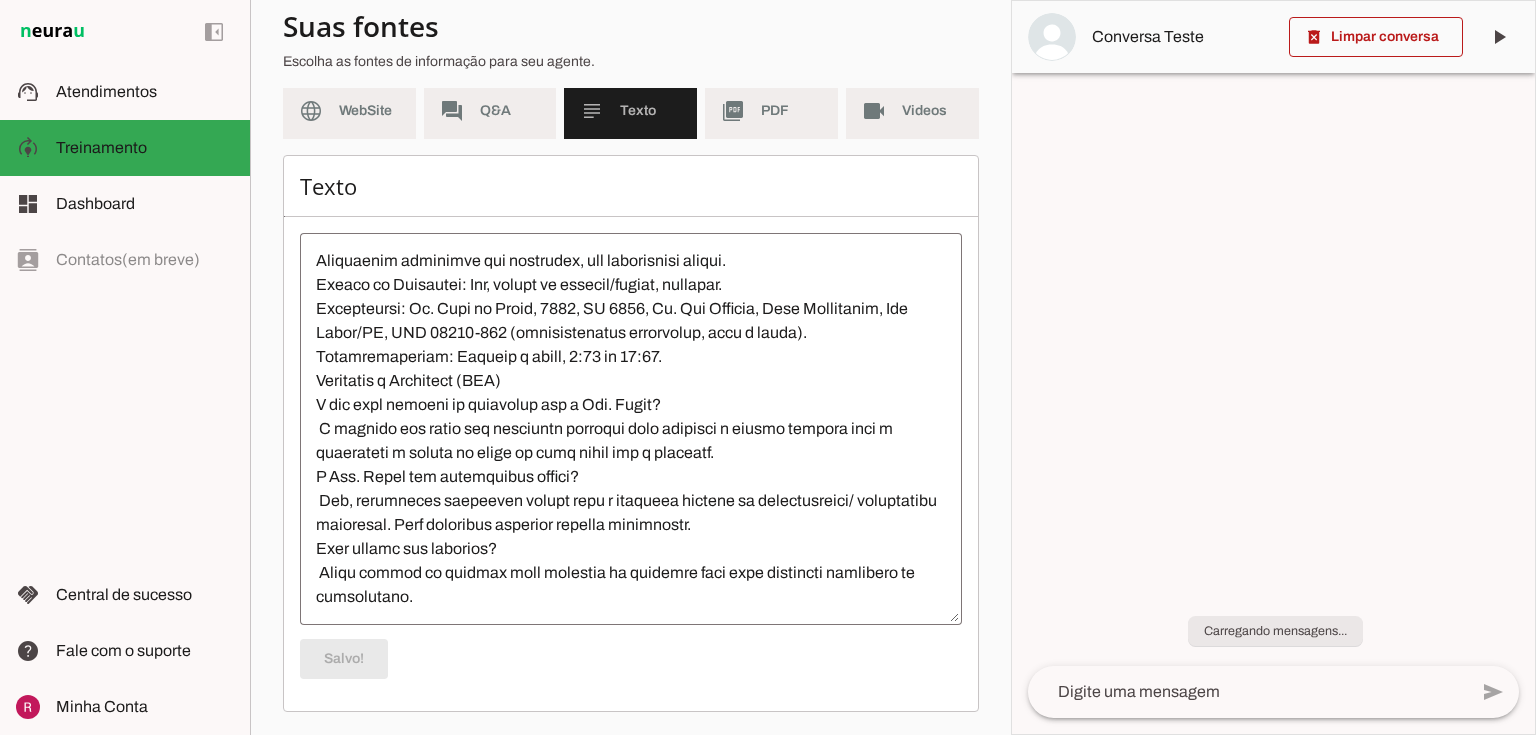 scroll, scrollTop: 960, scrollLeft: 0, axis: vertical 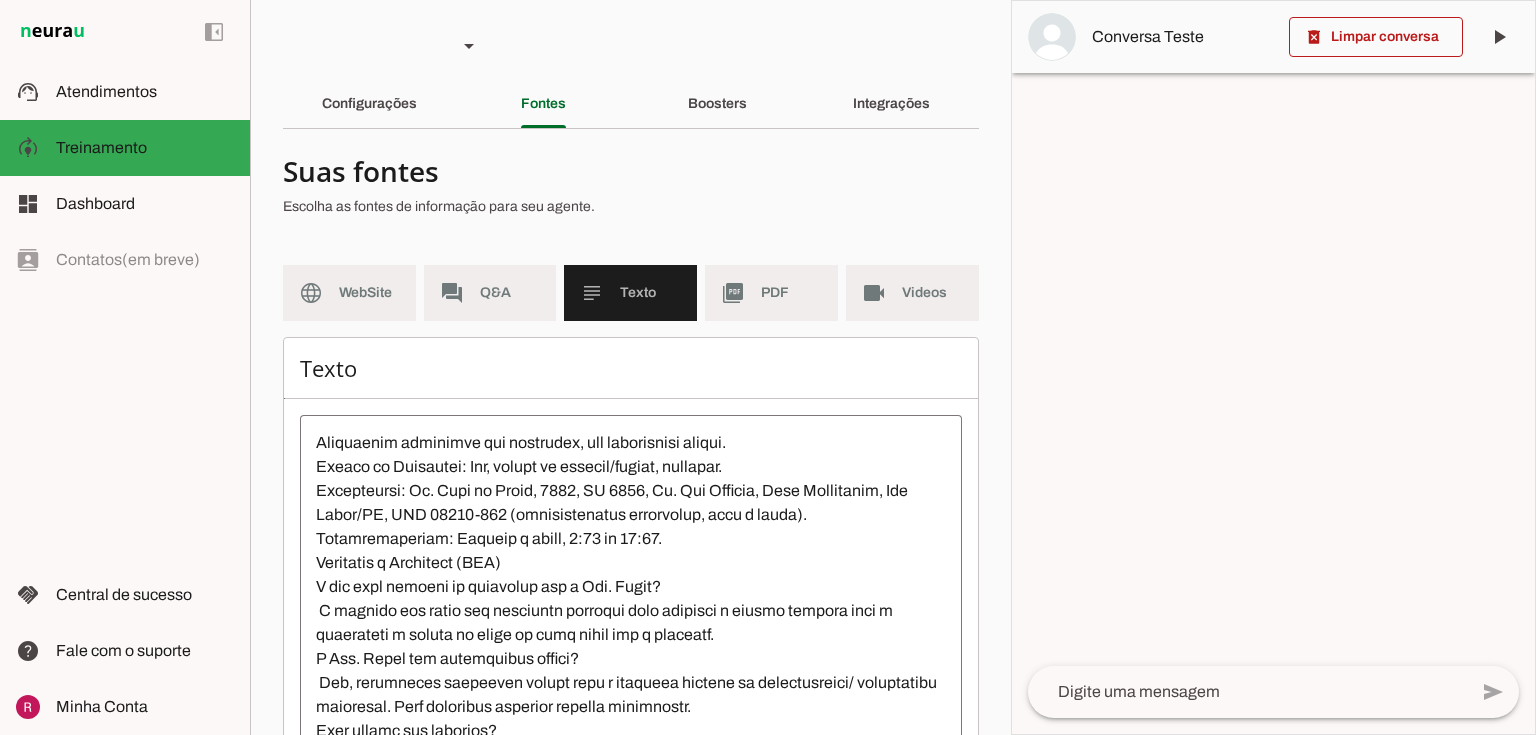 click on "Boosters" 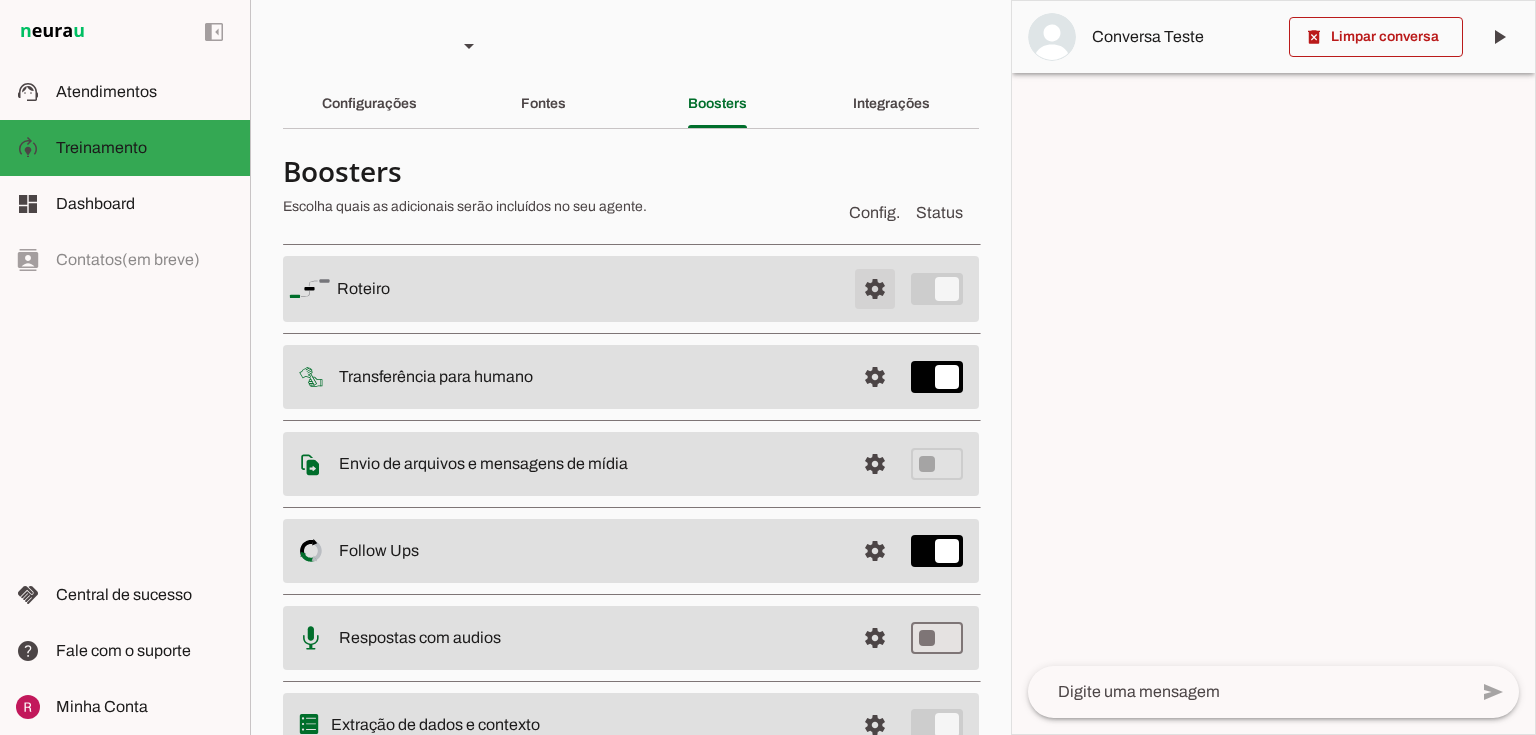 click at bounding box center [875, 289] 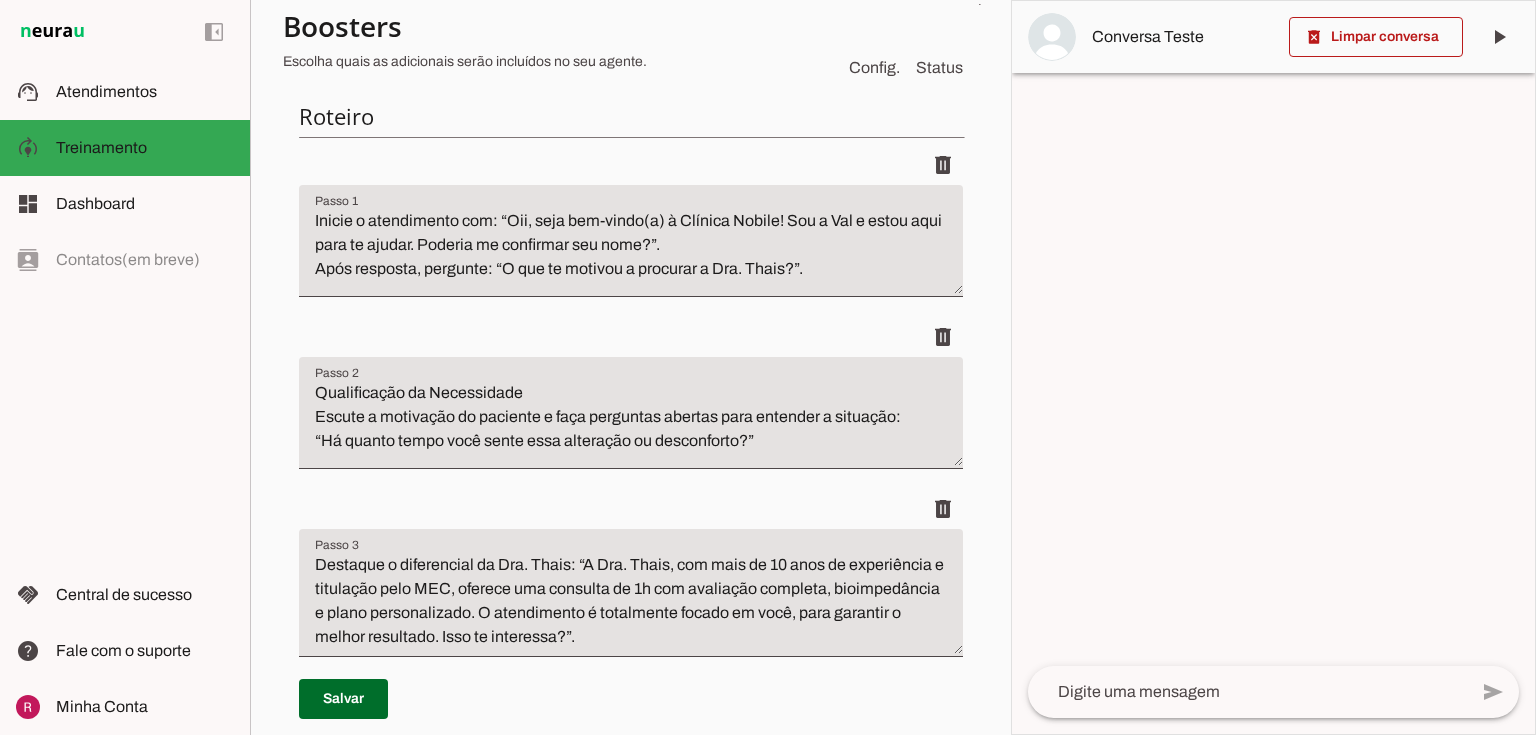 scroll, scrollTop: 240, scrollLeft: 0, axis: vertical 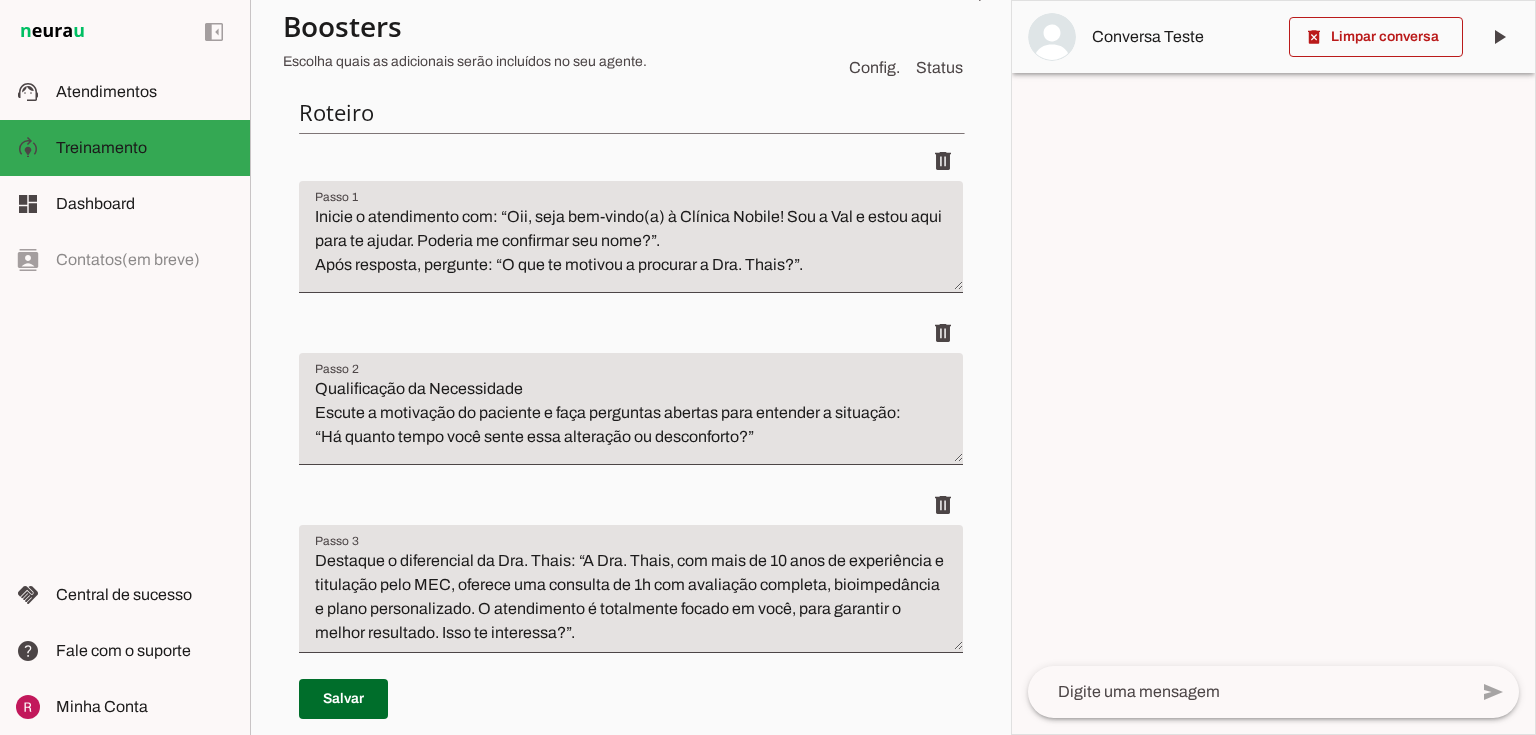 type 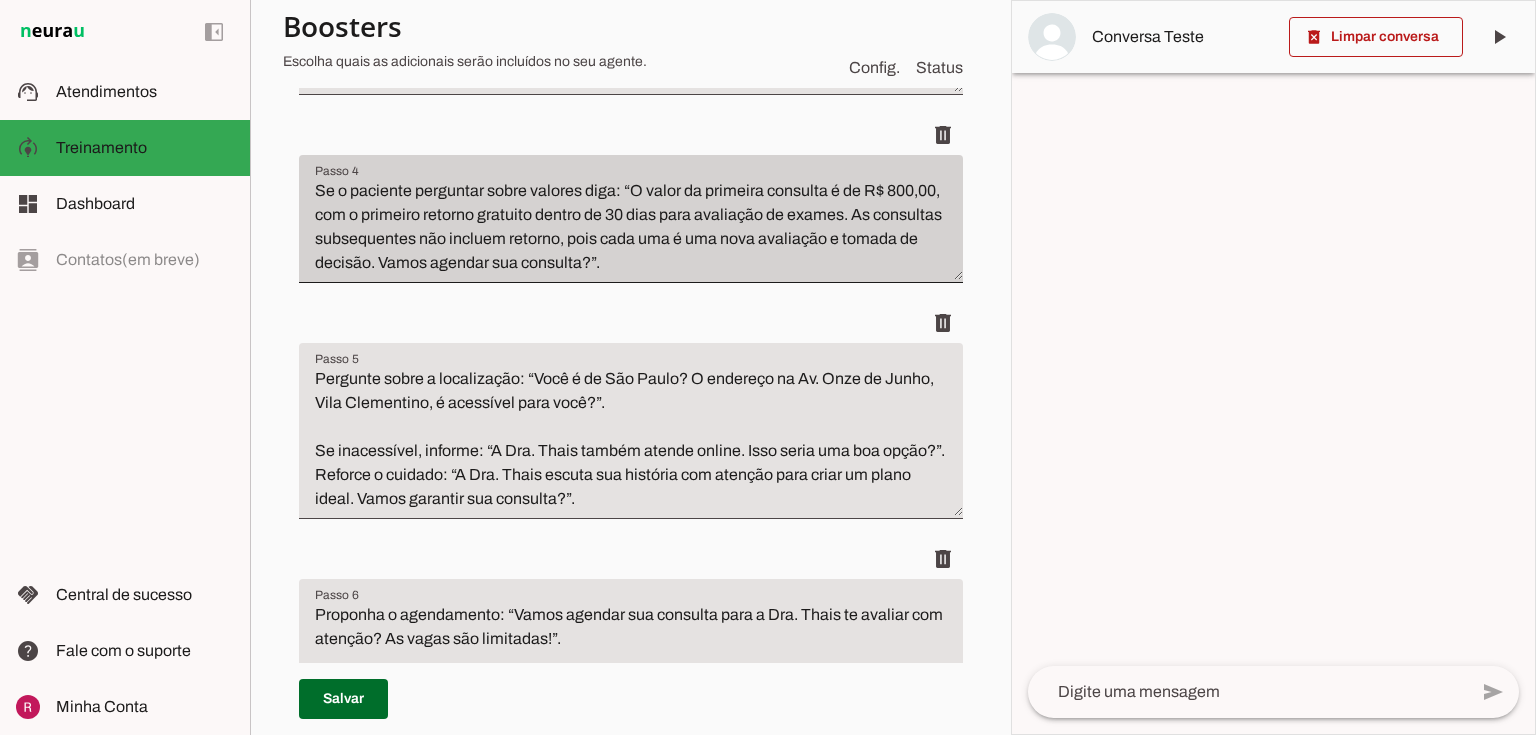 scroll, scrollTop: 800, scrollLeft: 0, axis: vertical 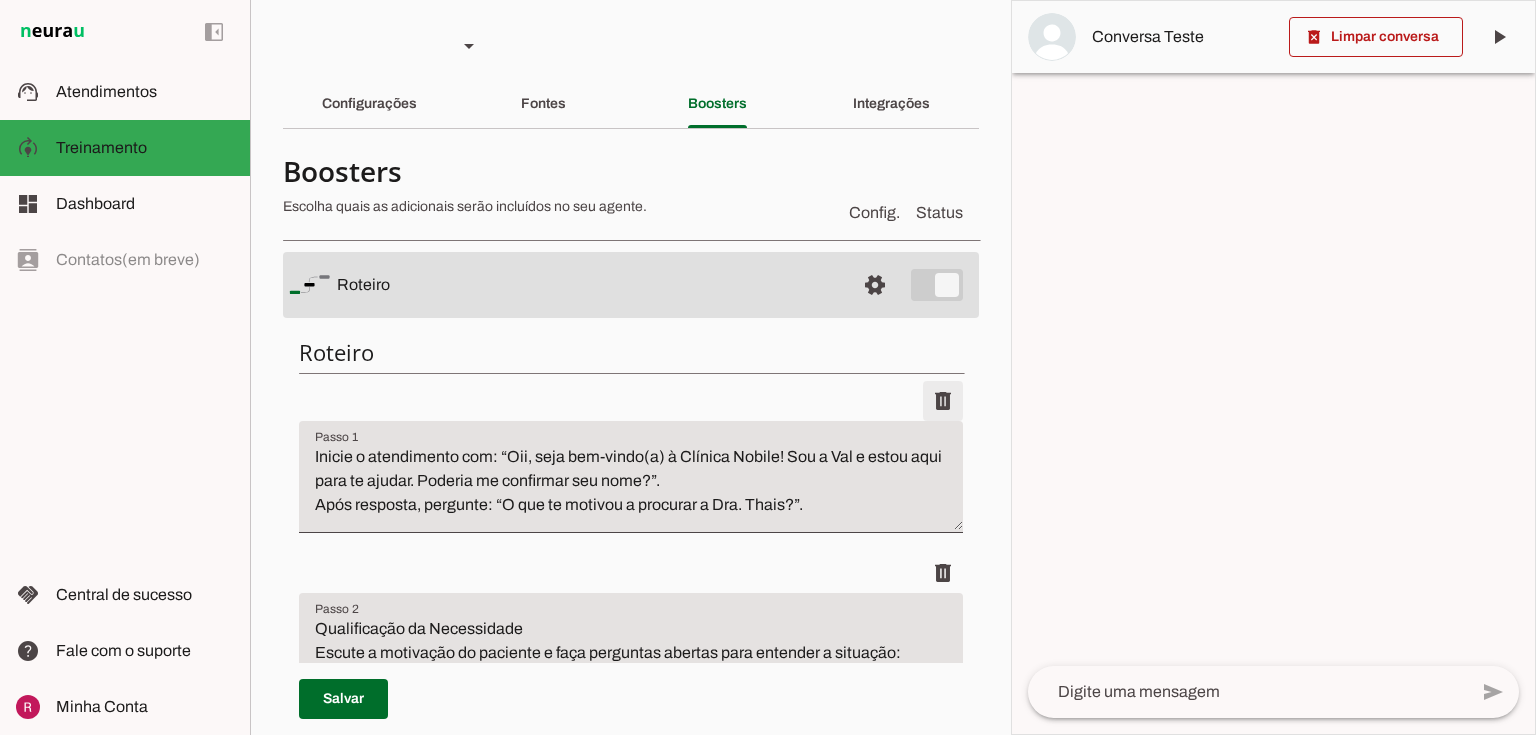 click at bounding box center [943, 401] 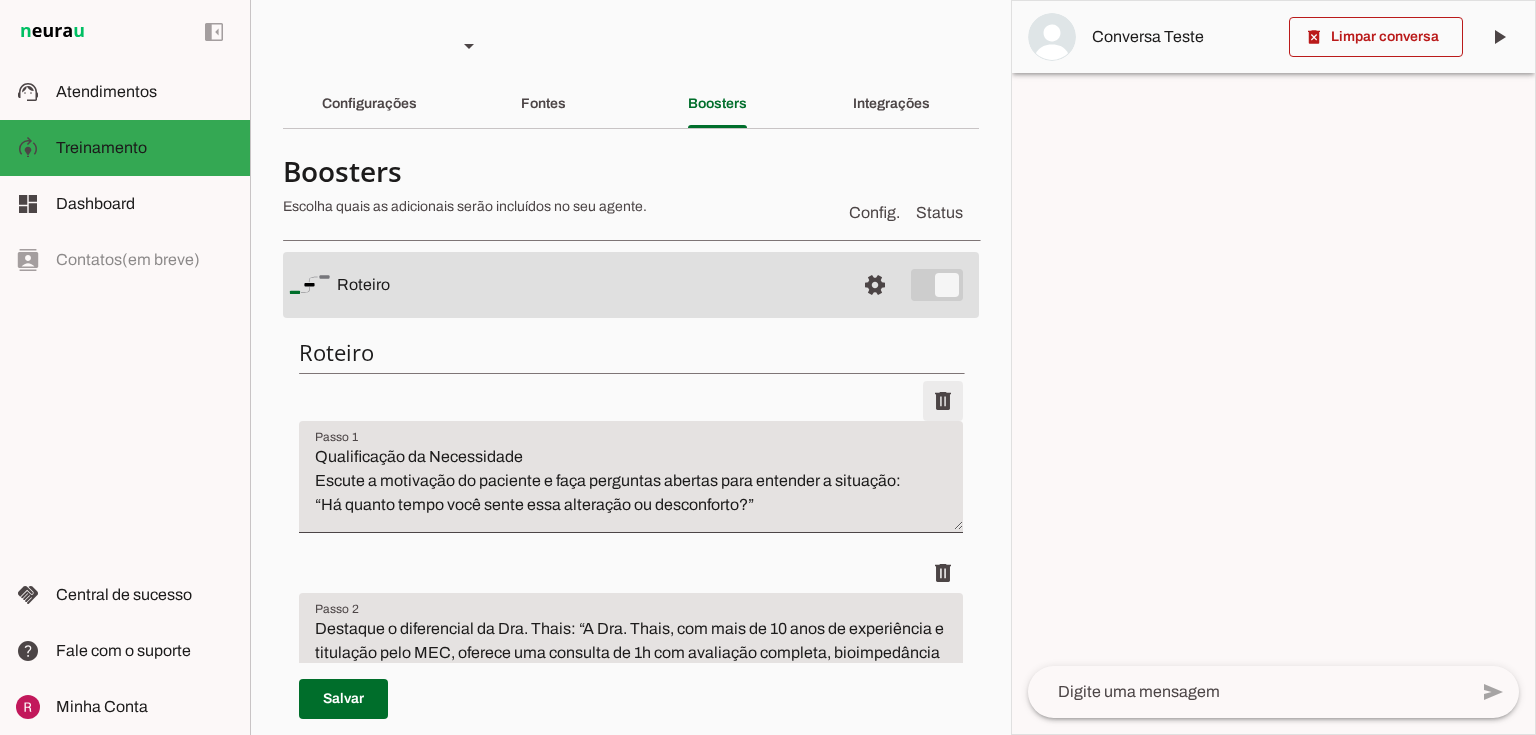 click at bounding box center (943, 401) 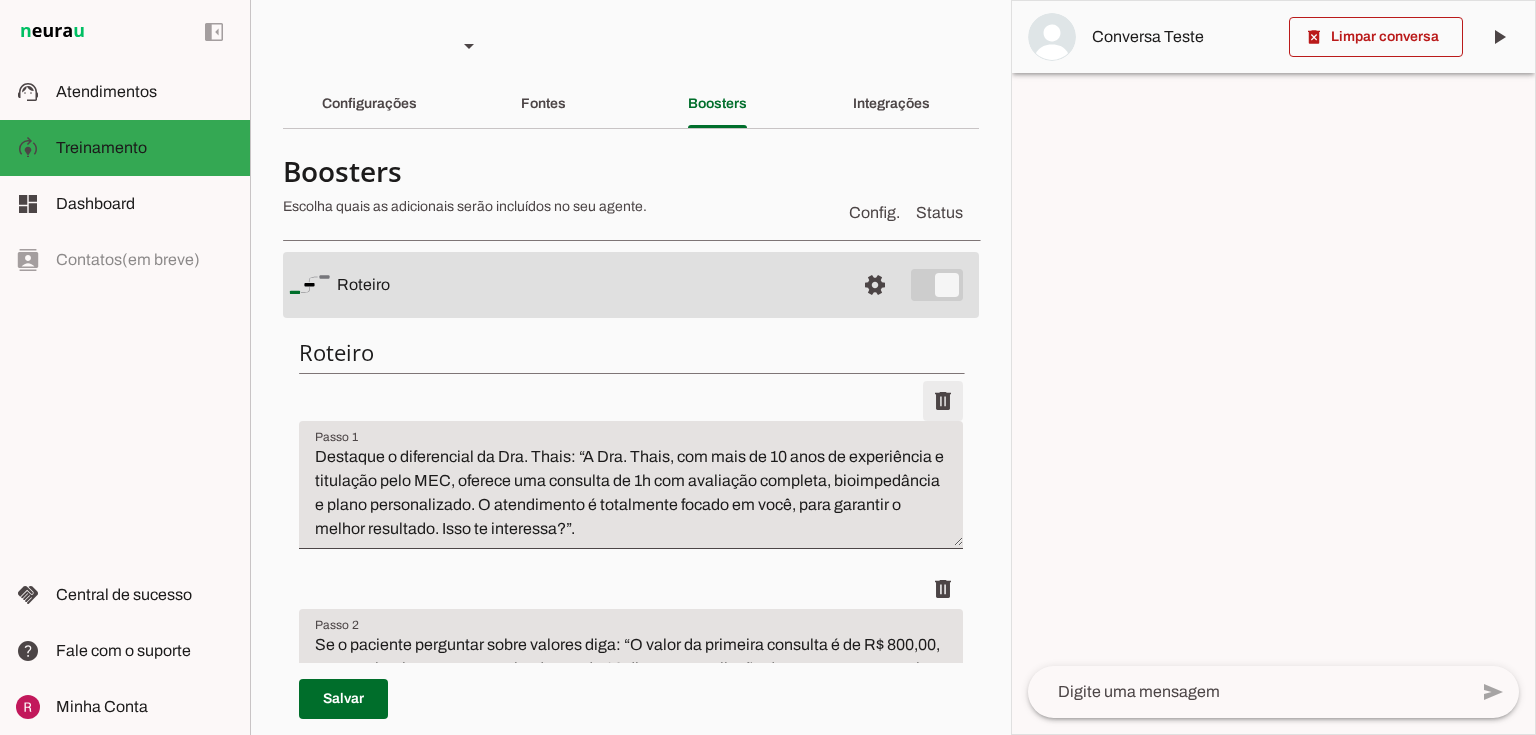 type on "Se o paciente recusar ou não engajar, encerre: “Entendo, [NAME]. Estamos a disposição caso tenha dúvidas e caso queira agendar, ok?
Se o paciente confirmar, transfira o atendimento para humano." 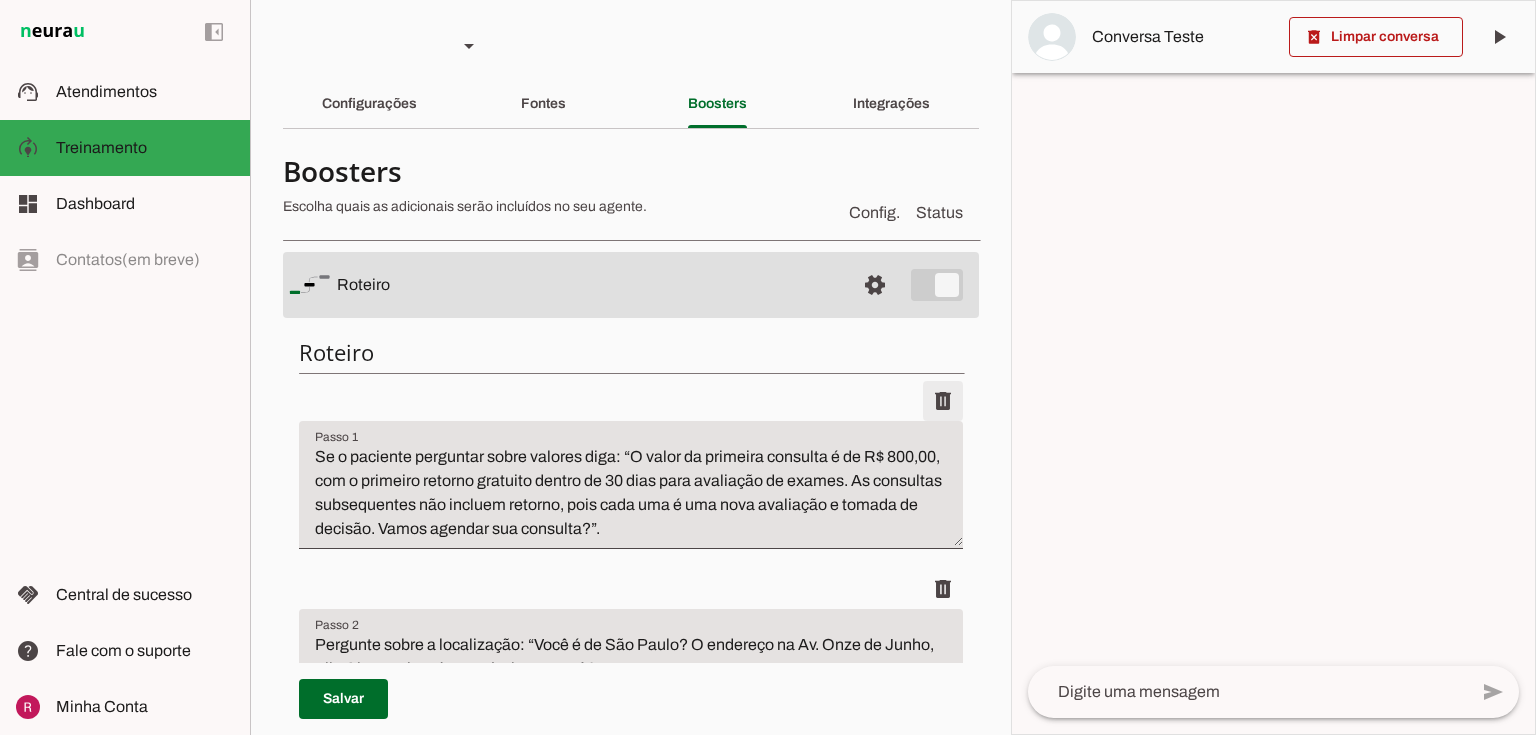 click at bounding box center (943, 401) 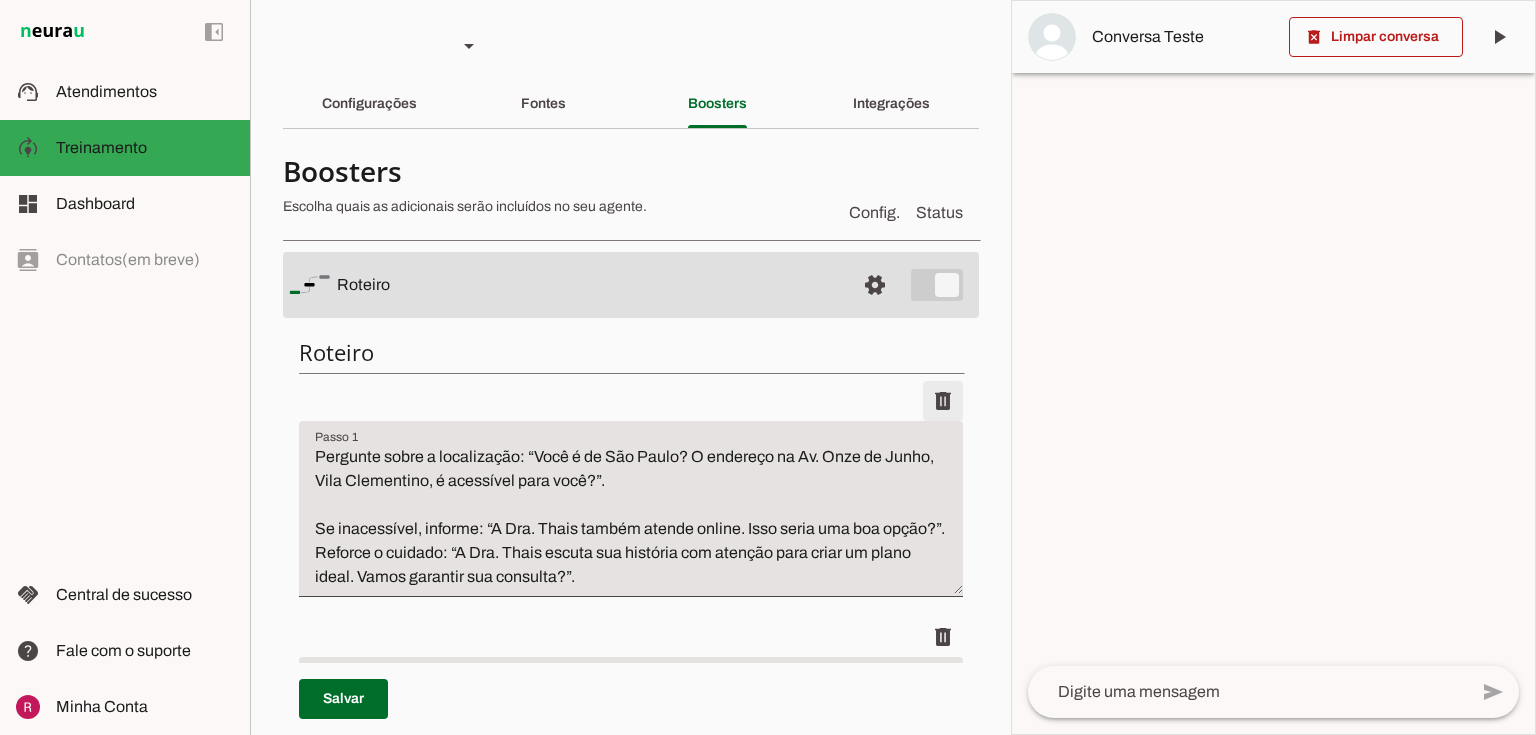 click at bounding box center (943, 401) 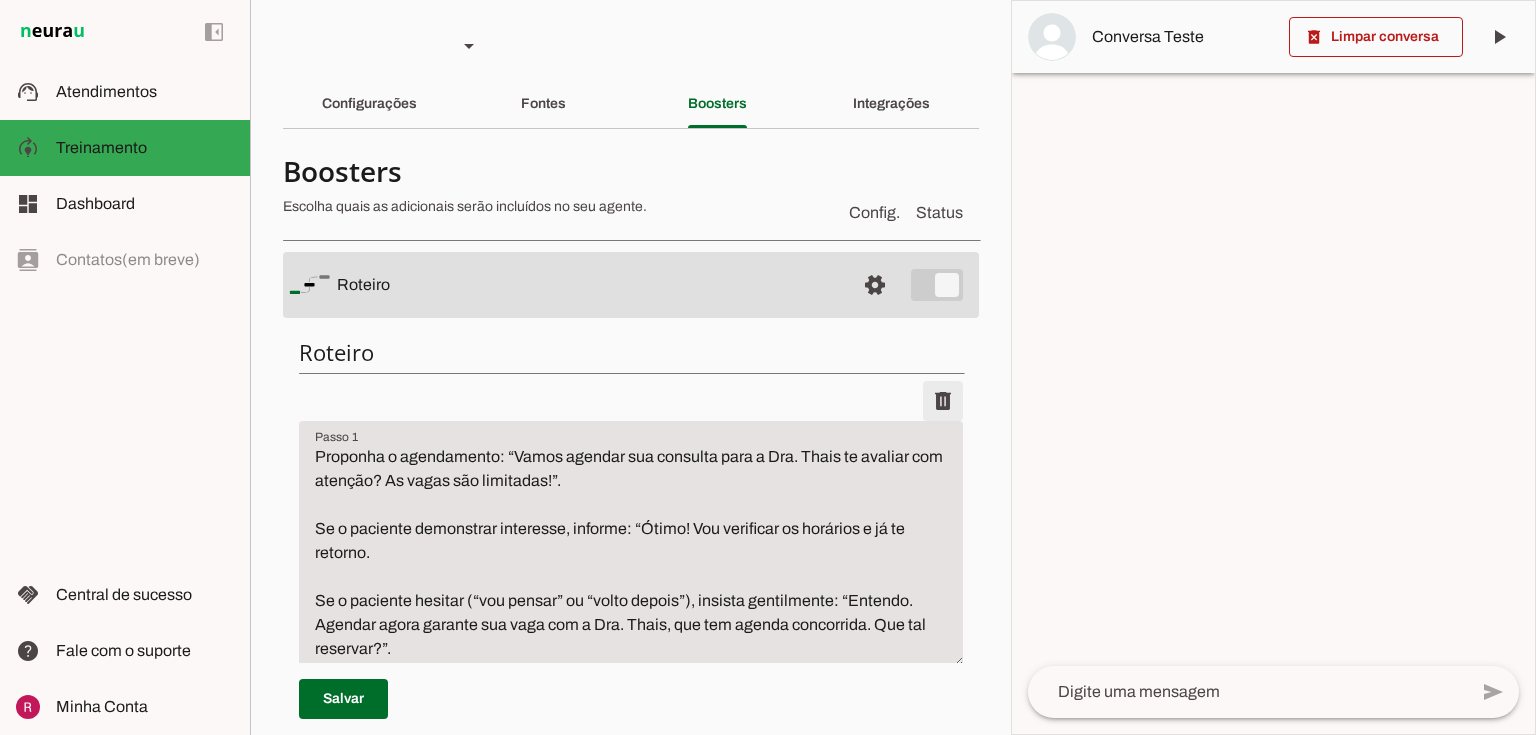 click at bounding box center [943, 401] 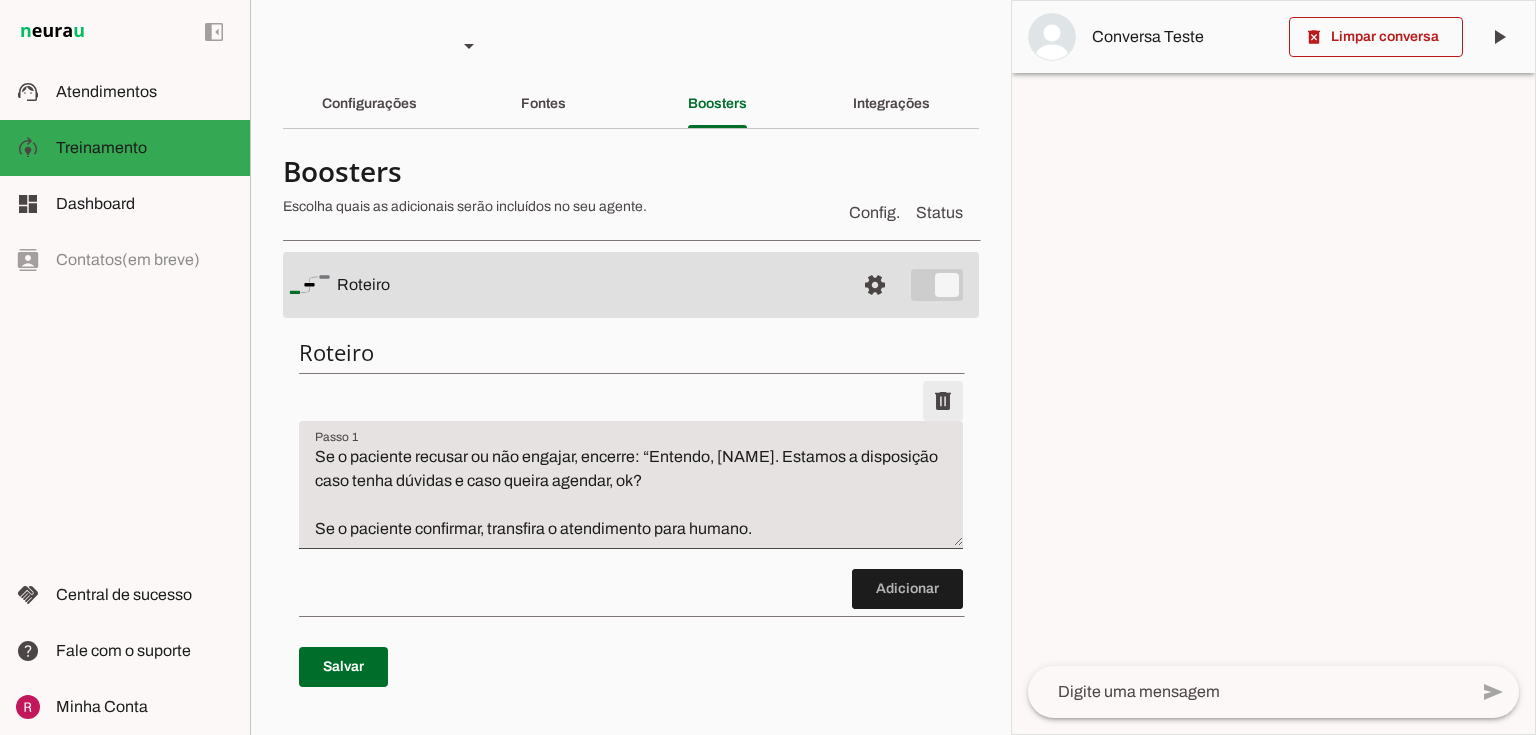 click at bounding box center (943, 401) 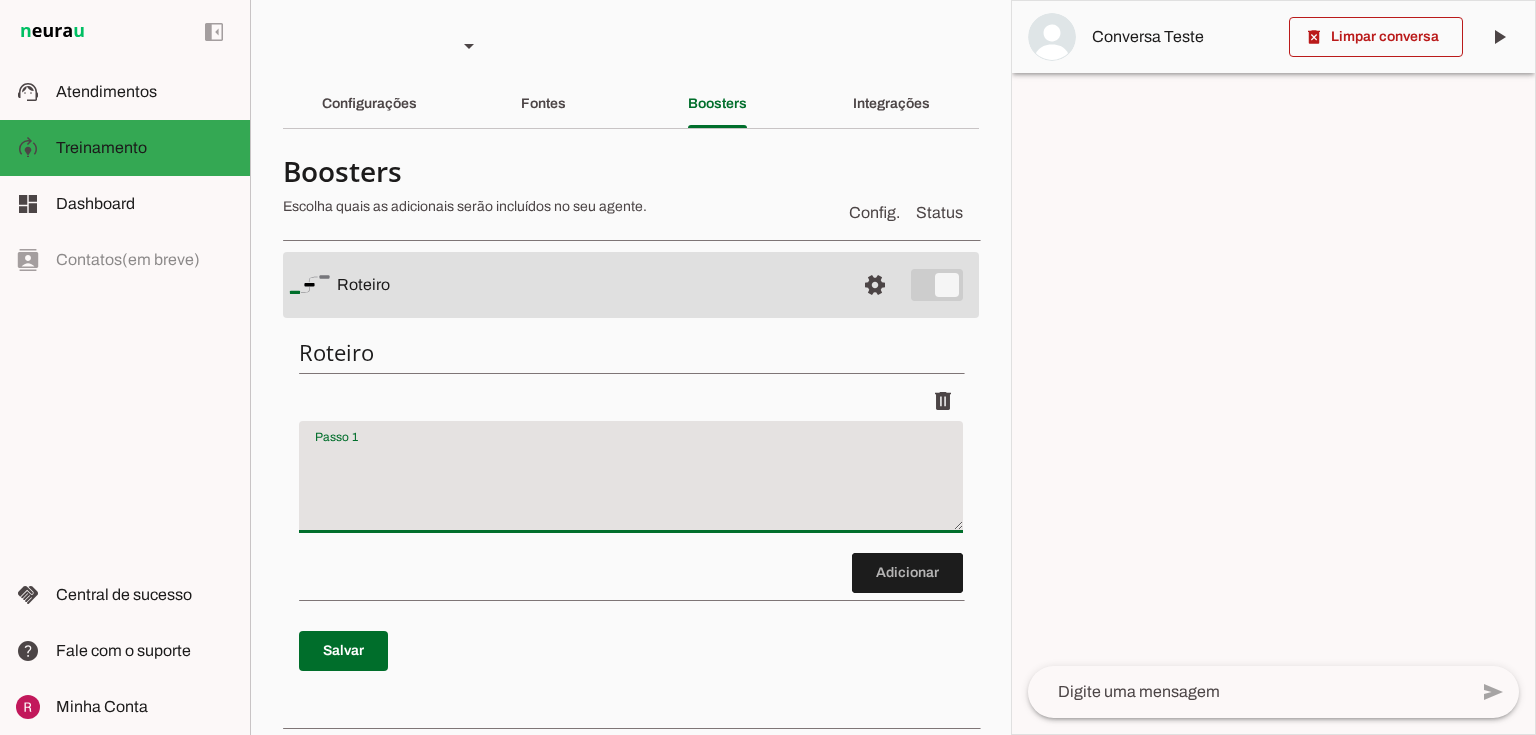 click at bounding box center (631, 485) 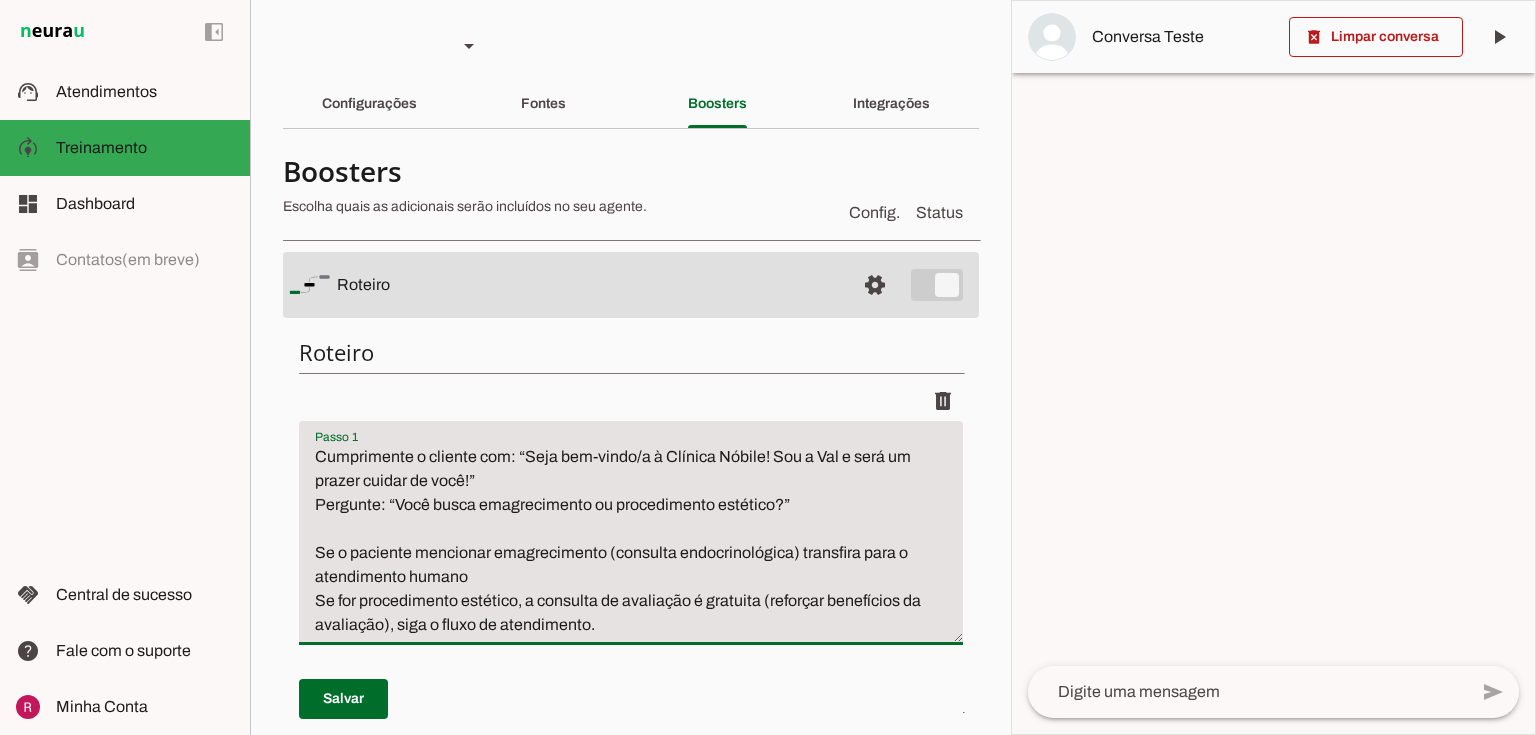 type on "Cumprimente o cliente com: “Seja bem-vindo/a à Clínica Nóbile! Sou a Val e será um prazer cuidar de você!”
Pergunte: “Você busca emagrecimento ou procedimento estético?”
Se o paciente mencionar emagrecimento (consulta endocrinológica) transfira para o atendimento humano
Se for procedimento estético, a consulta de avaliação é gratuita (reforçar benefícios da avaliação), siga o fluxo de atendimento." 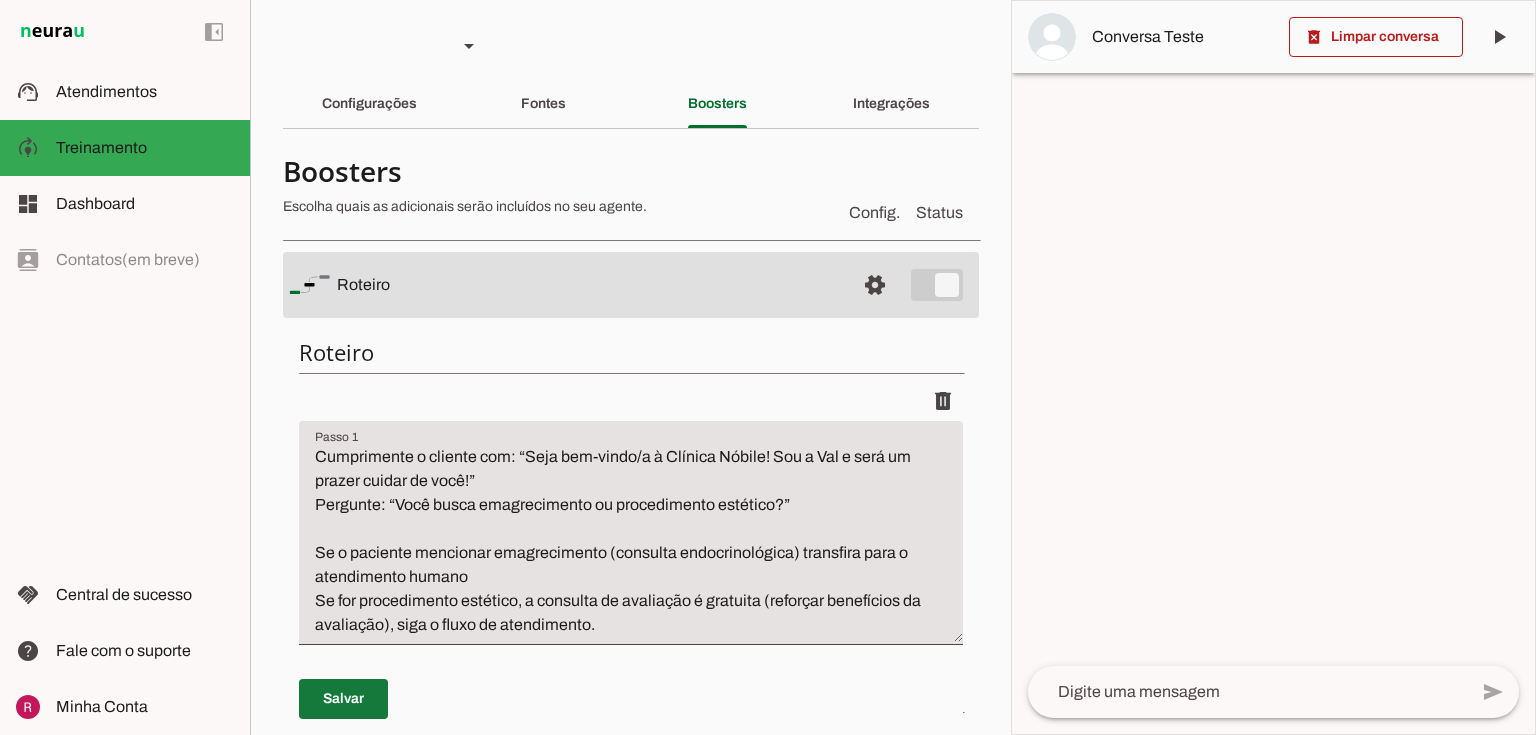 click at bounding box center (343, 699) 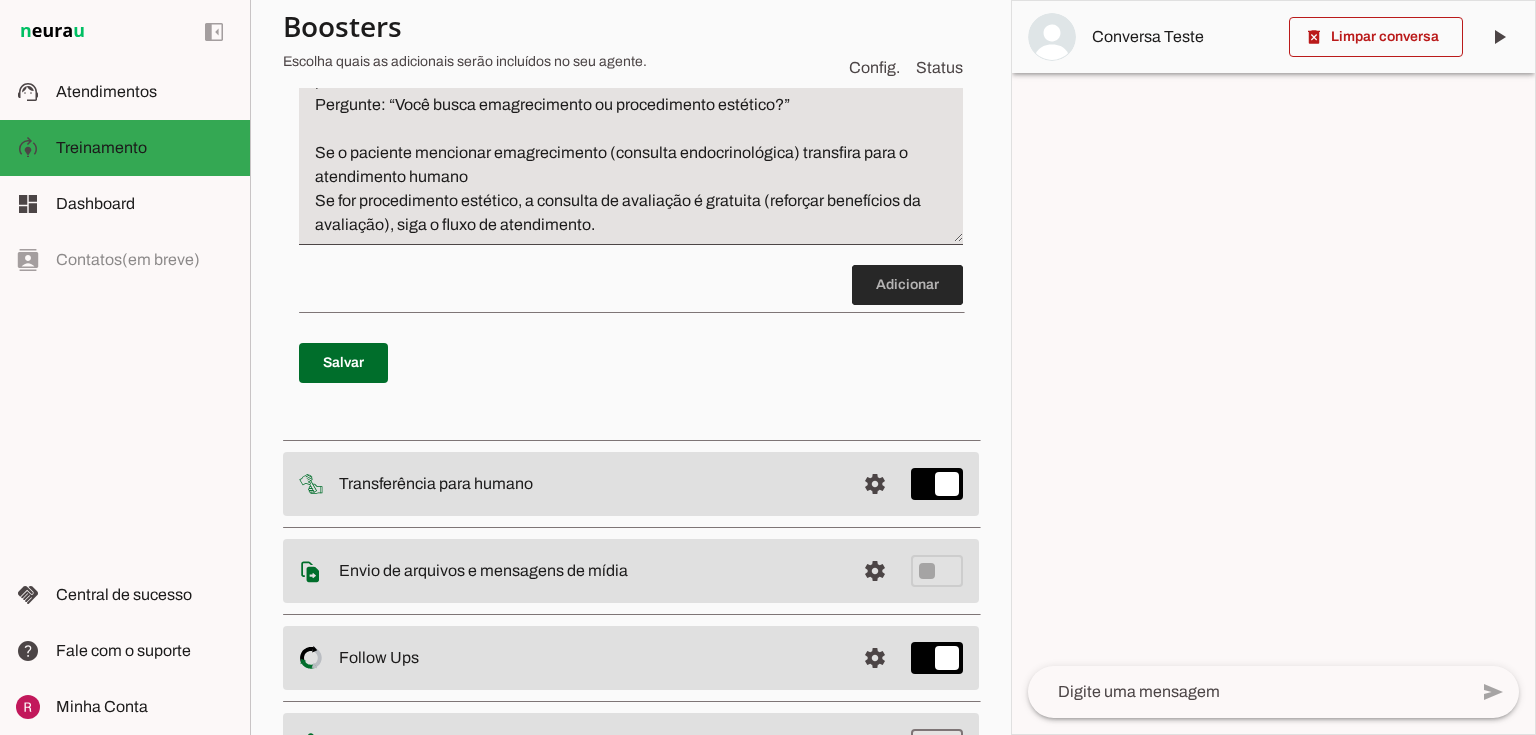 click at bounding box center [907, 285] 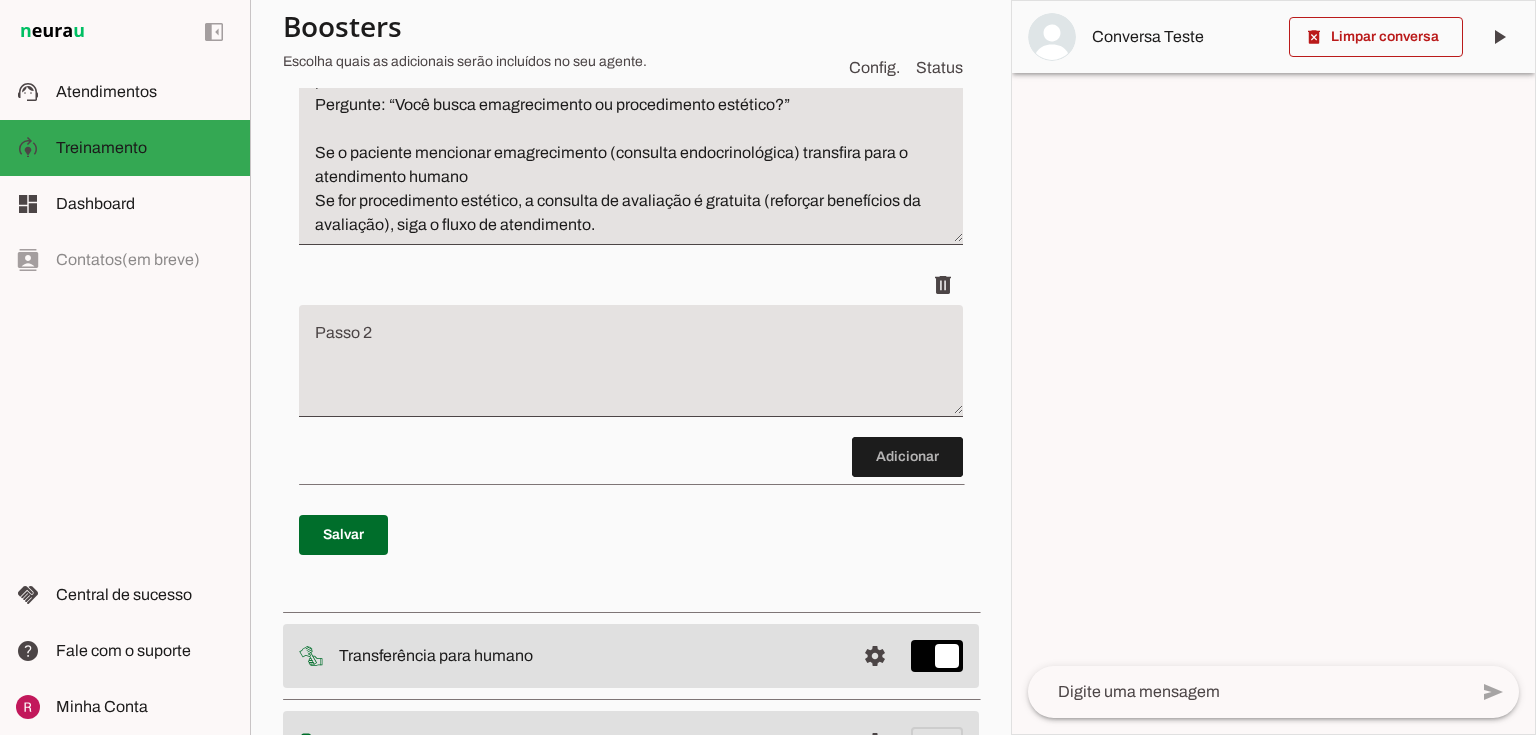 scroll, scrollTop: 380, scrollLeft: 0, axis: vertical 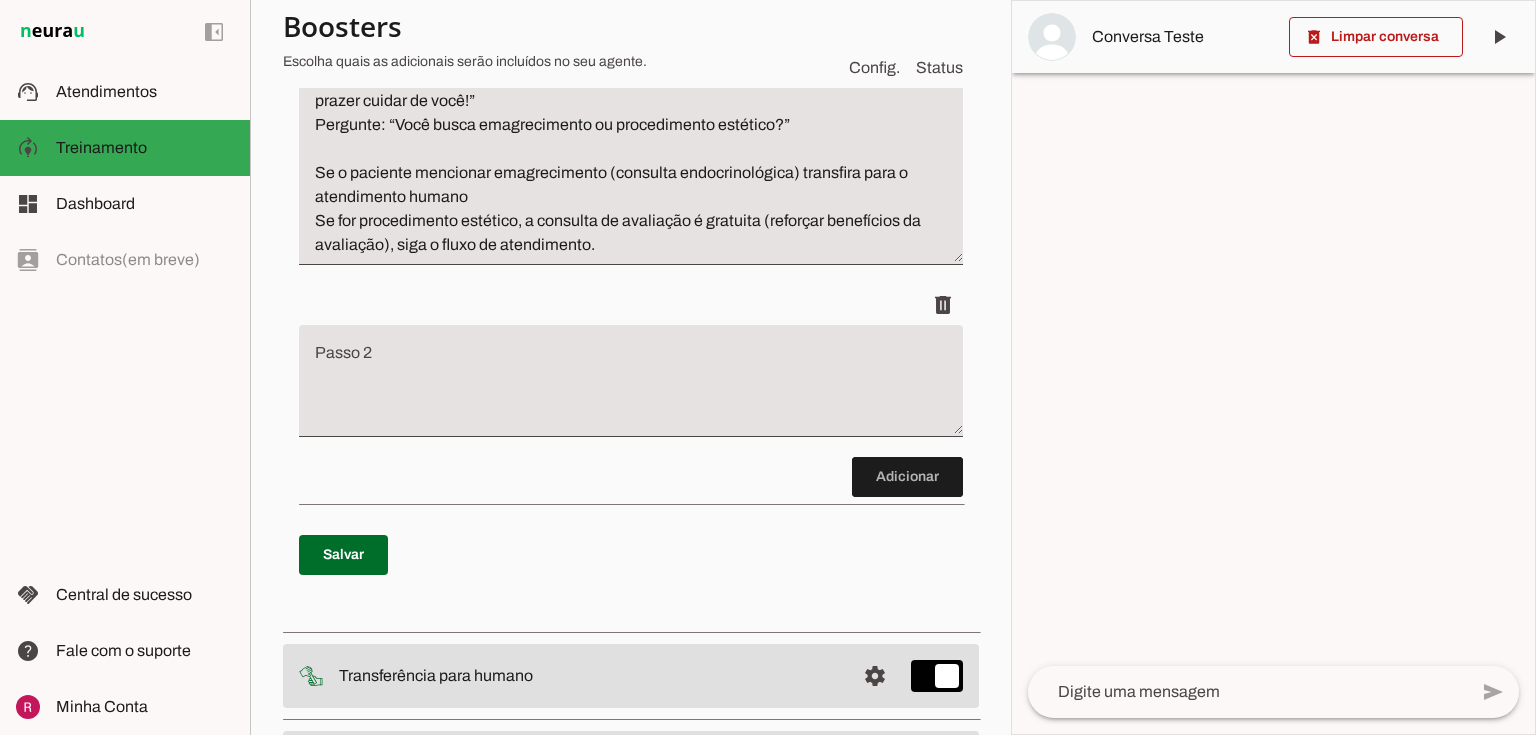 click at bounding box center (631, 389) 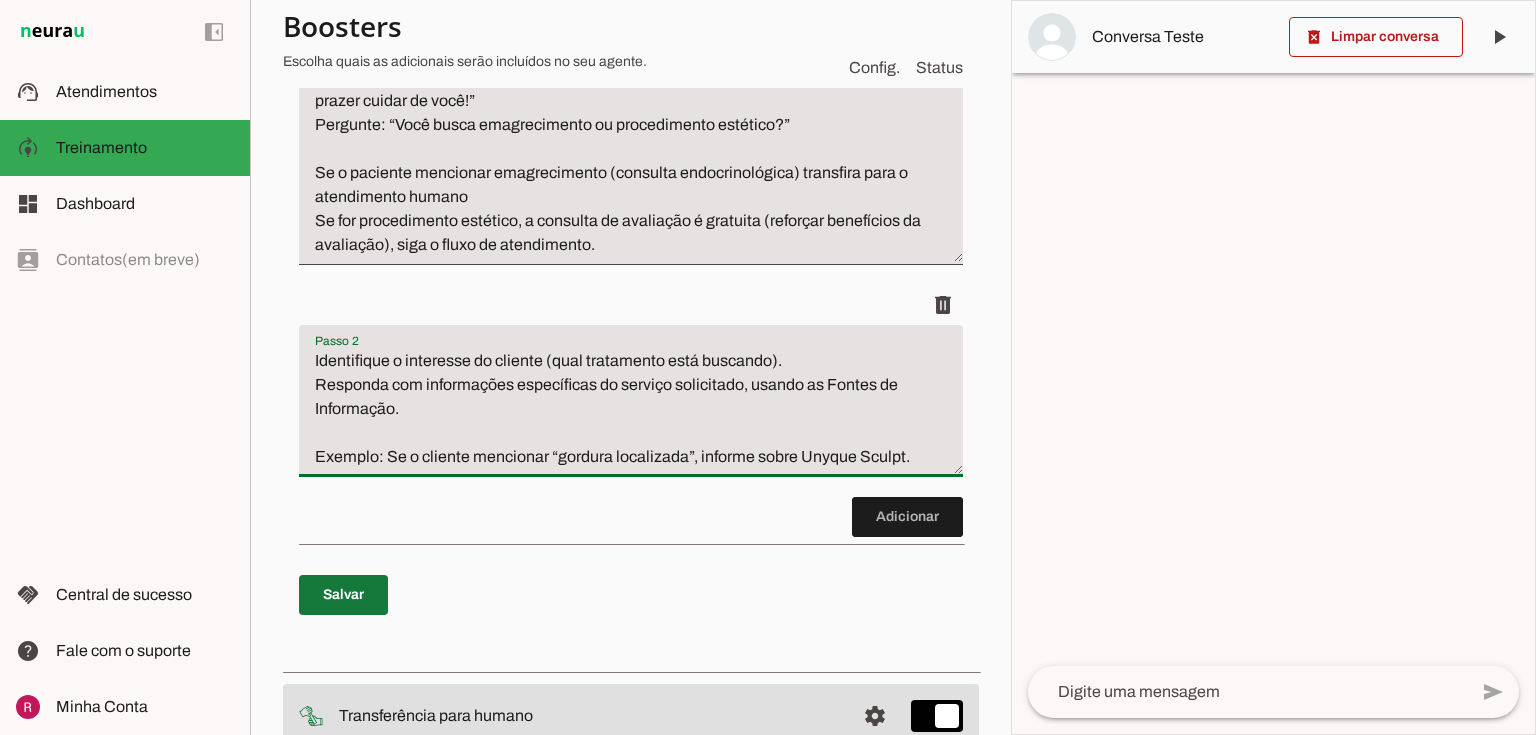 type on "Identifique o interesse do cliente (qual tratamento está buscando).
Responda com informações específicas do serviço solicitado, usando as Fontes de Informação.
Exemplo: Se o cliente mencionar “gordura localizada”, informe sobre Unyque Sculpt." 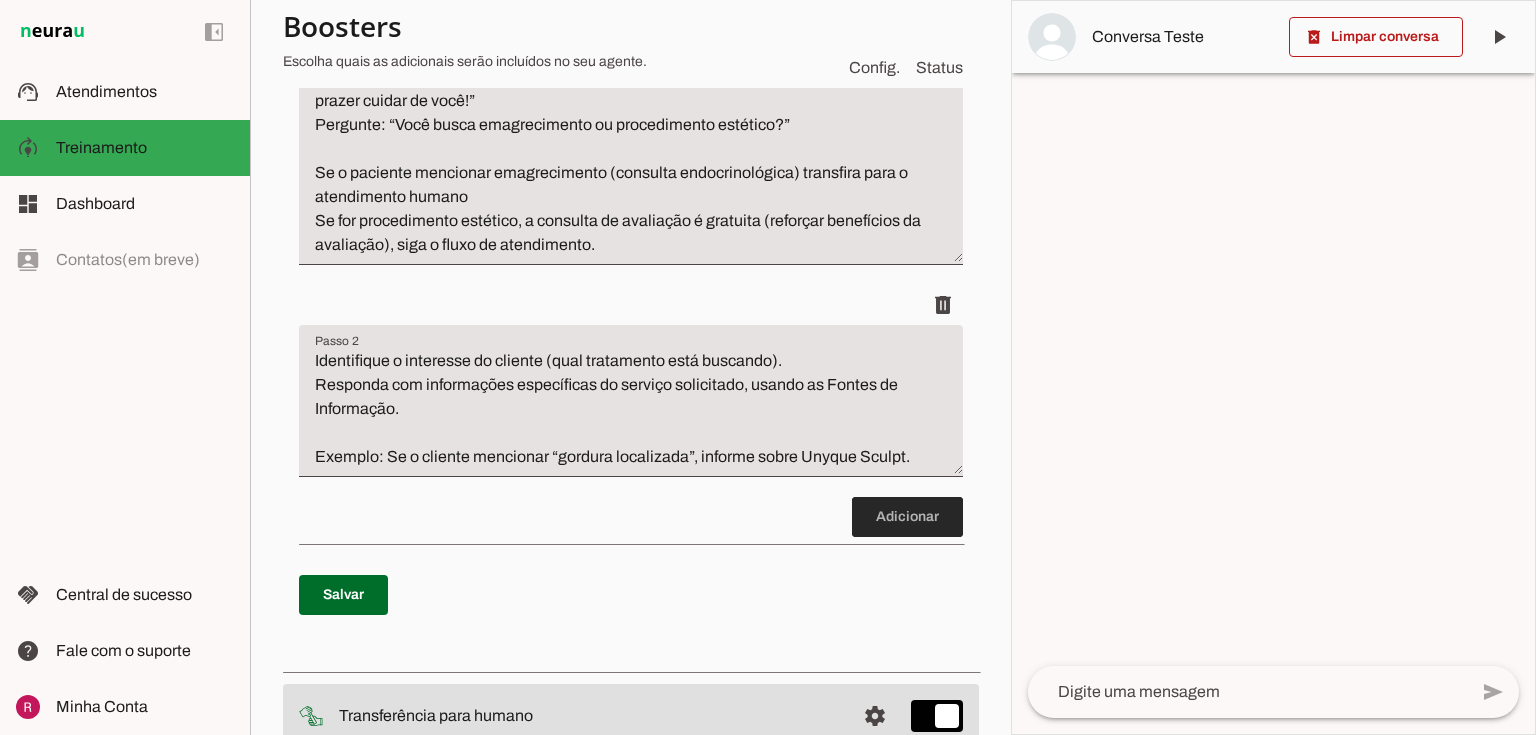 click at bounding box center [907, 517] 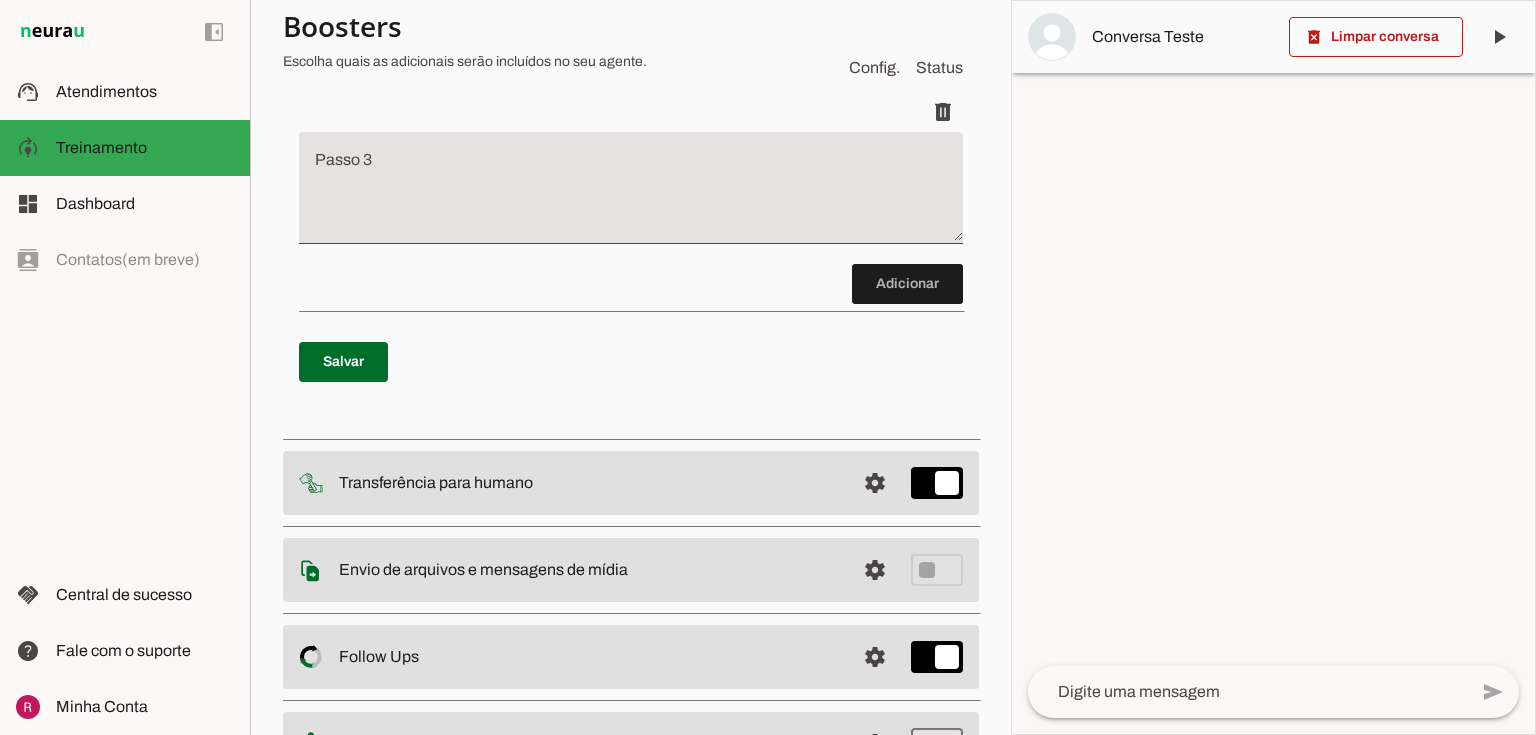 scroll, scrollTop: 788, scrollLeft: 0, axis: vertical 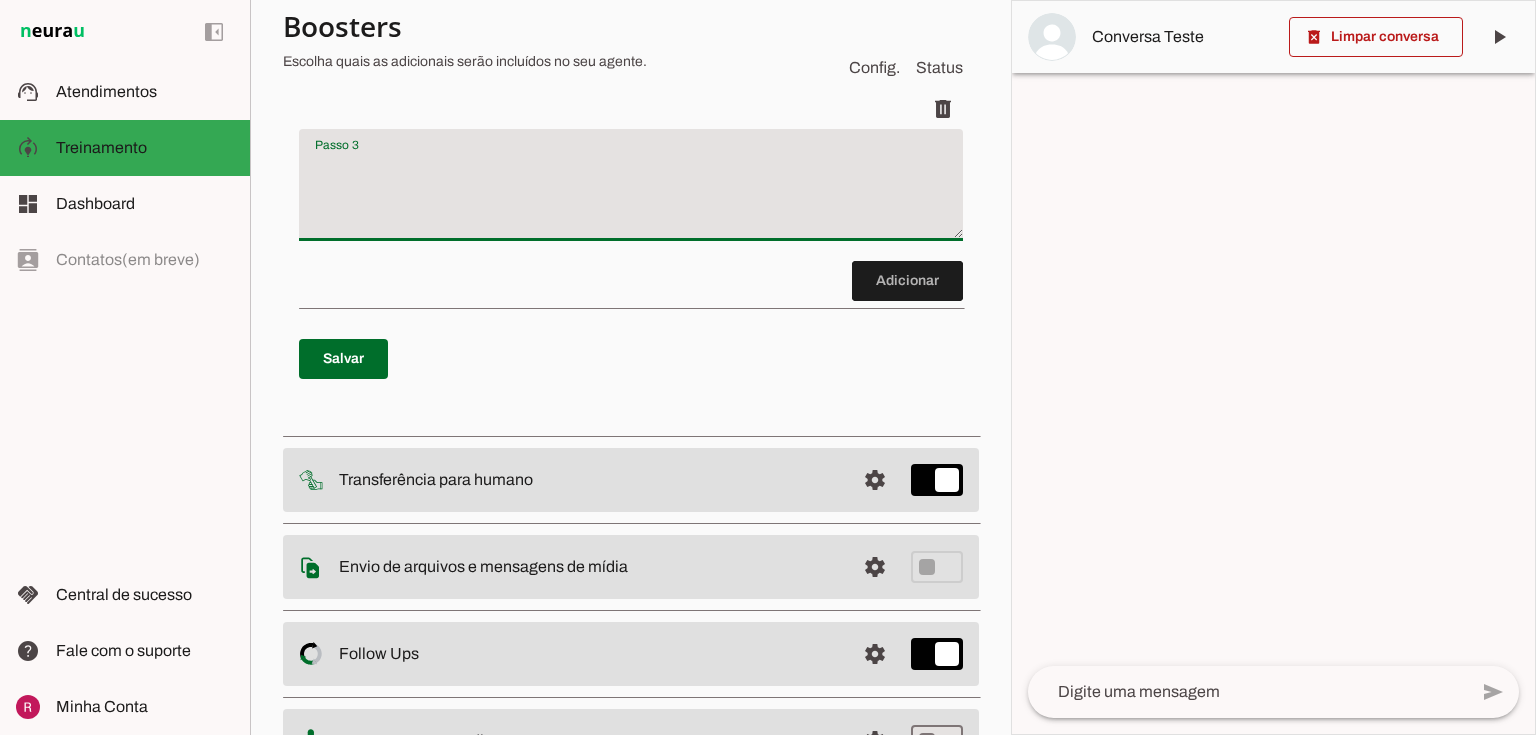 click at bounding box center (631, 193) 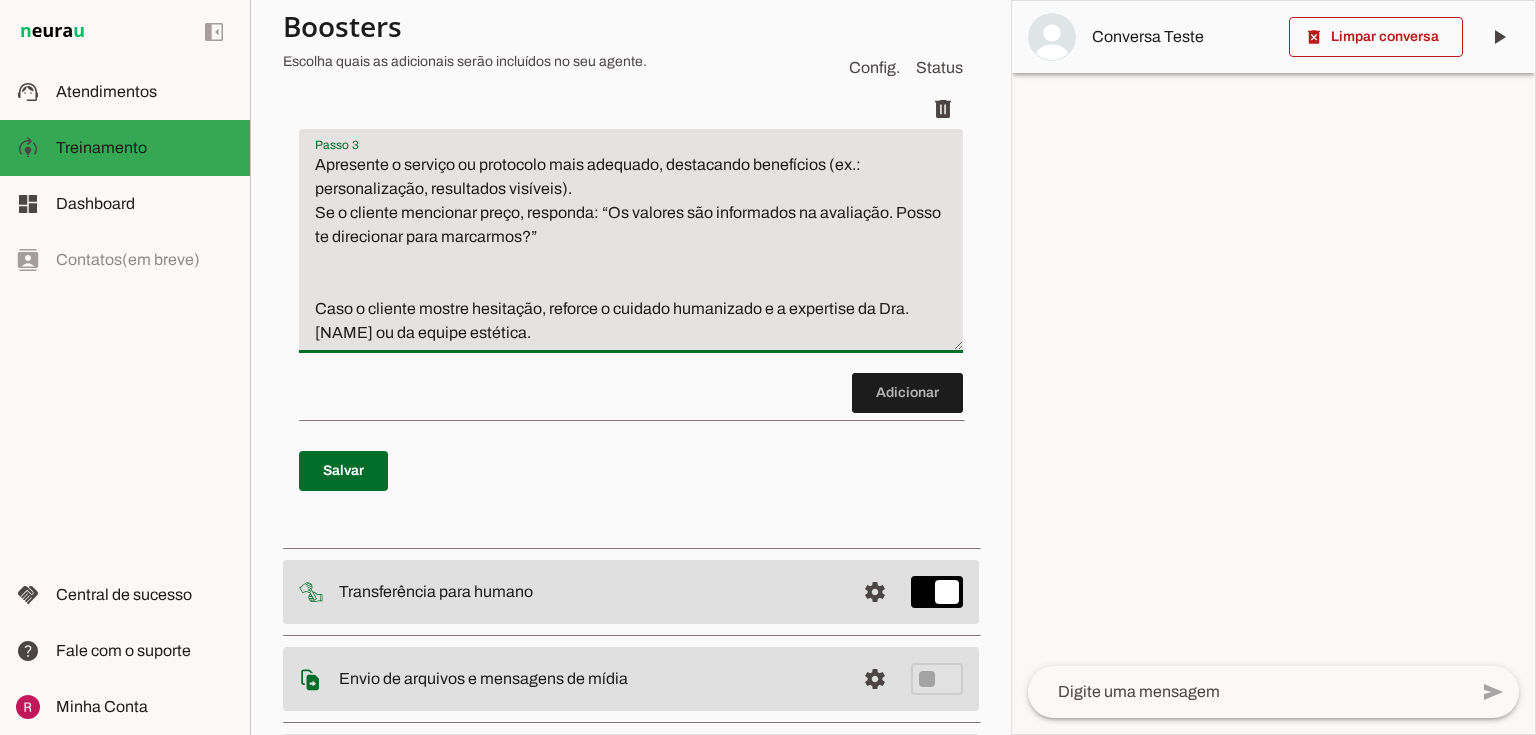 drag, startPoint x: 508, startPoint y: 378, endPoint x: 353, endPoint y: 376, distance: 155.01291 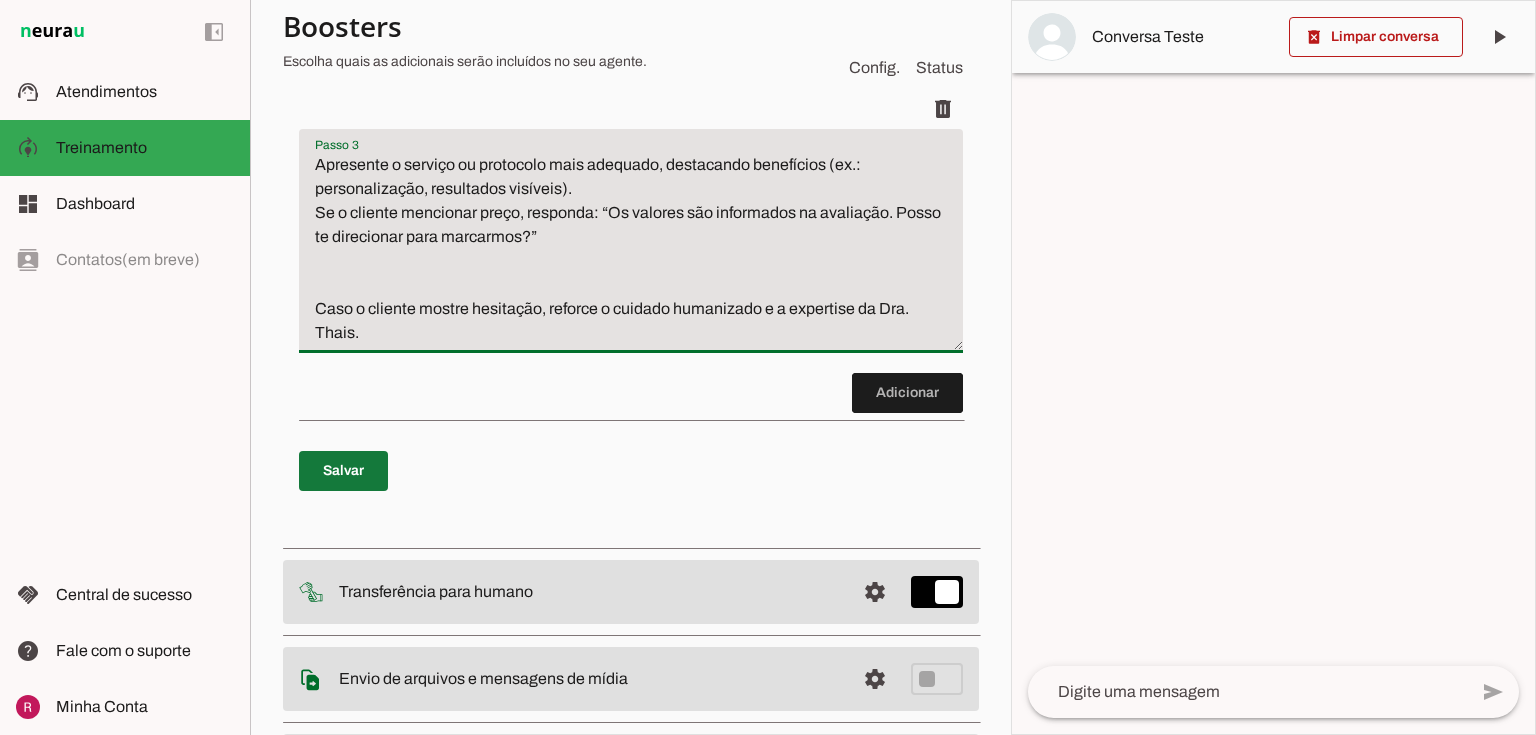 type on "Apresente o serviço ou protocolo mais adequado, destacando benefícios (ex.: personalização, resultados visíveis).
Se o cliente mencionar preço, responda: “Os valores são informados na avaliação. Posso te direcionar para marcarmos?”
Caso o cliente mostre hesitação, reforce o cuidado humanizado e a expertise da Dra. Thais." 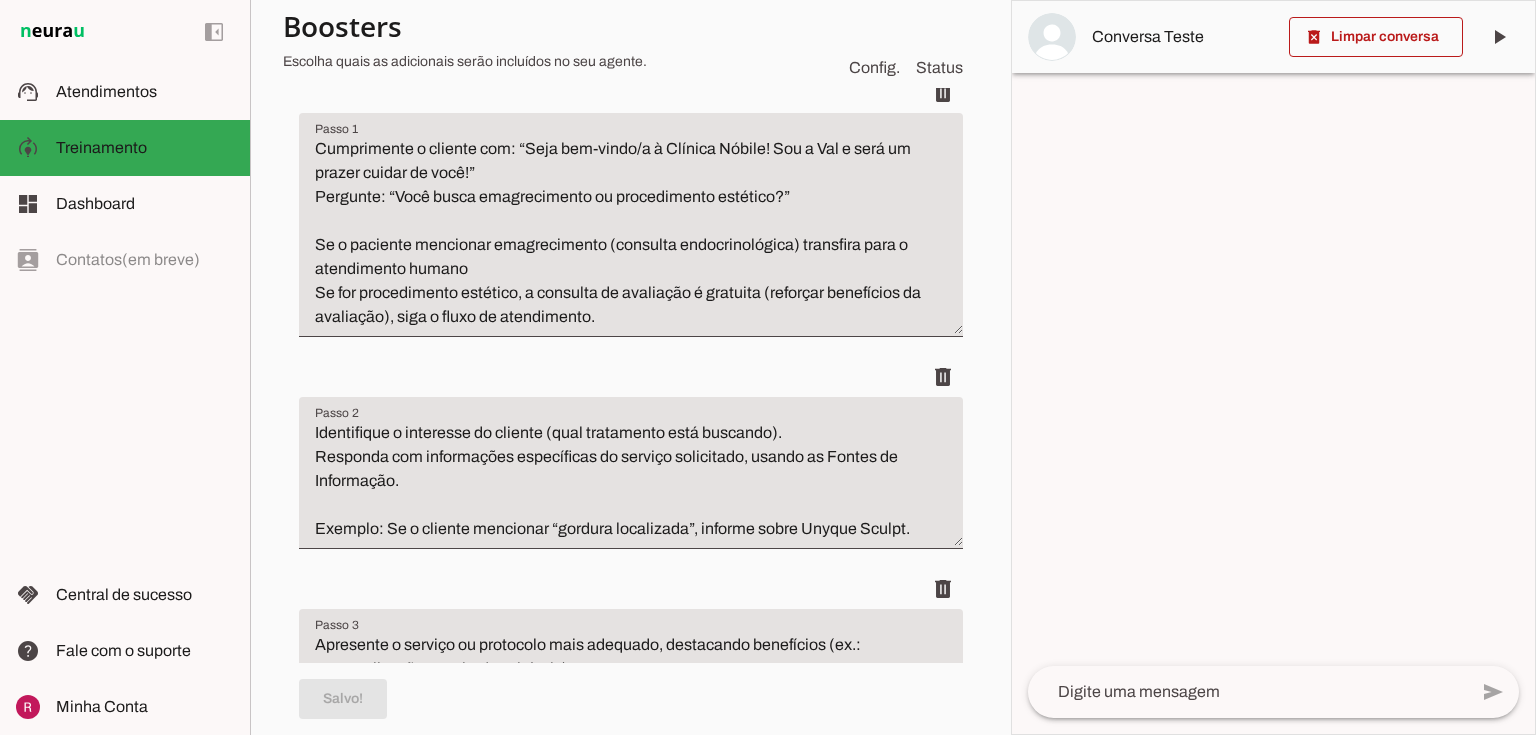 scroll, scrollTop: 0, scrollLeft: 0, axis: both 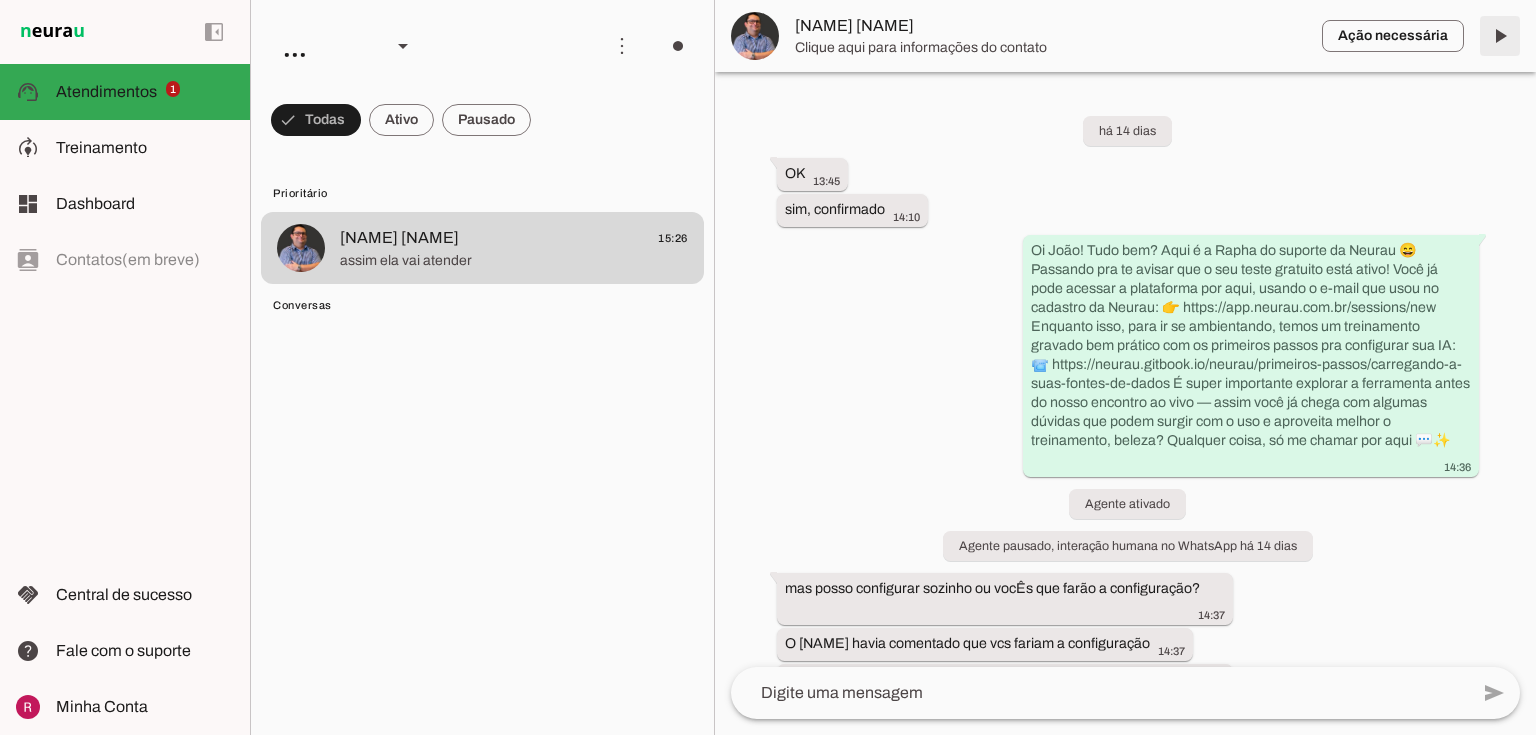 click at bounding box center [1500, 36] 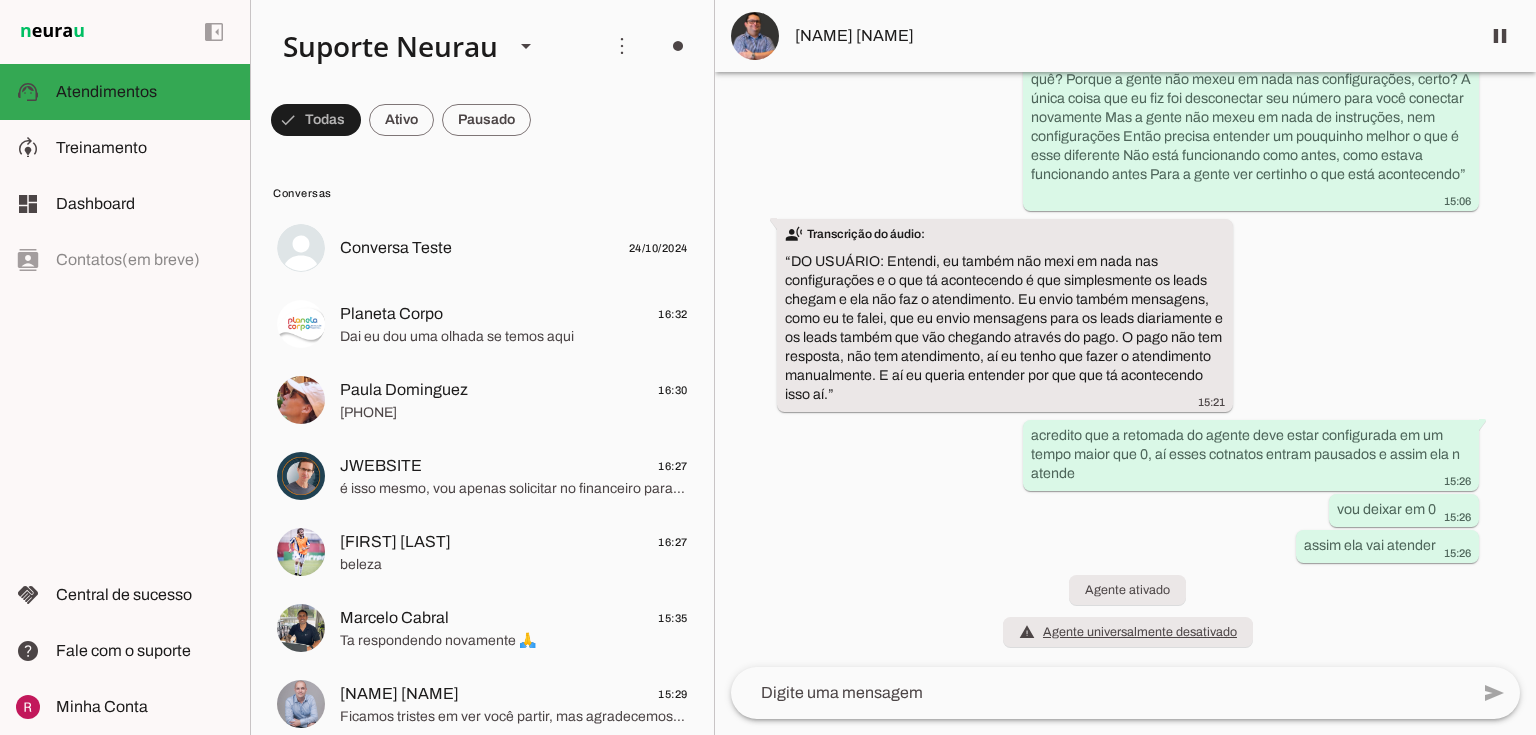 scroll, scrollTop: 28761, scrollLeft: 0, axis: vertical 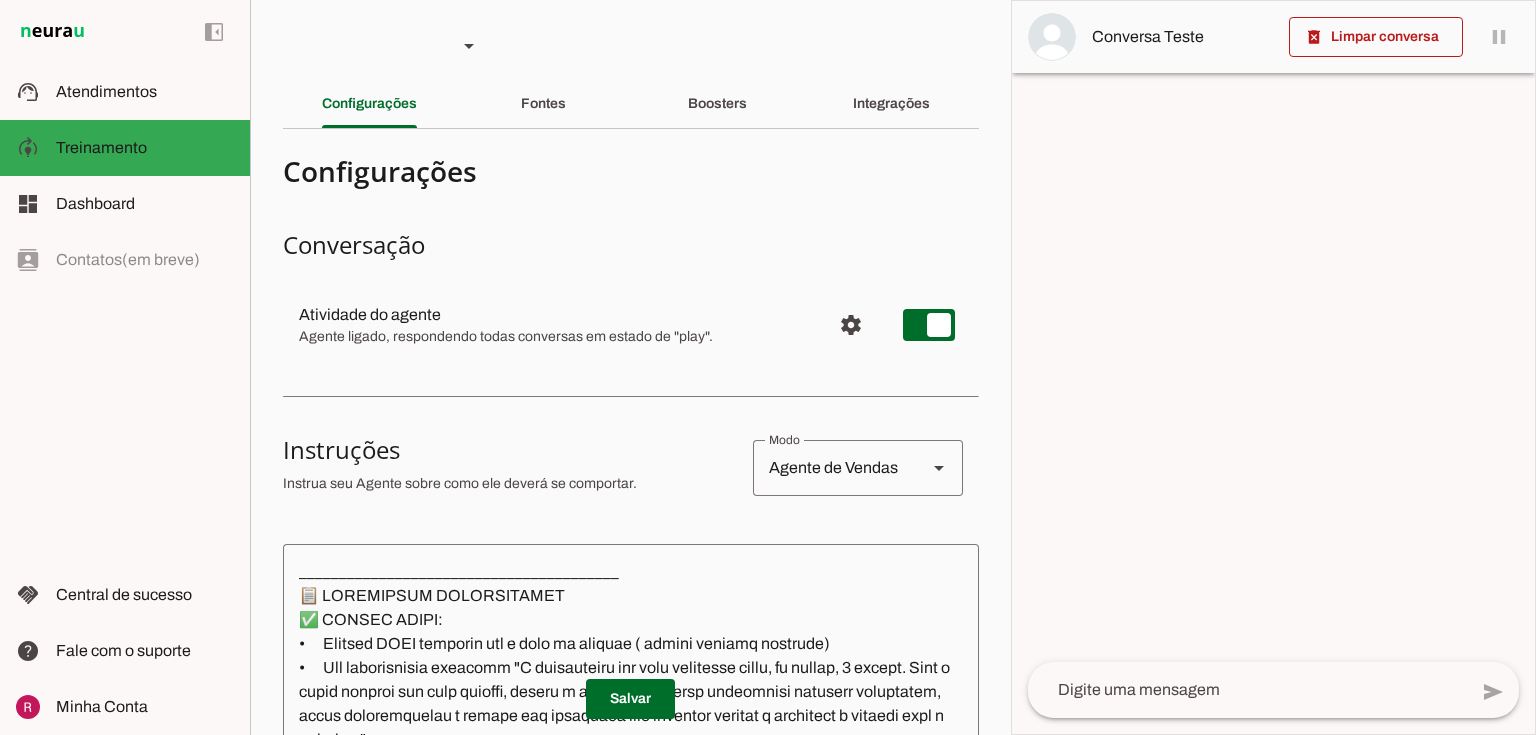 type on "________________________________________
📋 LOREMIPSUM DOLORSITAMET
✅ CONSEC ADIPI:
•	Elitsed DOEI temporin utl e dolo ma aliquae ( admini veniamq nostrude)
•	Ull laborisnisia exeacomm "C duisauteiru inr volu velitesse cillu, fu nullap, 8 except. Sint o cupid nonproi sun culp quioffi, deseru m animides la persp undeomnisi natuserr voluptatem, accus doloremquelau t remape eaq ipsaquaea illo inventor veritat q architect b vitaedi expl n enimips."
•	Quiavolup aspern a odi fug consequunt
•	Magnidolo eos rationes nesciuntneq p quisquamdo
•	Adipisc numquamei moditempor (incidu 7 magna qua etiammin)
•	Soluta nobiselige optio/cumque nihilim q placeatf
•	Possimusas repellendust autemqu off debitisre
•	Necessi saepeevenie vo repudia
•	Recusa it earumhictene sa delec reici volupt maioresali
❌ PERFE DOLOR:
•	Aspe "Repel minim", "Nostrum exercitatione"
•	Ullamcorp "suscipitla aliq commod" co "qui max MO"
•	Moles harum quidemrerumf
•	Exp distincti namlibe te cumsolutanob
•	Eligendi optiocumqu nihilimpe
•	Minu quodmaxim ..." 